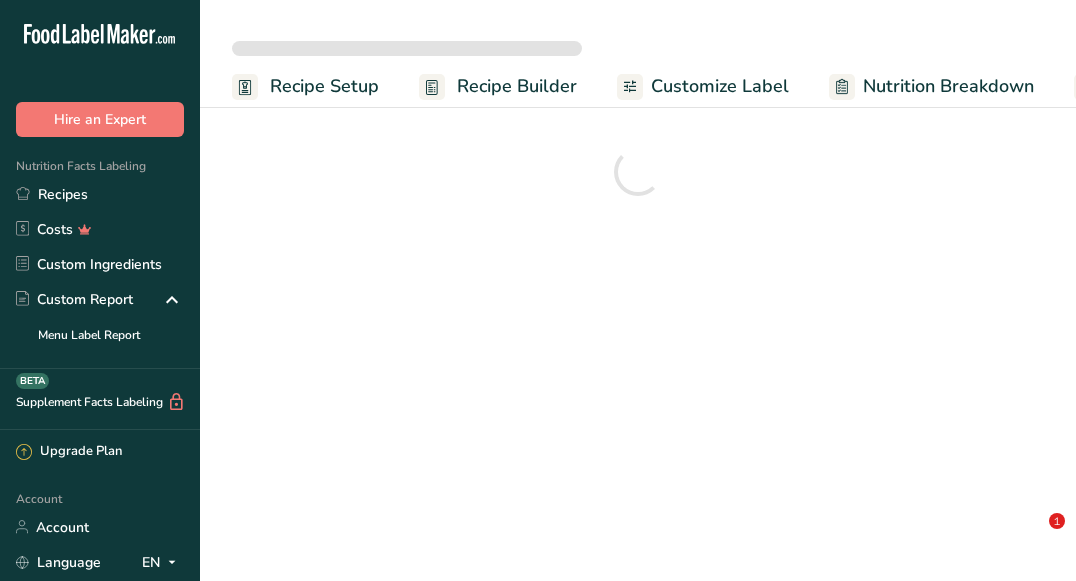 scroll, scrollTop: 0, scrollLeft: 0, axis: both 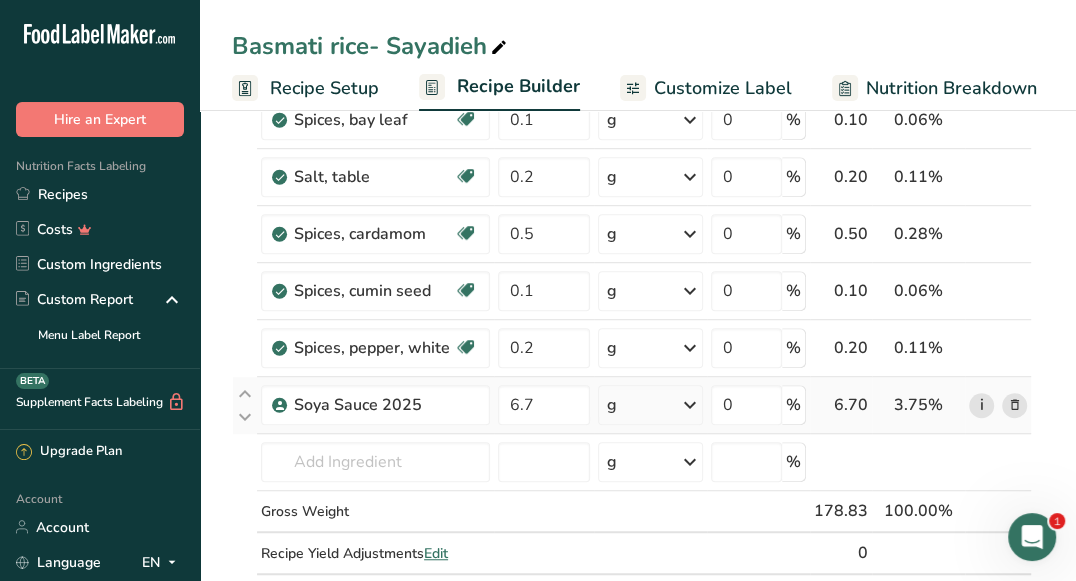 click on "i" at bounding box center (981, 405) 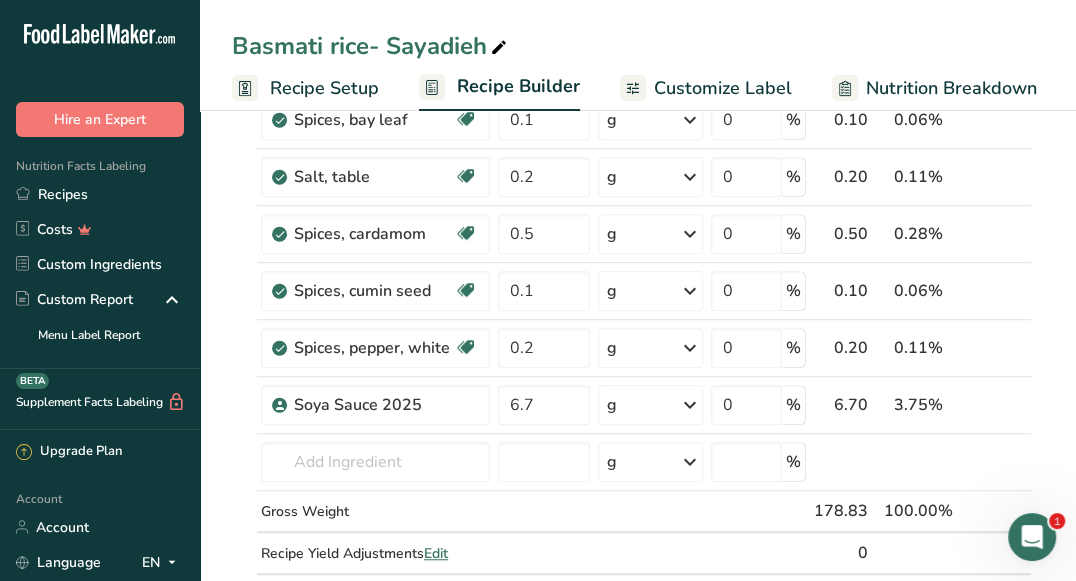 click on "Customize Label" at bounding box center (723, 88) 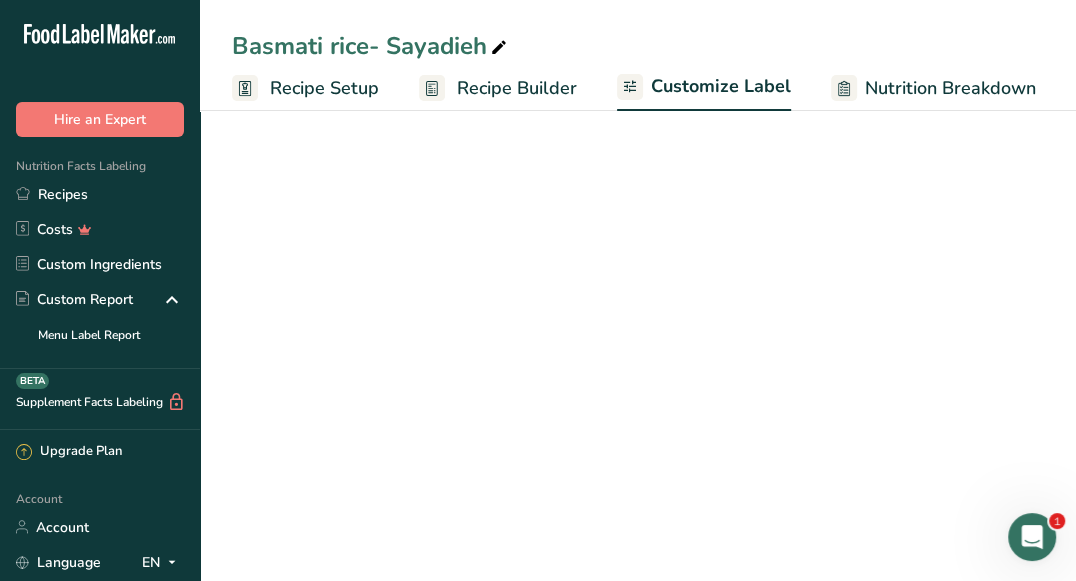 scroll, scrollTop: 0, scrollLeft: 0, axis: both 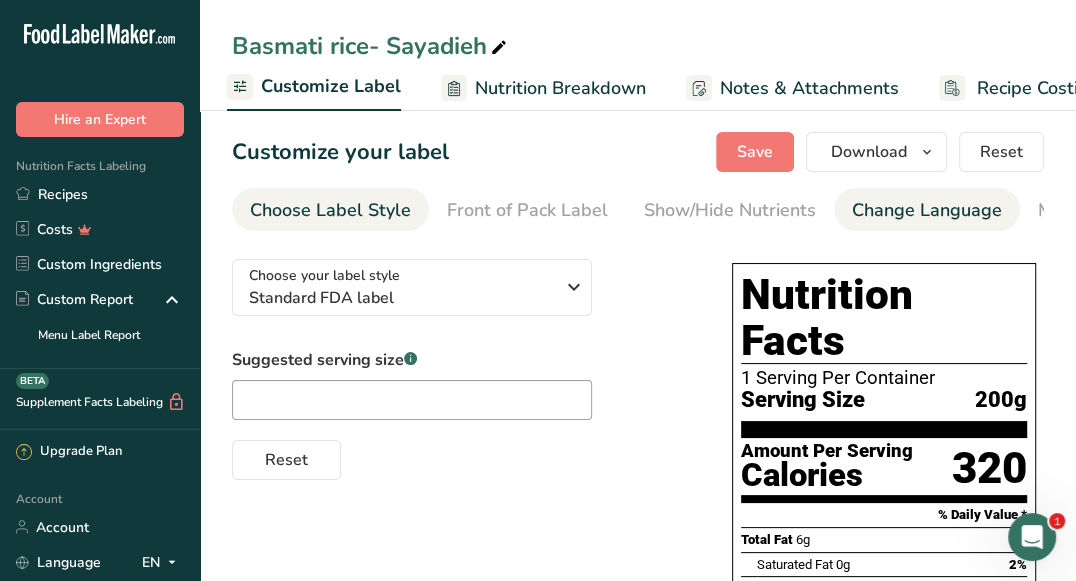 click on "Change Language" at bounding box center (927, 210) 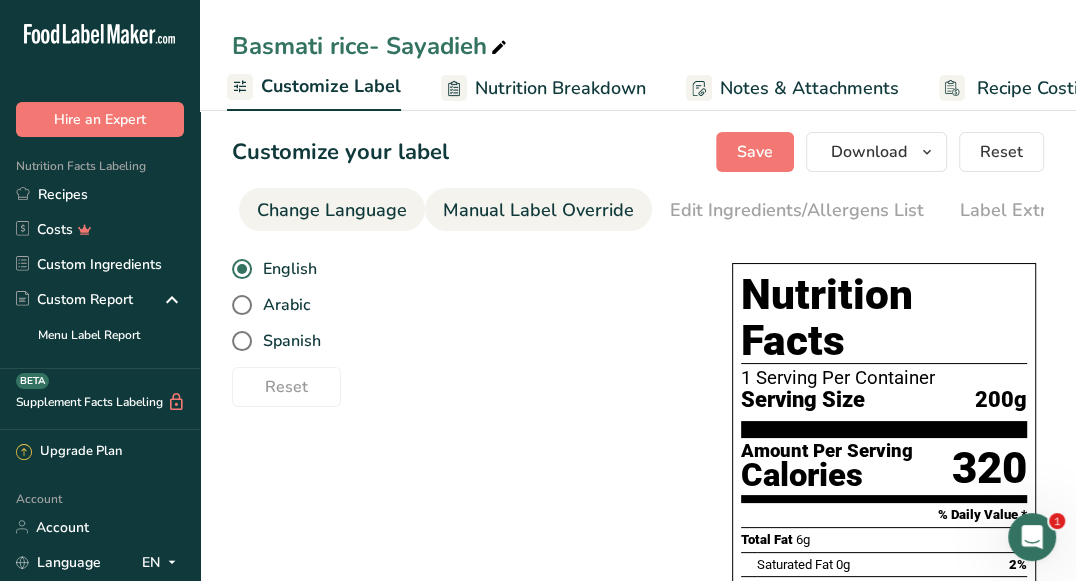 click on "Manual Label Override" at bounding box center (538, 210) 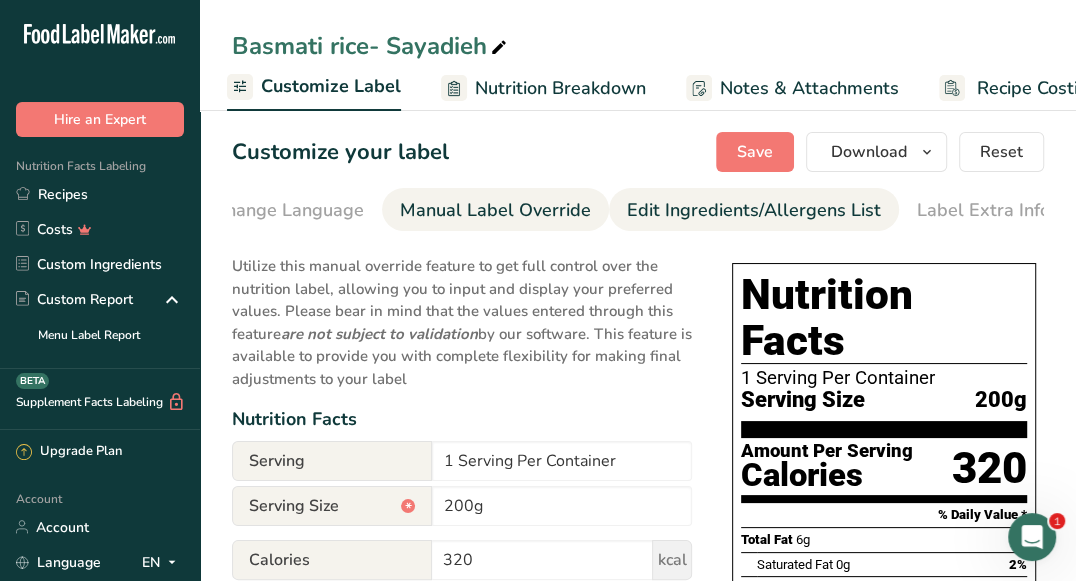 scroll, scrollTop: 0, scrollLeft: 641, axis: horizontal 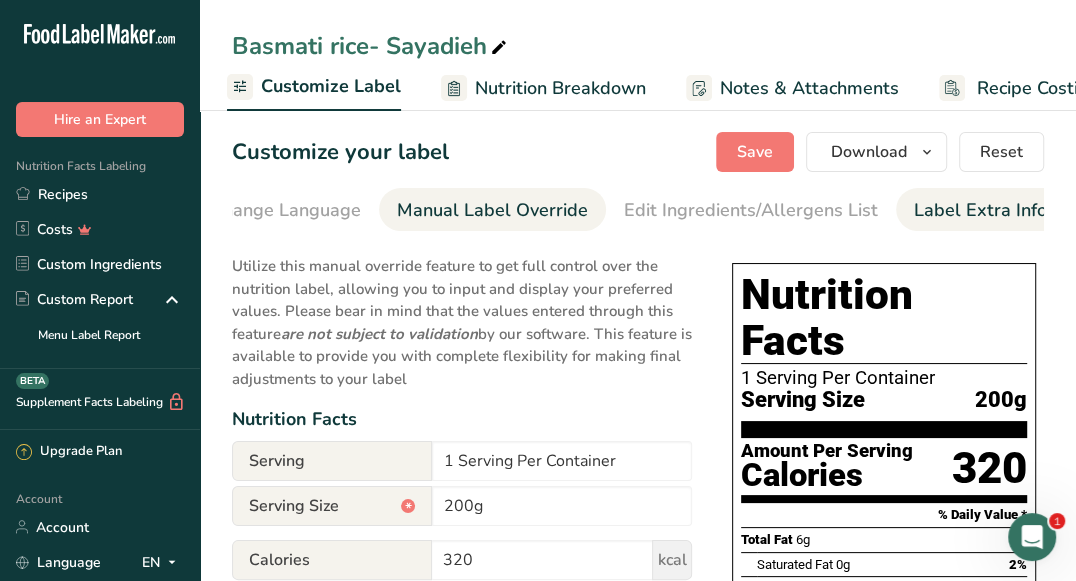 click on "Label Extra Info" at bounding box center [980, 210] 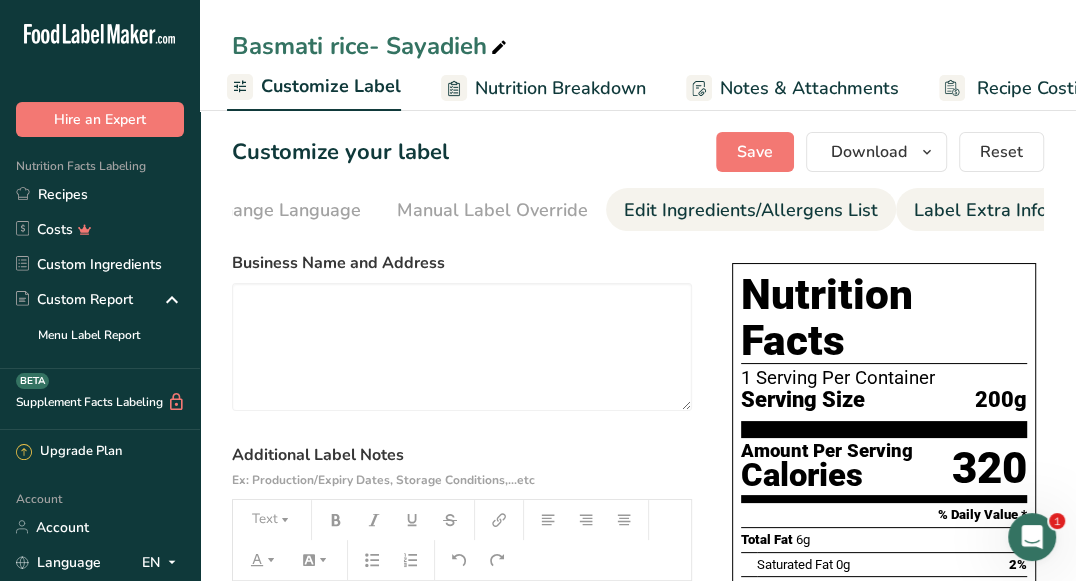 click on "Edit Ingredients/Allergens List" at bounding box center (751, 210) 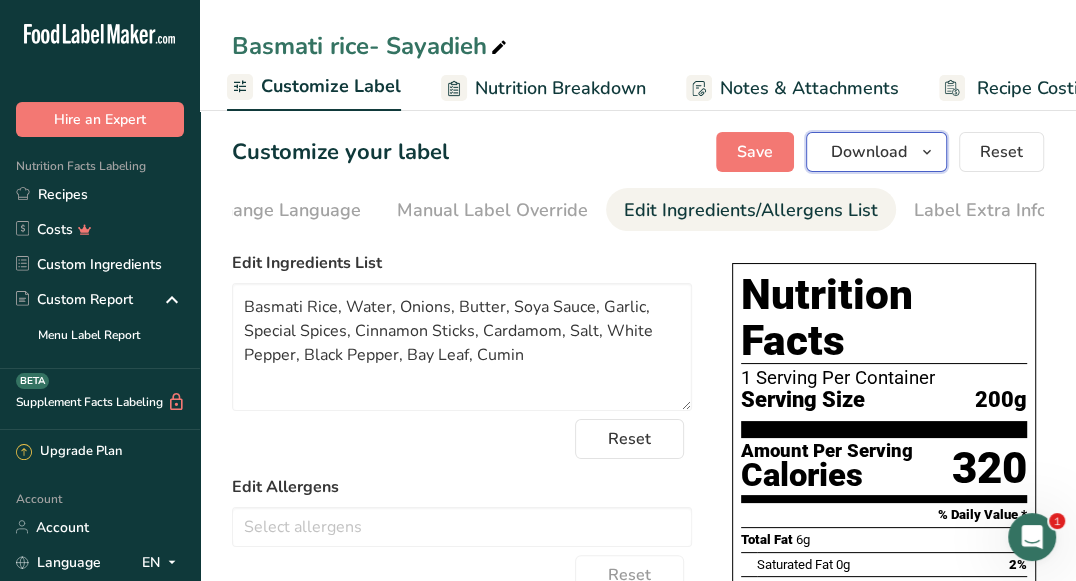 click on "Download" at bounding box center [869, 152] 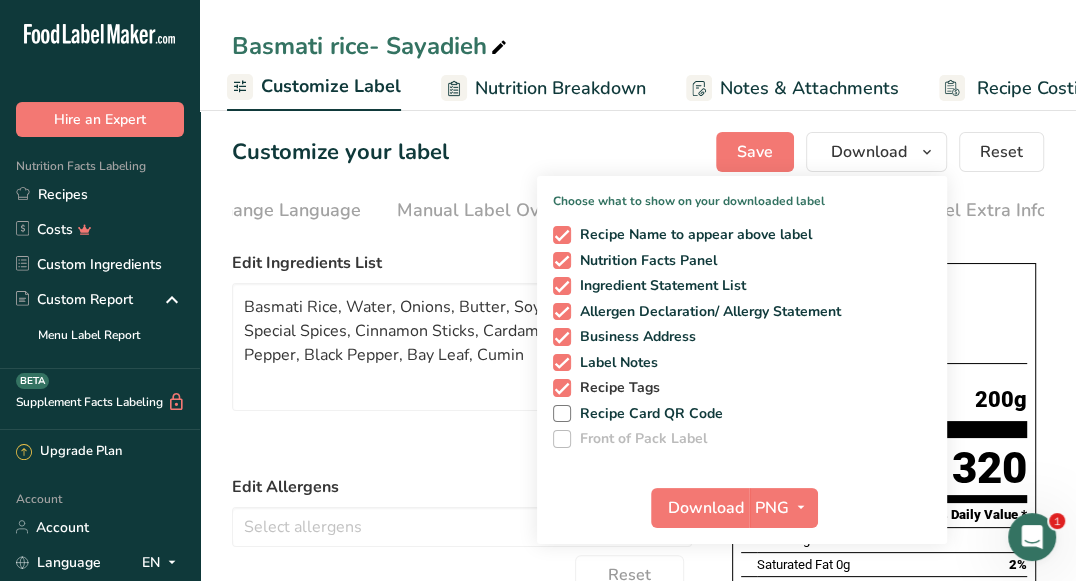 click on "Recipe Tags" at bounding box center [616, 388] 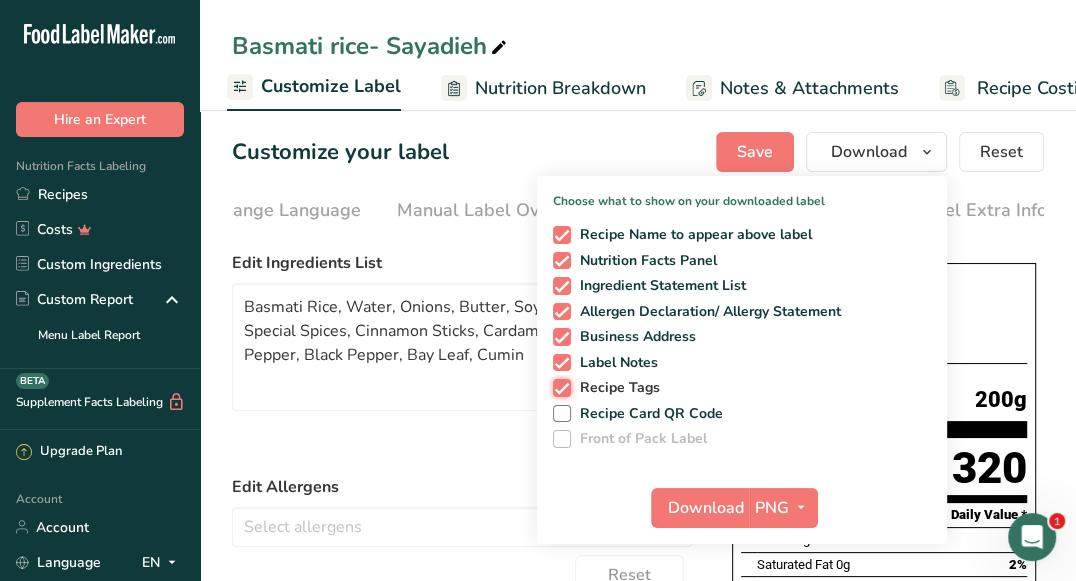 click on "Recipe Tags" at bounding box center [559, 387] 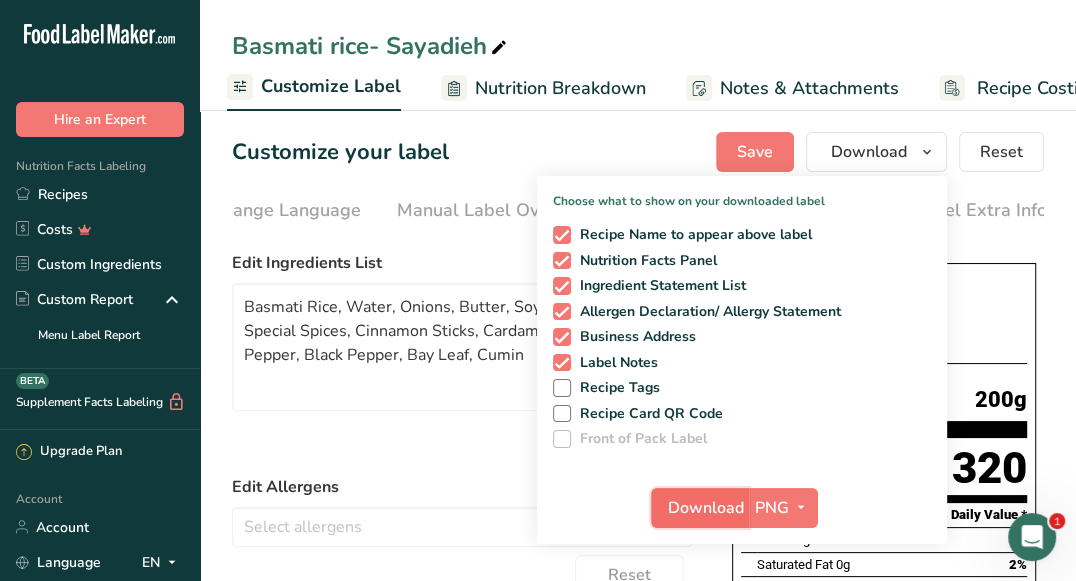 click on "Download" at bounding box center (700, 508) 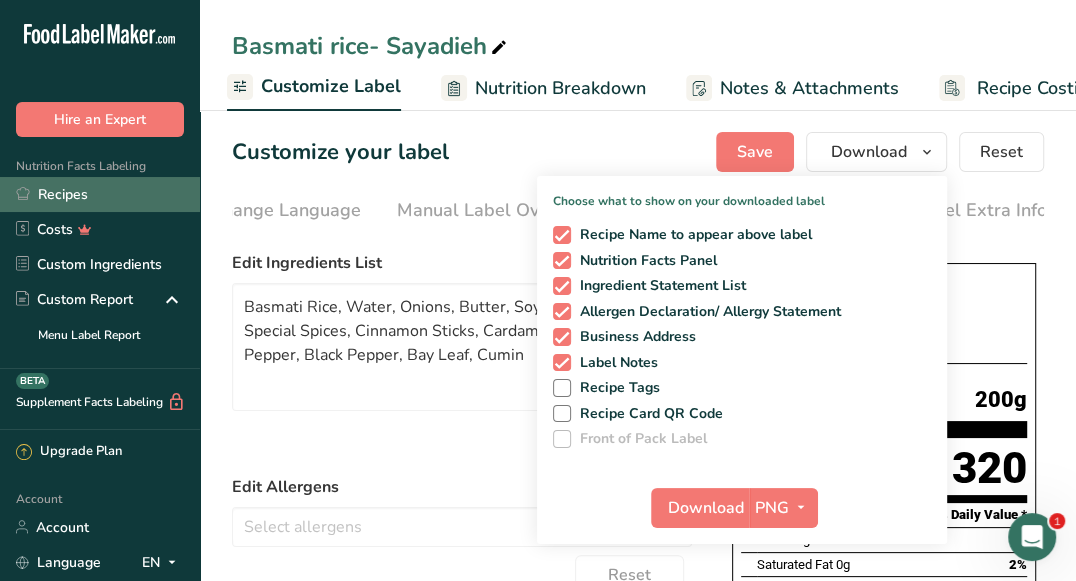 click on "Recipes" at bounding box center (100, 194) 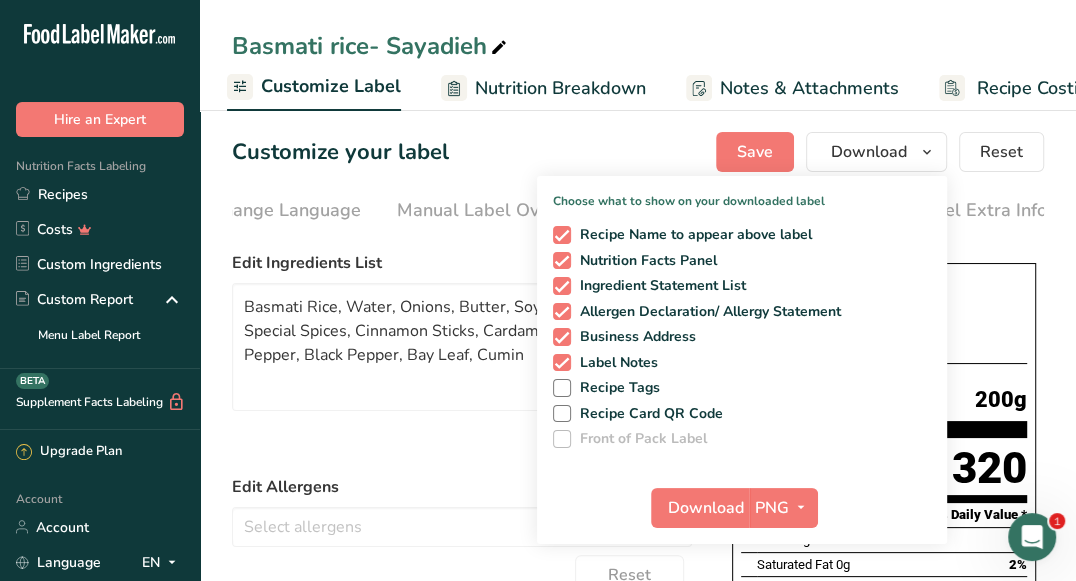 scroll, scrollTop: 0, scrollLeft: 0, axis: both 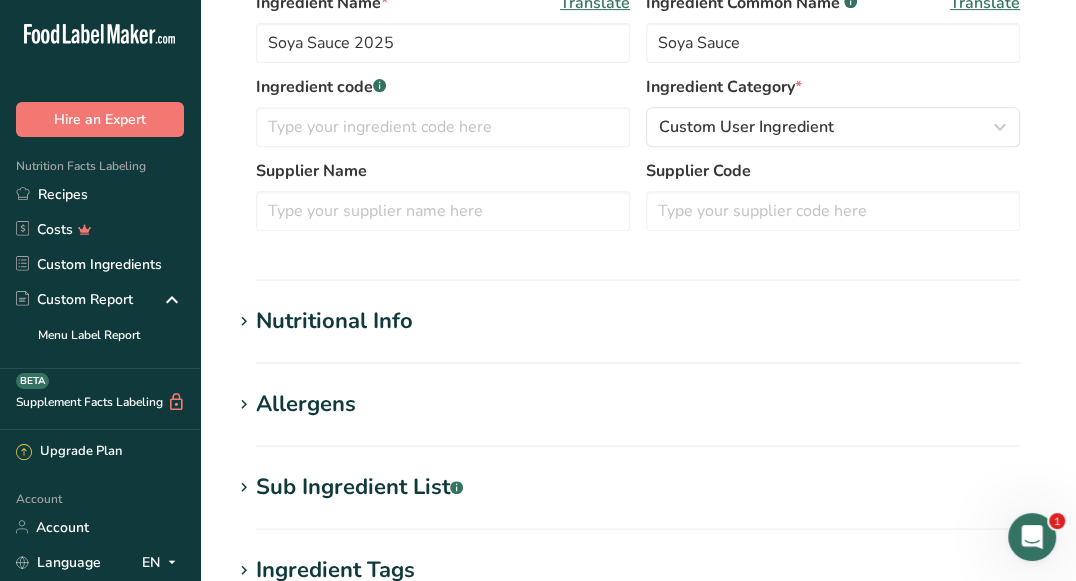 click on "Nutritional Info" at bounding box center [638, 321] 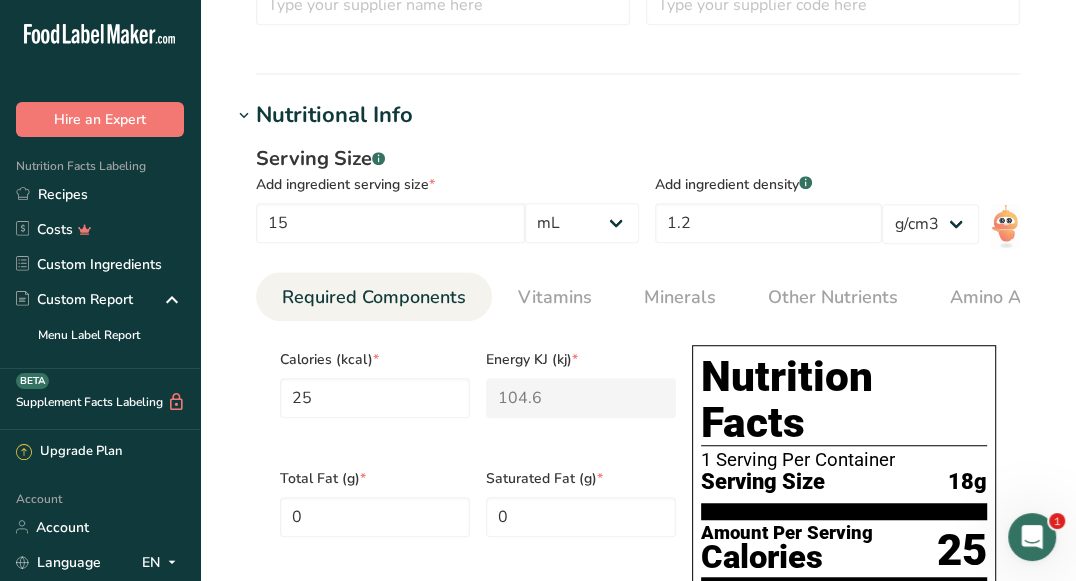 scroll, scrollTop: 660, scrollLeft: 0, axis: vertical 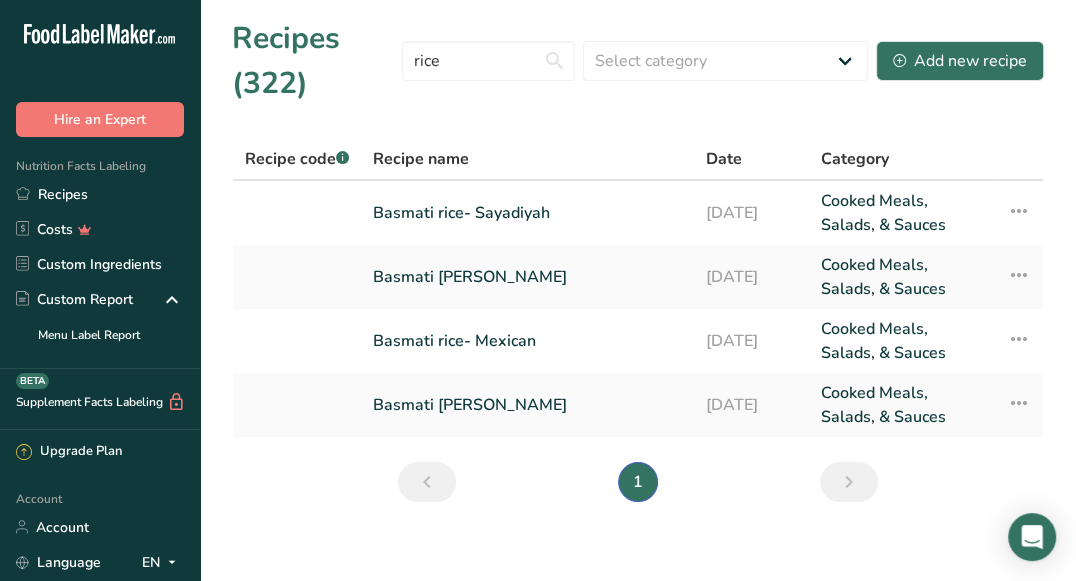 click on "Basmati rice- Mexican" at bounding box center (527, 341) 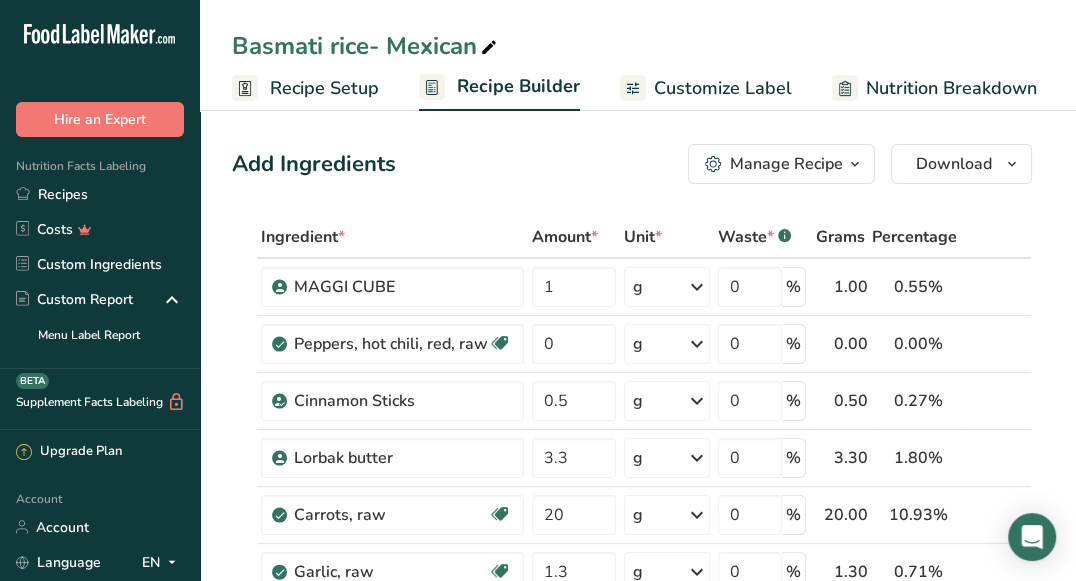 click on "Recipes" at bounding box center [100, 194] 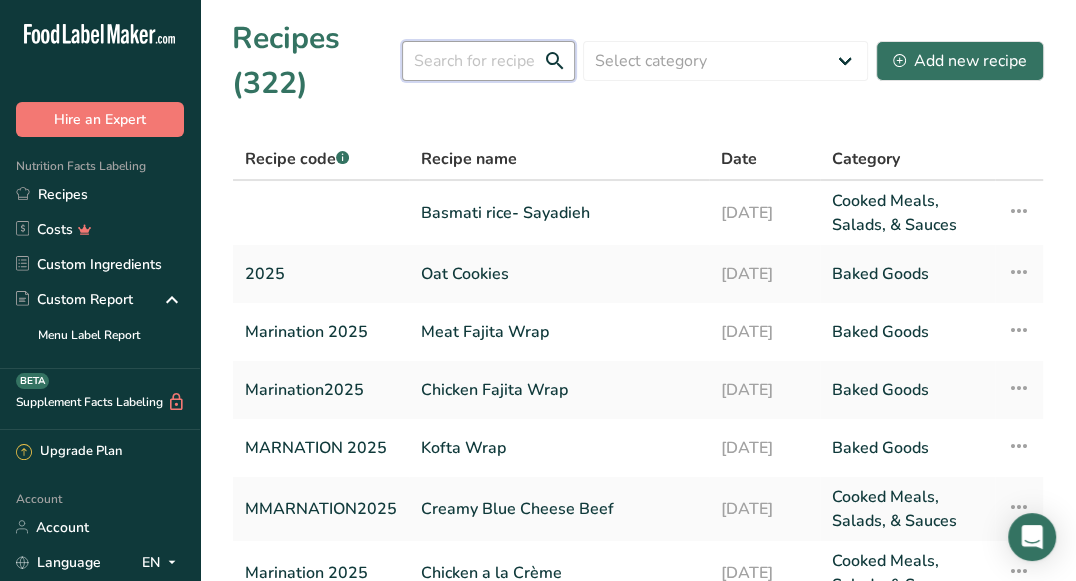 click at bounding box center (488, 61) 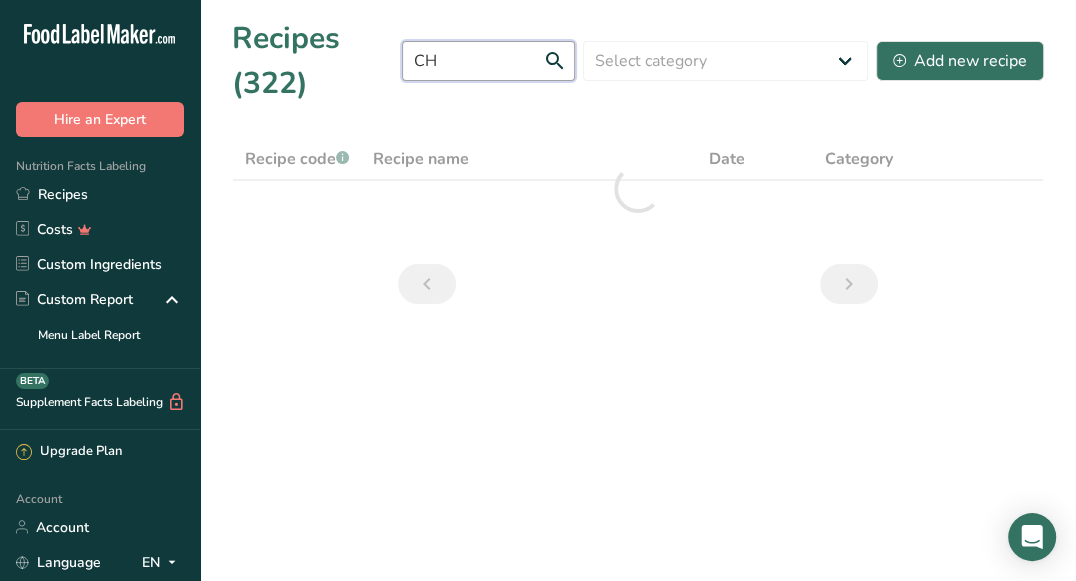 type on "C" 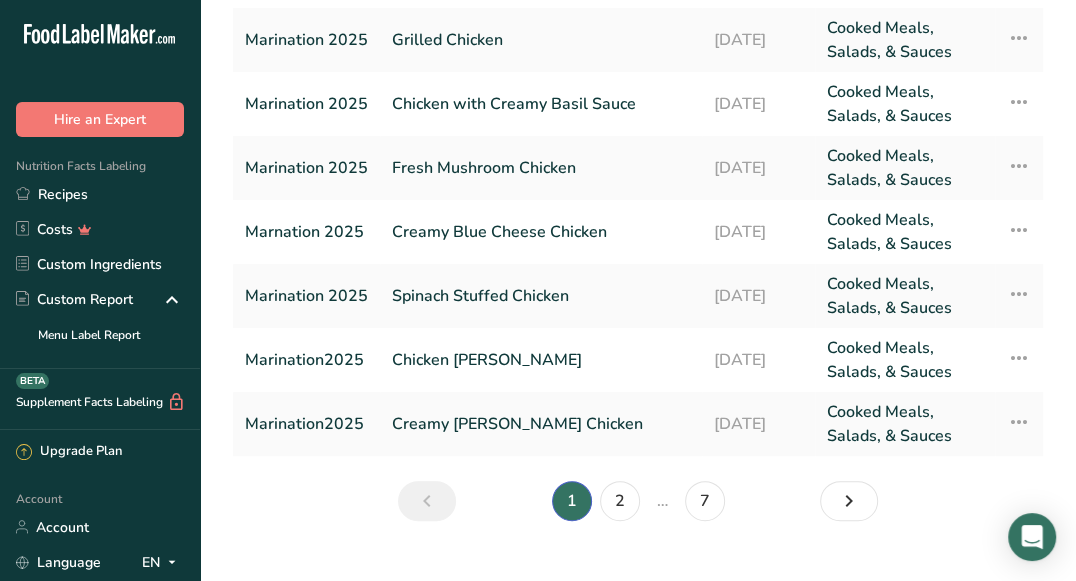 scroll, scrollTop: 363, scrollLeft: 0, axis: vertical 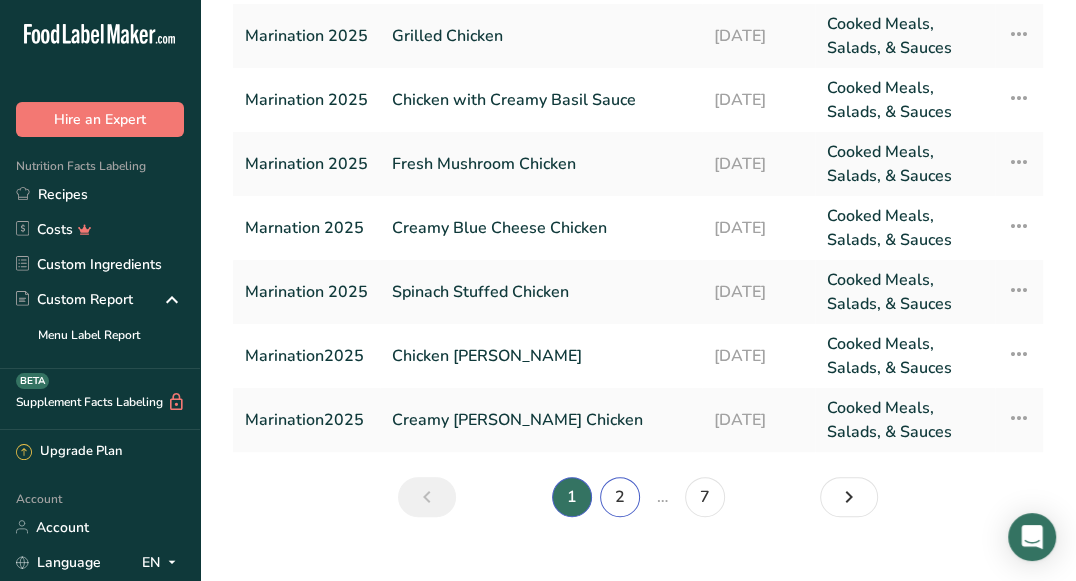 click on "2" at bounding box center (620, 497) 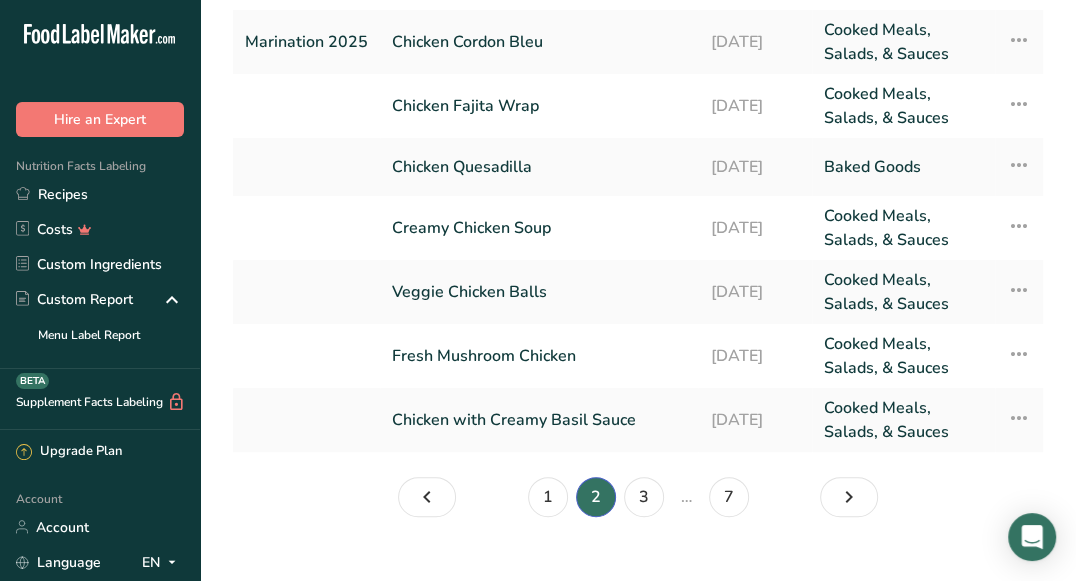 scroll, scrollTop: 369, scrollLeft: 0, axis: vertical 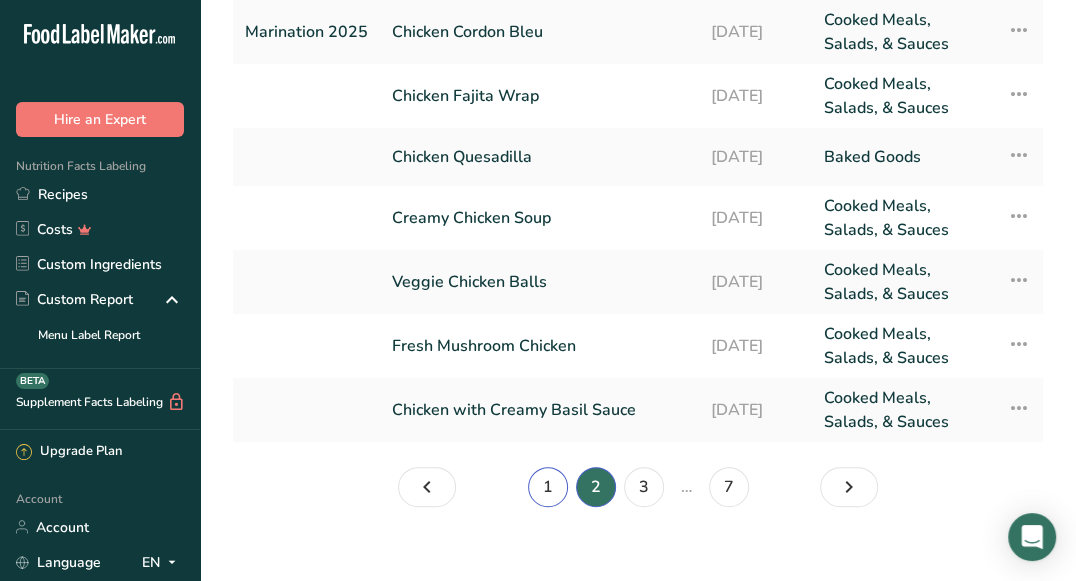 click on "1" at bounding box center (548, 487) 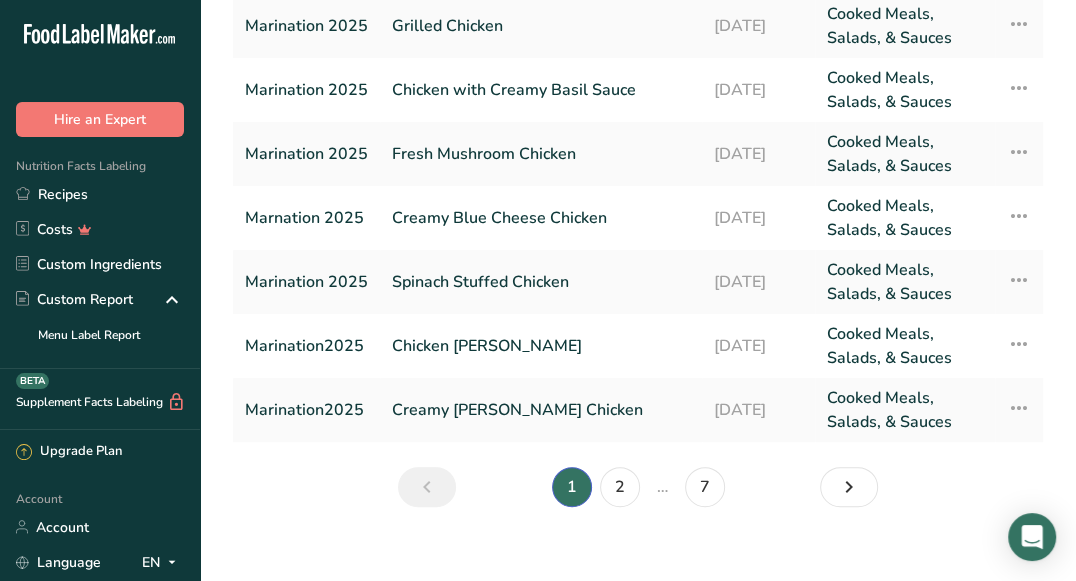 scroll, scrollTop: 367, scrollLeft: 0, axis: vertical 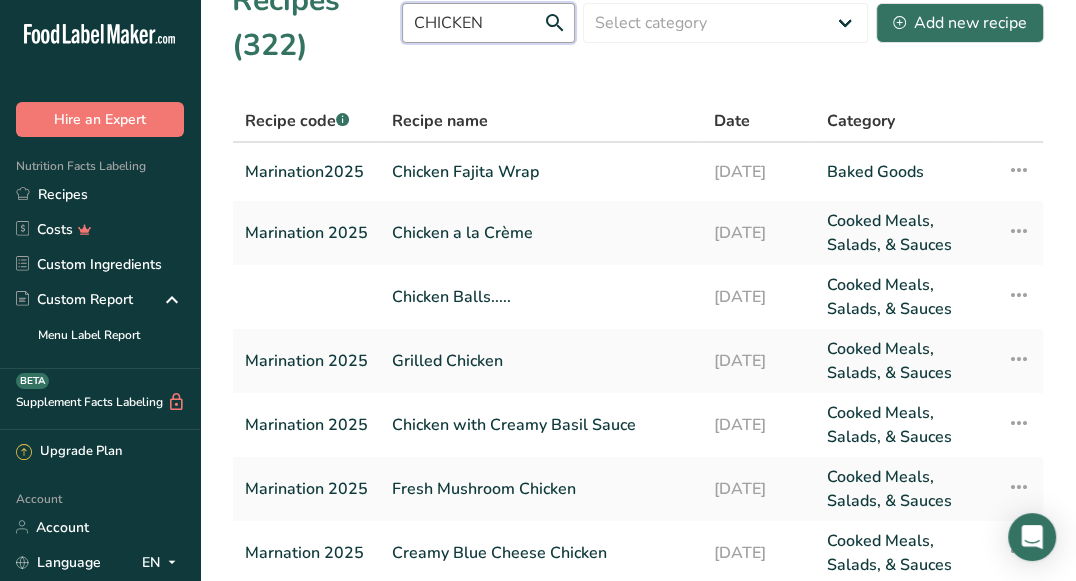 click on "CHICKEN" at bounding box center (488, 23) 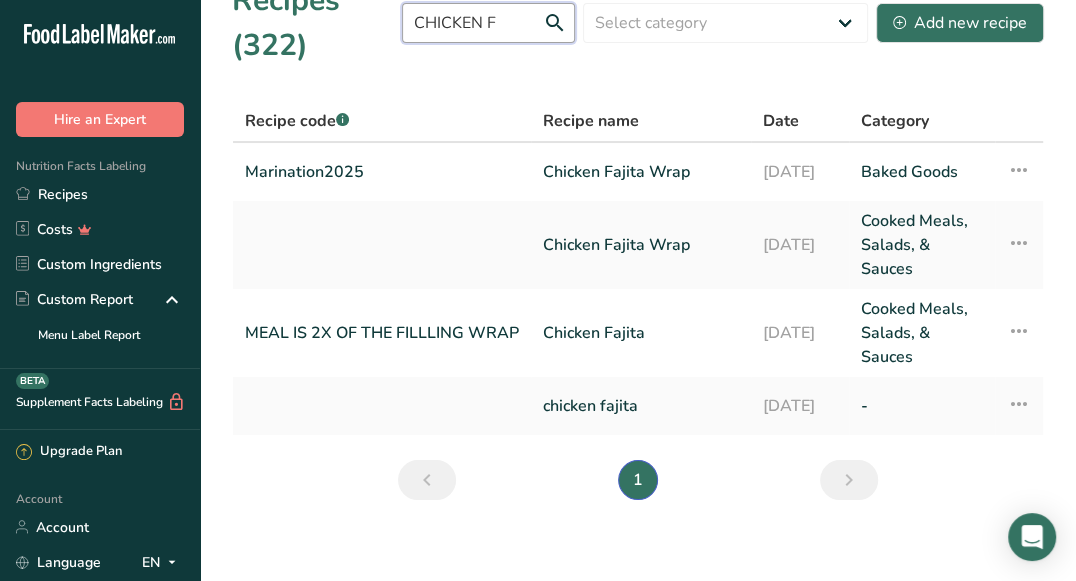 type on "CHICKEN F" 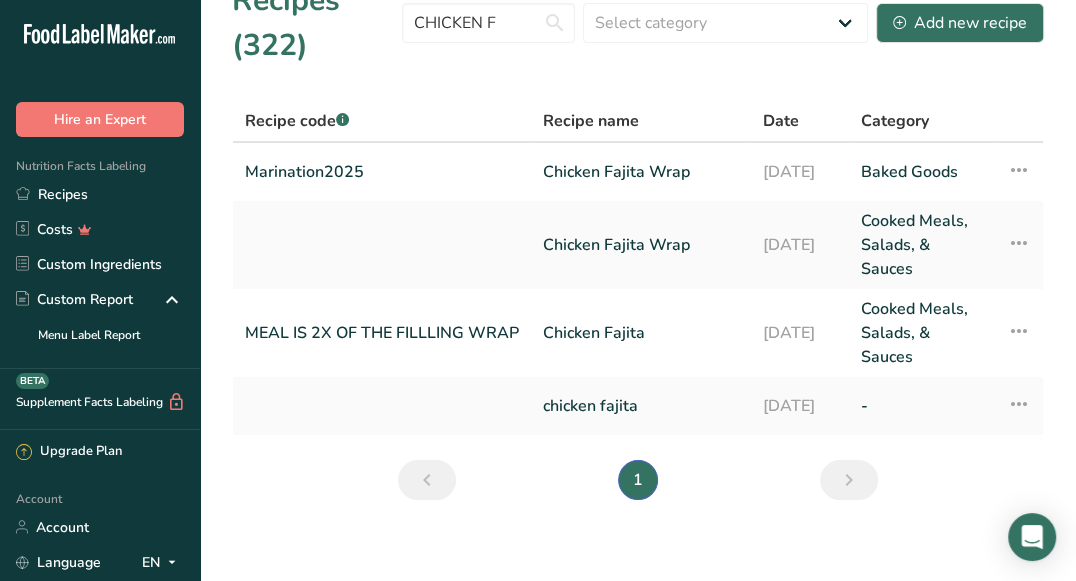 click on "chicken fajita" at bounding box center (641, 406) 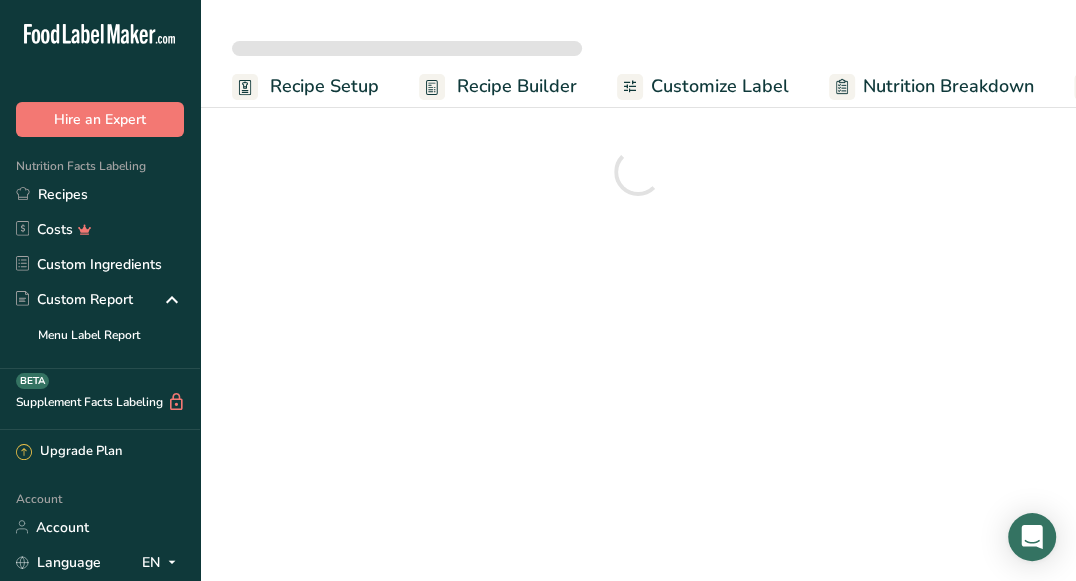 scroll, scrollTop: 0, scrollLeft: 0, axis: both 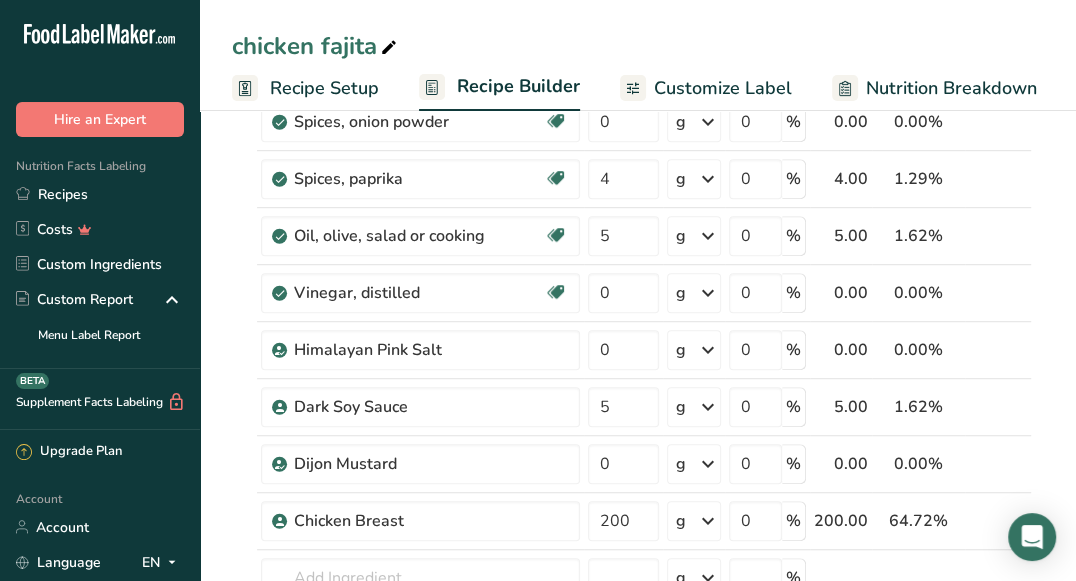 click on "i" at bounding box center [981, 521] 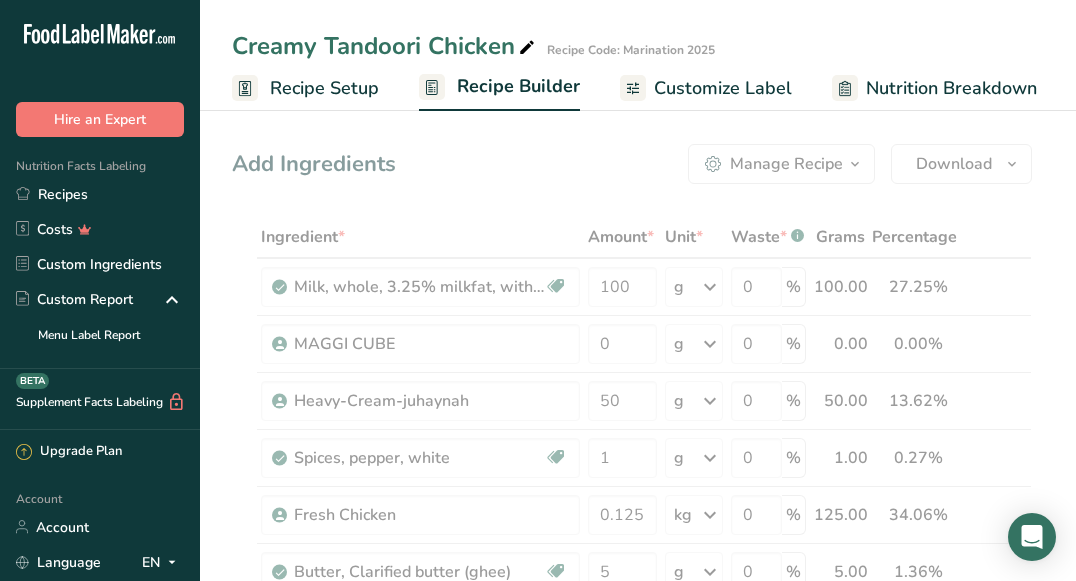 scroll, scrollTop: 0, scrollLeft: 0, axis: both 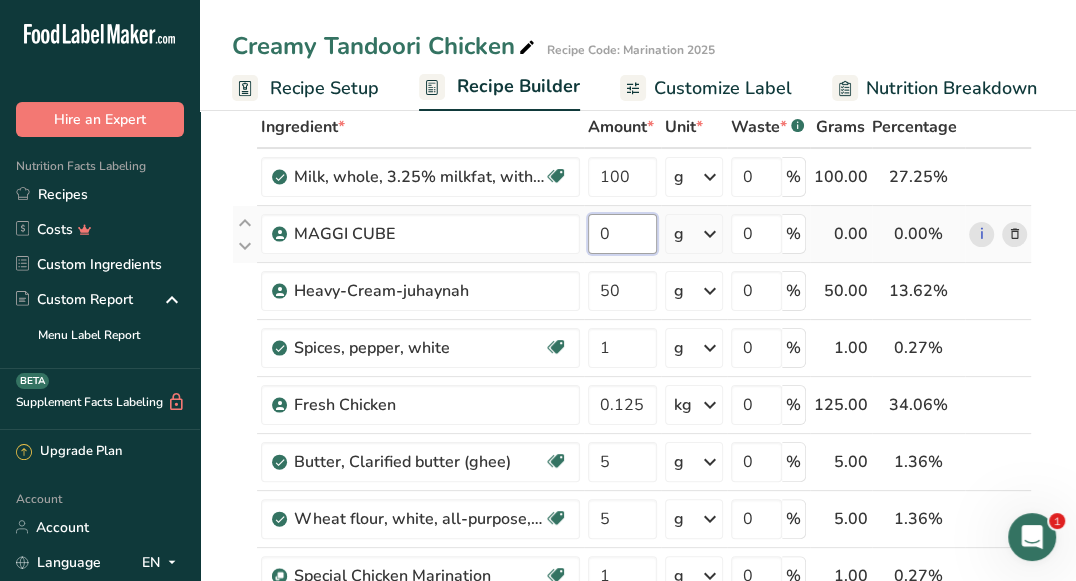 drag, startPoint x: 622, startPoint y: 232, endPoint x: 591, endPoint y: 229, distance: 31.144823 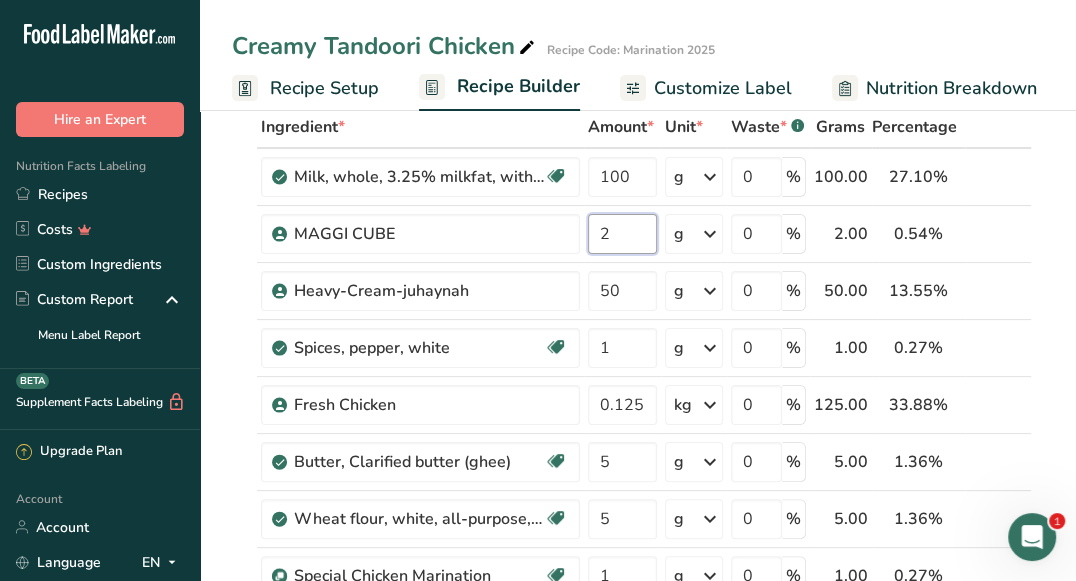 type on "2" 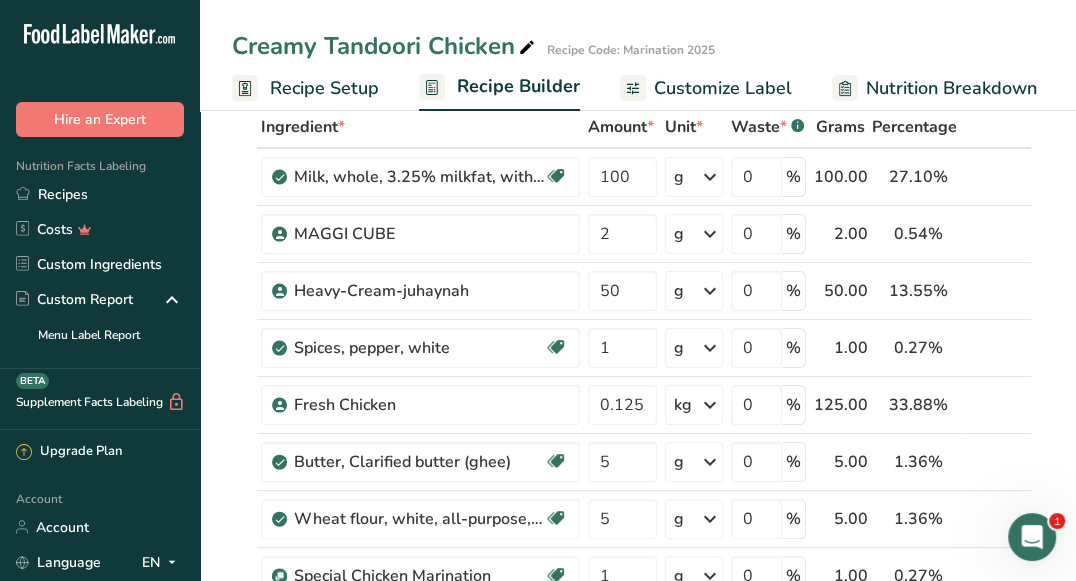 click on "Add Ingredients
Manage Recipe         Delete Recipe           Duplicate Recipe             Scale Recipe             Save as Sub-Recipe   .a-a{fill:#347362;}.b-a{fill:#fff;}                               Nutrition Breakdown                 Recipe Card
NEW
Amino Acids Pattern Report           Activity History
Download
Choose your preferred label style
Standard FDA label
Standard FDA label
The most common format for nutrition facts labels in compliance with the FDA's typeface, style and requirements
Tabular FDA label
A label format compliant with the FDA regulations presented in a tabular (horizontal) display.
Linear FDA label
A simple linear display for small sized packages.
Simplified FDA label" at bounding box center (638, 1385) 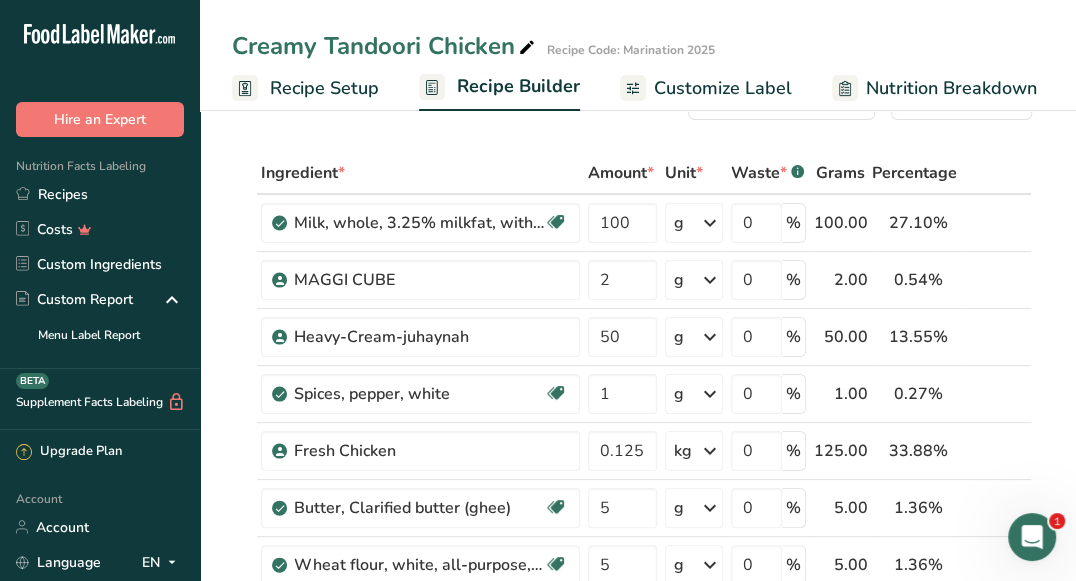 scroll, scrollTop: 73, scrollLeft: 0, axis: vertical 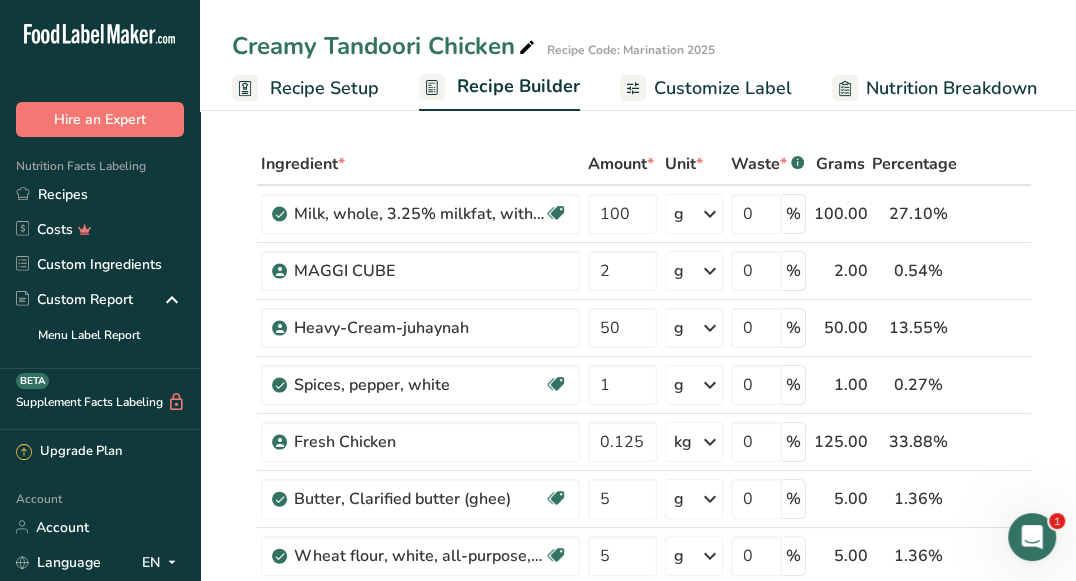 click on "Creamy Tandoori Chicken
Recipe Code: Marination 2025" at bounding box center [638, 46] 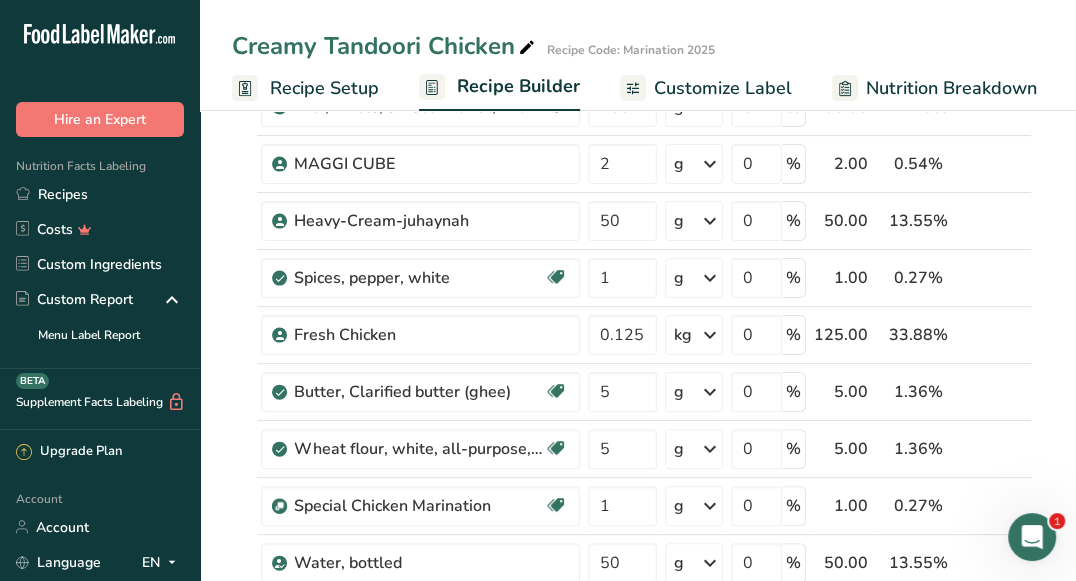 scroll, scrollTop: 183, scrollLeft: 0, axis: vertical 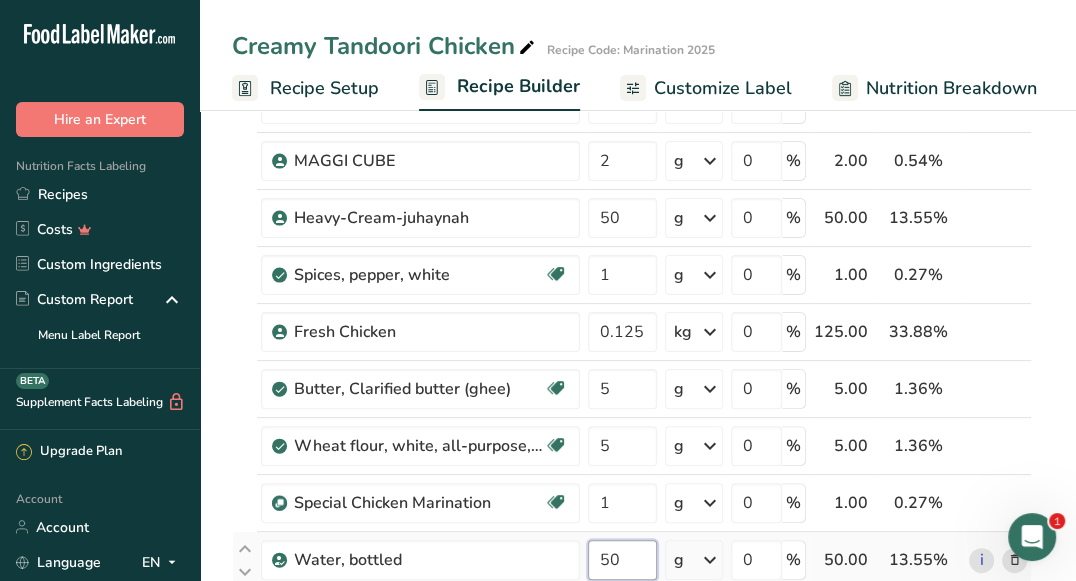 click on "50" at bounding box center (622, 560) 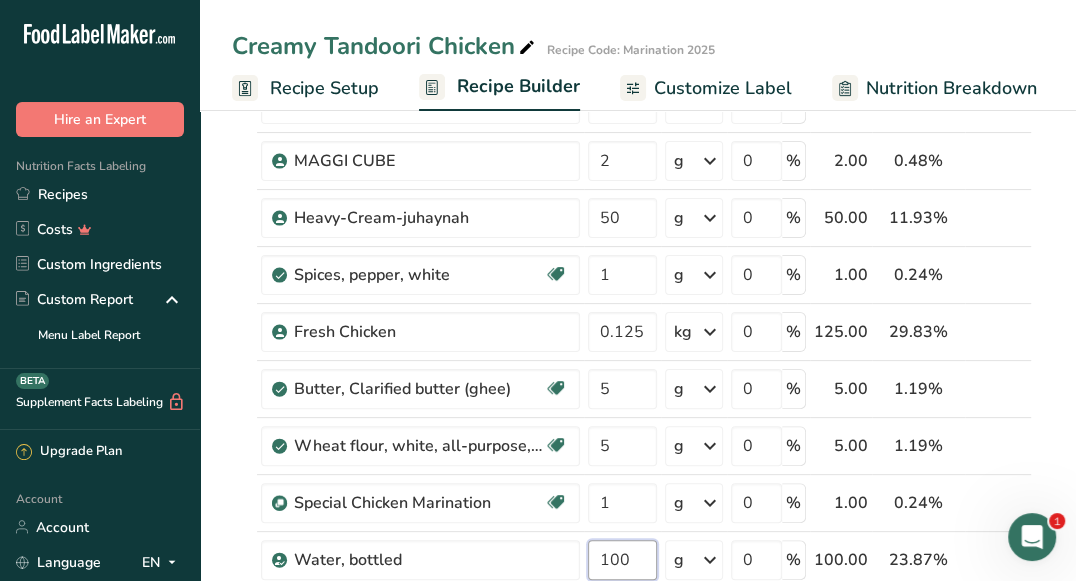 type on "100" 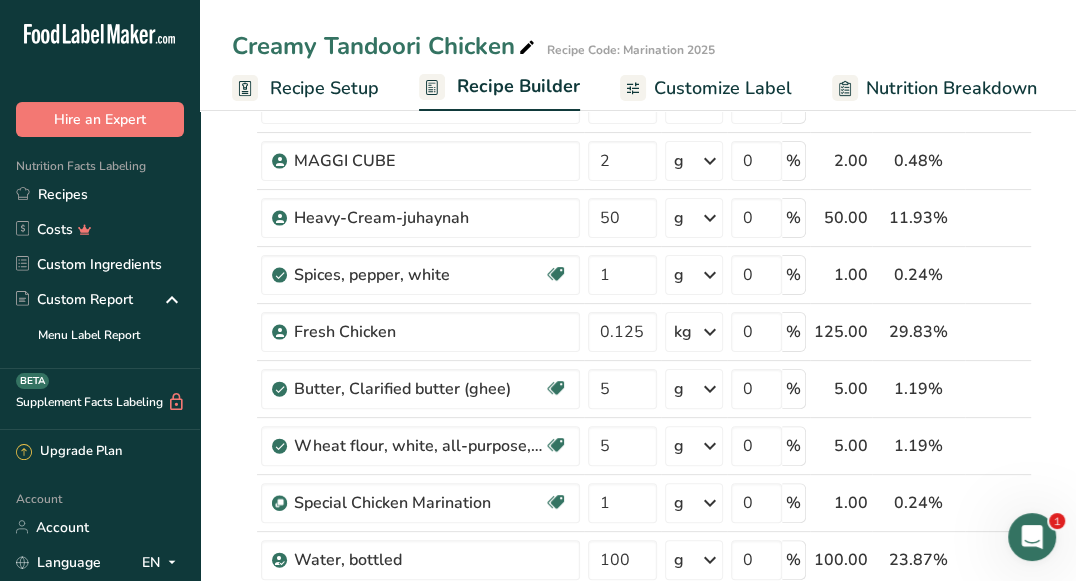 click on "Add Ingredients
Manage Recipe         Delete Recipe           Duplicate Recipe             Scale Recipe             Save as Sub-Recipe   .a-a{fill:#347362;}.b-a{fill:#fff;}                               Nutrition Breakdown                 Recipe Card
NEW
Amino Acids Pattern Report           Activity History
Download
Choose your preferred label style
Standard FDA label
Standard FDA label
The most common format for nutrition facts labels in compliance with the FDA's typeface, style and requirements
Tabular FDA label
A label format compliant with the FDA regulations presented in a tabular (horizontal) display.
Linear FDA label
A simple linear display for small sized packages.
Simplified FDA label" at bounding box center (638, 1331) 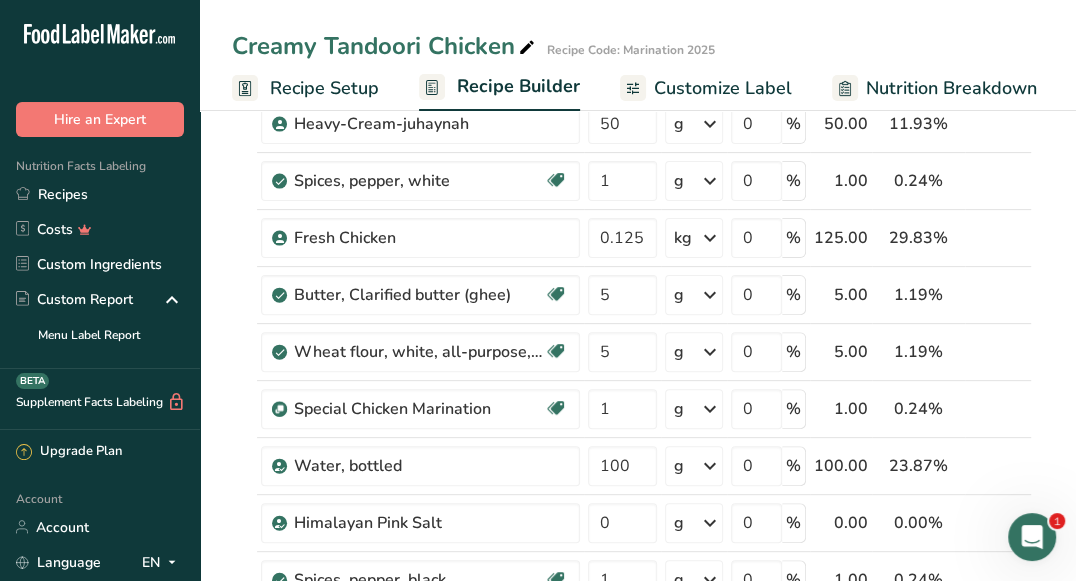 scroll, scrollTop: 249, scrollLeft: 0, axis: vertical 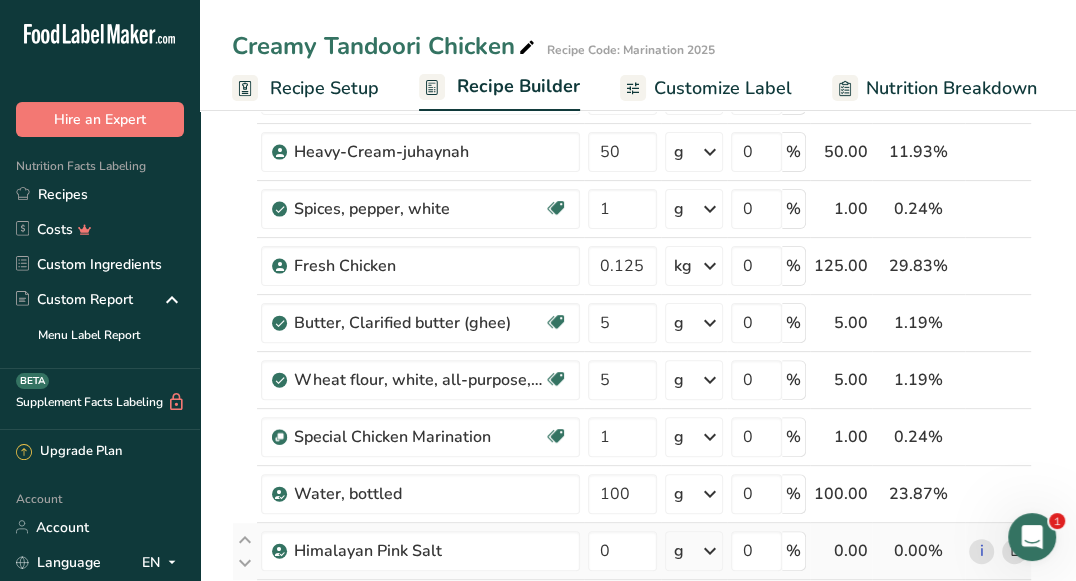 click at bounding box center (1014, 551) 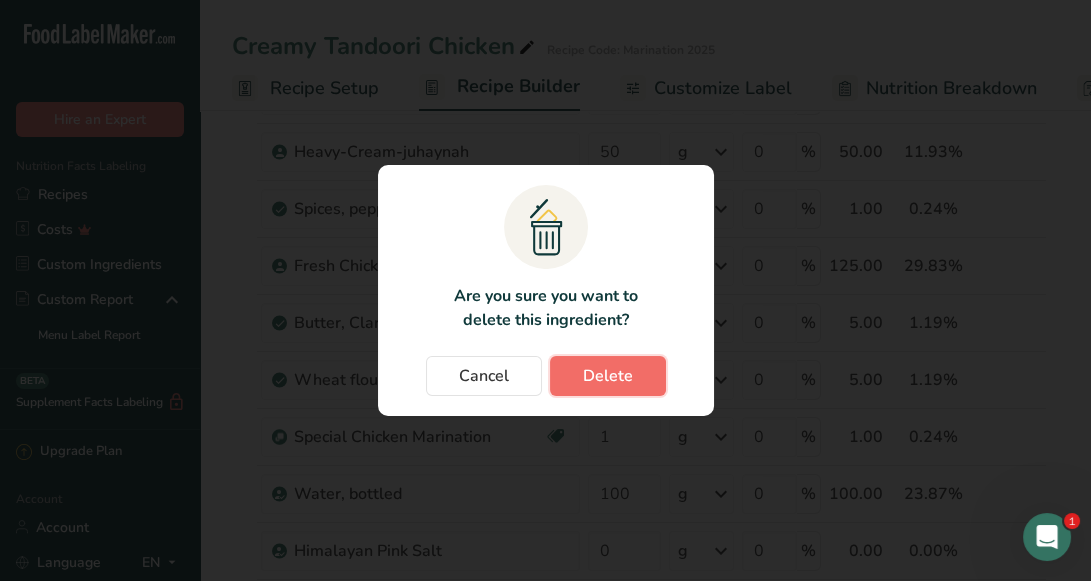 click on "Delete" at bounding box center [608, 376] 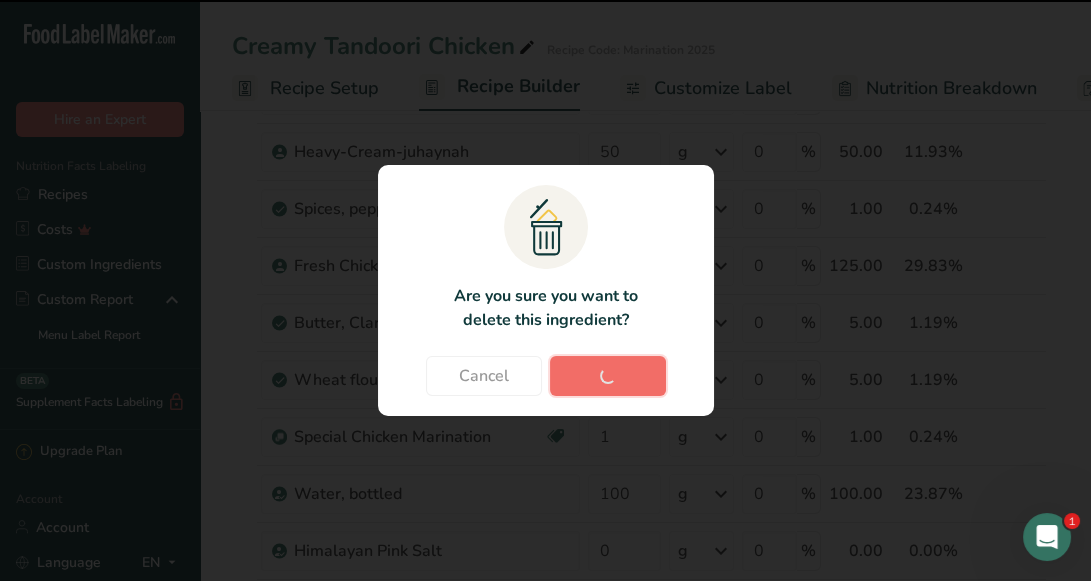 type on "1" 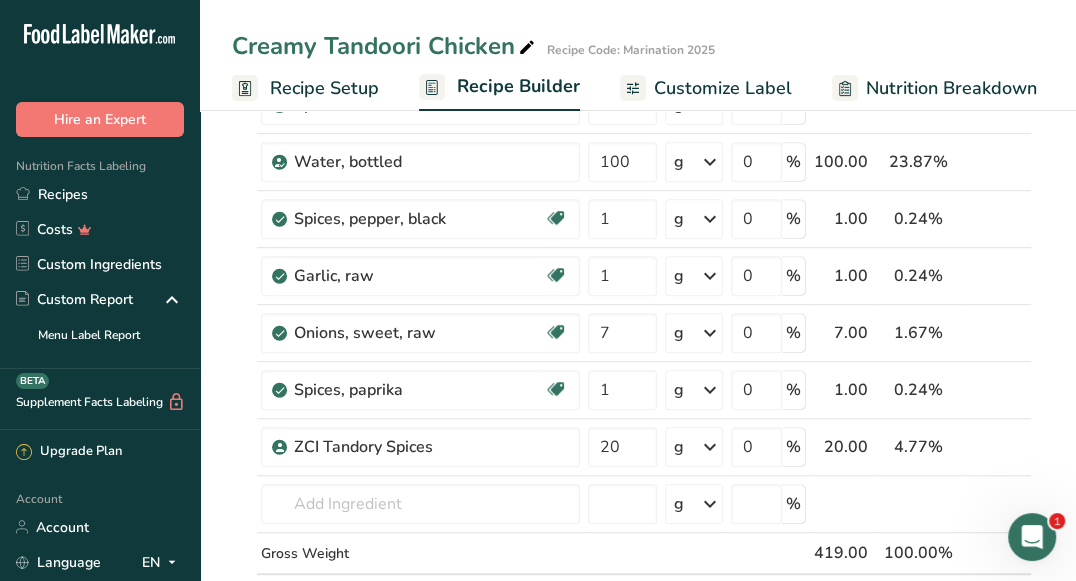 scroll, scrollTop: 655, scrollLeft: 0, axis: vertical 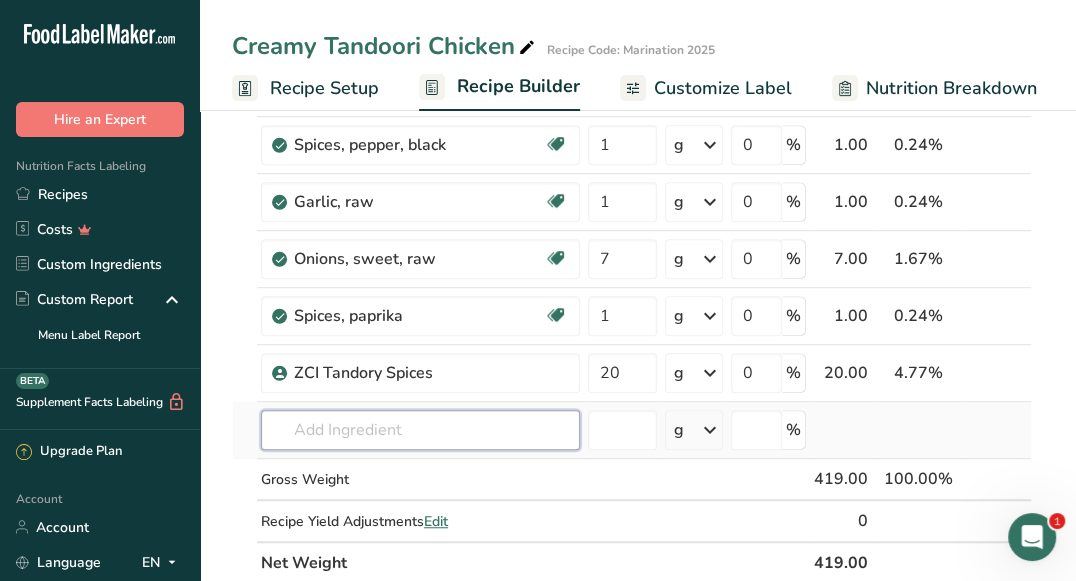 click at bounding box center (420, 430) 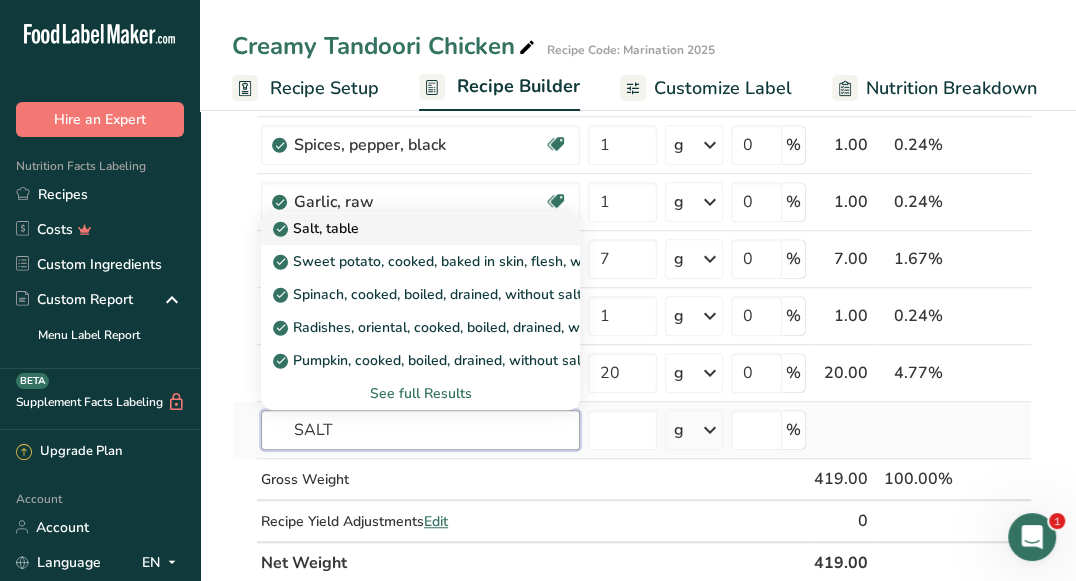 type on "SALT" 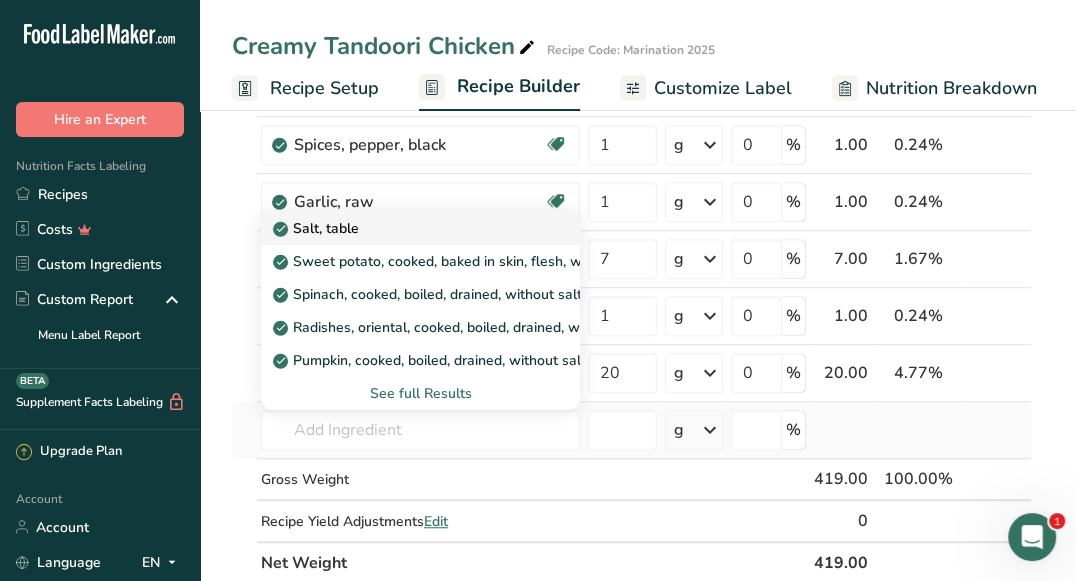 click on "Salt, table" at bounding box center (404, 228) 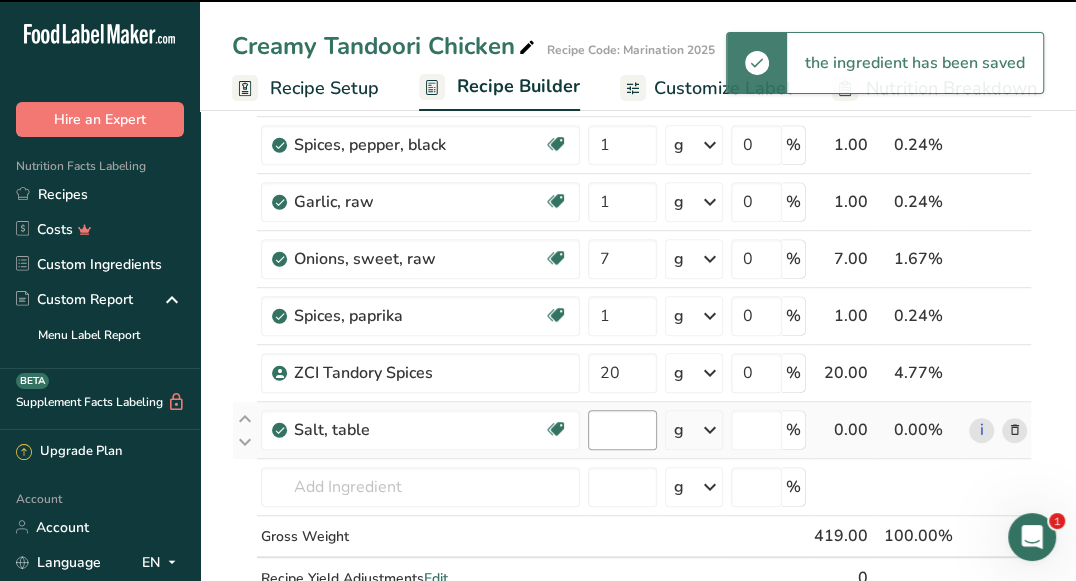 type on "0" 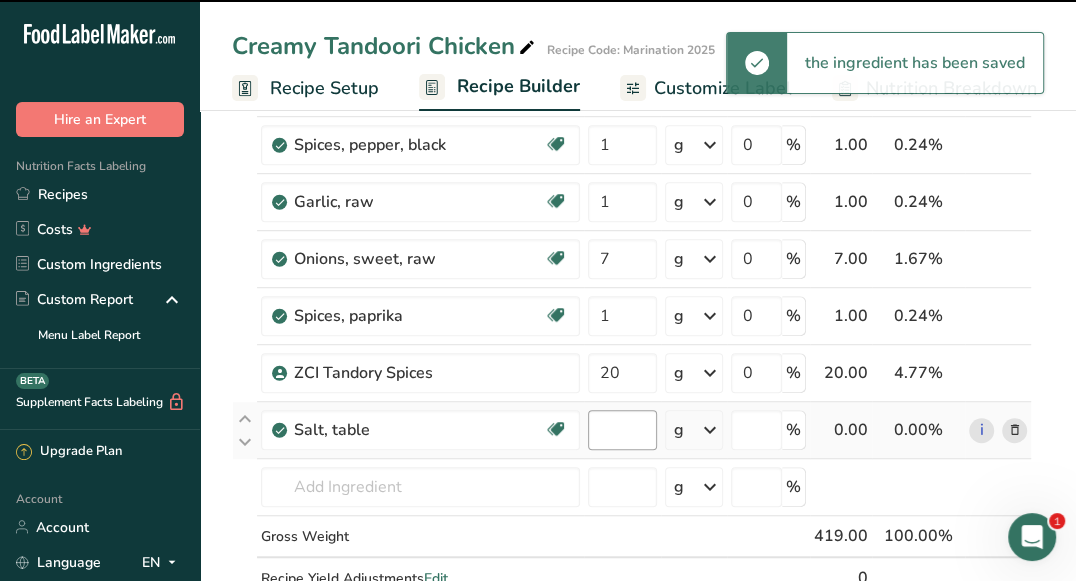 type on "0" 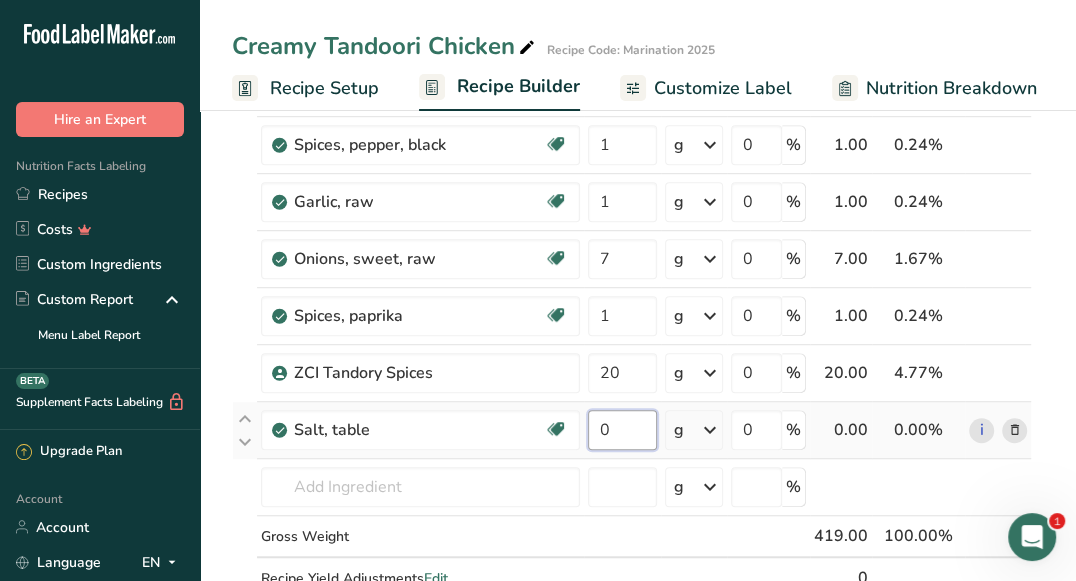 click on "0" at bounding box center [622, 430] 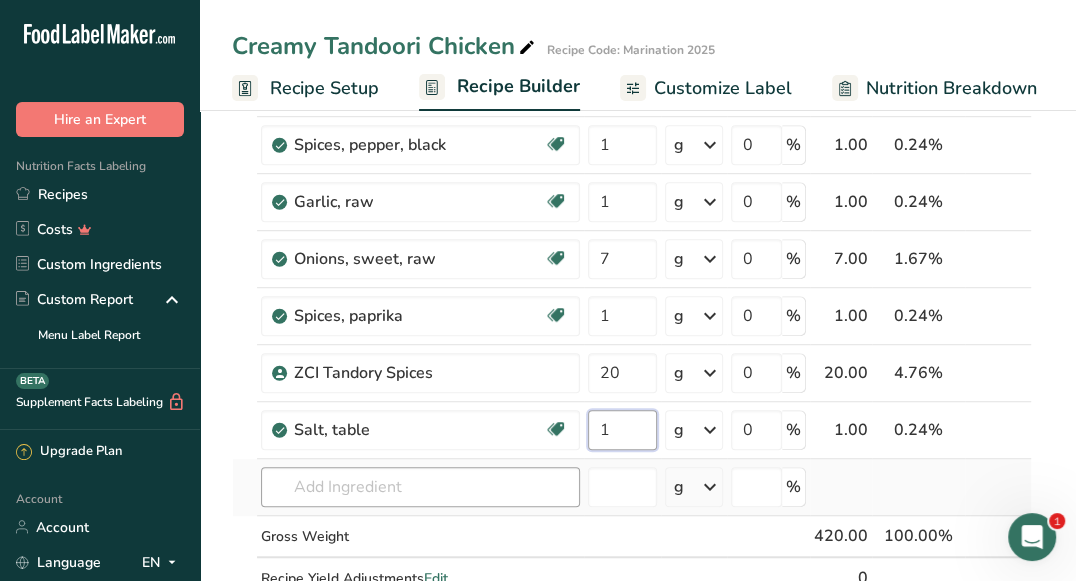 type on "1" 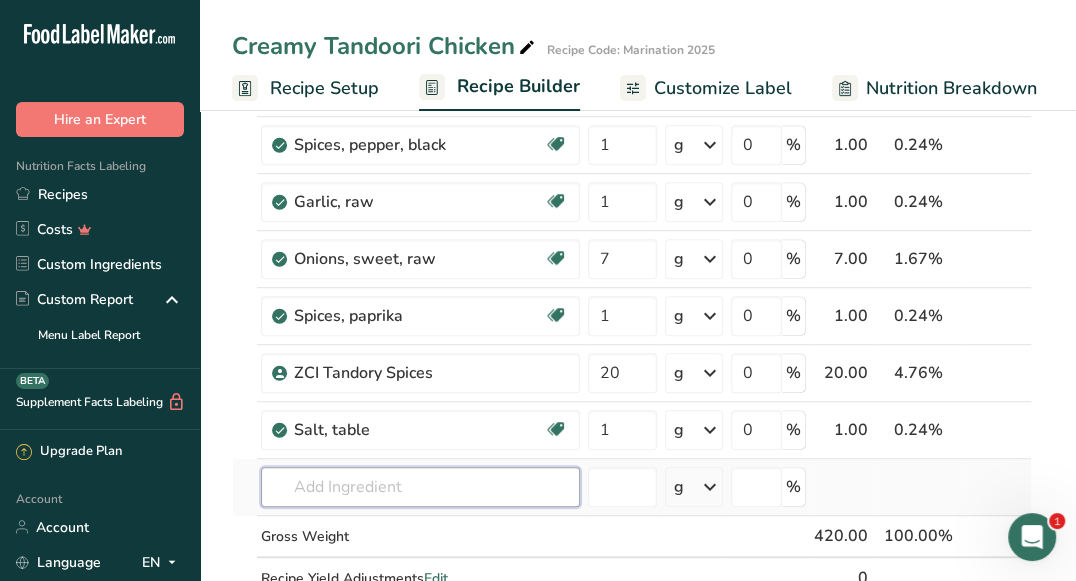 click on "Ingredient *
Amount *
Unit *
Waste *   .a-a{fill:#347362;}.b-a{fill:#fff;}          Grams
Percentage
Milk, whole, 3.25% milkfat, without added vitamin A and vitamin D
Gluten free
Vegetarian
Soy free
100
g
Portions
1 cup
1 tbsp
1 fl oz
See more
Weight Units
g
kg
mg
See more
Volume Units
l
Volume units require a density conversion. If you know your ingredient's density enter it below. Otherwise, click on "RIA" our AI Regulatory bot - she will be able to help you
lb/ft3
g/cm3
Confirm
mL" at bounding box center (632, 101) 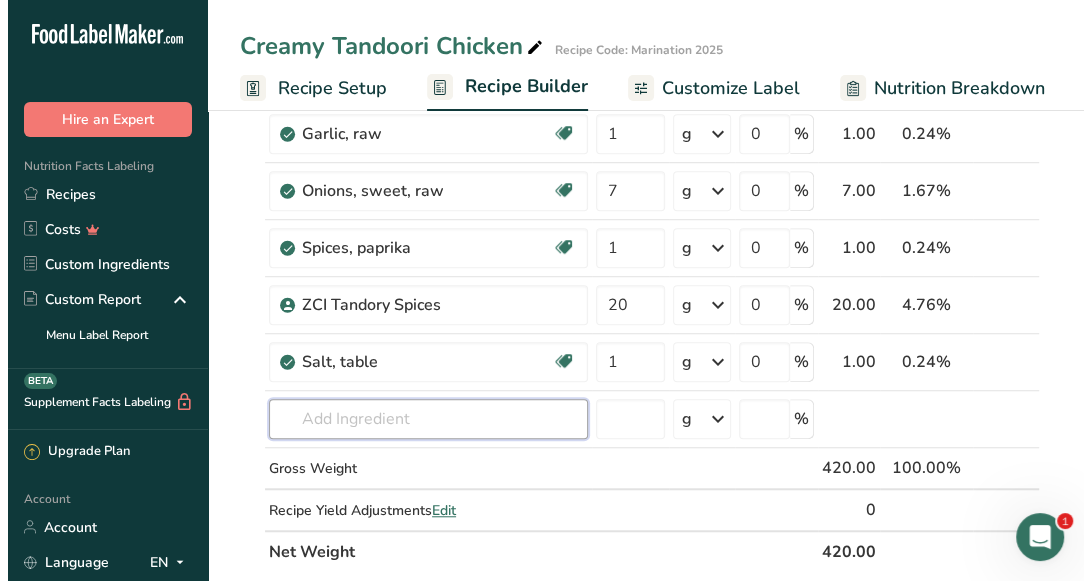 scroll, scrollTop: 736, scrollLeft: 0, axis: vertical 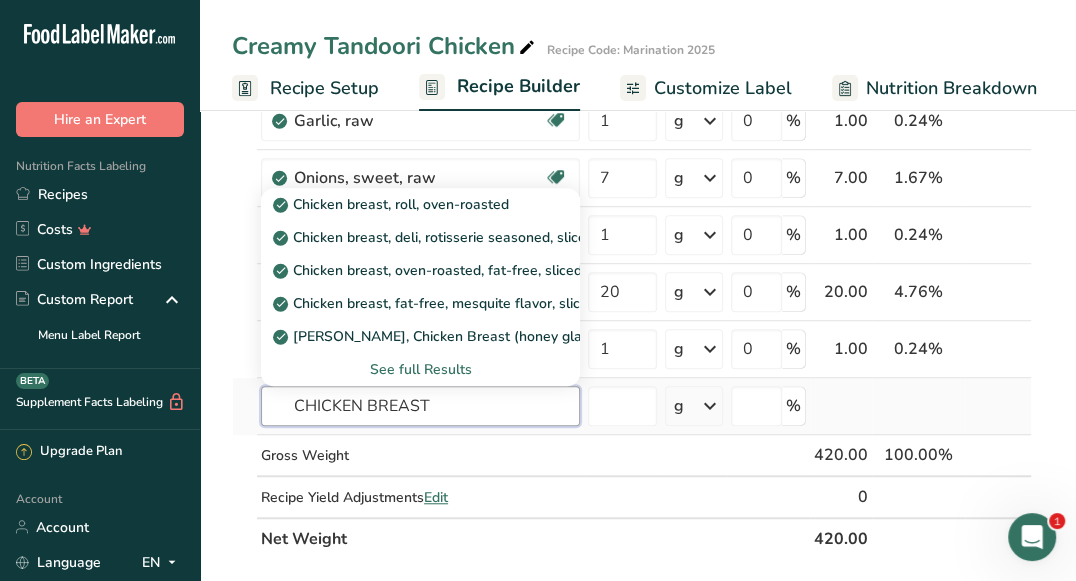type on "CHICKEN BREAST" 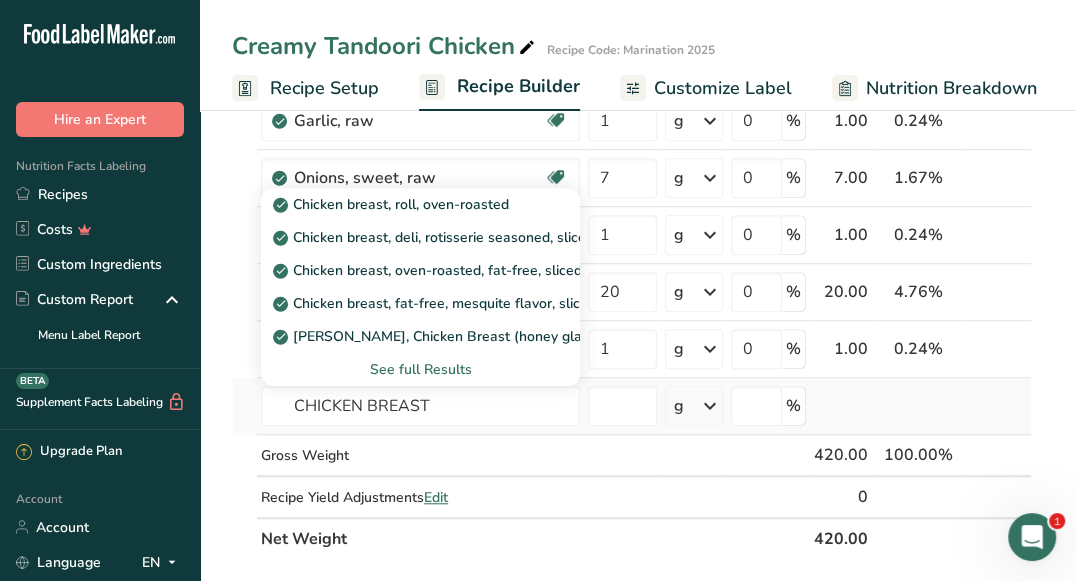 type 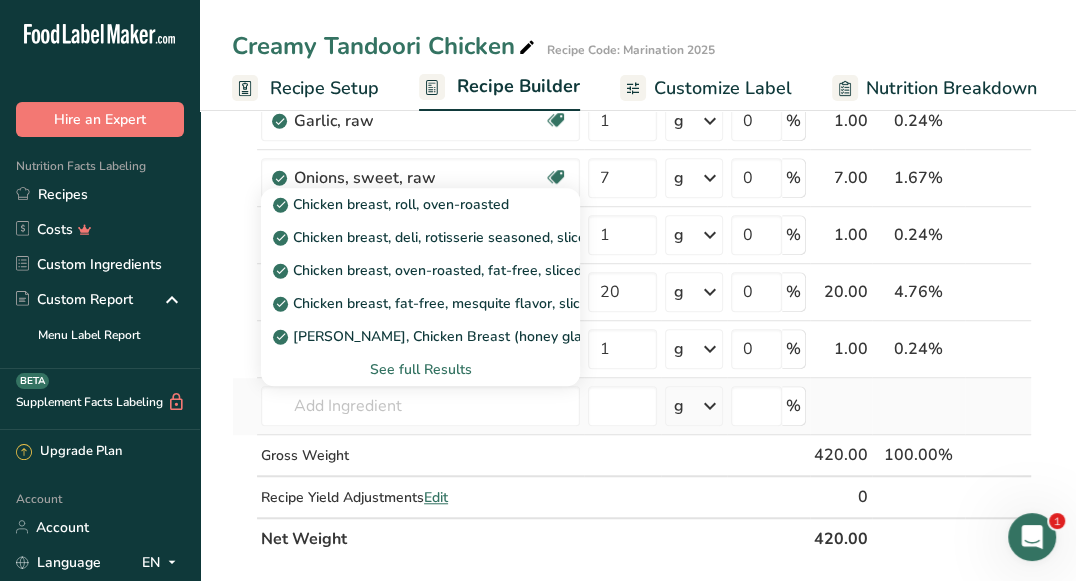 click on "See full Results" at bounding box center [420, 369] 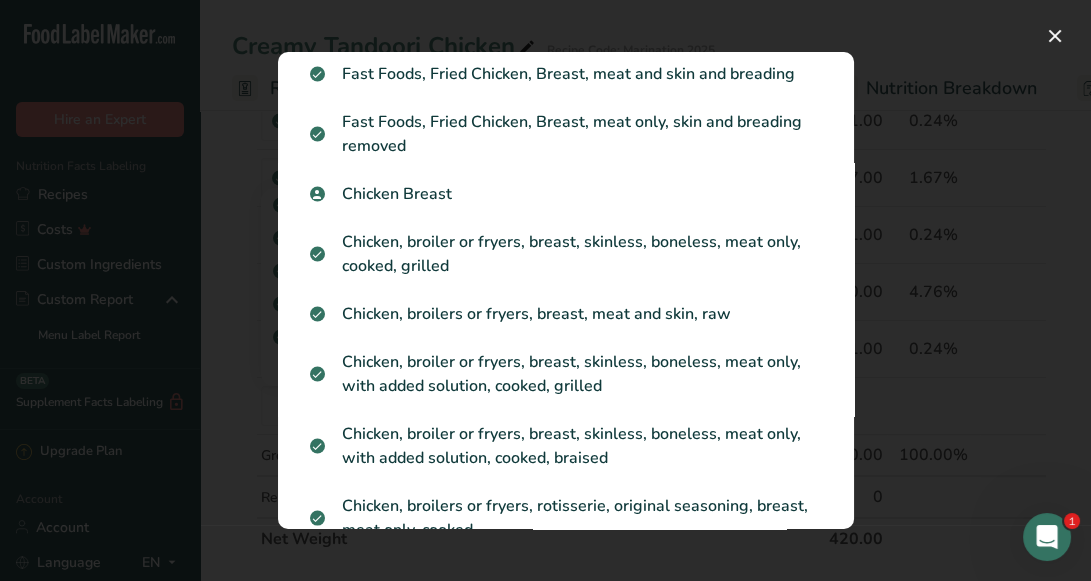 scroll, scrollTop: 398, scrollLeft: 0, axis: vertical 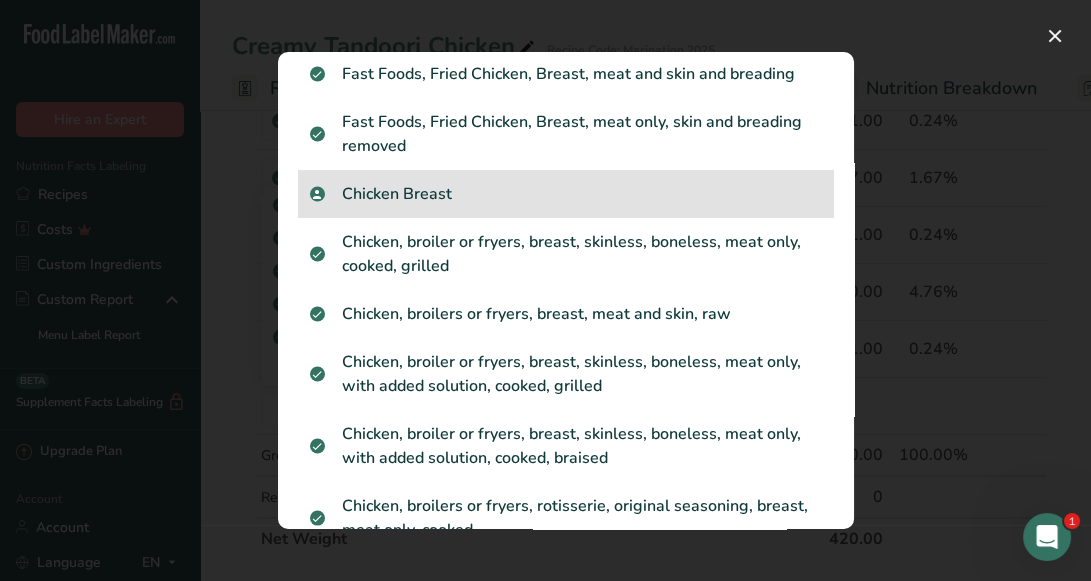 click on "Chicken Breast" at bounding box center (566, 194) 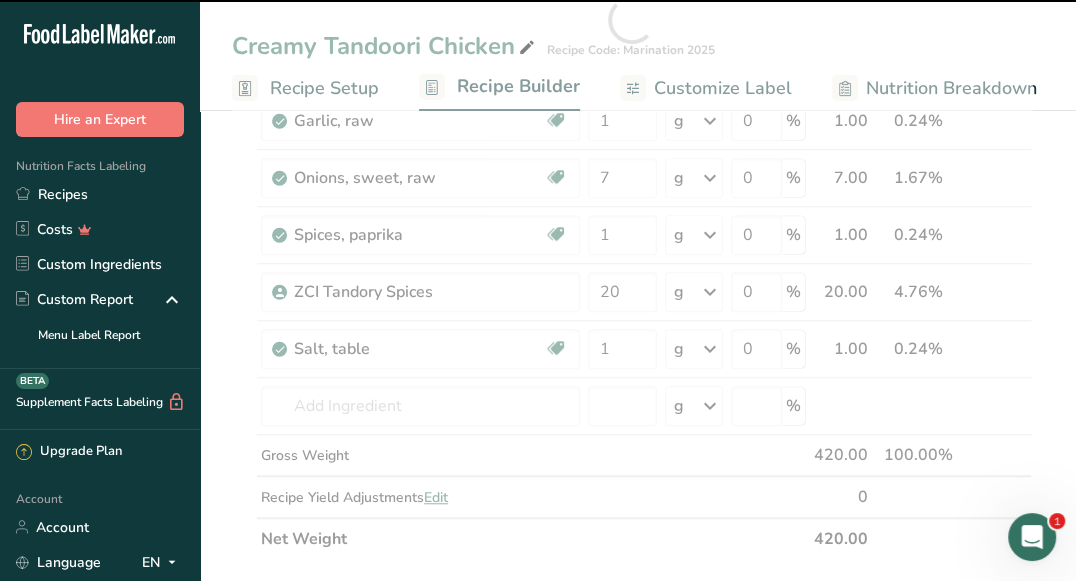 type on "0" 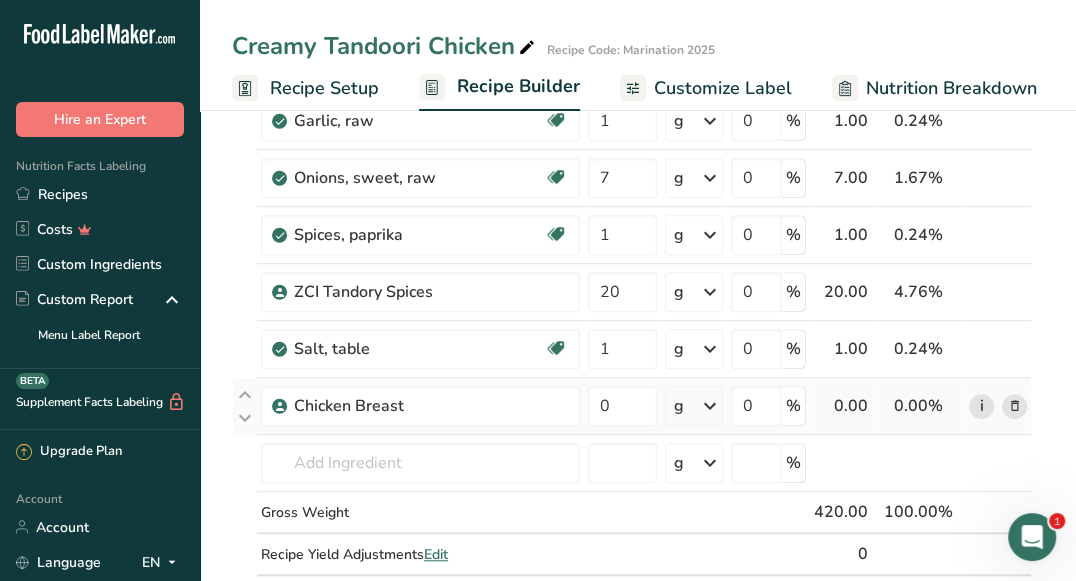 click on "i" at bounding box center [981, 406] 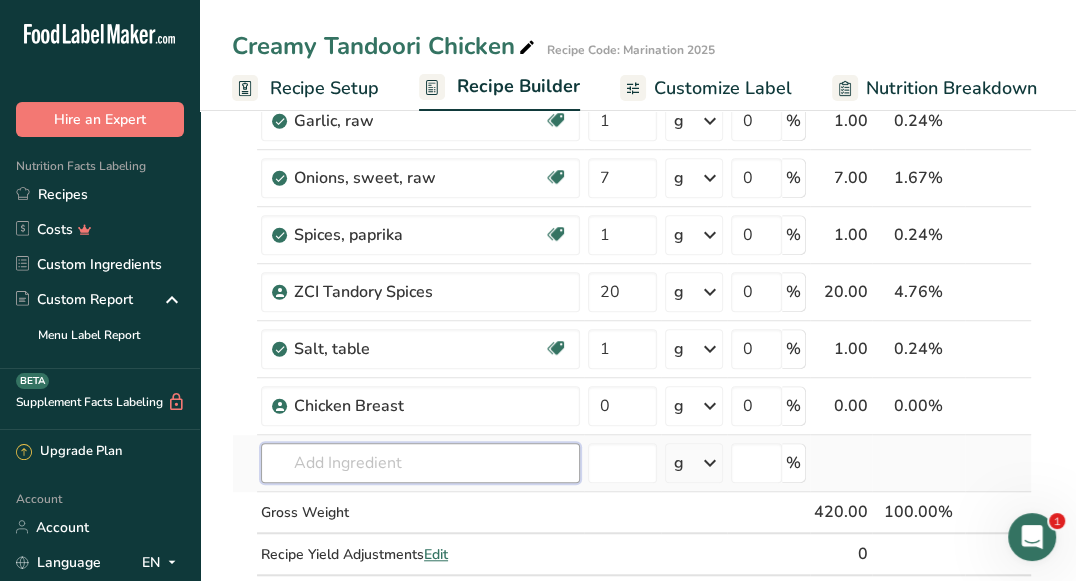 click at bounding box center [420, 463] 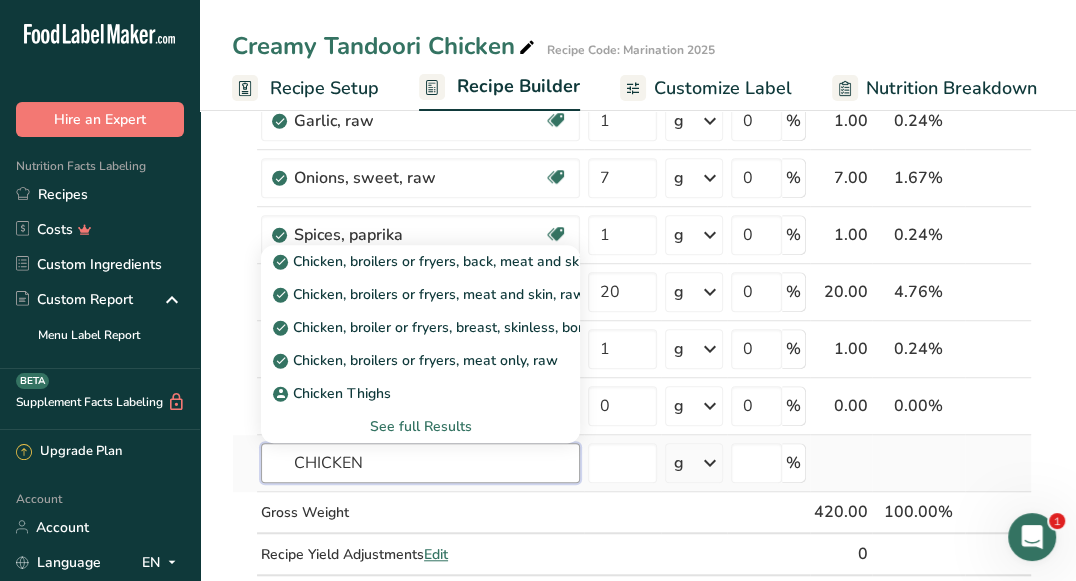 type on "CHICKEN" 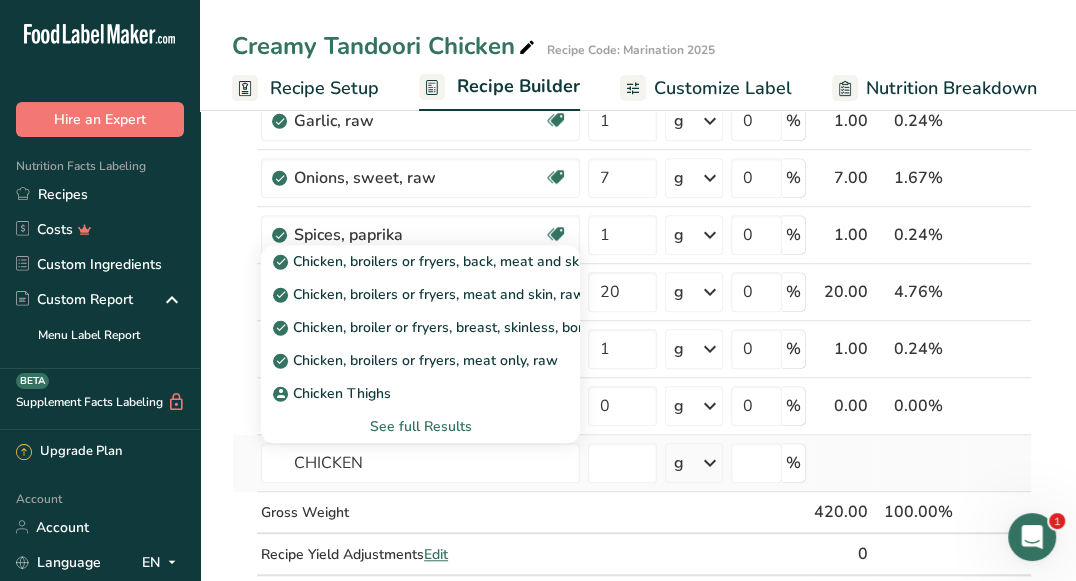 click on "See full Results" at bounding box center (420, 426) 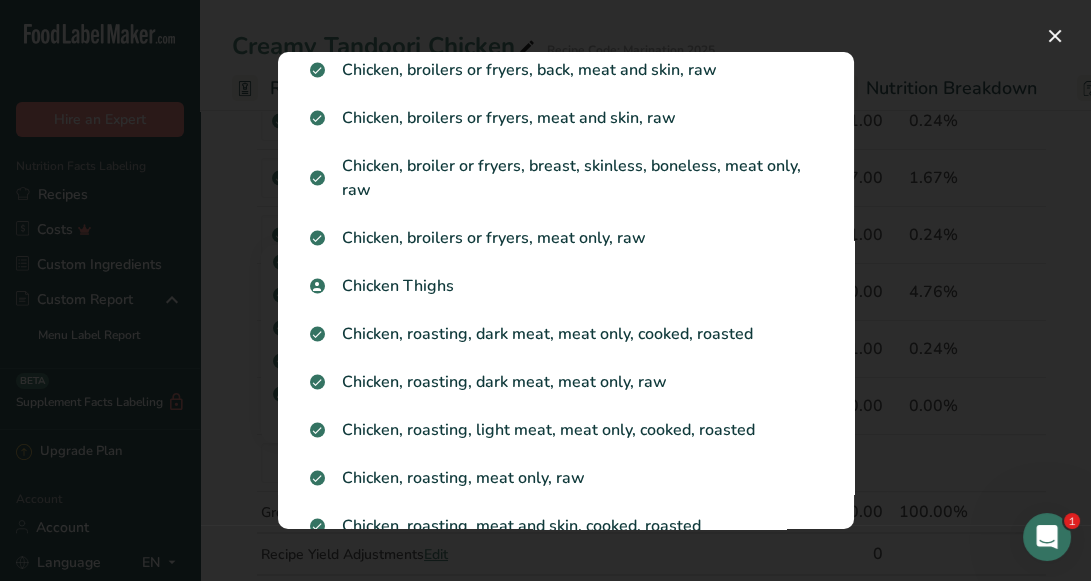 scroll, scrollTop: 0, scrollLeft: 0, axis: both 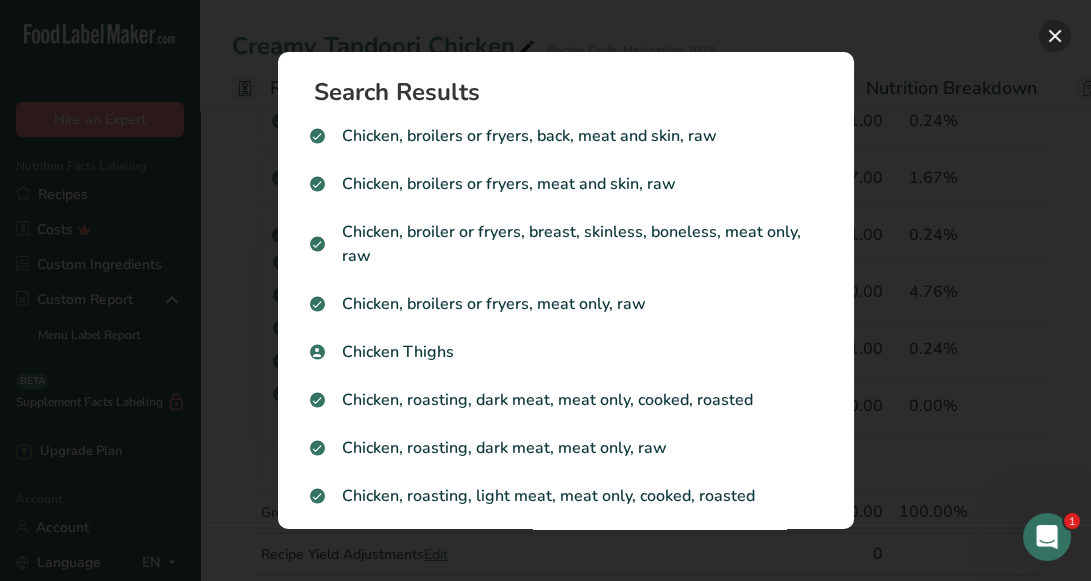 click at bounding box center [1055, 36] 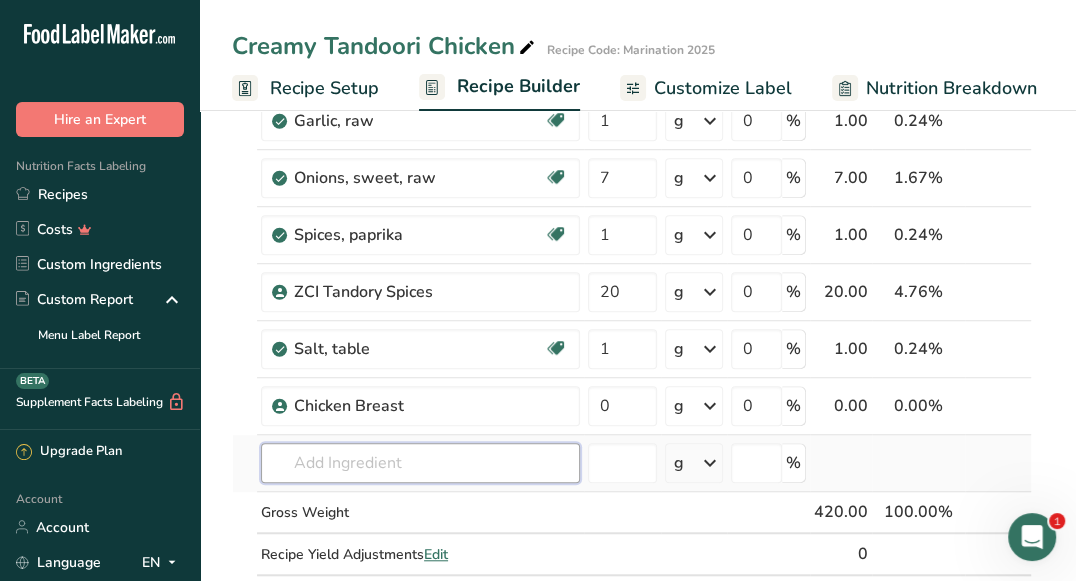 click at bounding box center [420, 463] 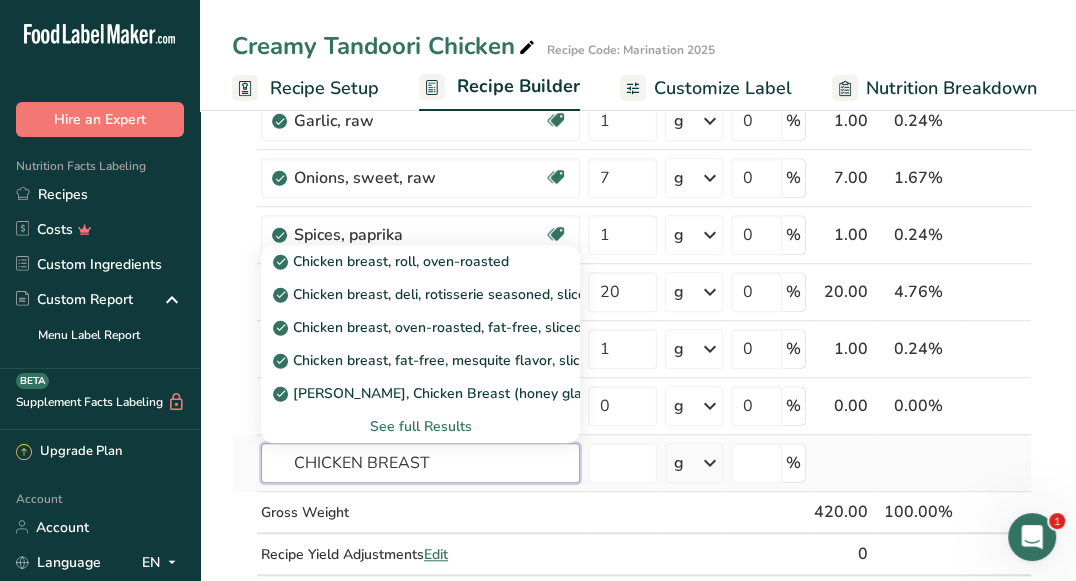 type on "CHICKEN BREAST" 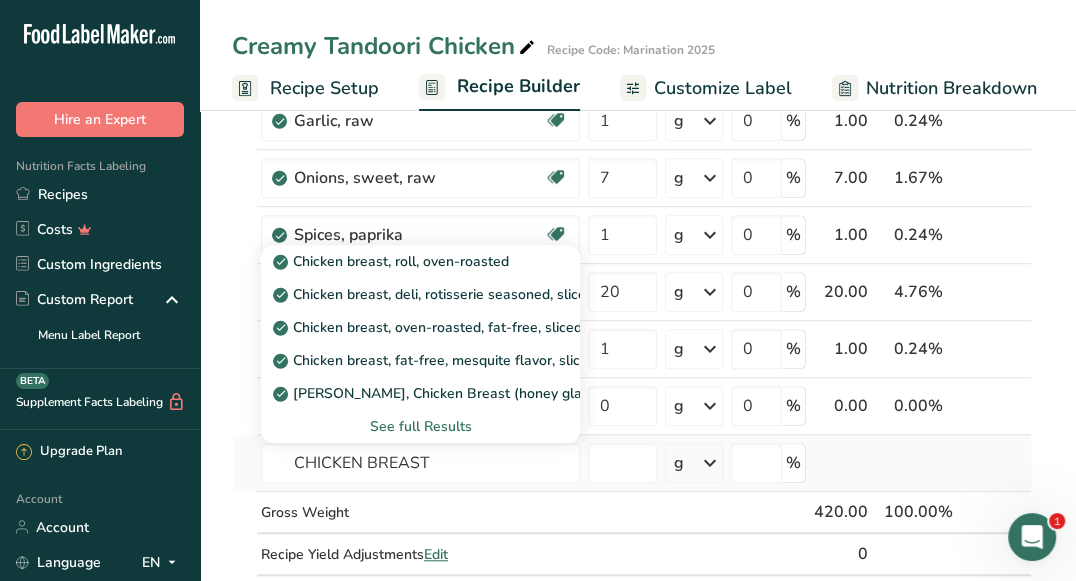 type 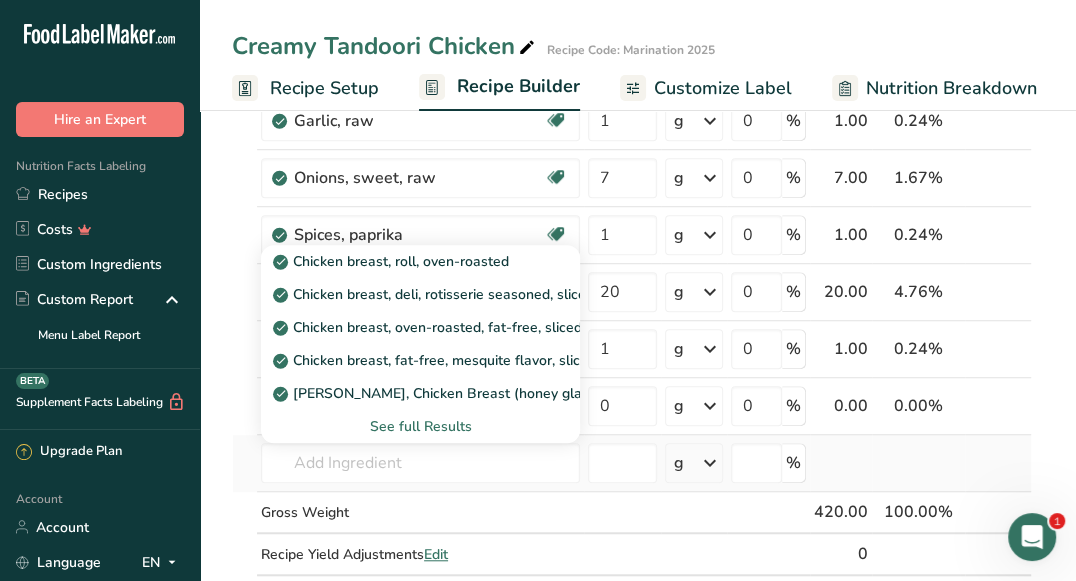 click on "See full Results" at bounding box center [420, 426] 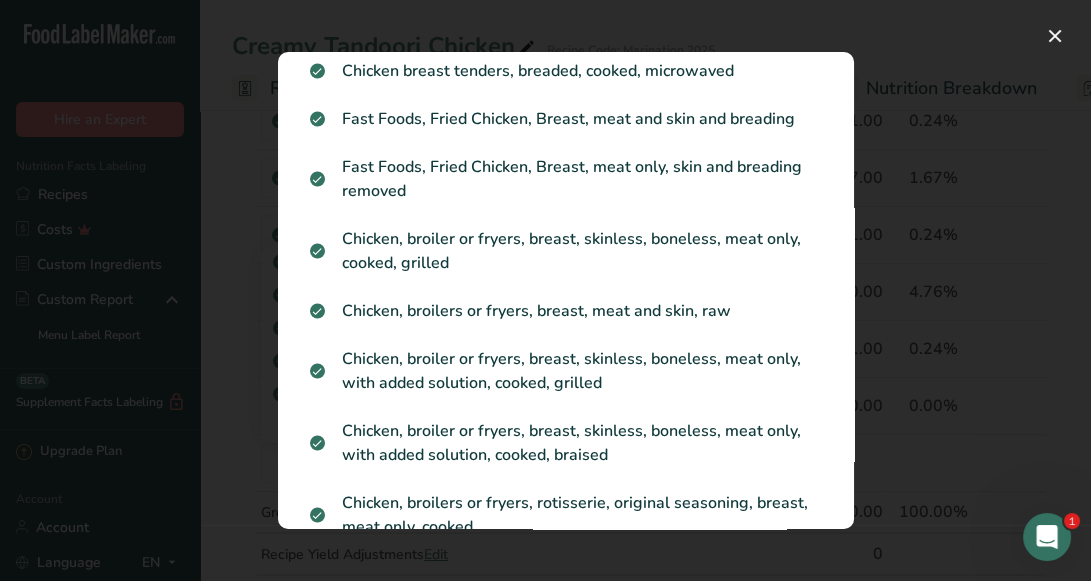 scroll, scrollTop: 373, scrollLeft: 0, axis: vertical 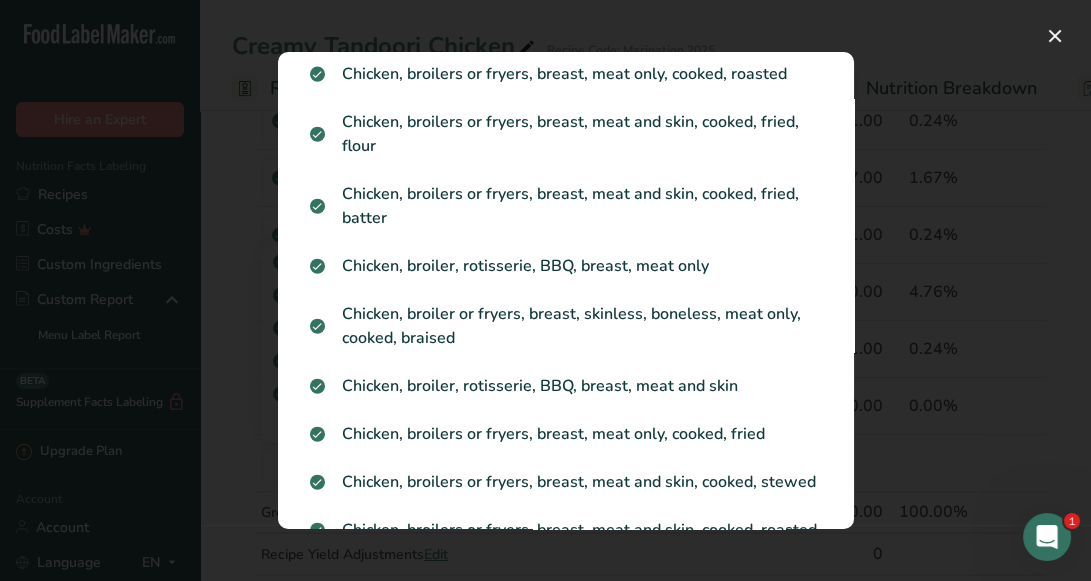 click on "Chicken, broilers or fryers, breast, meat only, cooked, fried" at bounding box center (566, 434) 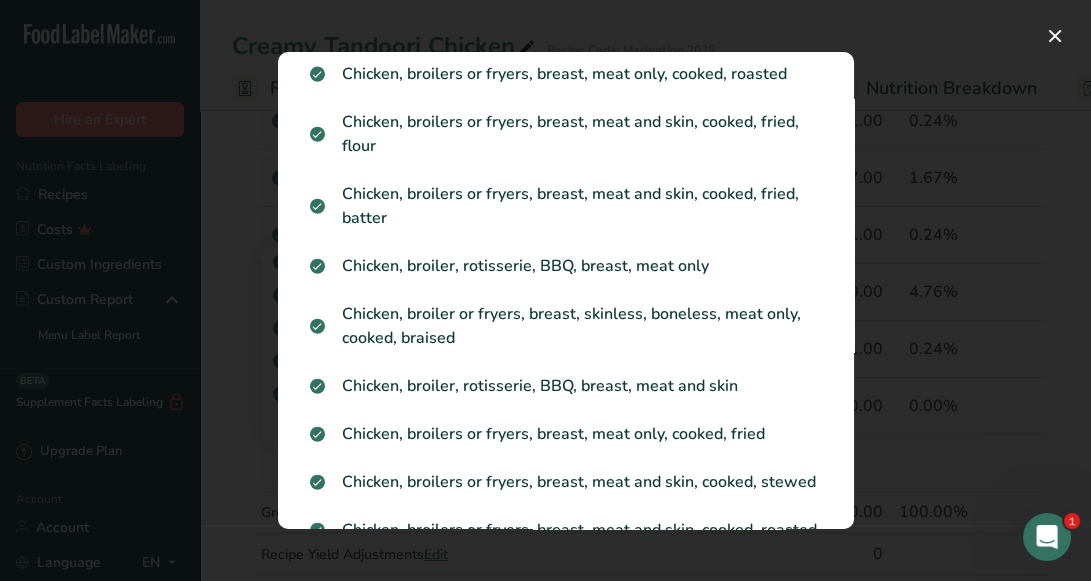 click at bounding box center [545, 290] 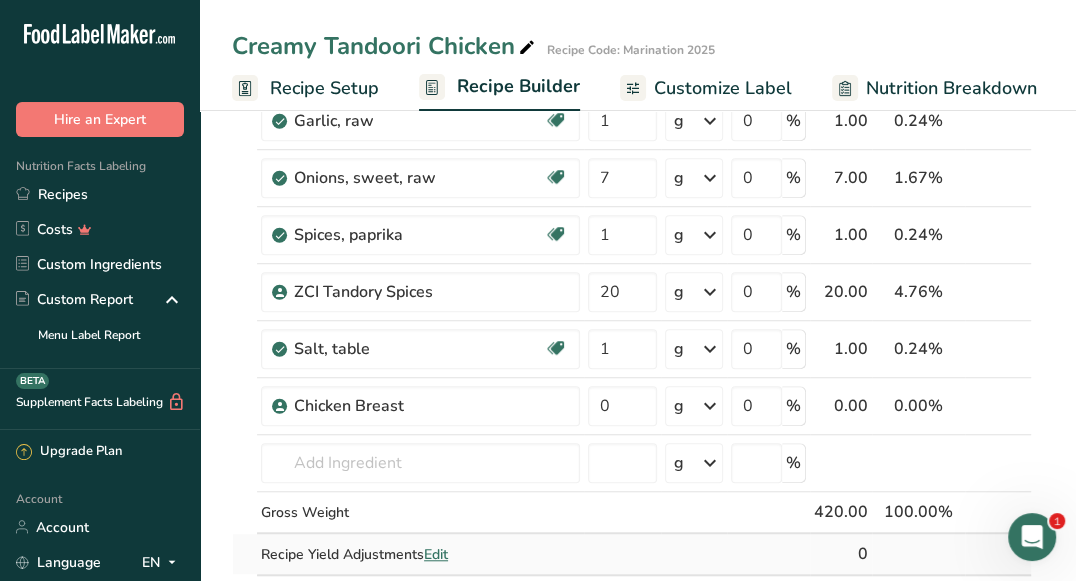 click on "Recipe Yield Adjustments
Edit" at bounding box center [420, 554] 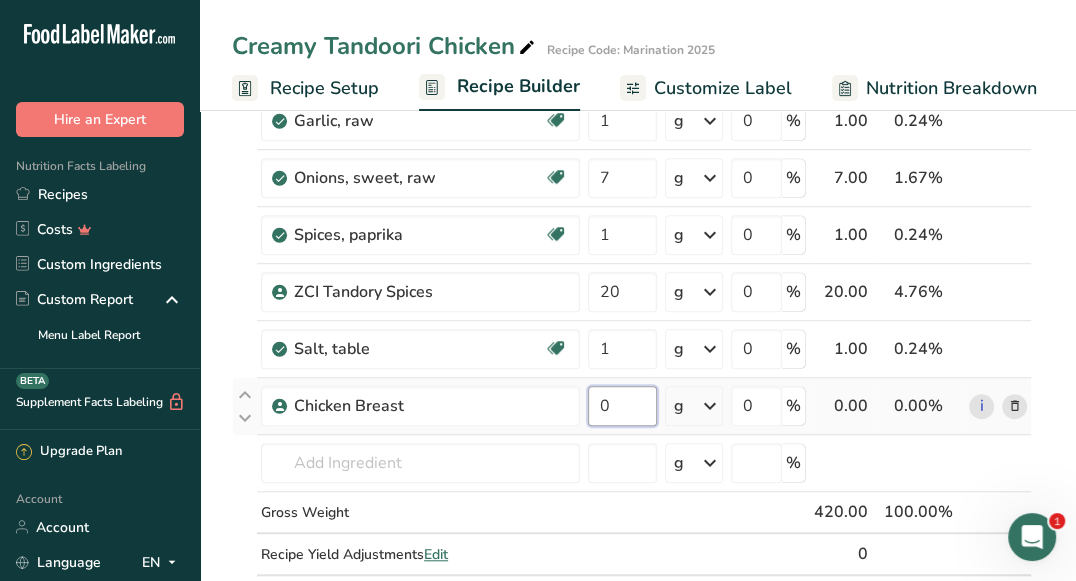 click on "0" at bounding box center [622, 406] 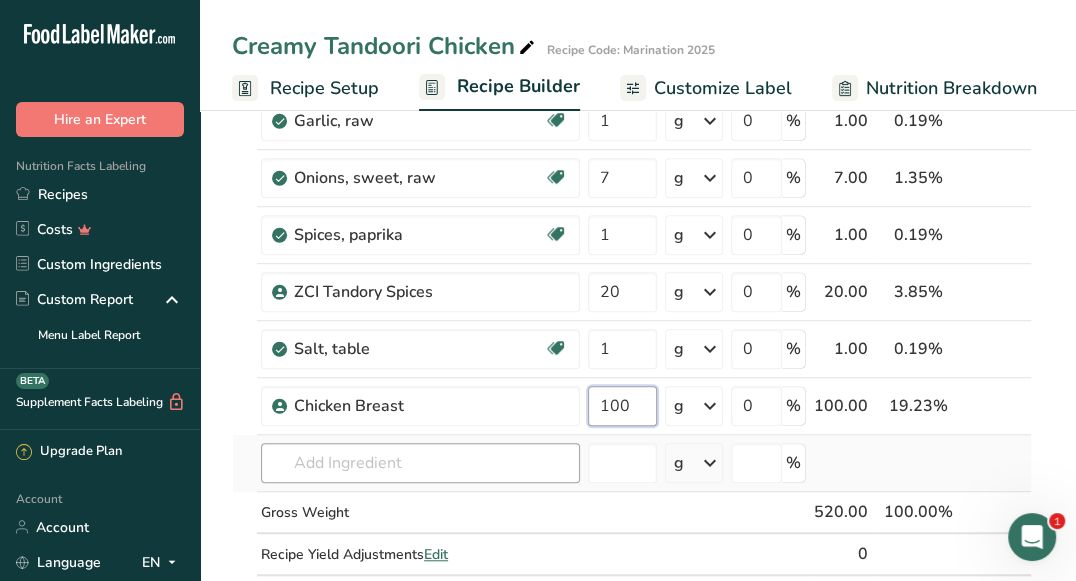 type on "100" 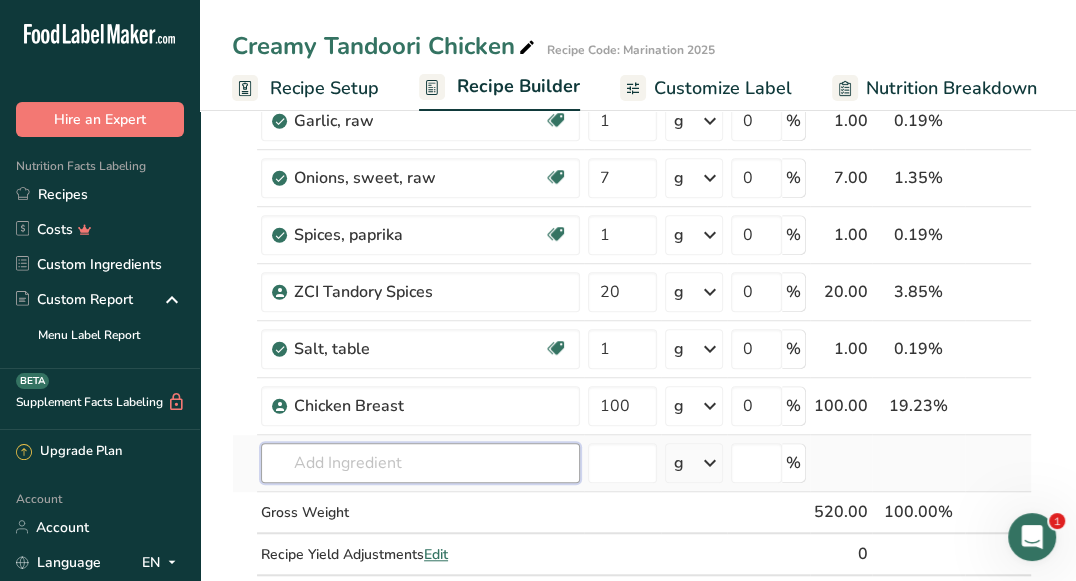 click on "Ingredient *
Amount *
Unit *
Waste *   .a-a{fill:#347362;}.b-a{fill:#fff;}          Grams
Percentage
Milk, whole, 3.25% milkfat, without added vitamin A and [MEDICAL_DATA]
Gluten free
Vegetarian
Soy free
100
g
Portions
1 cup
1 tbsp
1 fl oz
See more
Weight Units
g
kg
mg
See more
Volume Units
l
Volume units require a density conversion. If you know your ingredient's density enter it below. Otherwise, click on "RIA" our AI Regulatory bot - she will be able to help you
lb/ft3
g/cm3
Confirm
mL" at bounding box center [632, 48] 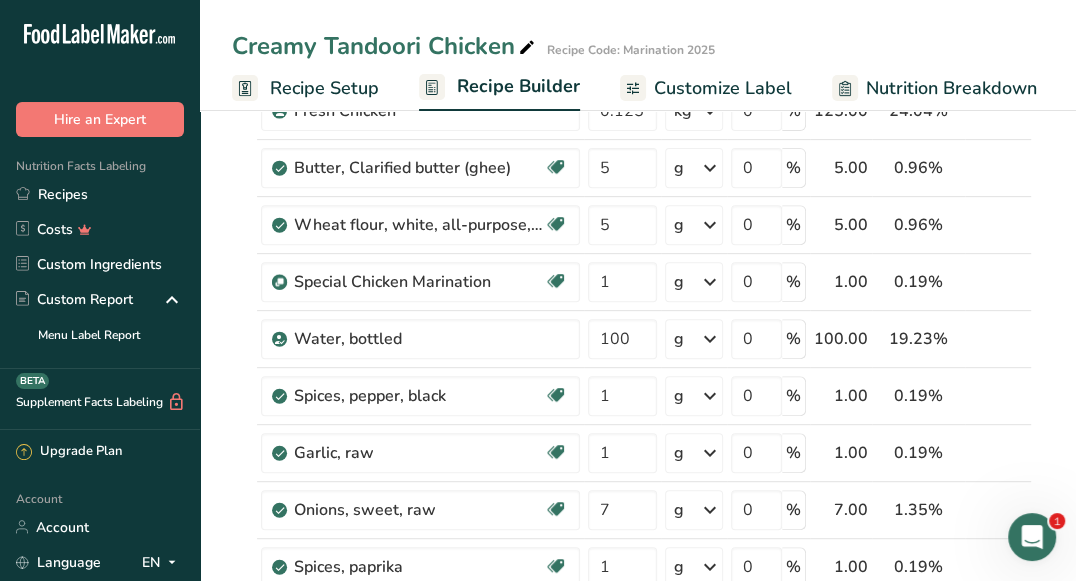 scroll, scrollTop: 243, scrollLeft: 0, axis: vertical 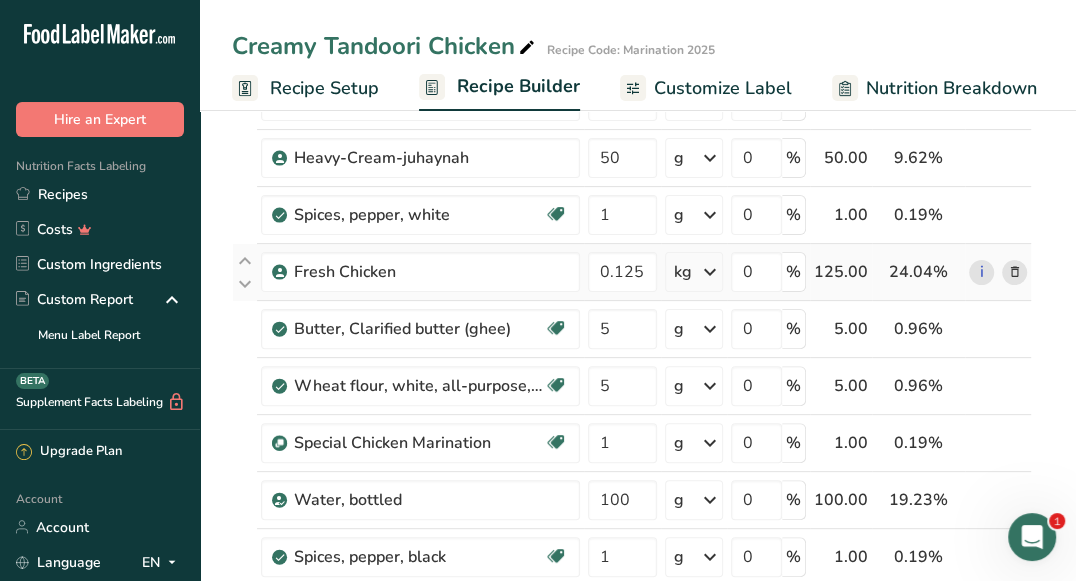 click at bounding box center (1014, 272) 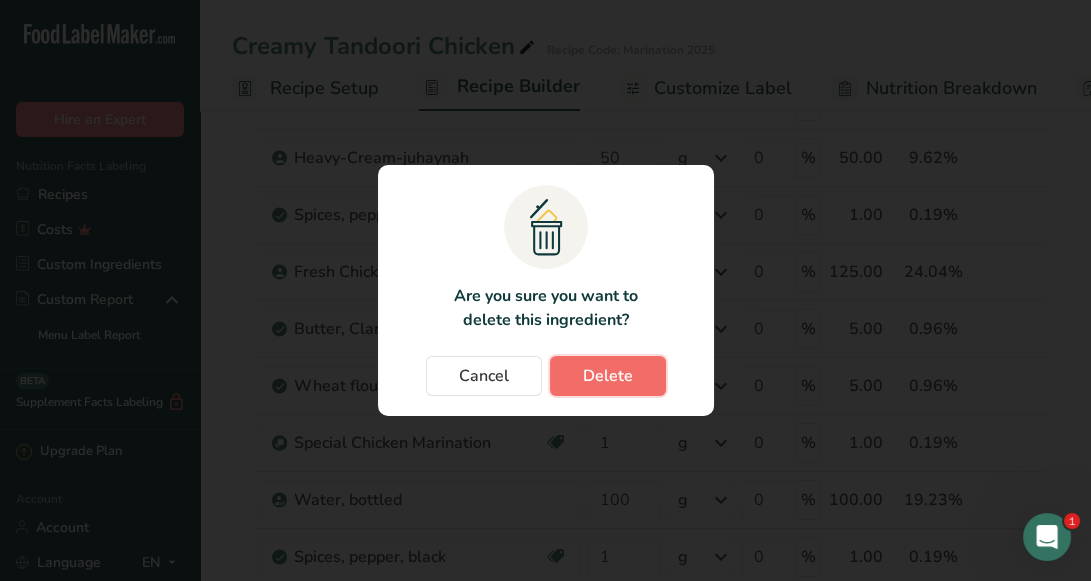 click on "Delete" at bounding box center [608, 376] 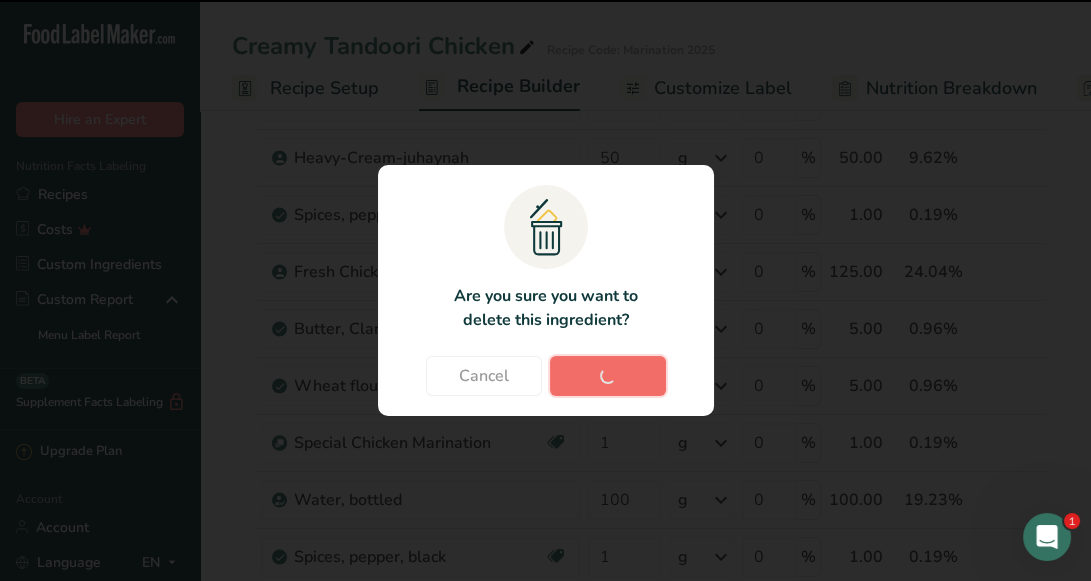 type on "5" 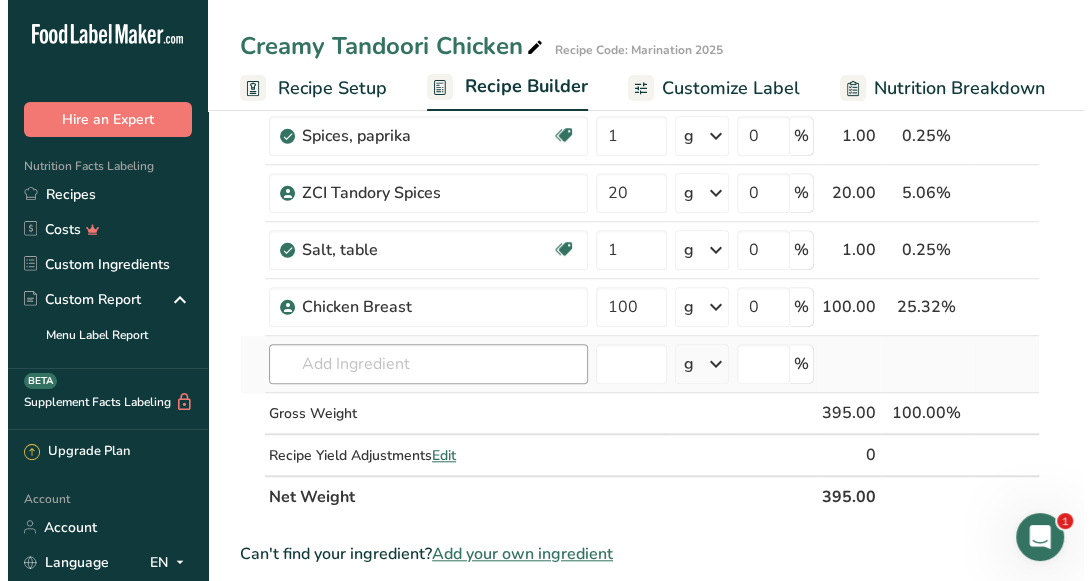 scroll, scrollTop: 772, scrollLeft: 0, axis: vertical 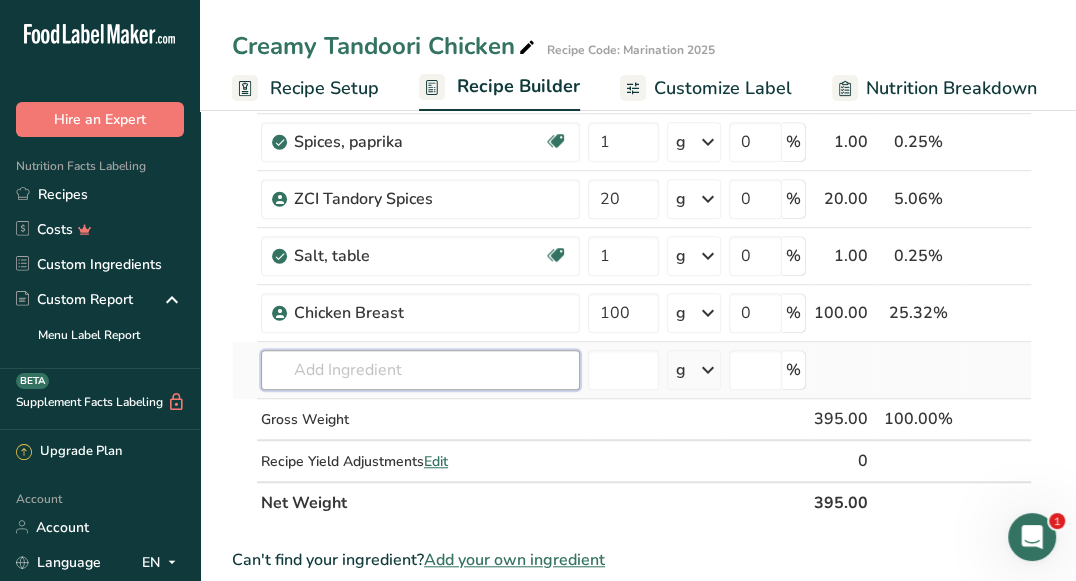 click at bounding box center (420, 370) 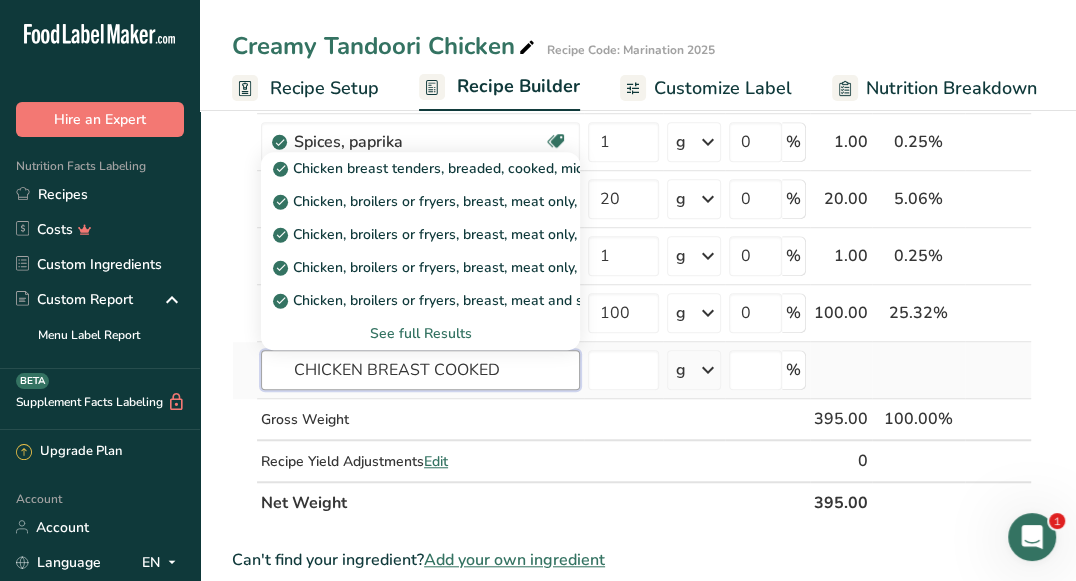 type on "CHICKEN BREAST COOKED" 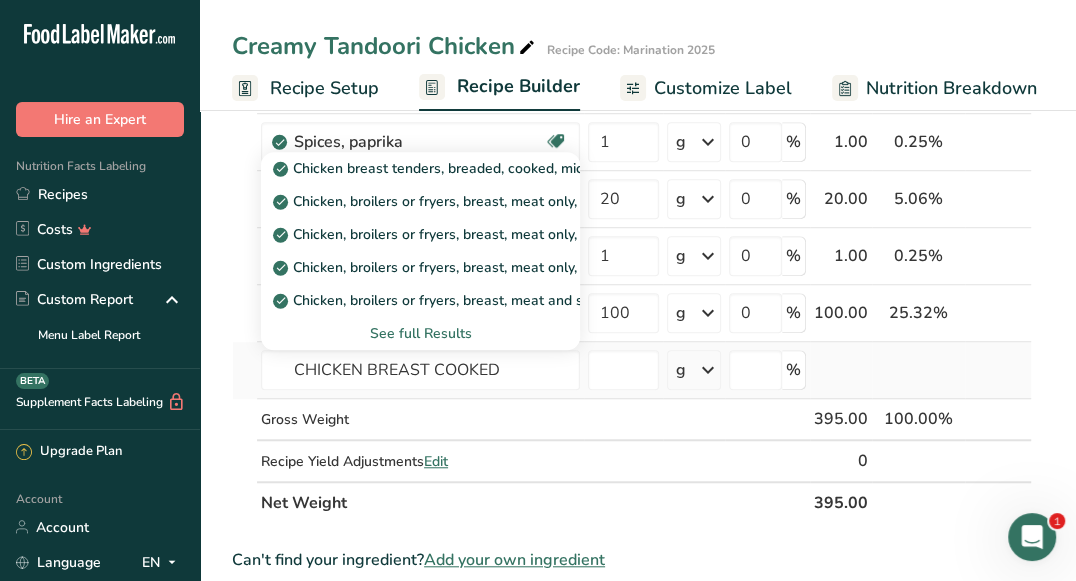 type 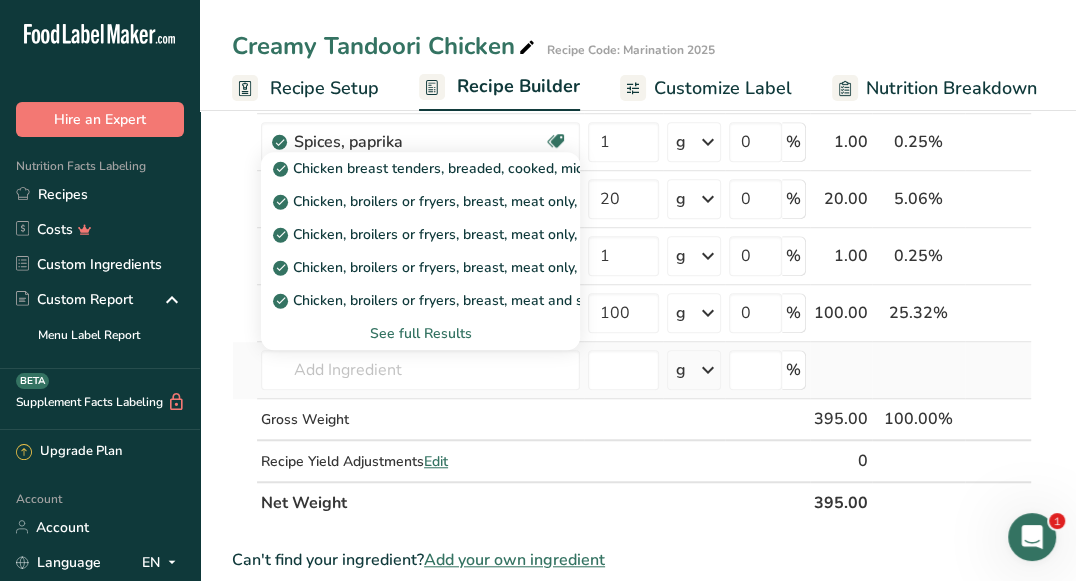 click on "See full Results" at bounding box center [420, 333] 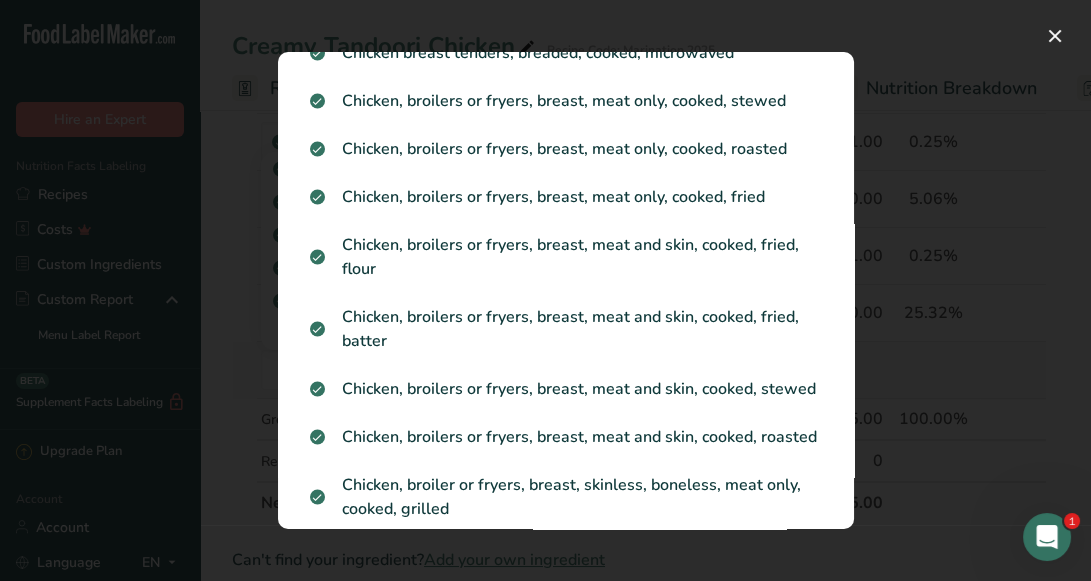 scroll, scrollTop: 83, scrollLeft: 0, axis: vertical 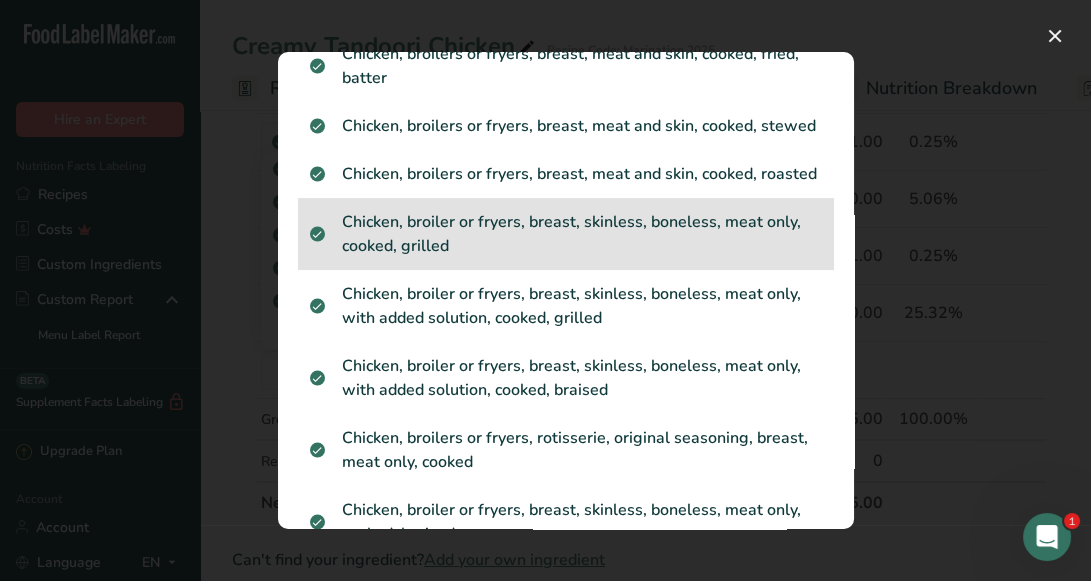 click on "Chicken, broiler or fryers, breast, skinless, boneless, meat only, cooked, grilled" at bounding box center [566, 234] 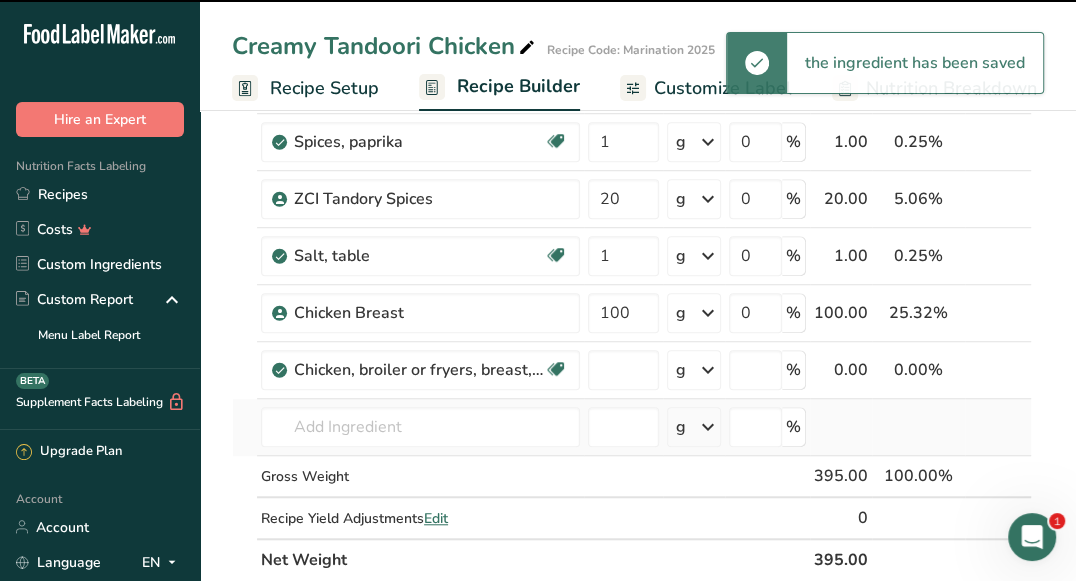 type on "0" 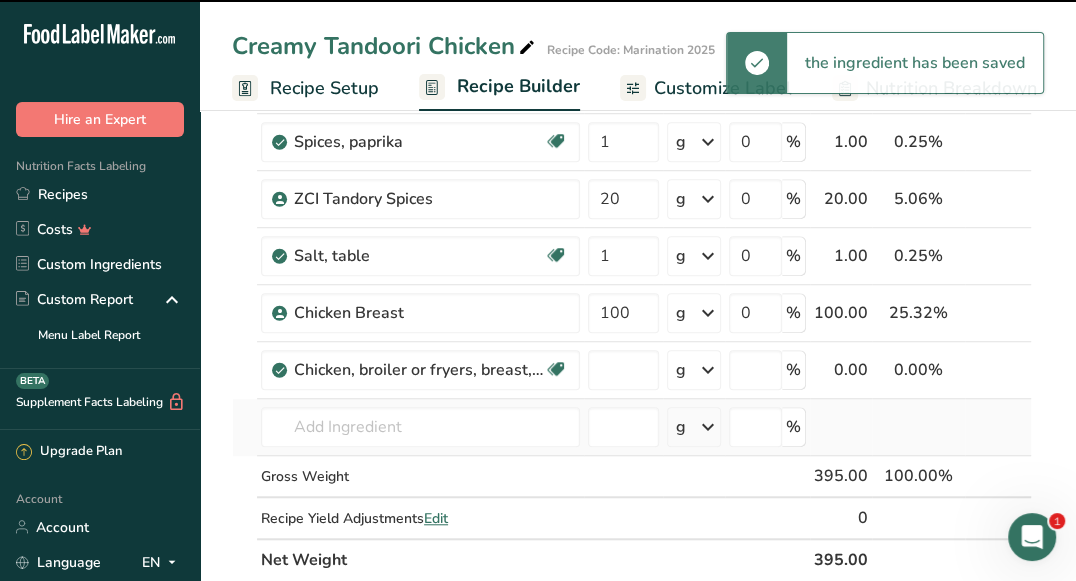 type on "0" 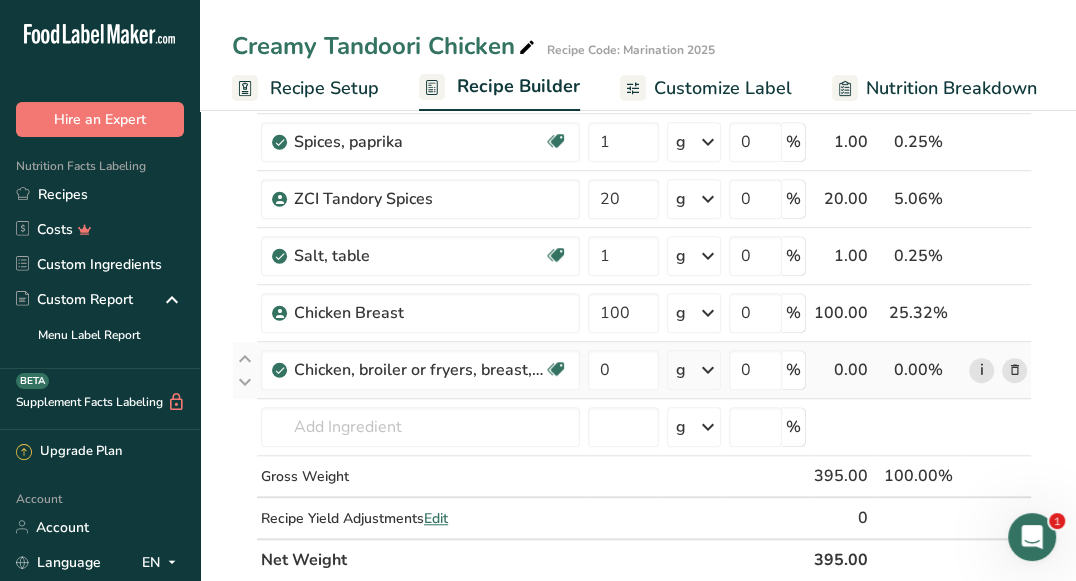 click on "i" at bounding box center [981, 370] 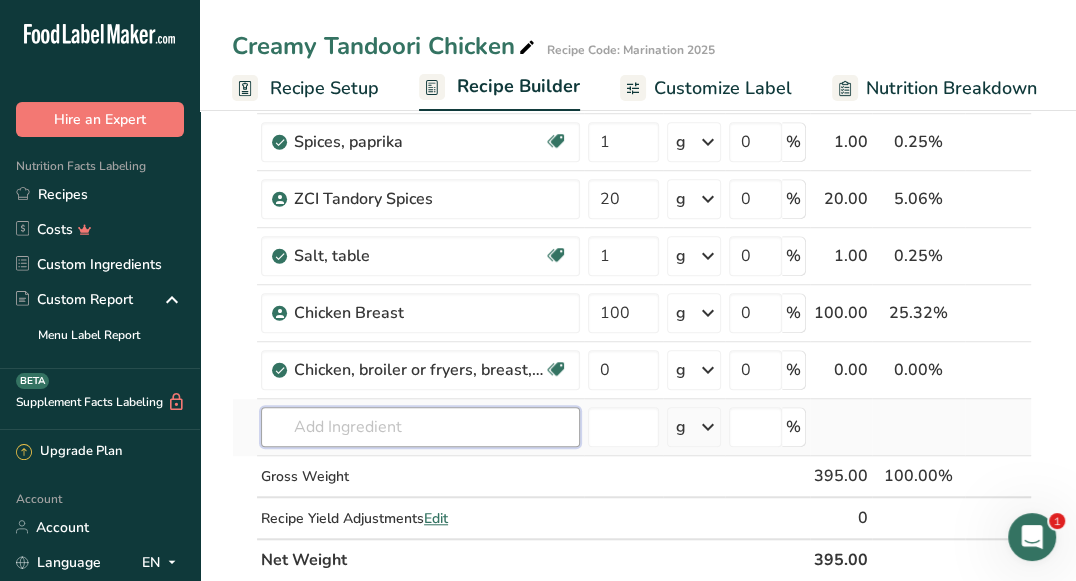 click at bounding box center (420, 427) 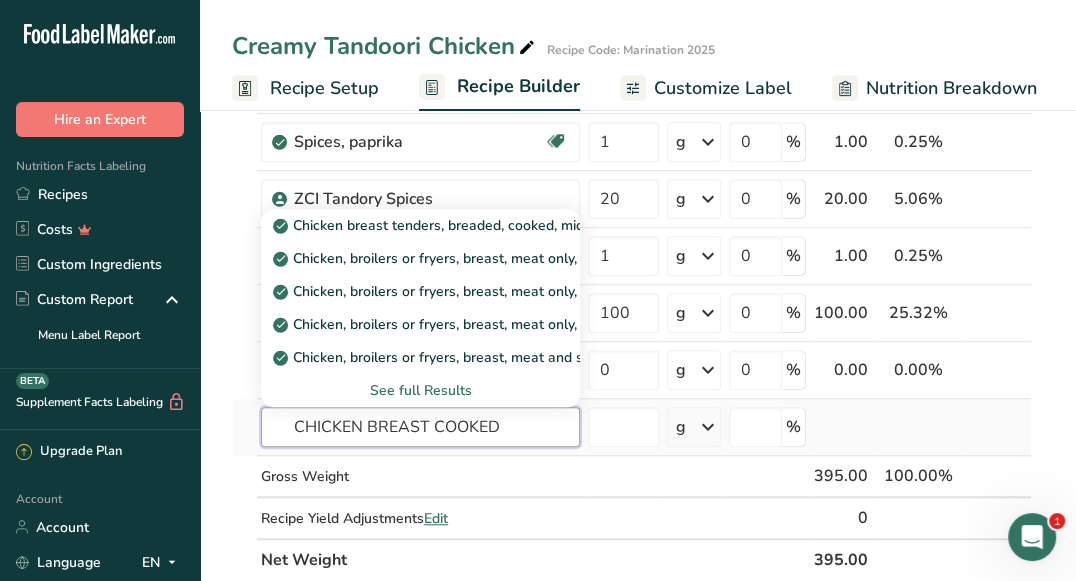 type on "CHICKEN BREAST COOKED" 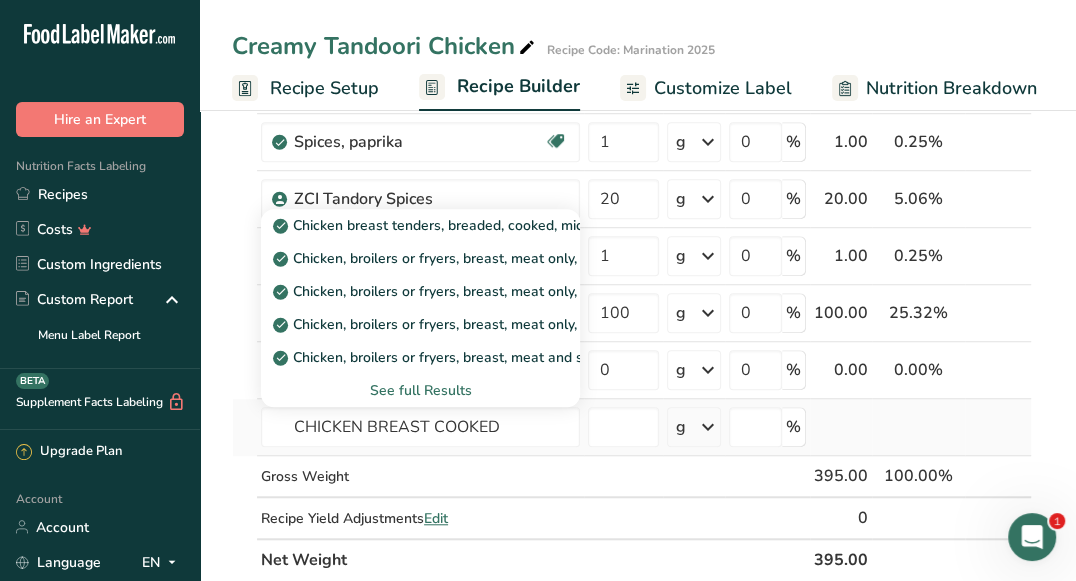 click on "See full Results" at bounding box center (420, 390) 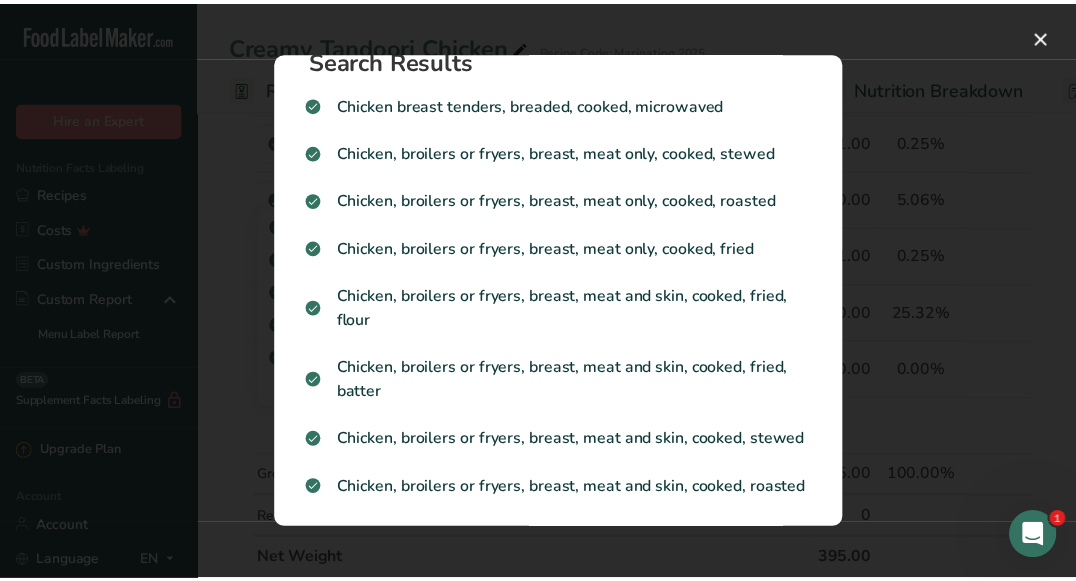 scroll, scrollTop: 443, scrollLeft: 0, axis: vertical 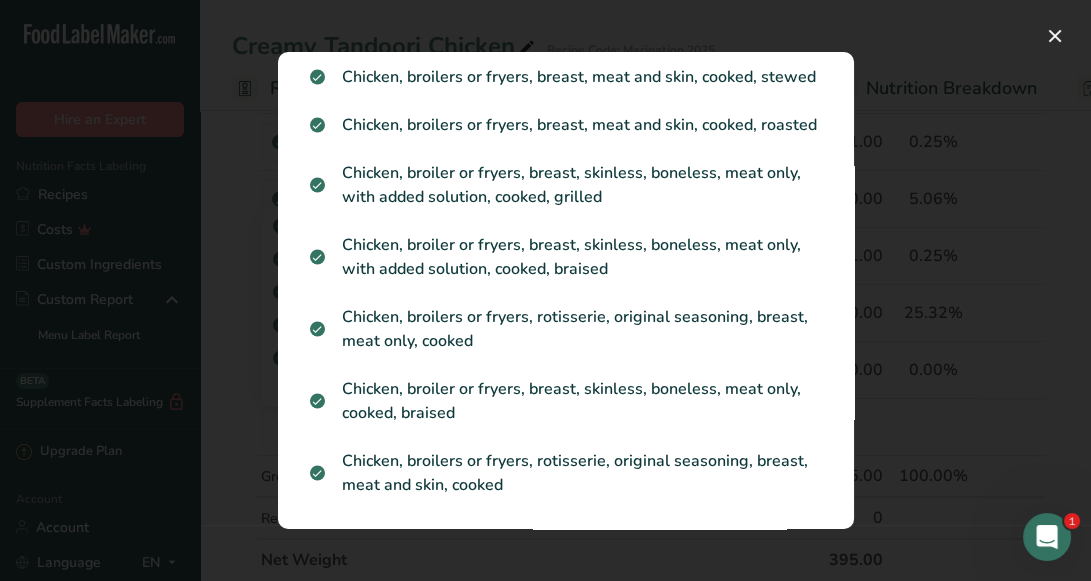 click at bounding box center (545, 290) 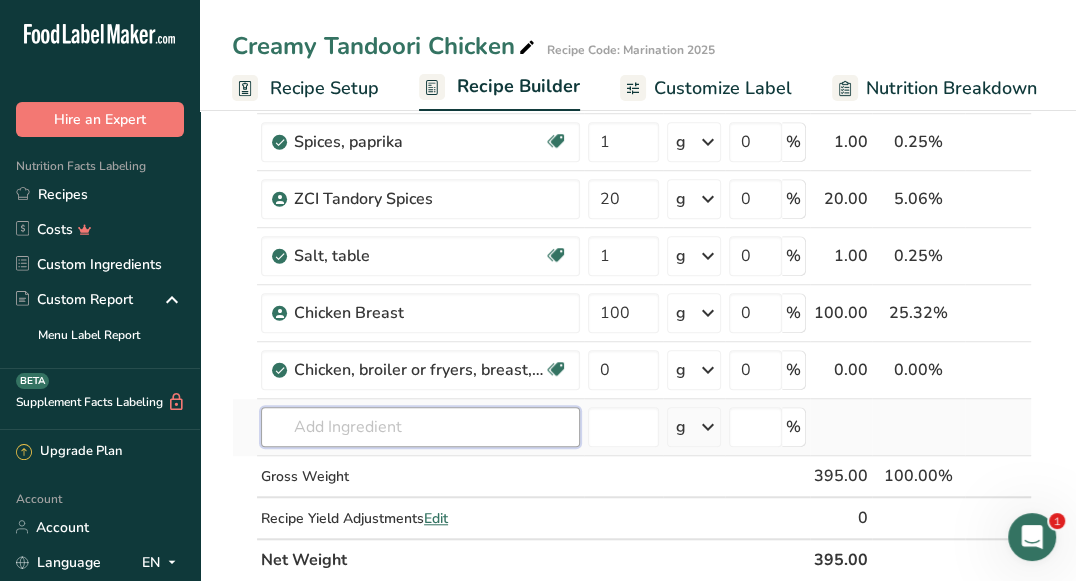 click at bounding box center [420, 427] 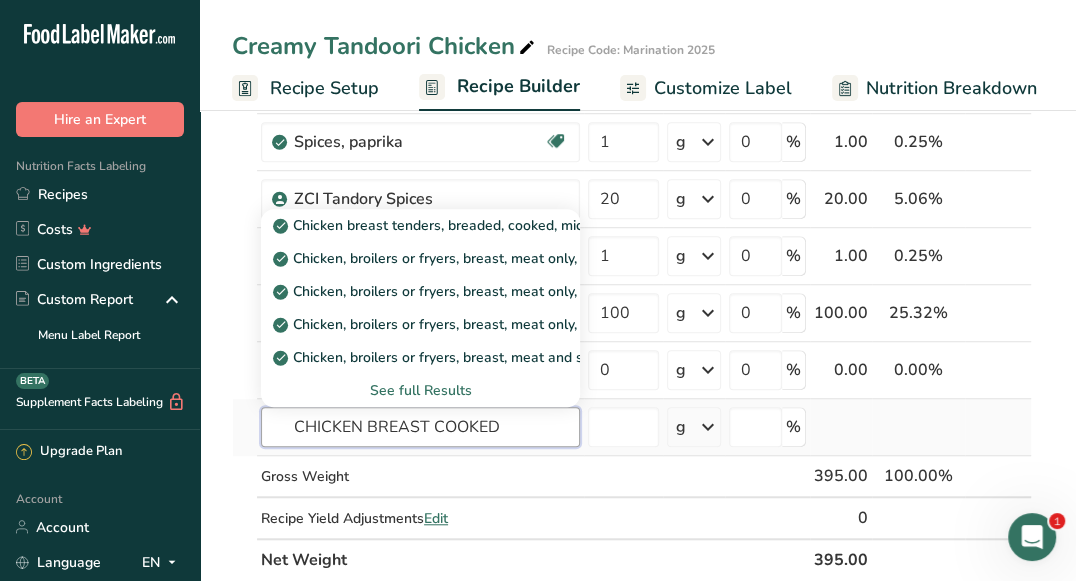 type on "CHICKEN BREAST COOKED" 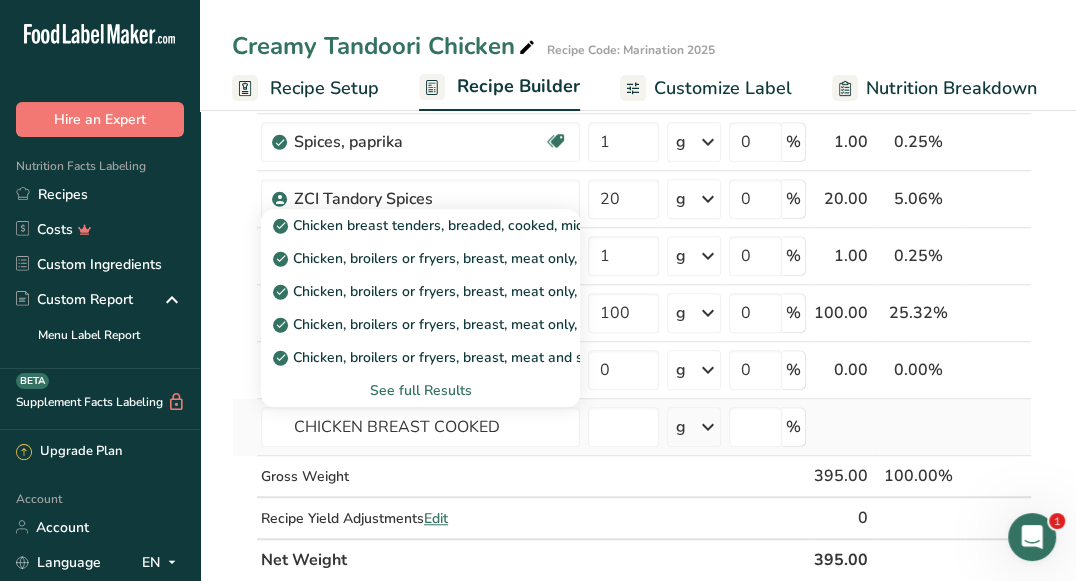 type 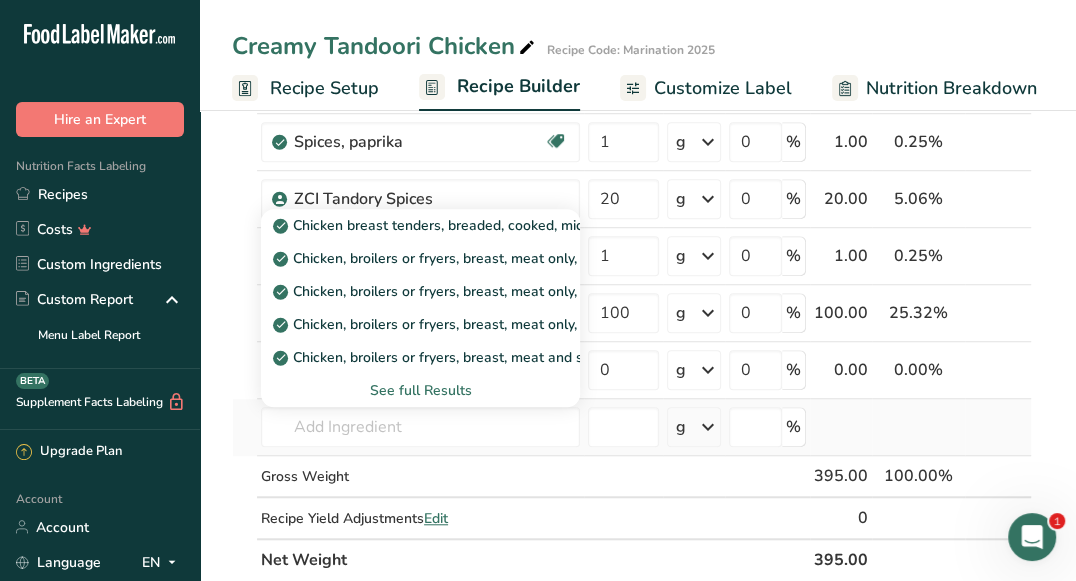 click on "See full Results" at bounding box center [420, 390] 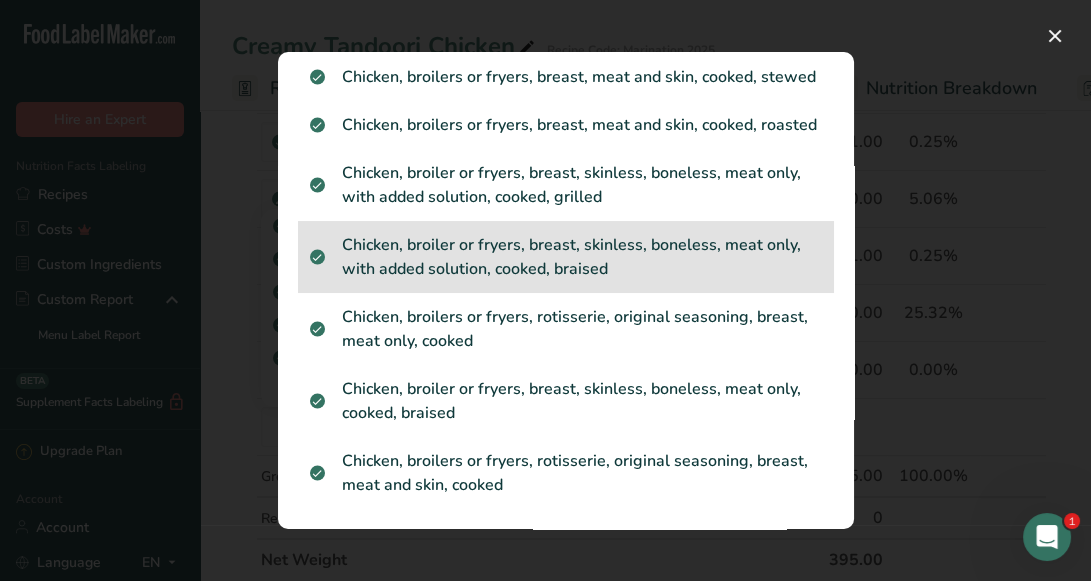 click on "Chicken, broiler or fryers, breast, skinless, boneless, meat only, with added solution, cooked, braised" at bounding box center (566, 257) 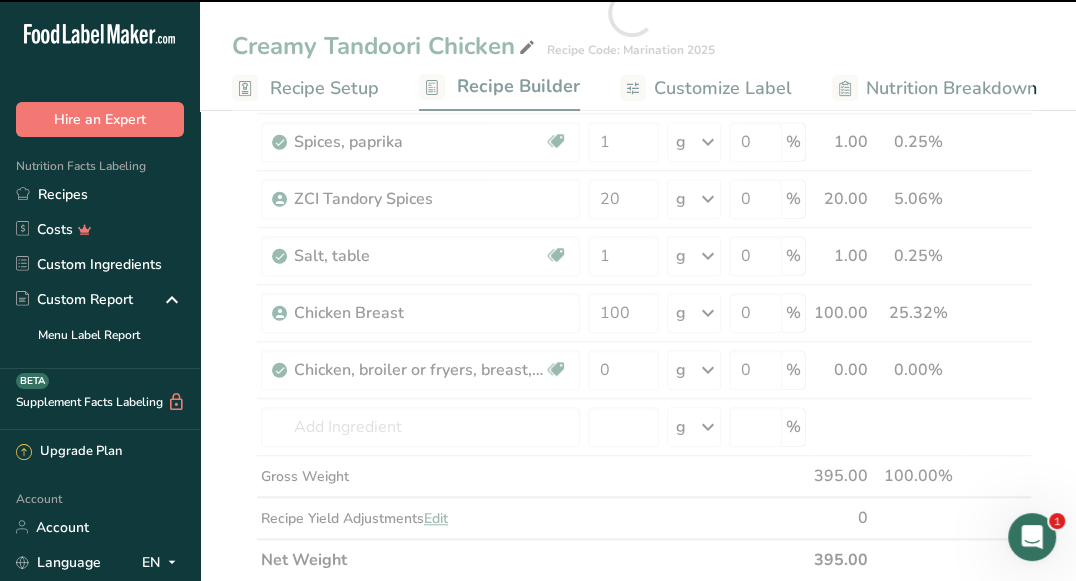 type on "0" 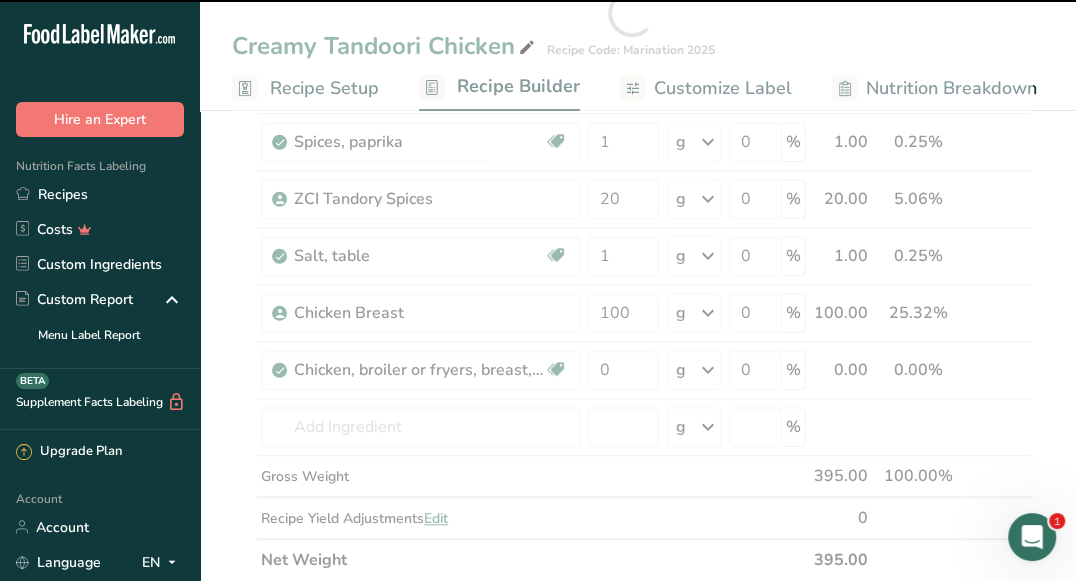 type on "0" 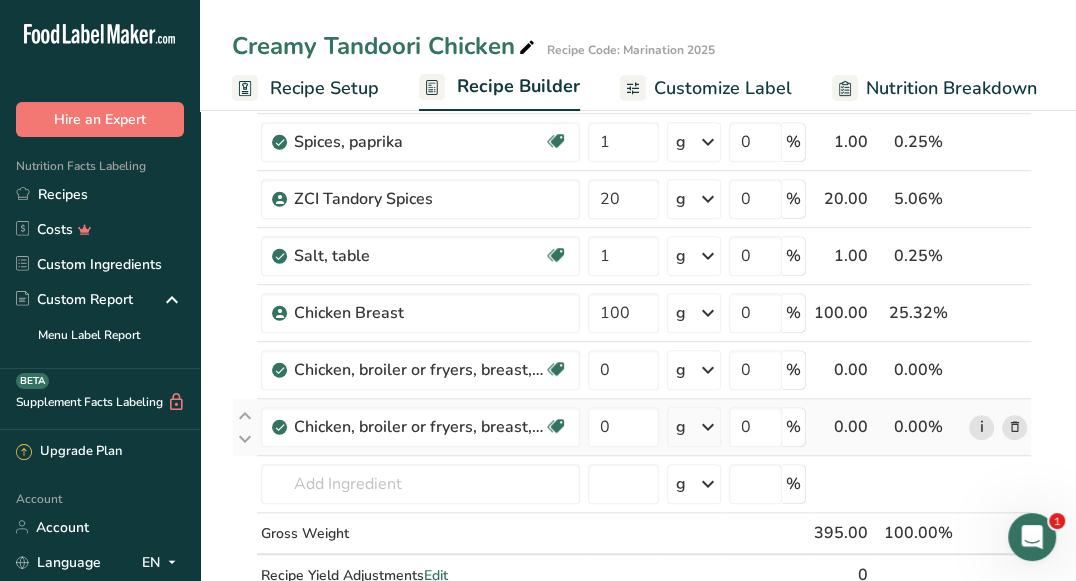 click on "i" at bounding box center [981, 427] 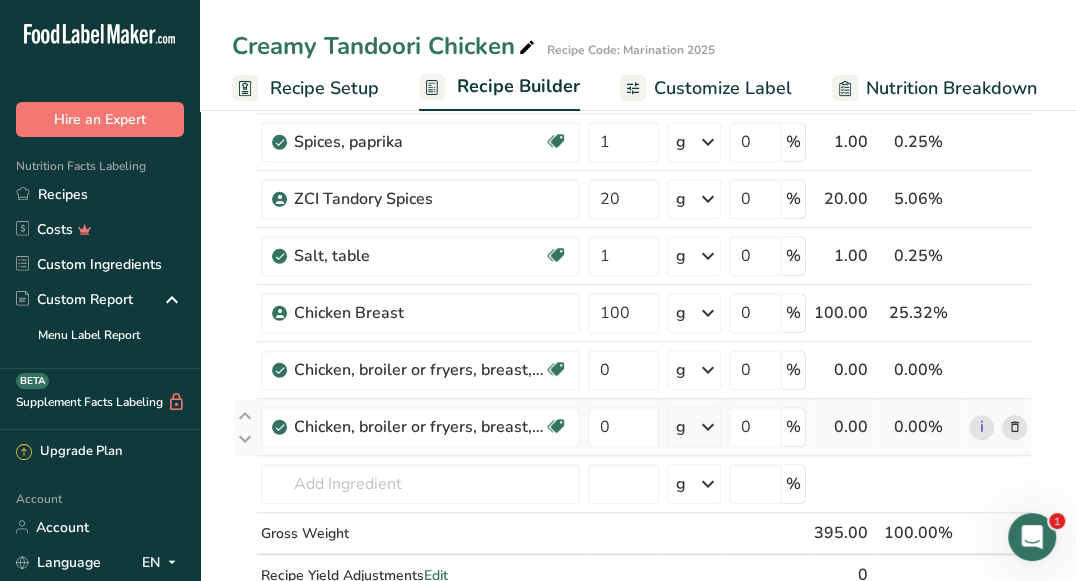 click at bounding box center [1014, 427] 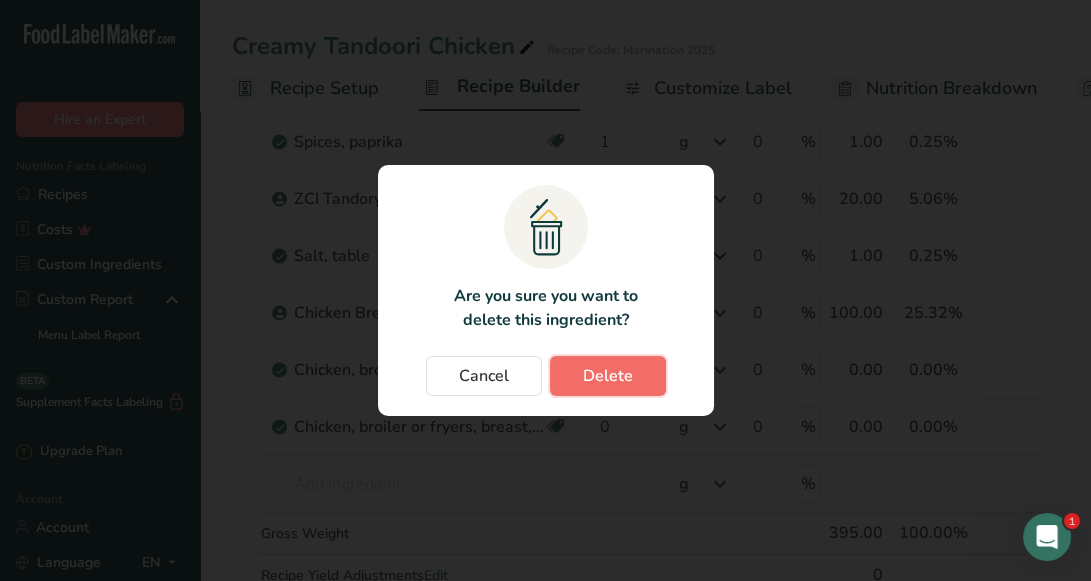 click on "Delete" at bounding box center [608, 376] 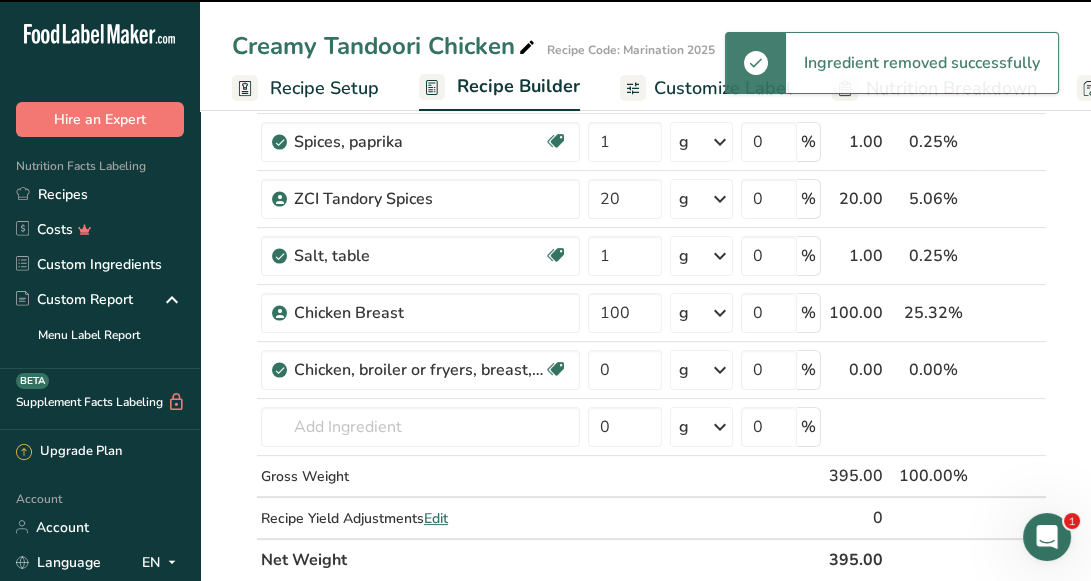 type 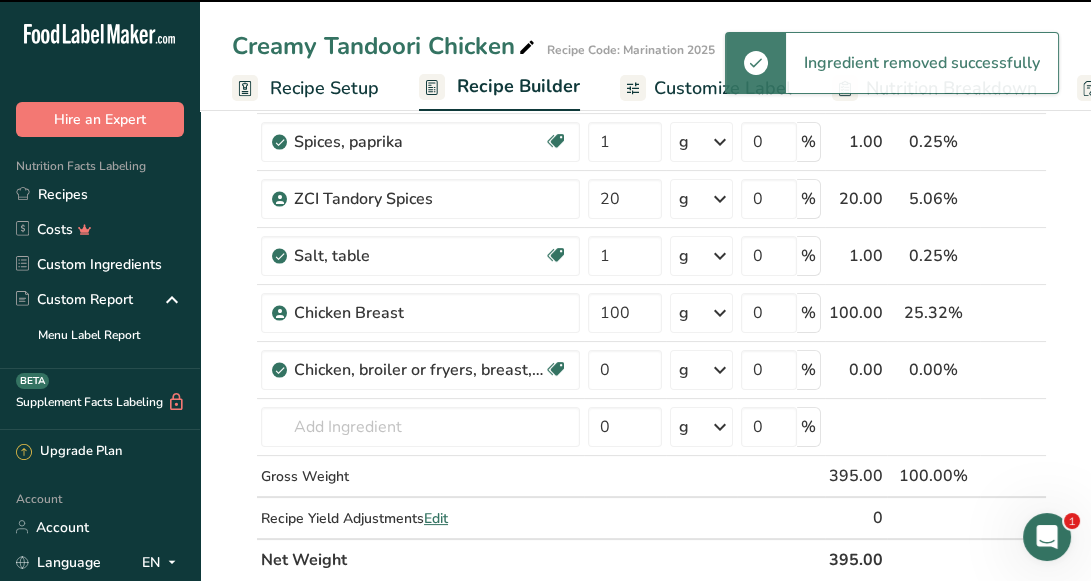 type 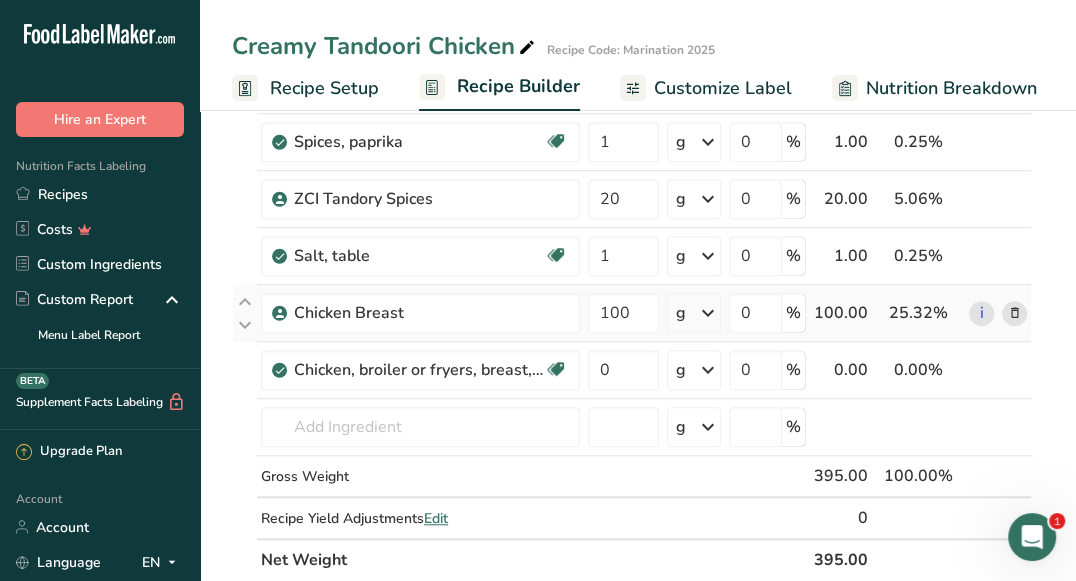 click at bounding box center (1014, 313) 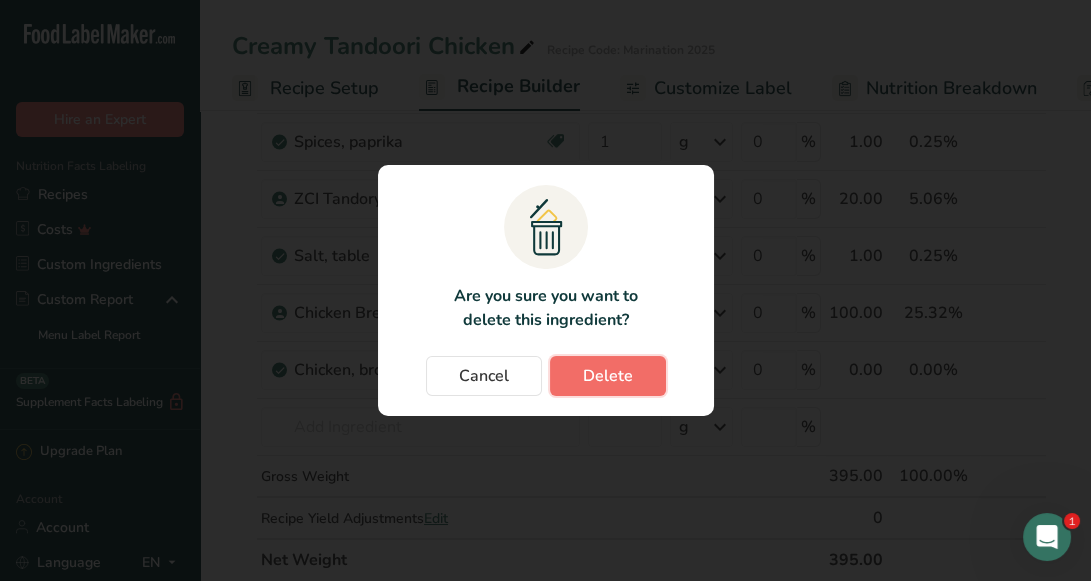 click on "Delete" at bounding box center (608, 376) 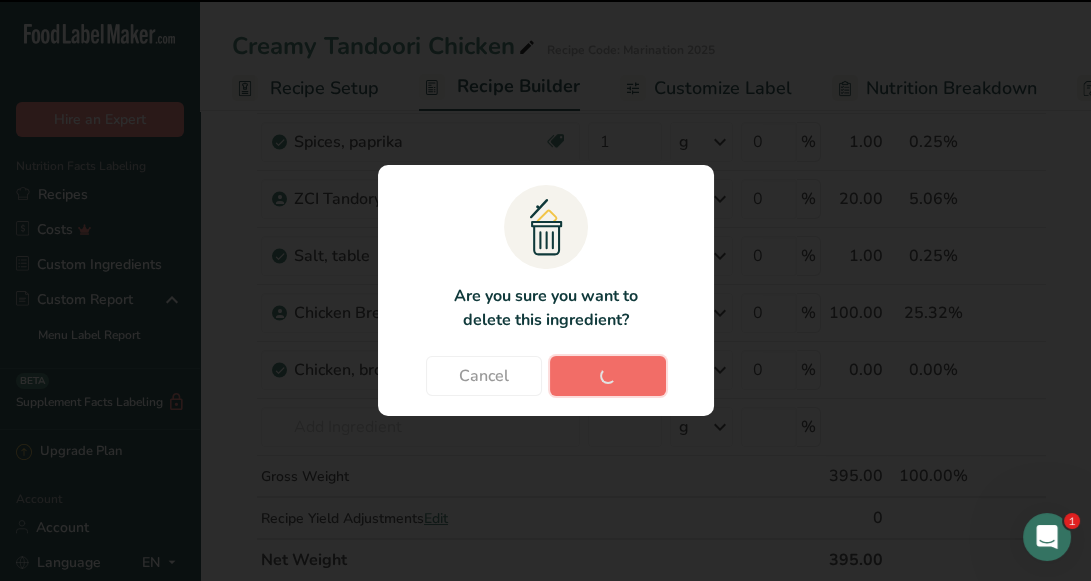 type on "0" 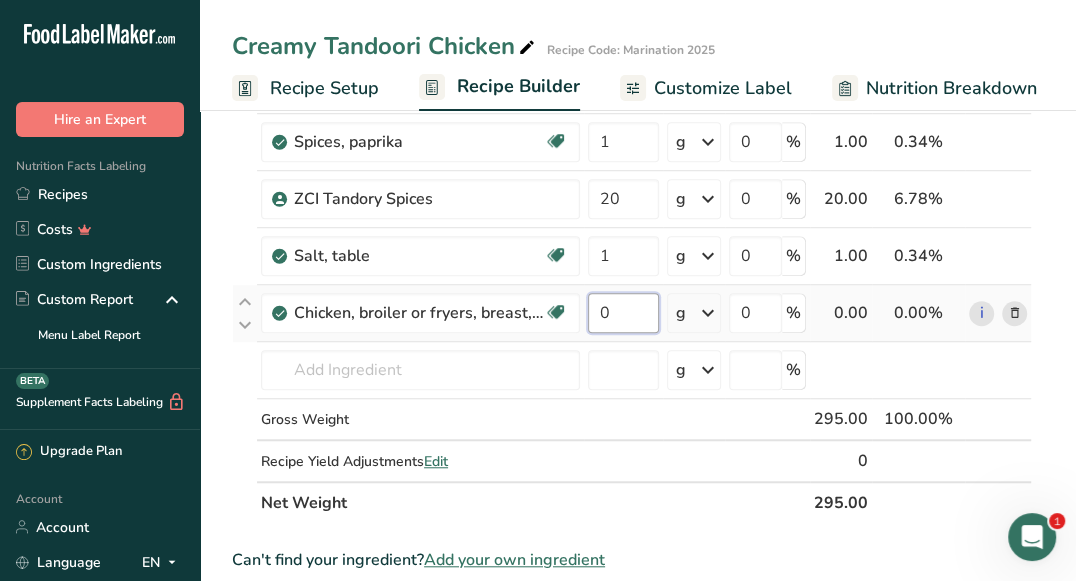 drag, startPoint x: 616, startPoint y: 318, endPoint x: 594, endPoint y: 315, distance: 22.203604 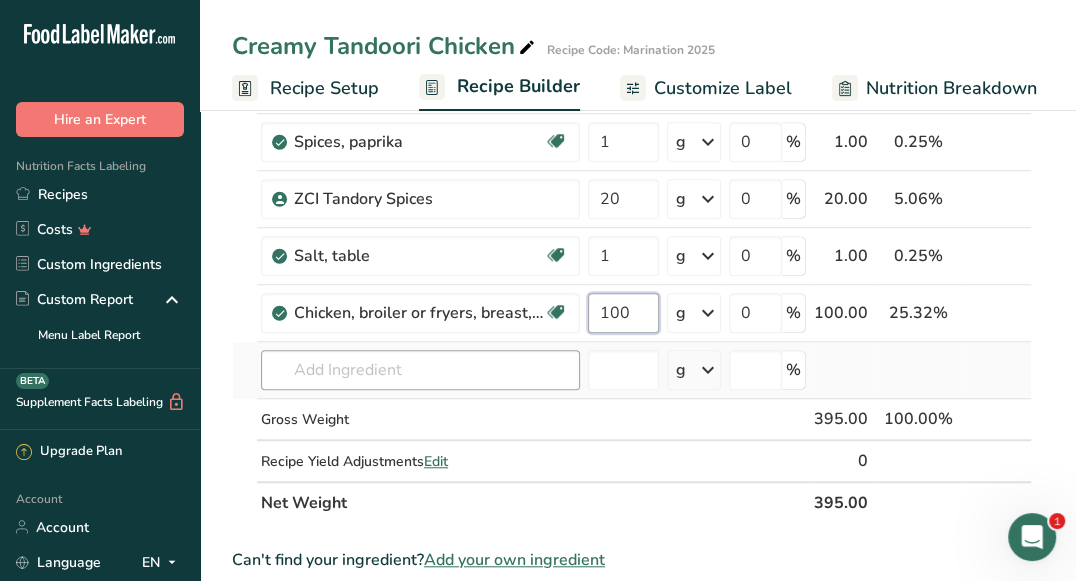 type on "100" 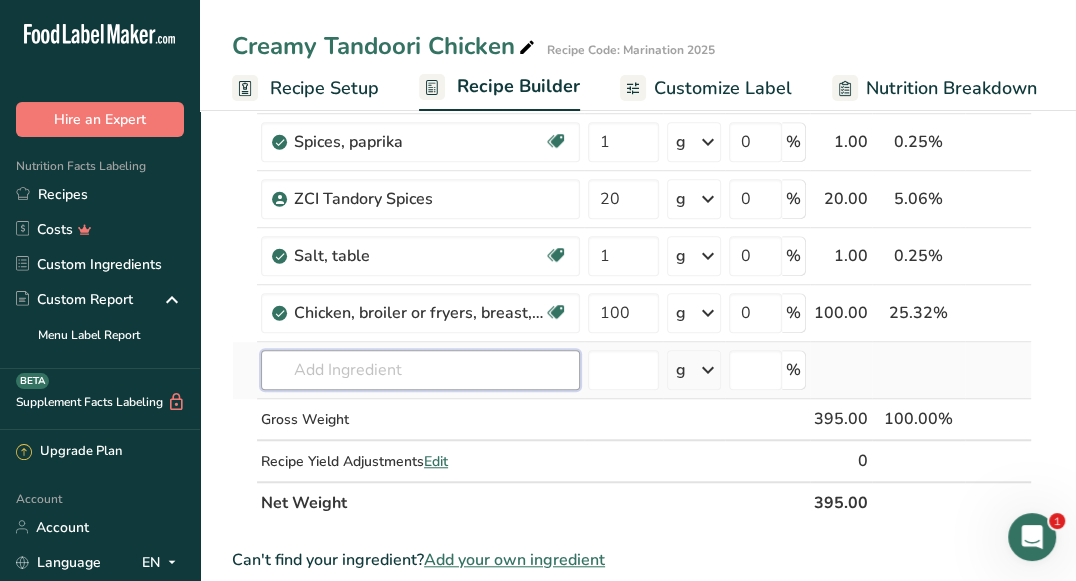 click on "Ingredient *
Amount *
Unit *
Waste *   .a-a{fill:#347362;}.b-a{fill:#fff;}          Grams
Percentage
Milk, whole, 3.25% milkfat, without added vitamin A and [MEDICAL_DATA]
Gluten free
Vegetarian
Soy free
100
g
Portions
1 cup
1 tbsp
1 fl oz
See more
Weight Units
g
kg
mg
See more
Volume Units
l
Volume units require a density conversion. If you know your ingredient's density enter it below. Otherwise, click on "RIA" our AI Regulatory bot - she will be able to help you
lb/ft3
g/cm3
Confirm
mL" at bounding box center (632, -16) 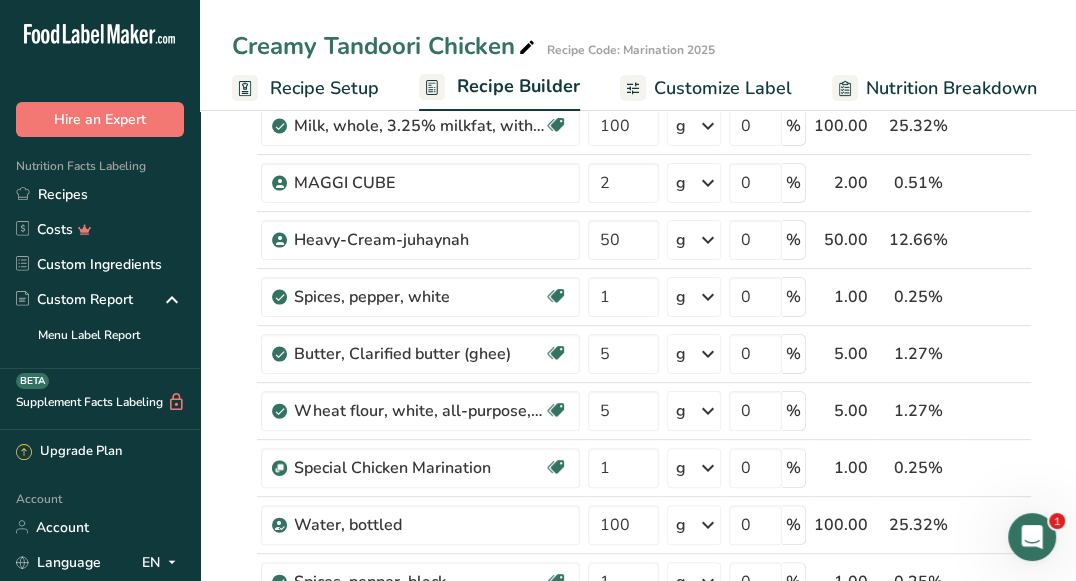 scroll, scrollTop: 0, scrollLeft: 0, axis: both 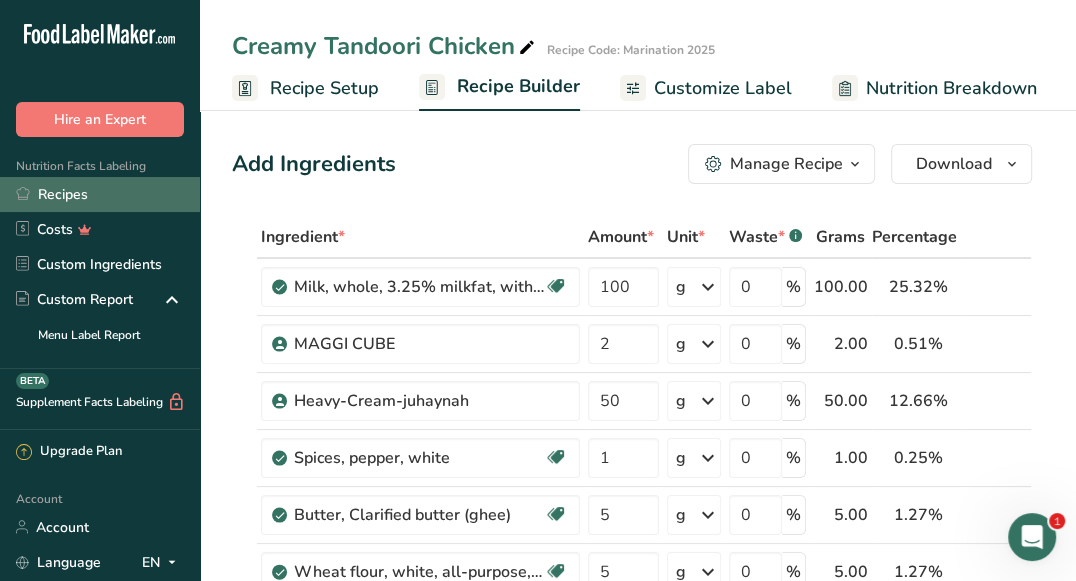 click on "Recipes" at bounding box center [100, 194] 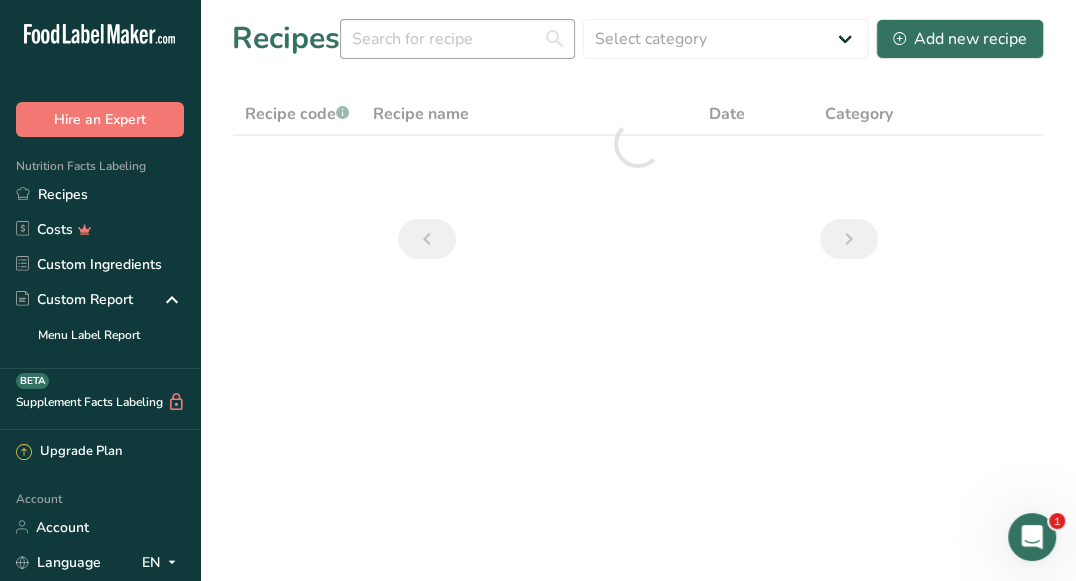 click on "Recipes
Select category
All
Baked Goods
Beverages
Confectionery
Cooked Meals, Salads, & Sauces
Dairy
Snacks
Add new recipe" at bounding box center [638, 38] 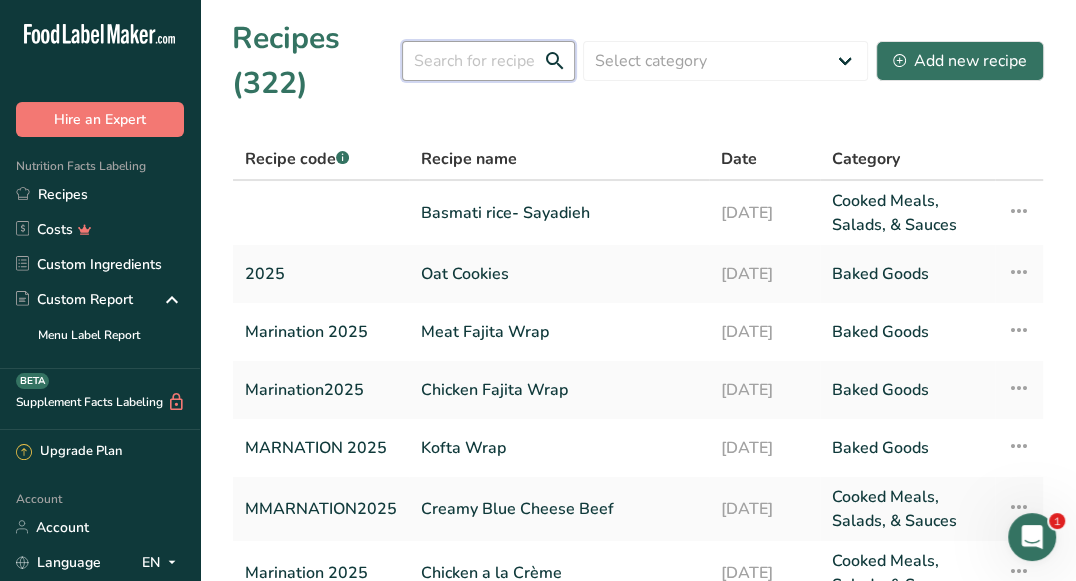 click at bounding box center [488, 61] 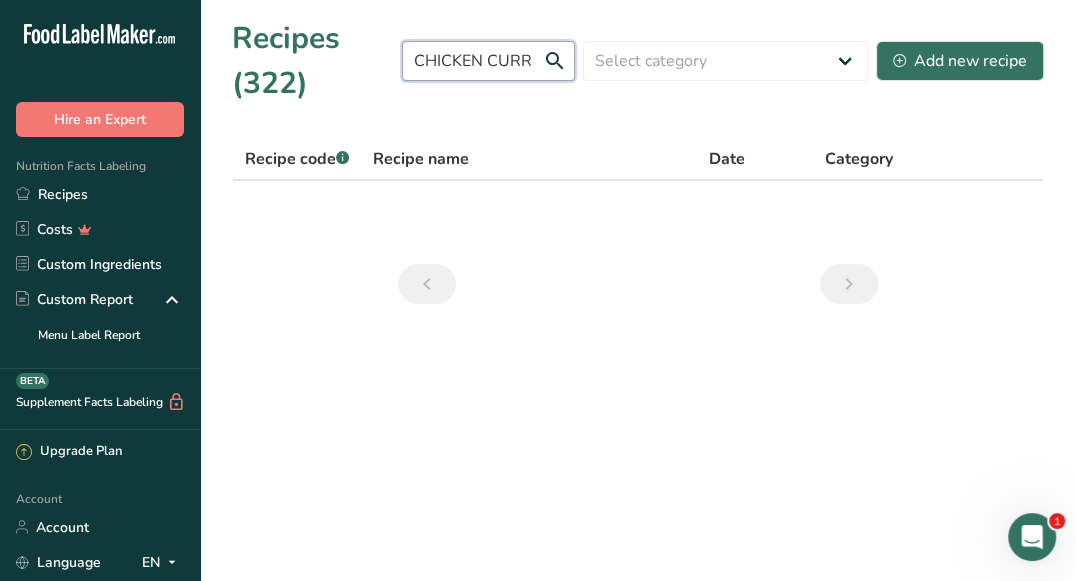 scroll, scrollTop: 0, scrollLeft: 0, axis: both 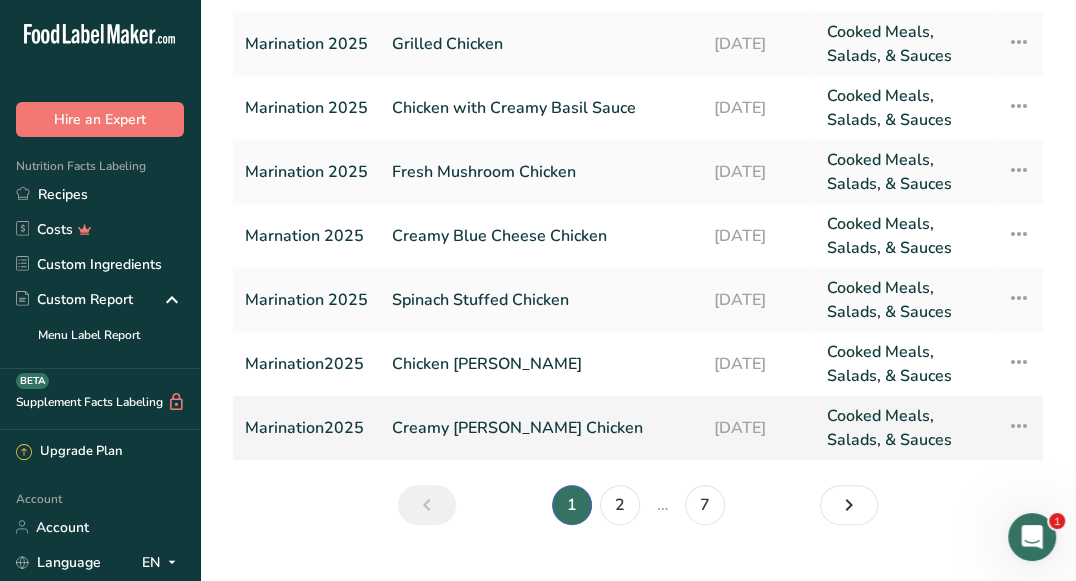 type on "CHICKEN" 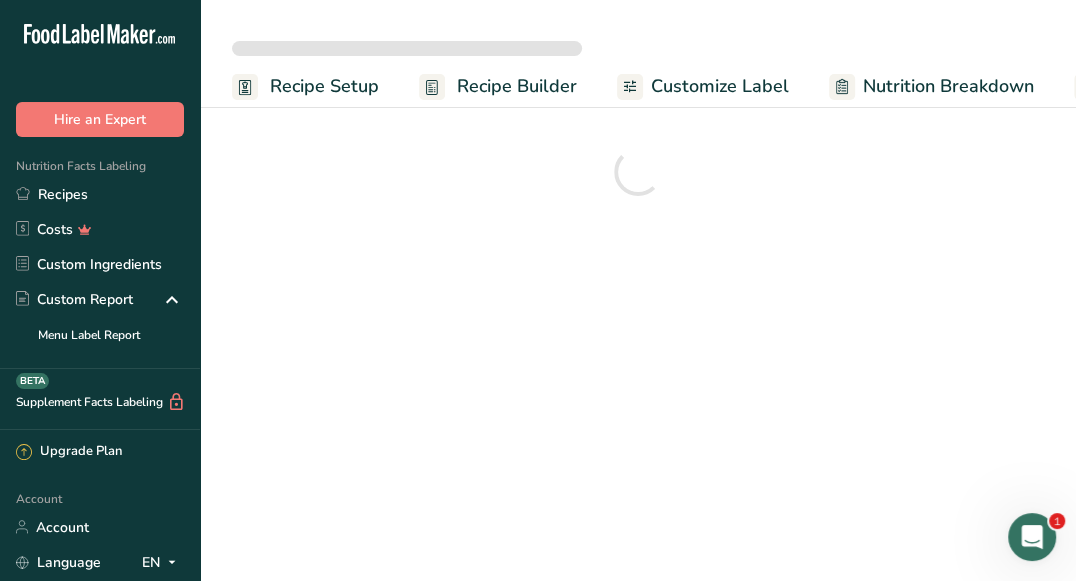 scroll, scrollTop: 0, scrollLeft: 0, axis: both 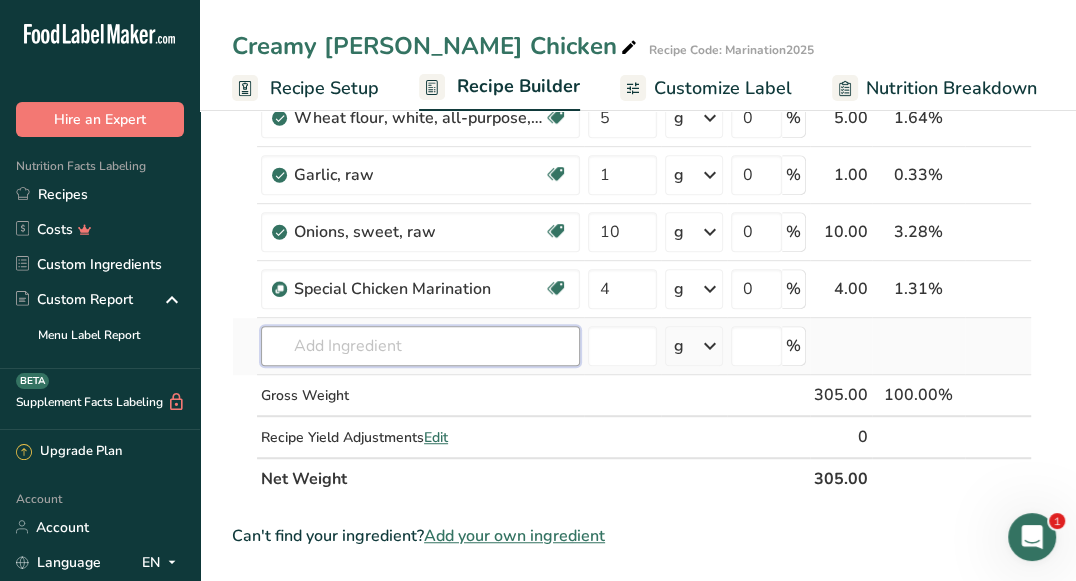 click at bounding box center (420, 346) 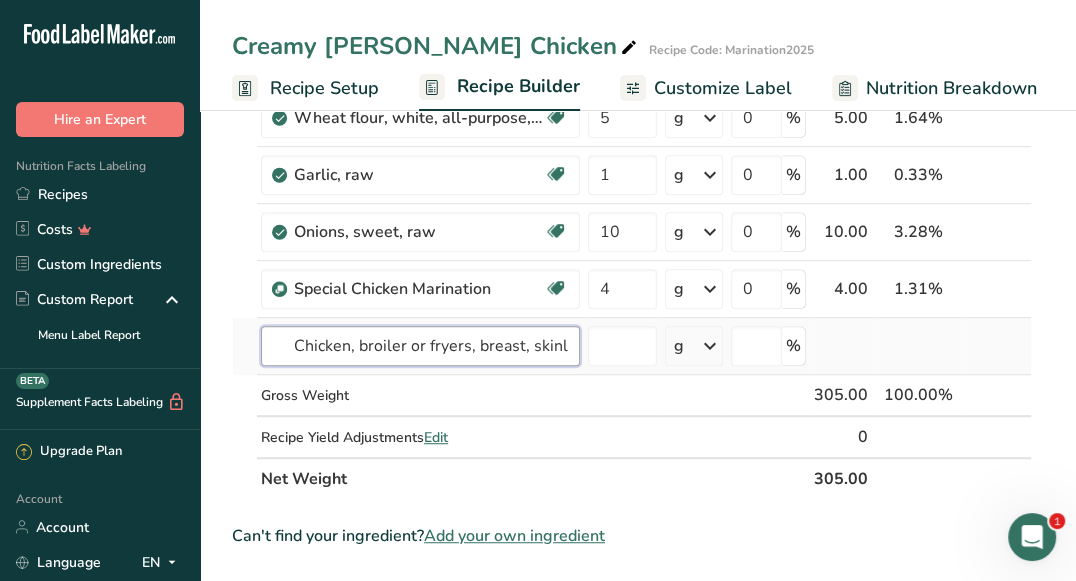 scroll, scrollTop: 0, scrollLeft: 281, axis: horizontal 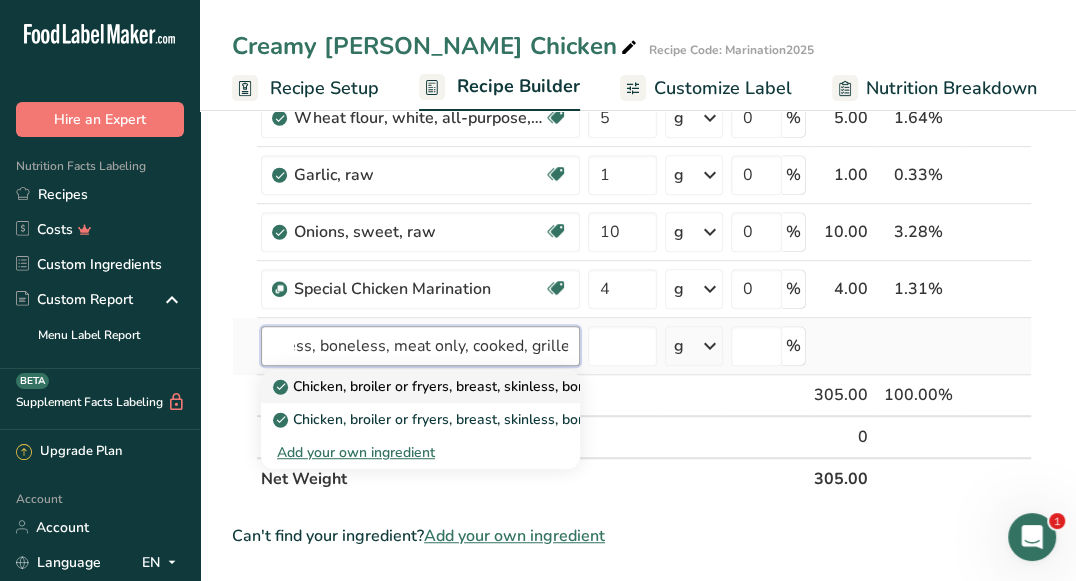 type on "Chicken, broiler or fryers, breast, skinless, boneless, meat only, cooked, grilled" 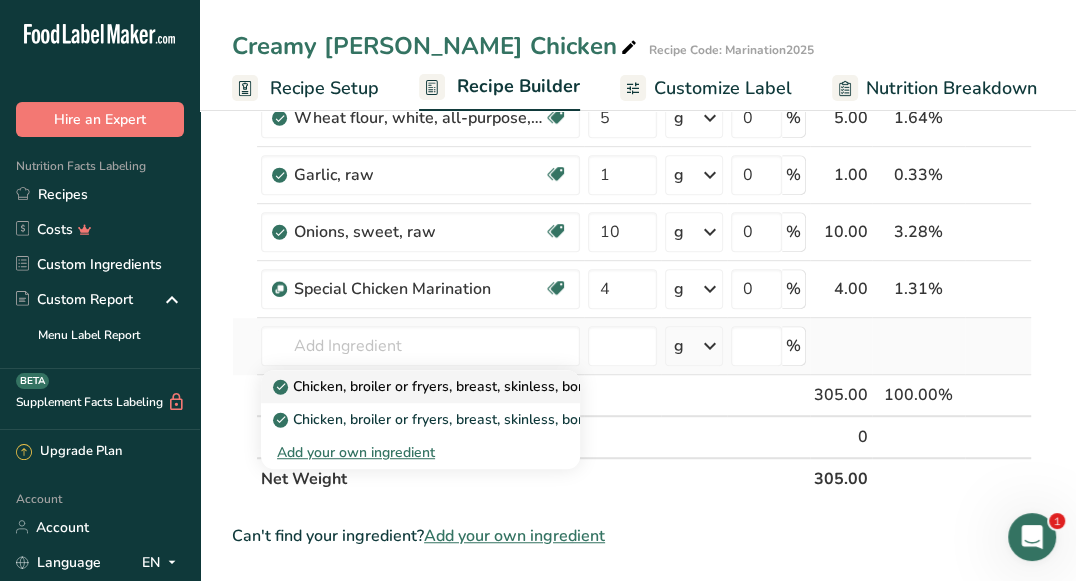 scroll, scrollTop: 0, scrollLeft: 0, axis: both 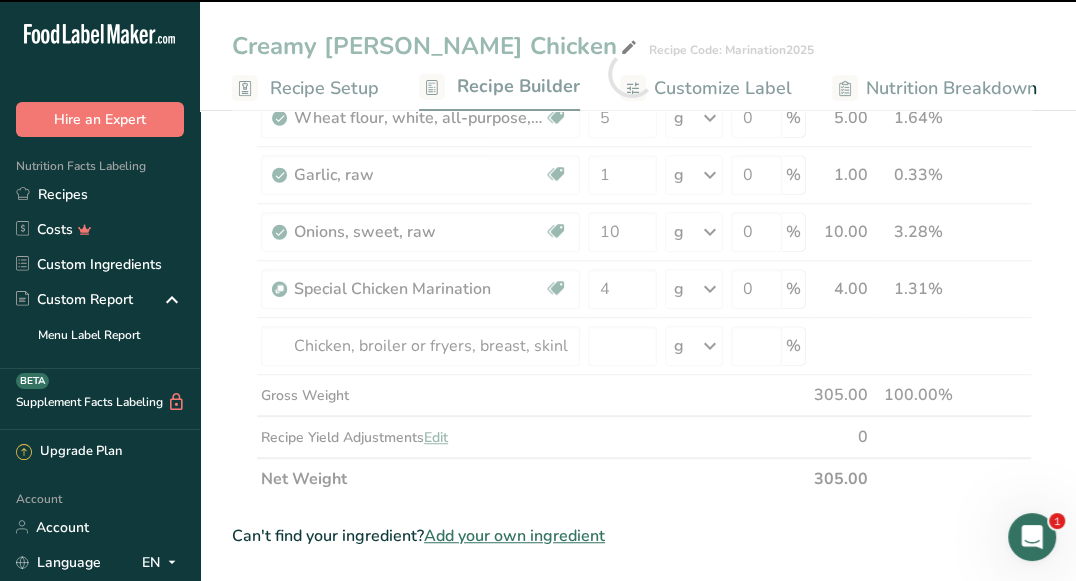 type on "0" 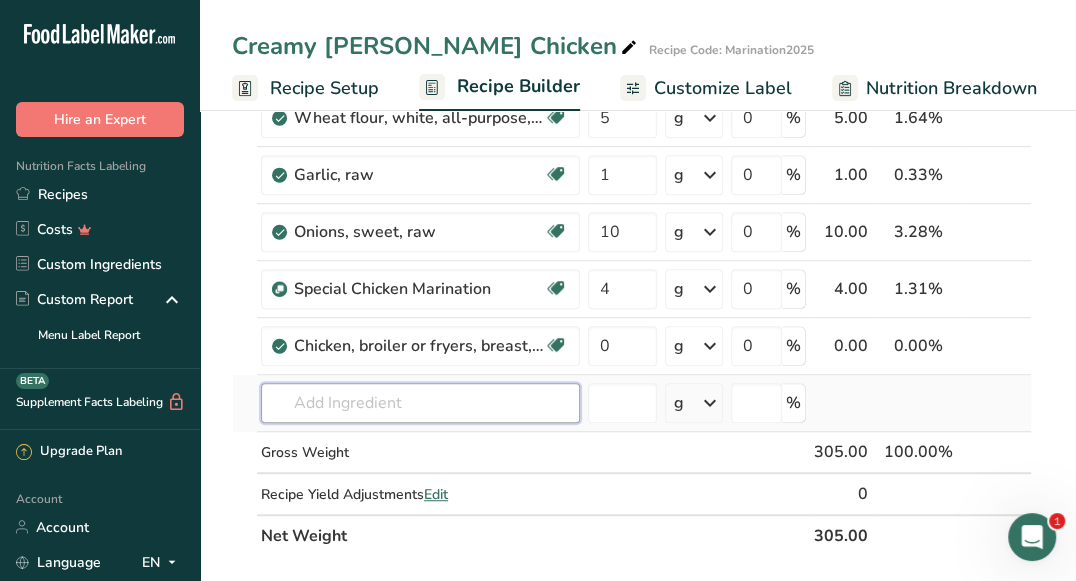 click at bounding box center [420, 403] 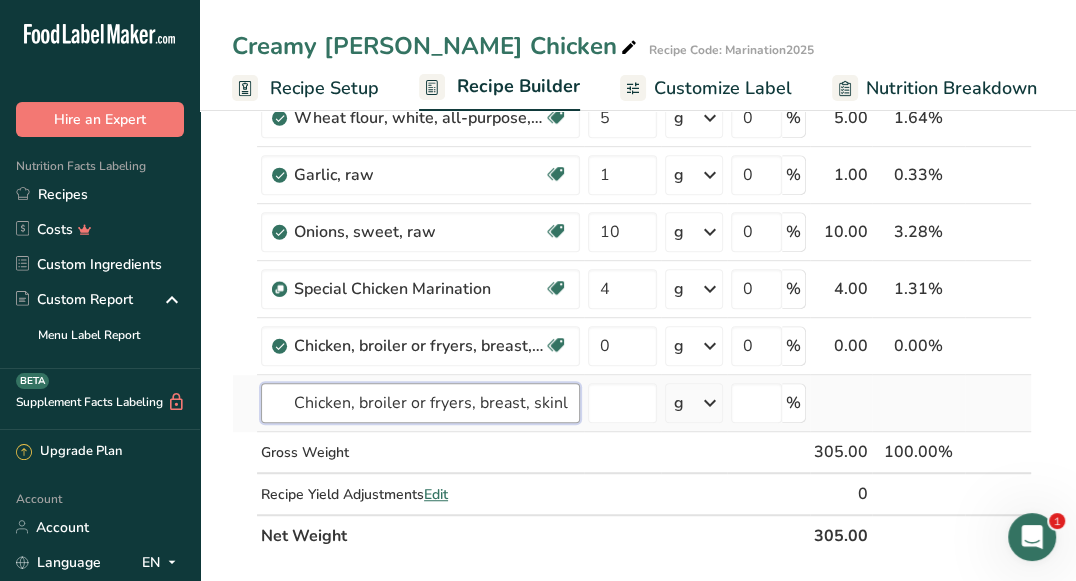 scroll, scrollTop: 0, scrollLeft: 281, axis: horizontal 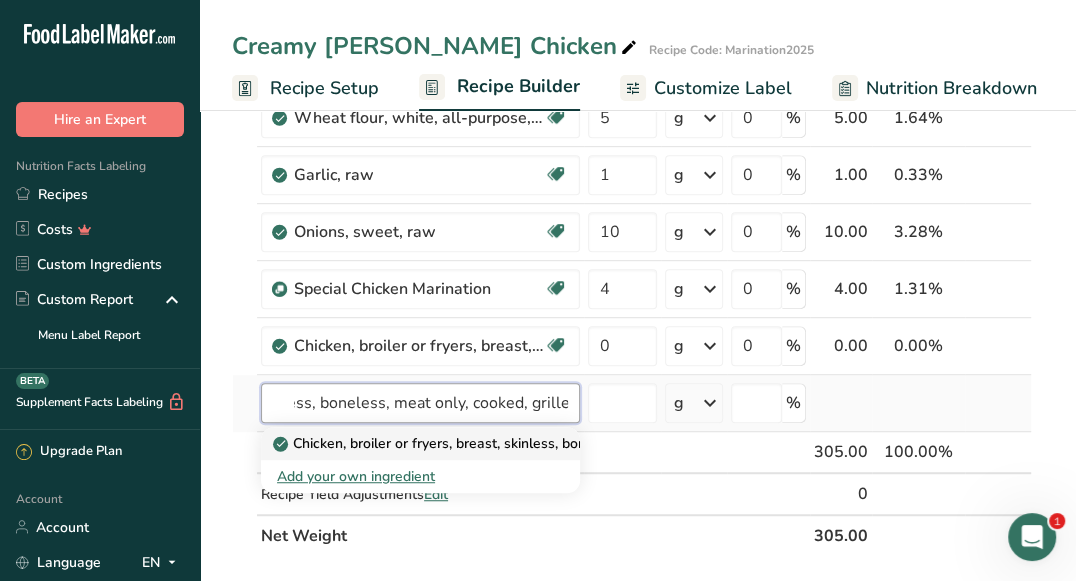 type on "Chicken, broiler or fryers, breast, skinless, boneless, meat only, cooked, grilled" 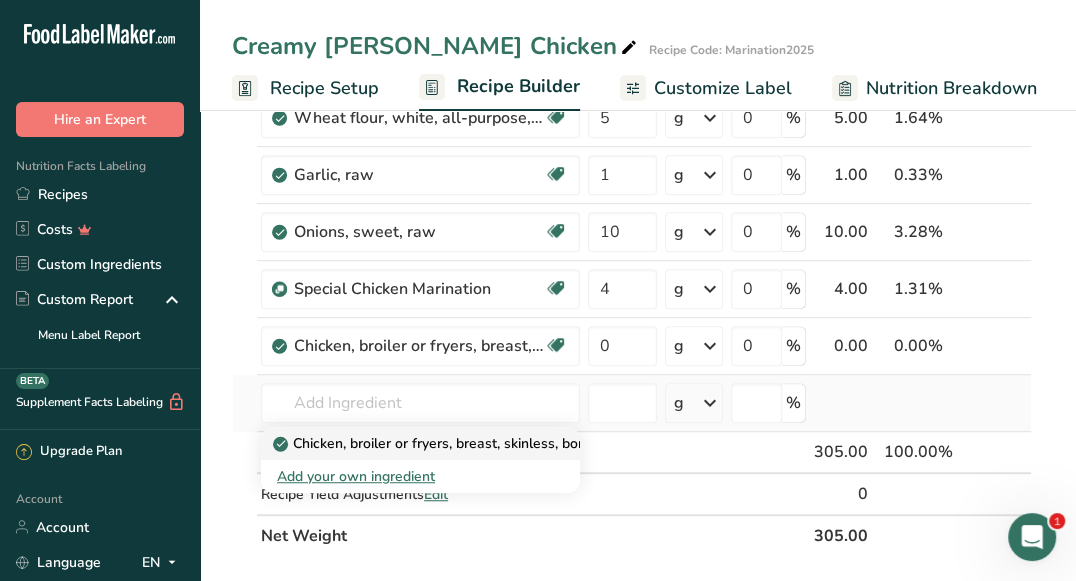 scroll, scrollTop: 0, scrollLeft: 0, axis: both 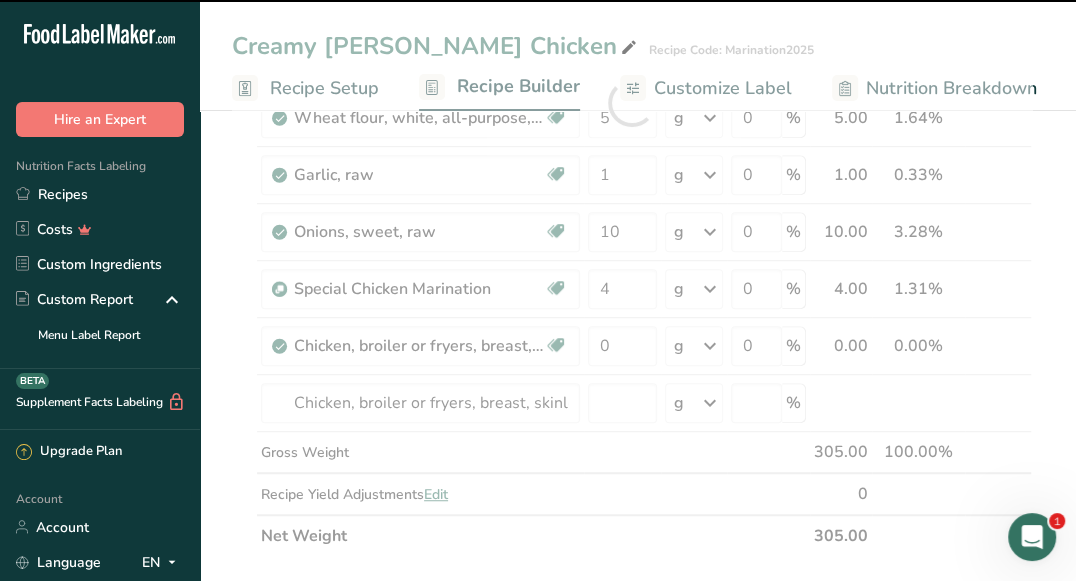 type on "0" 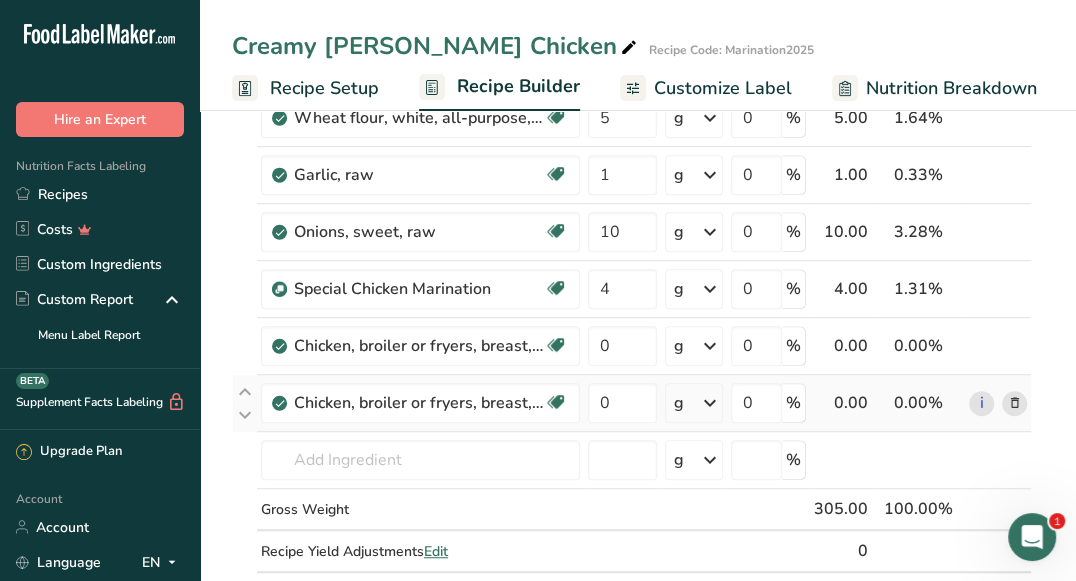 click at bounding box center (1014, 403) 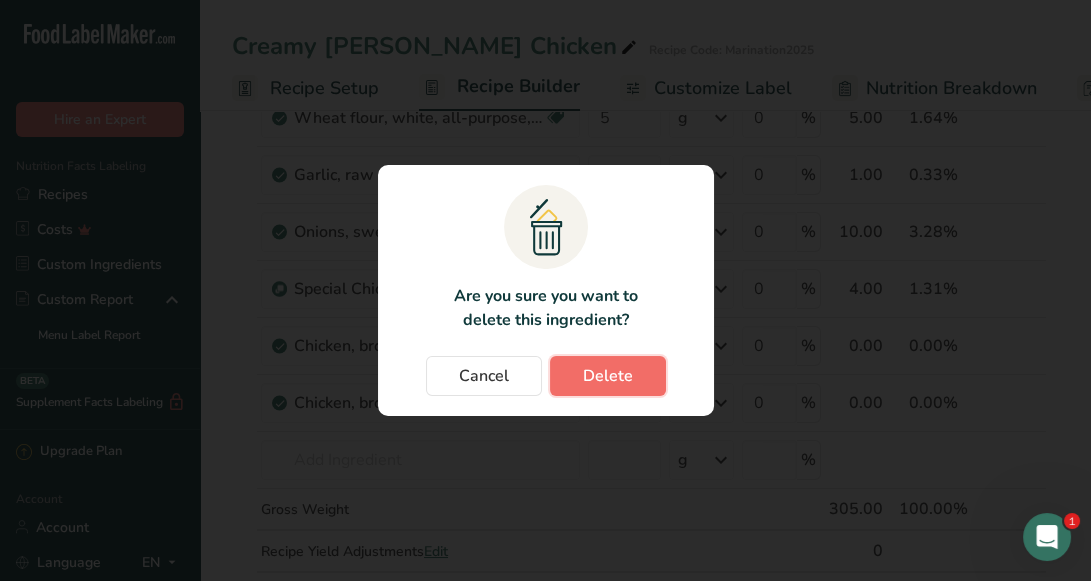 click on "Delete" at bounding box center (608, 376) 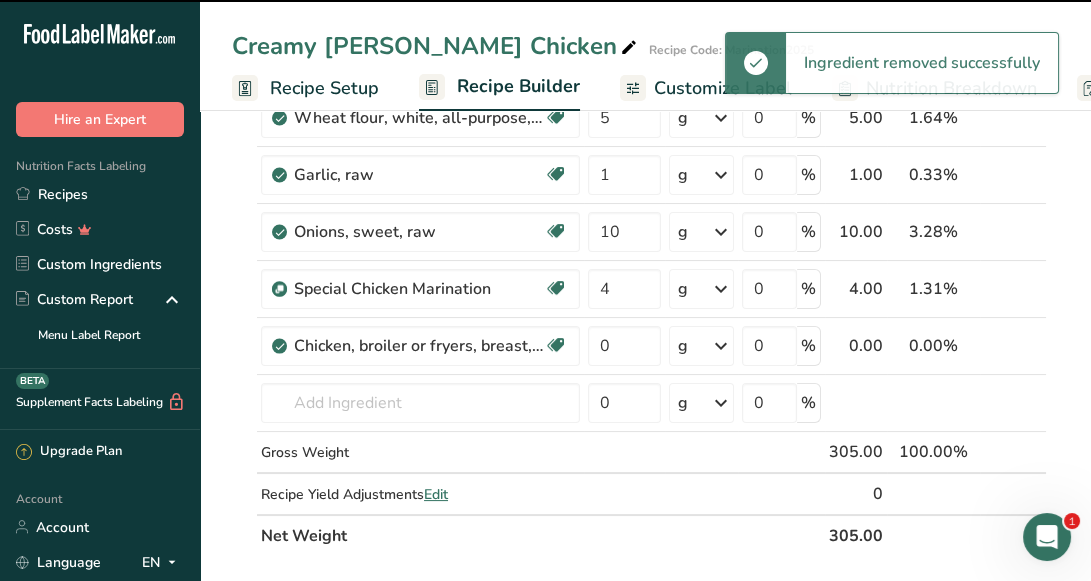 type 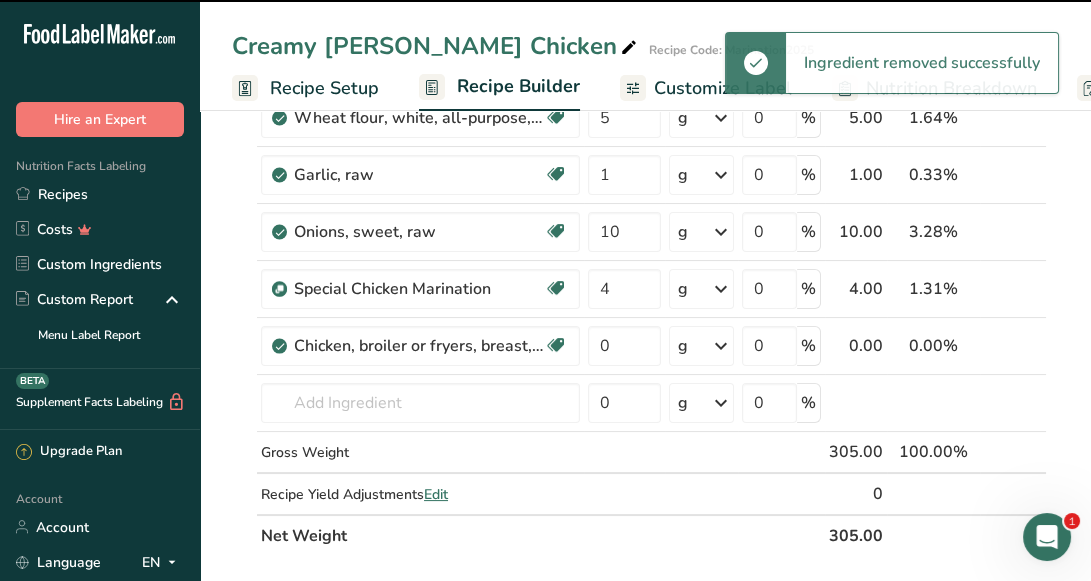 type 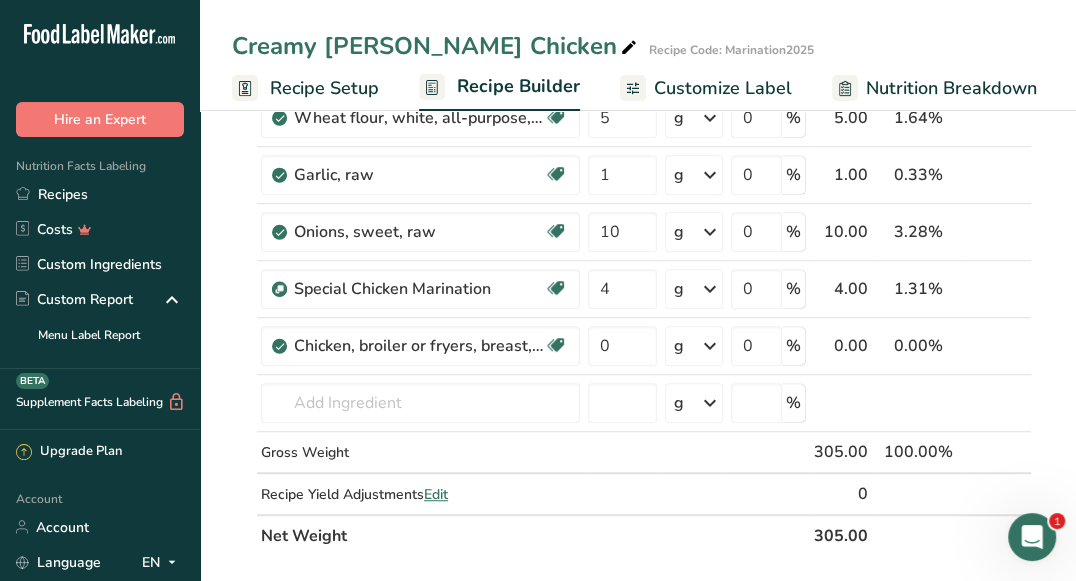 scroll, scrollTop: 0, scrollLeft: 0, axis: both 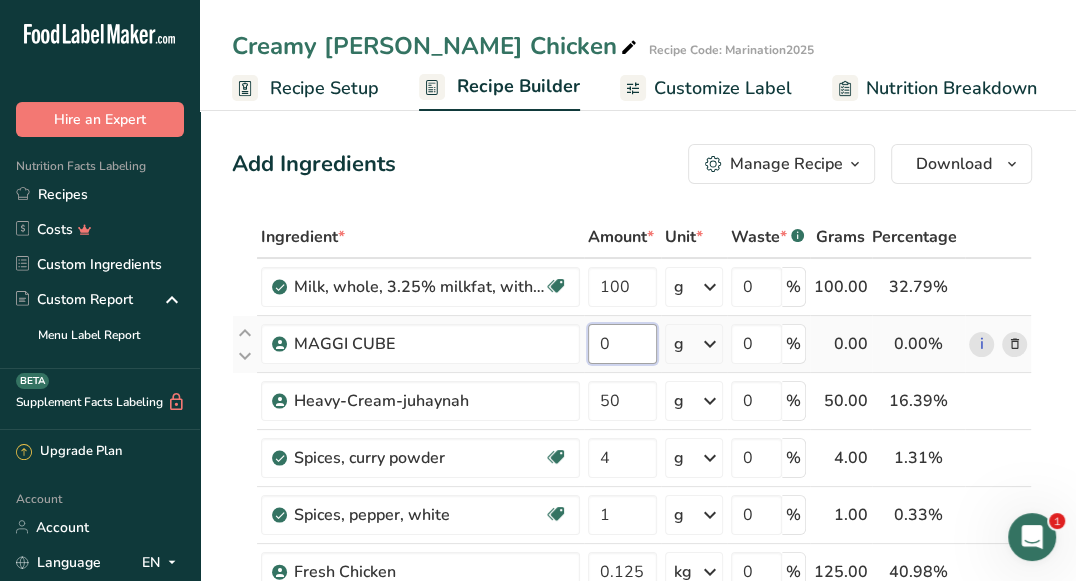 drag, startPoint x: 621, startPoint y: 339, endPoint x: 598, endPoint y: 338, distance: 23.021729 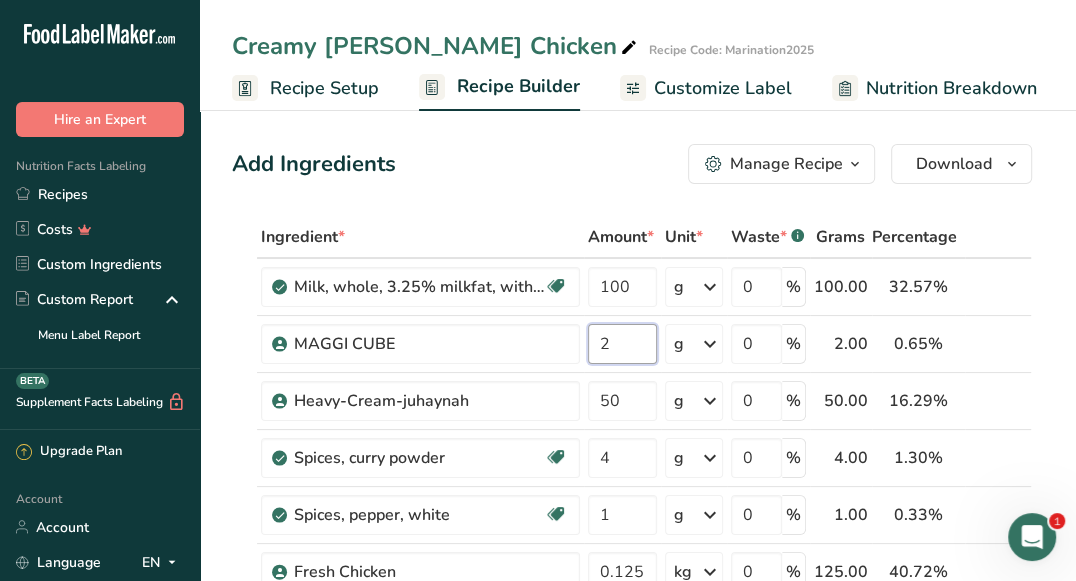 type on "2" 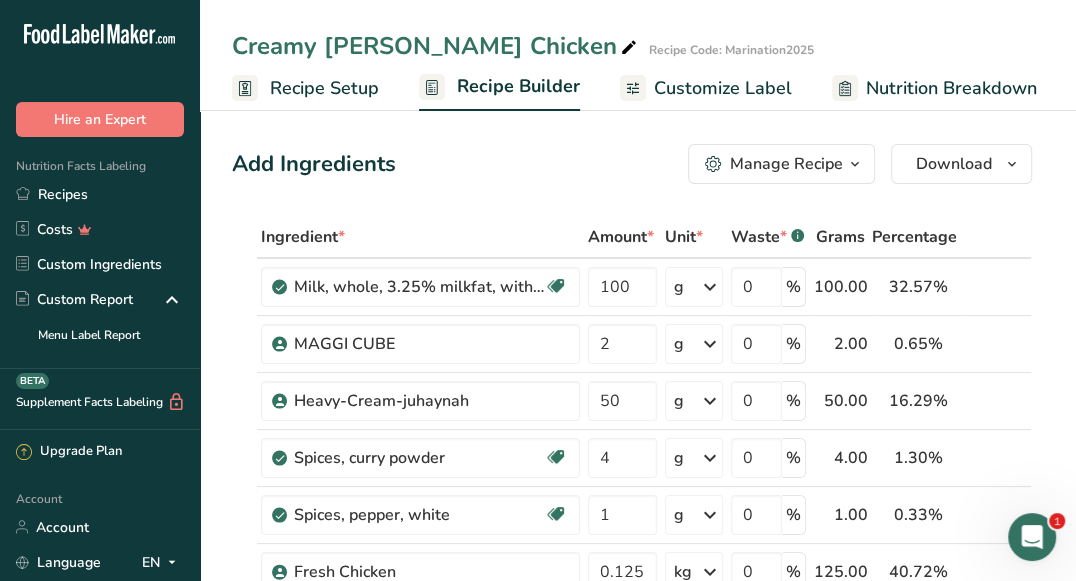 click on "Add Ingredients
Manage Recipe         Delete Recipe           Duplicate Recipe             Scale Recipe             Save as Sub-Recipe   .a-a{fill:#347362;}.b-a{fill:#fff;}                               Nutrition Breakdown                 Recipe Card
NEW
[MEDICAL_DATA] Pattern Report           Activity History
Download
Choose your preferred label style
Standard FDA label
Standard FDA label
The most common format for nutrition facts labels in compliance with the FDA's typeface, style and requirements
Tabular FDA label
A label format compliant with the FDA regulations presented in a tabular (horizontal) display.
Linear FDA label
A simple linear display for small sized packages.
Simplified FDA label" at bounding box center (632, 164) 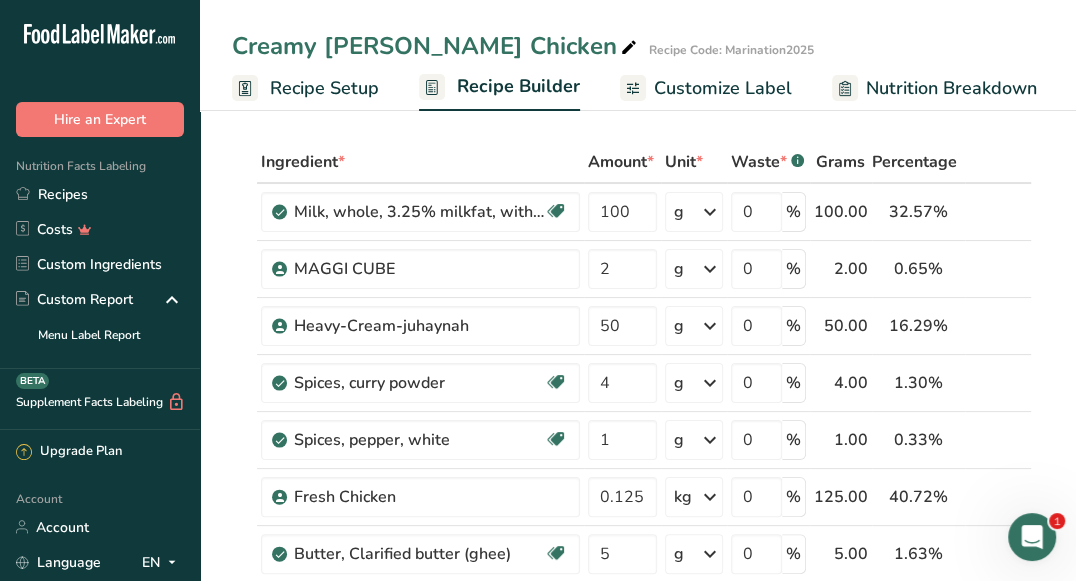 scroll, scrollTop: 78, scrollLeft: 0, axis: vertical 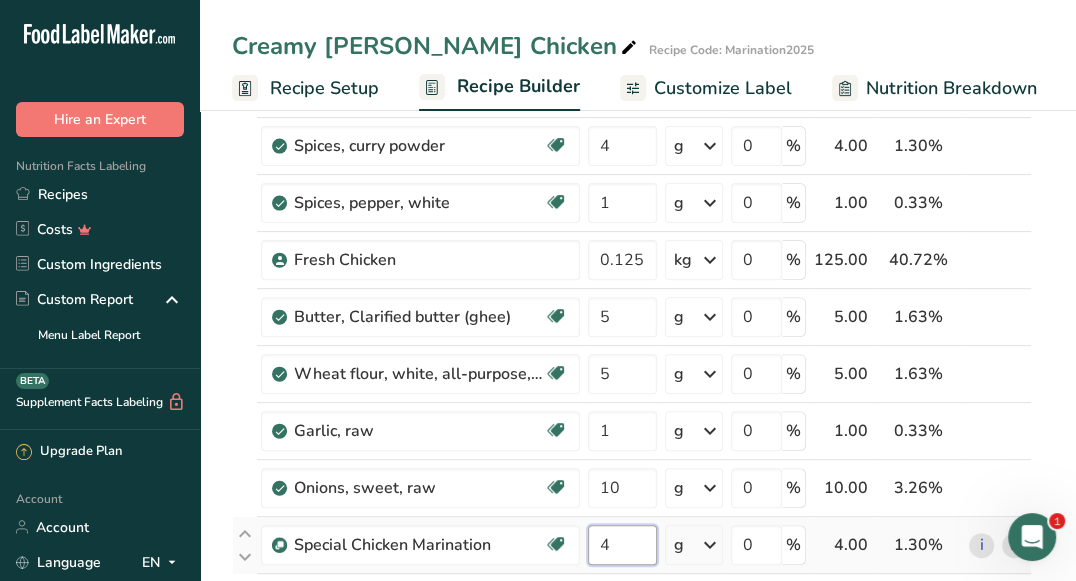 drag, startPoint x: 617, startPoint y: 538, endPoint x: 596, endPoint y: 539, distance: 21.023796 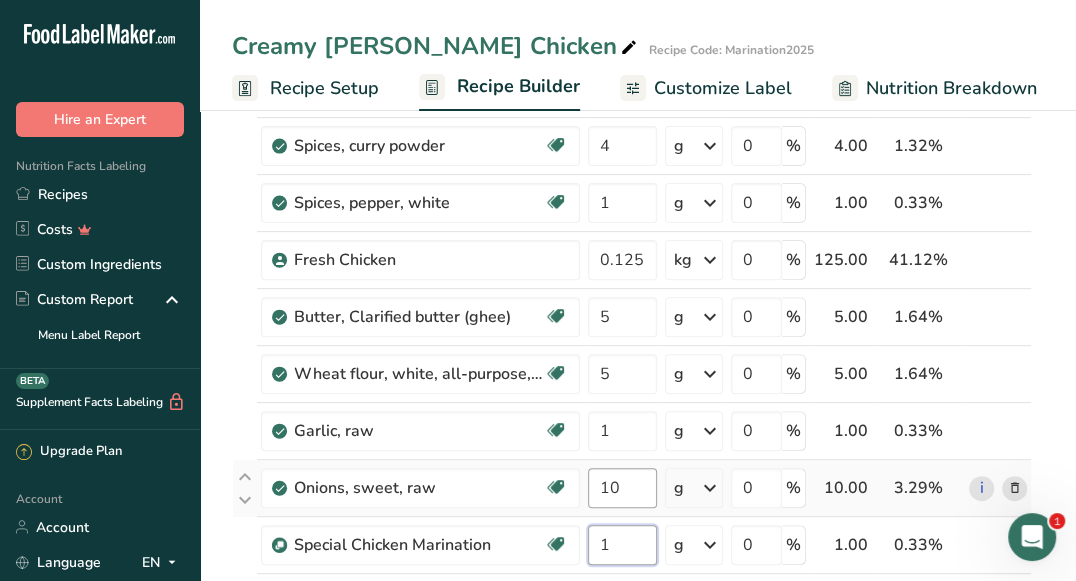 type on "1" 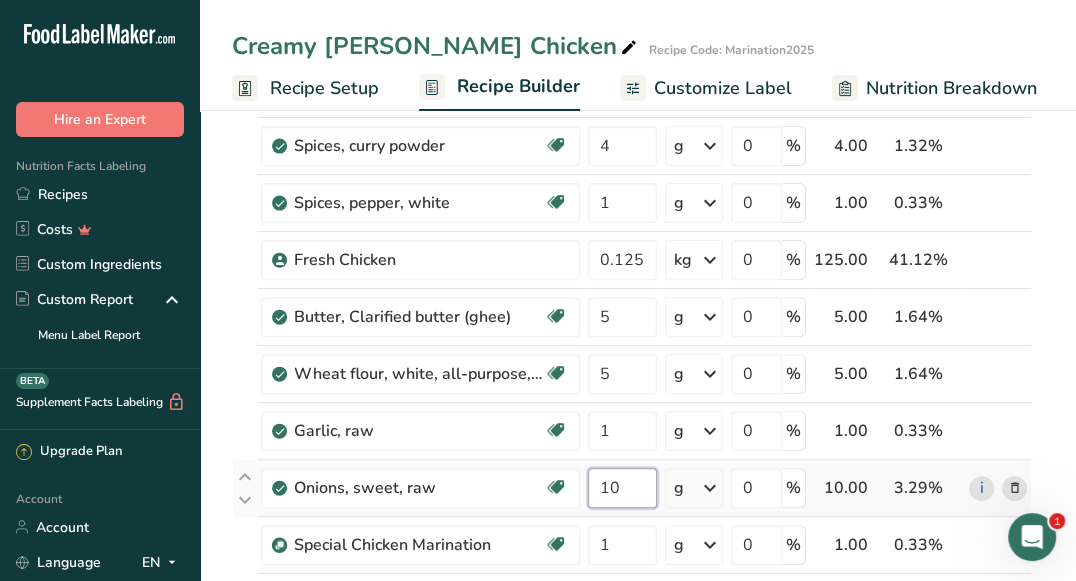 click on "Ingredient *
Amount *
Unit *
Waste *   .a-a{fill:#347362;}.b-a{fill:#fff;}          Grams
Percentage
Milk, whole, 3.25% milkfat, without added vitamin A and [MEDICAL_DATA]
Gluten free
Vegetarian
Soy free
100
g
Portions
1 cup
1 tbsp
1 fl oz
See more
Weight Units
g
kg
mg
See more
Volume Units
l
Volume units require a density conversion. If you know your ingredient's density enter it below. Otherwise, click on "RIA" our AI Regulatory bot - she will be able to help you
lb/ft3
g/cm3
Confirm
mL" at bounding box center (632, 358) 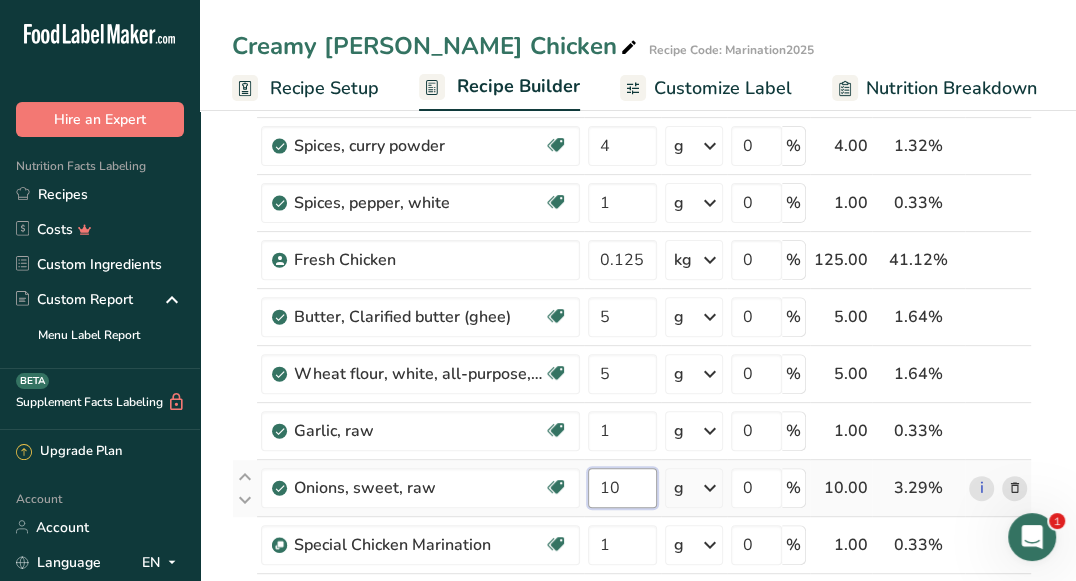 drag, startPoint x: 630, startPoint y: 476, endPoint x: 597, endPoint y: 482, distance: 33.54102 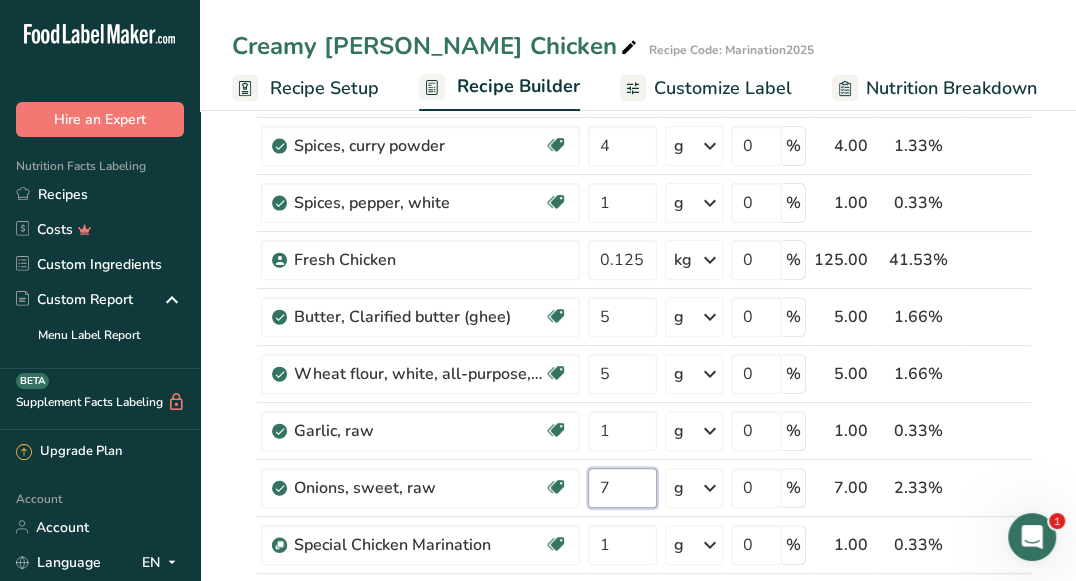 type on "7" 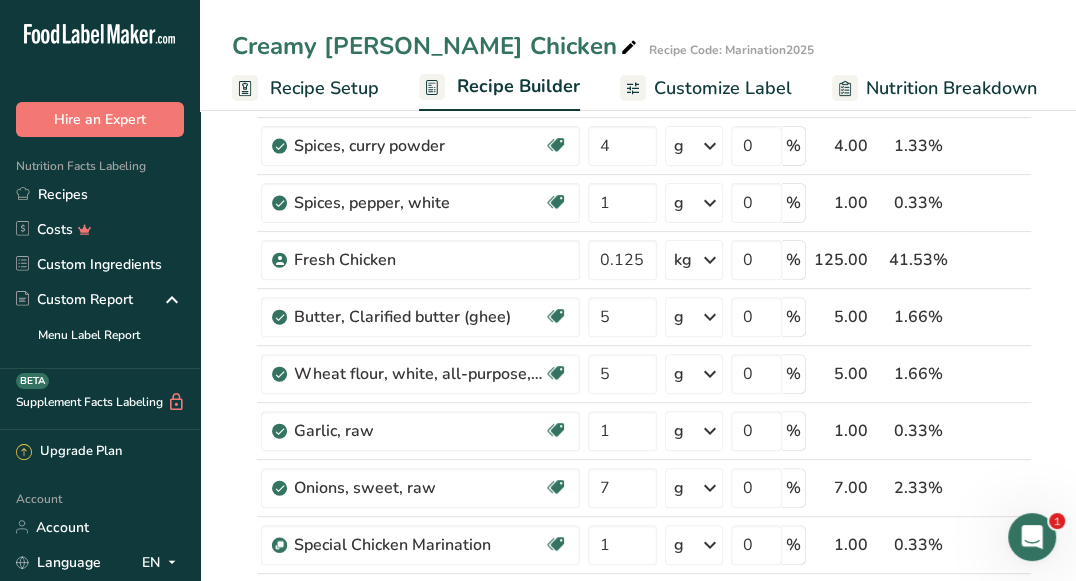 click on "Add Ingredients
Manage Recipe         Delete Recipe           Duplicate Recipe             Scale Recipe             Save as Sub-Recipe   .a-a{fill:#347362;}.b-a{fill:#fff;}                               Nutrition Breakdown                 Recipe Card
NEW
[MEDICAL_DATA] Pattern Report           Activity History
Download
Choose your preferred label style
Standard FDA label
Standard FDA label
The most common format for nutrition facts labels in compliance with the FDA's typeface, style and requirements
Tabular FDA label
A label format compliant with the FDA regulations presented in a tabular (horizontal) display.
Linear FDA label
A simple linear display for small sized packages.
Simplified FDA label" at bounding box center (638, 1117) 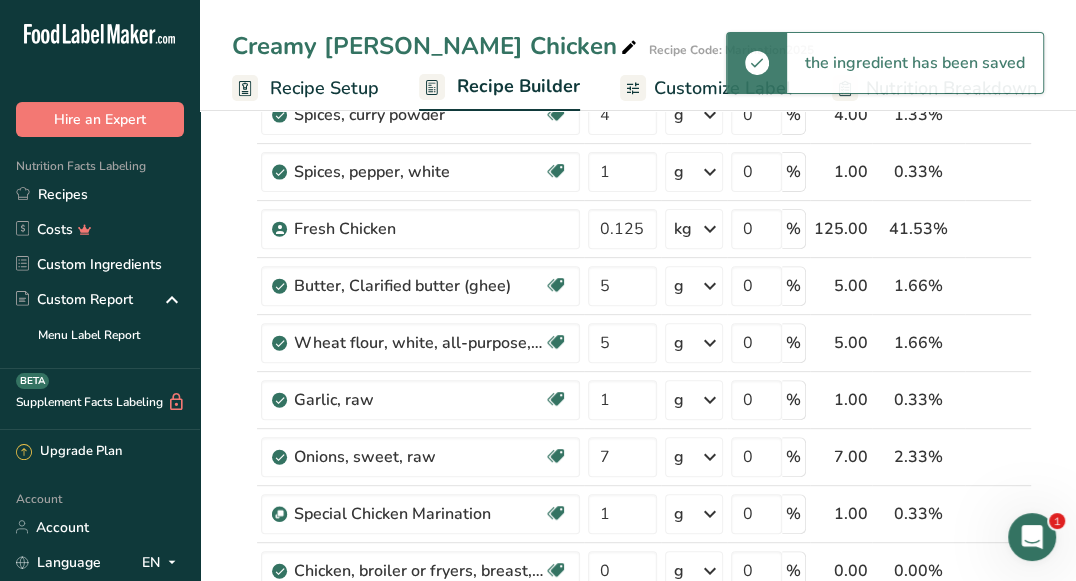 scroll, scrollTop: 372, scrollLeft: 0, axis: vertical 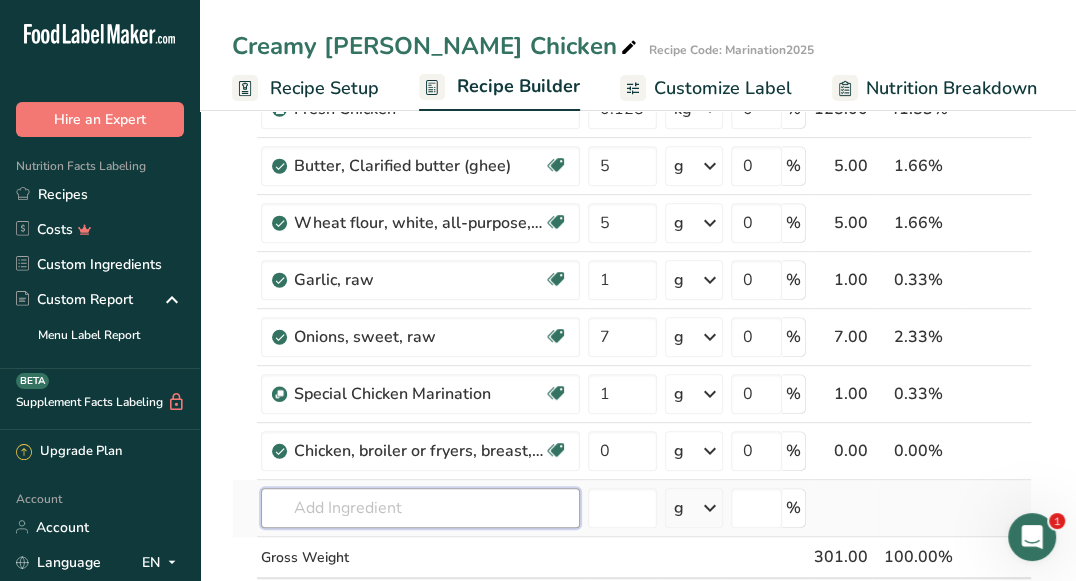 click at bounding box center (420, 508) 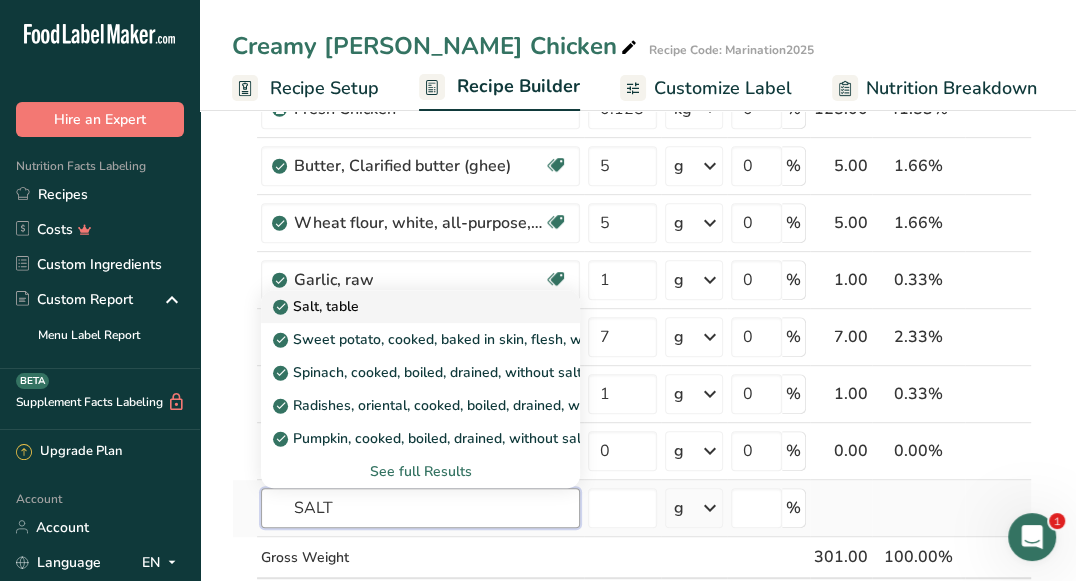 type on "SALT" 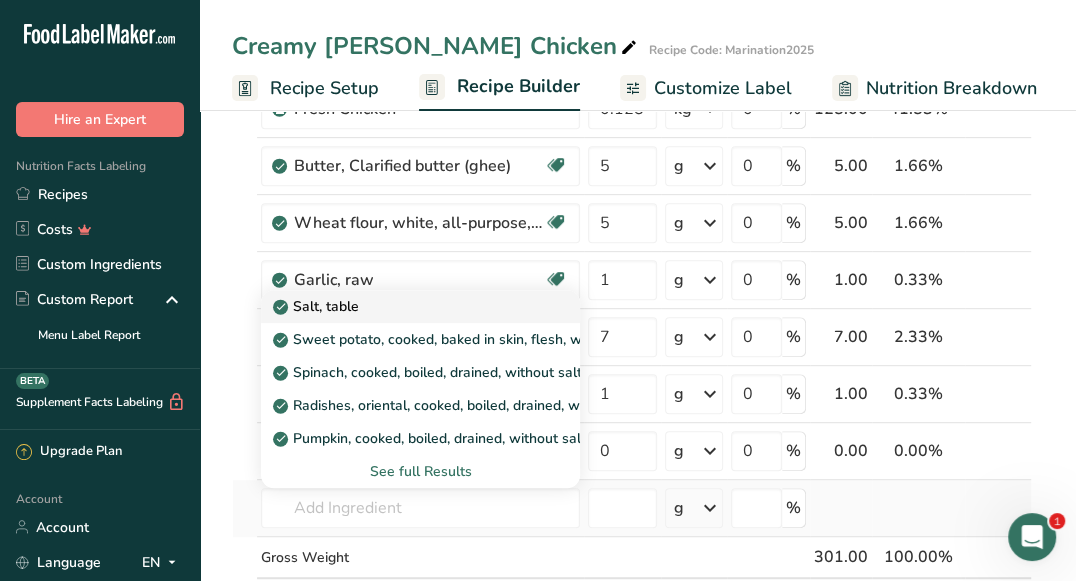 click on "Salt, table" at bounding box center (404, 306) 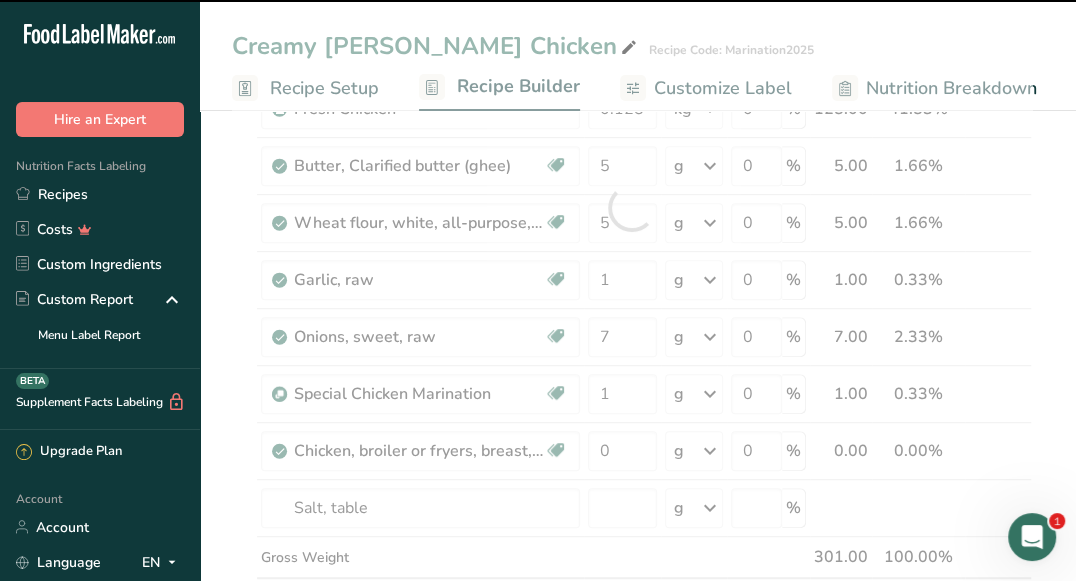type on "0" 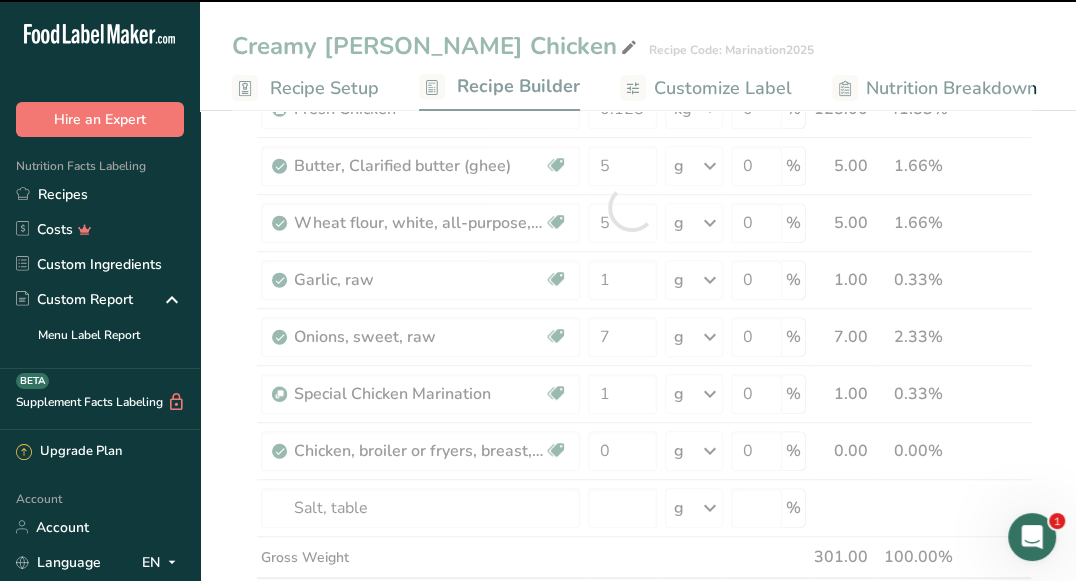 type on "0" 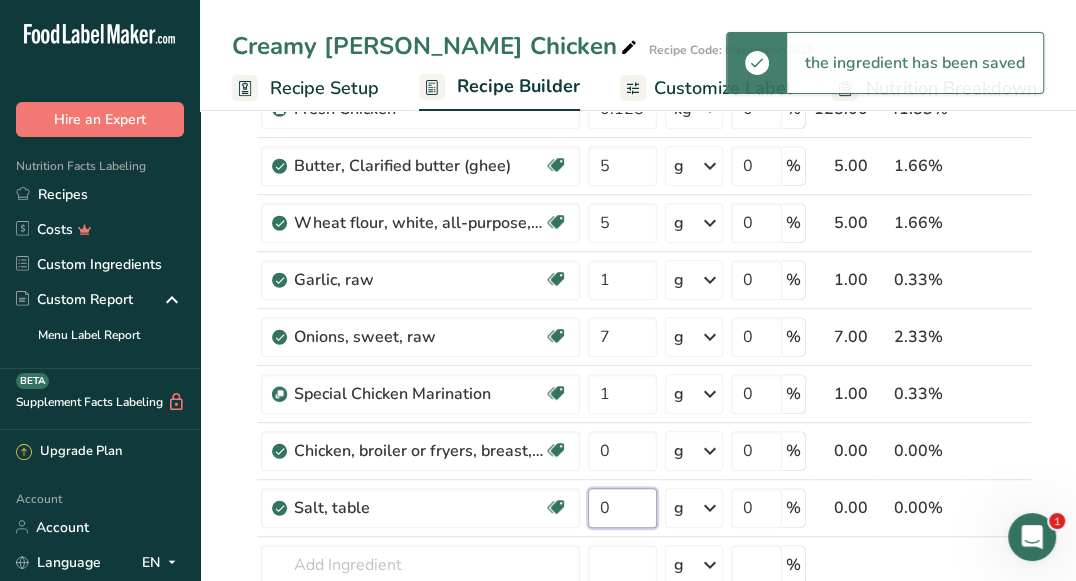 click on "0" at bounding box center (622, 508) 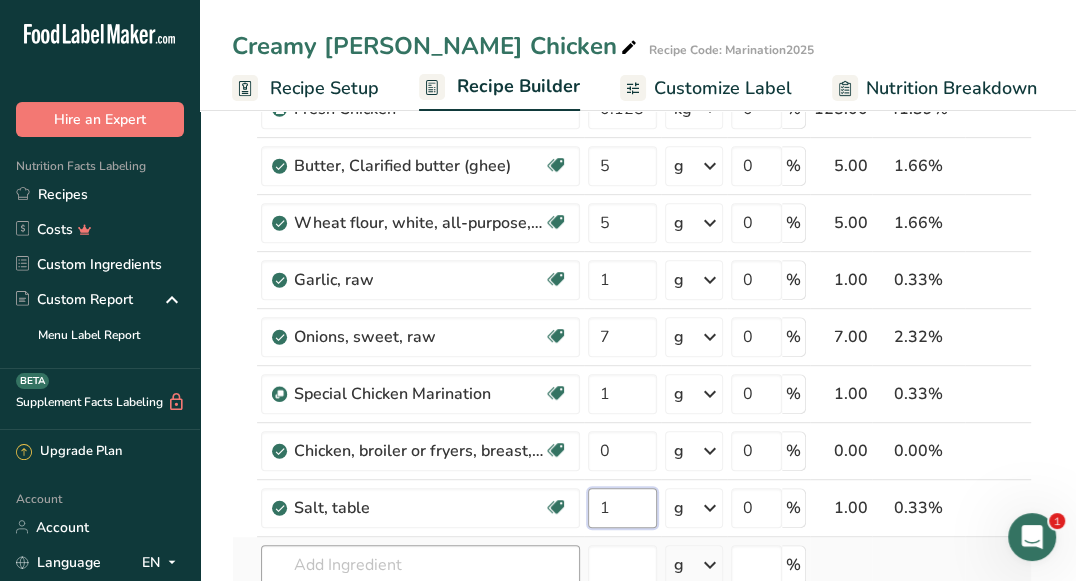 type on "1" 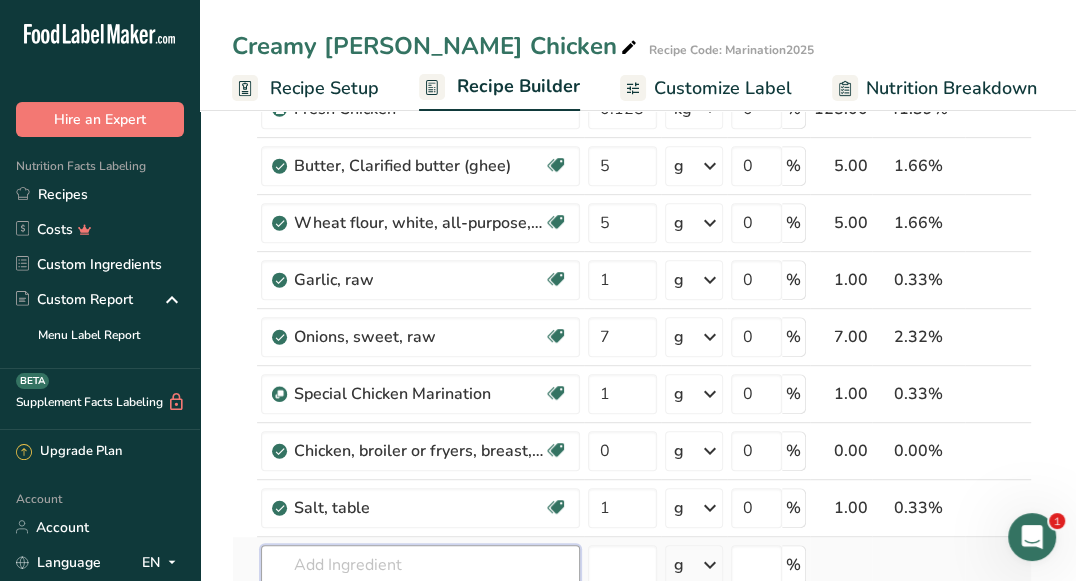 click on "Ingredient *
Amount *
Unit *
Waste *   .a-a{fill:#347362;}.b-a{fill:#fff;}          Grams
Percentage
Milk, whole, 3.25% milkfat, without added vitamin A and [MEDICAL_DATA]
Gluten free
Vegetarian
Soy free
100
g
Portions
1 cup
1 tbsp
1 fl oz
See more
Weight Units
g
kg
mg
See more
Volume Units
l
Volume units require a density conversion. If you know your ingredient's density enter it below. Otherwise, click on "RIA" our AI Regulatory bot - she will be able to help you
lb/ft3
g/cm3
Confirm
mL" at bounding box center [632, 236] 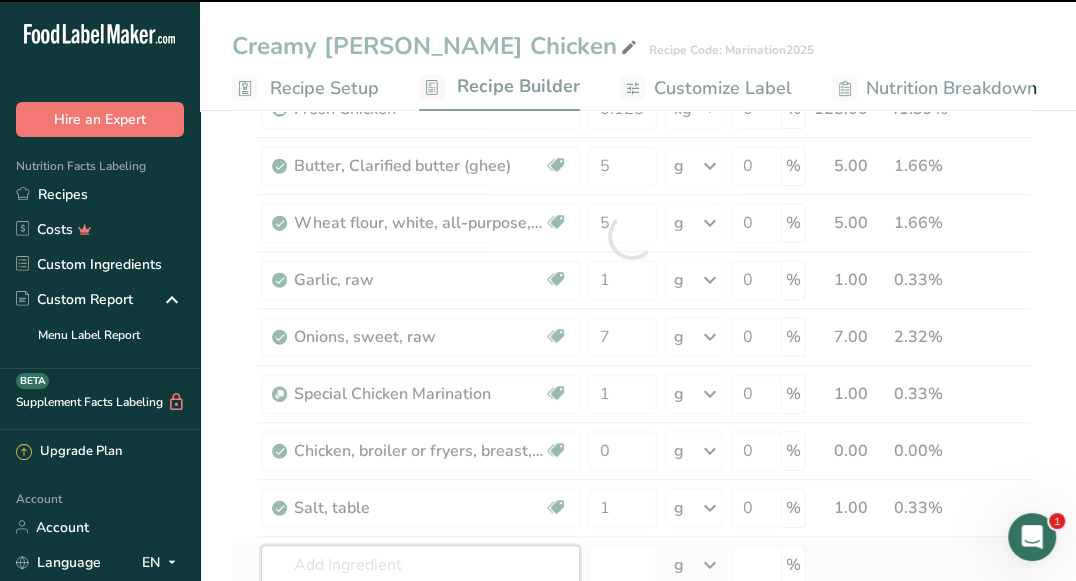 type on "T" 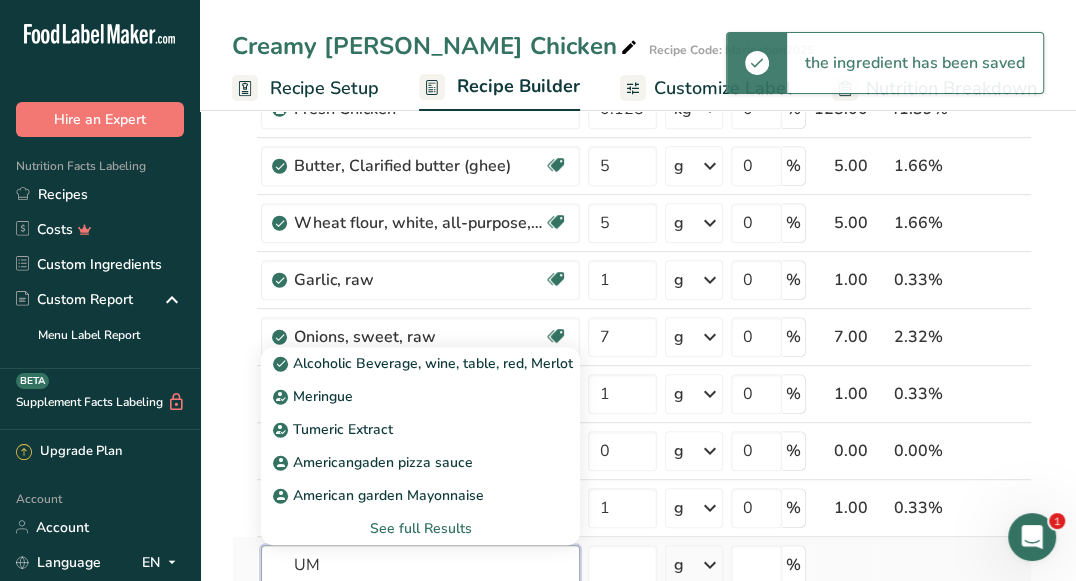 type on "U" 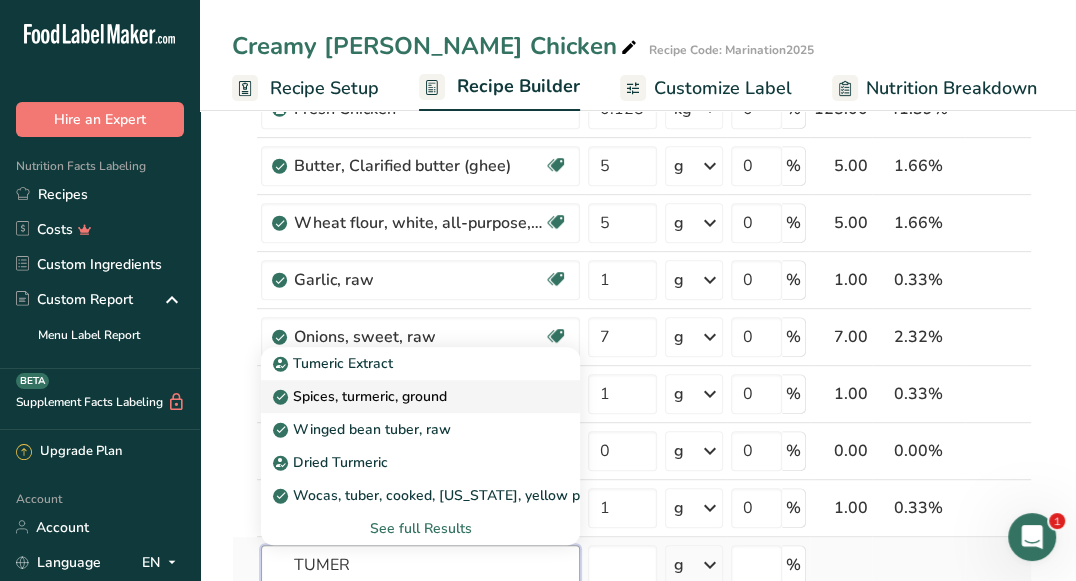 type on "TUMER" 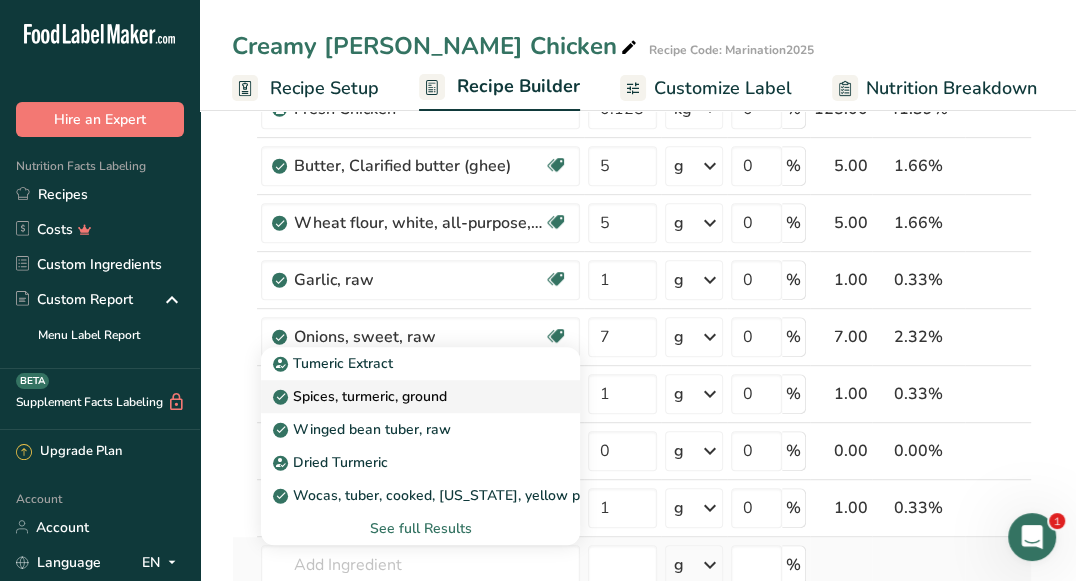 click on "Spices, turmeric, ground" at bounding box center [404, 396] 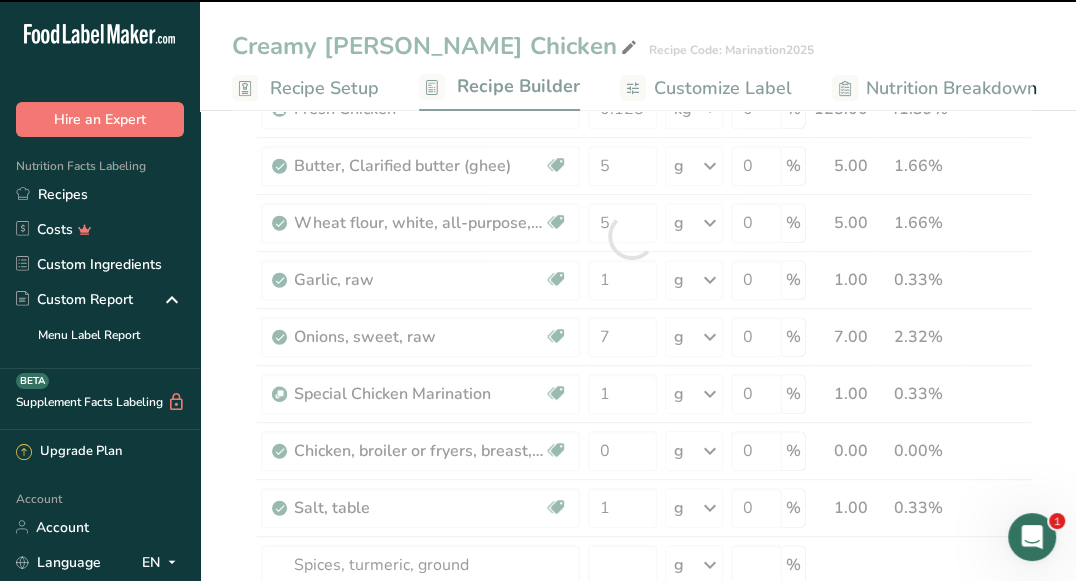 type on "0" 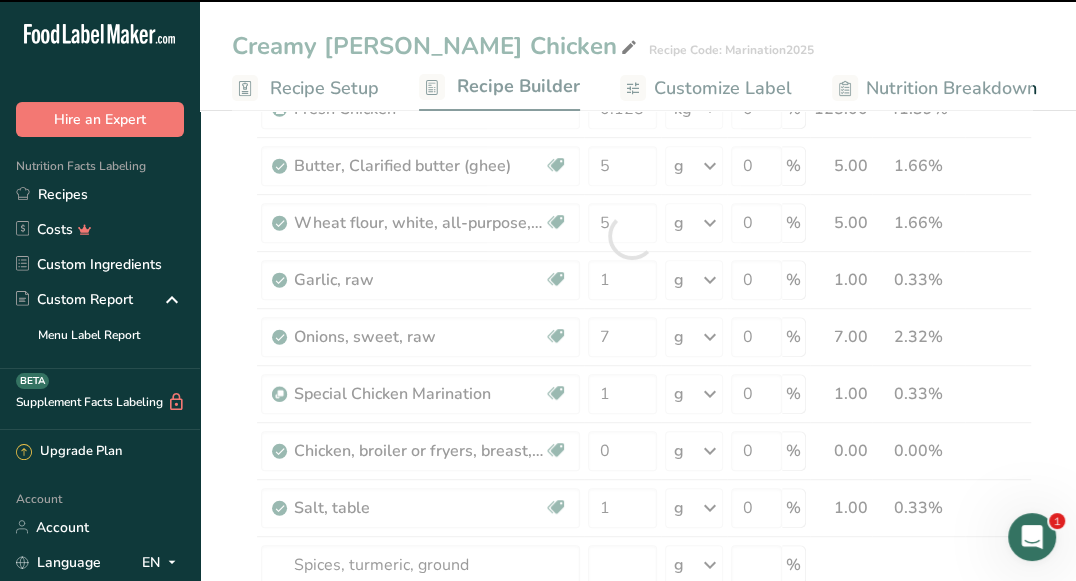 type on "0" 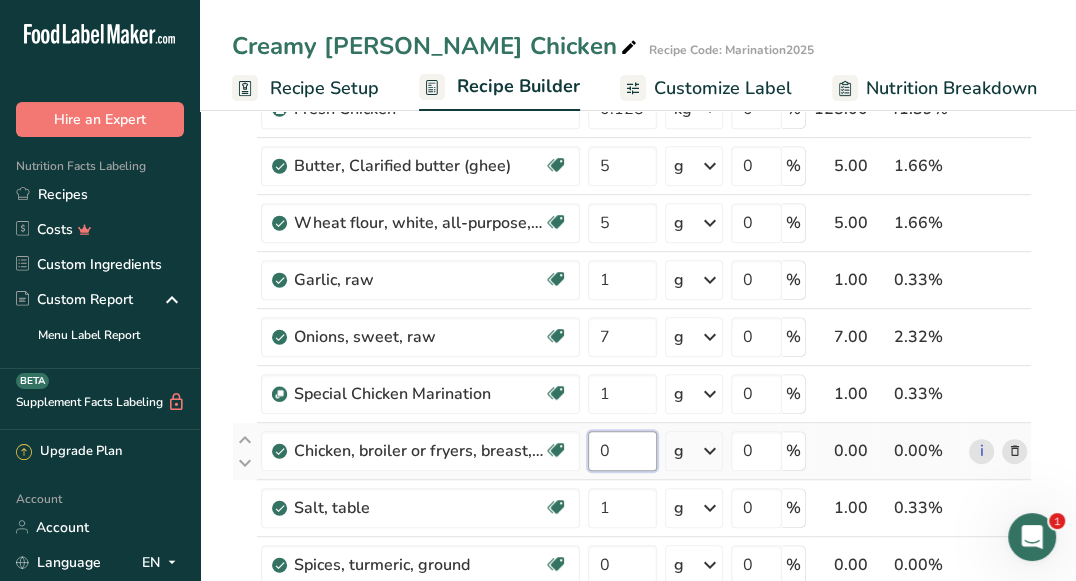 drag, startPoint x: 630, startPoint y: 436, endPoint x: 591, endPoint y: 439, distance: 39.115215 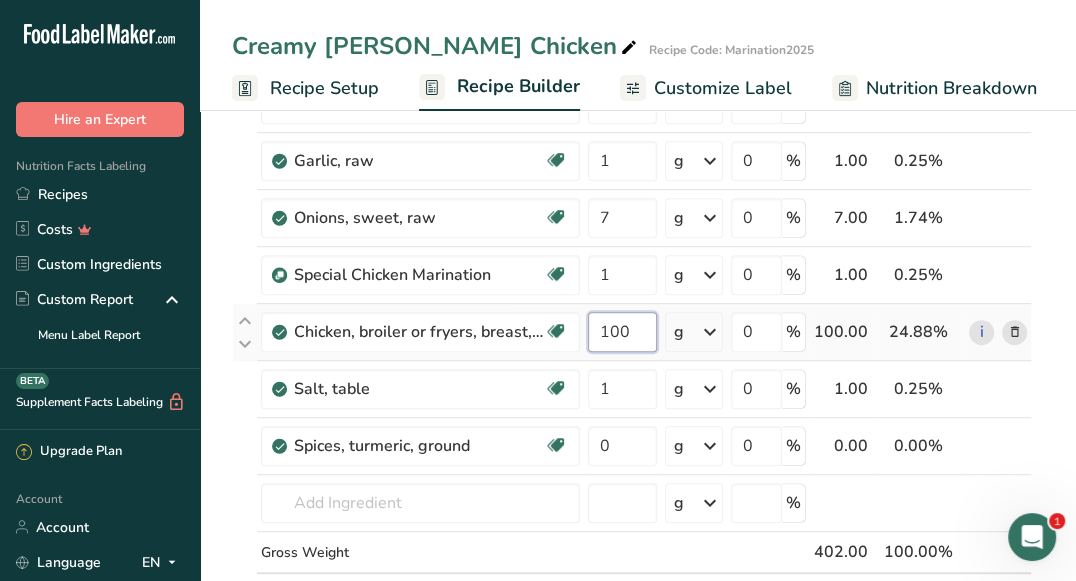 scroll, scrollTop: 592, scrollLeft: 0, axis: vertical 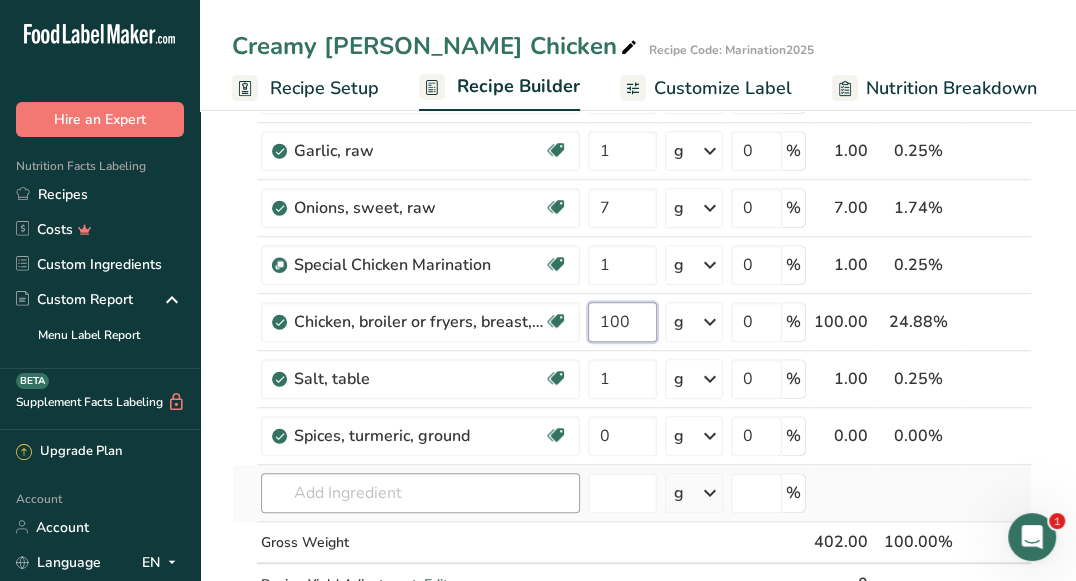 type on "100" 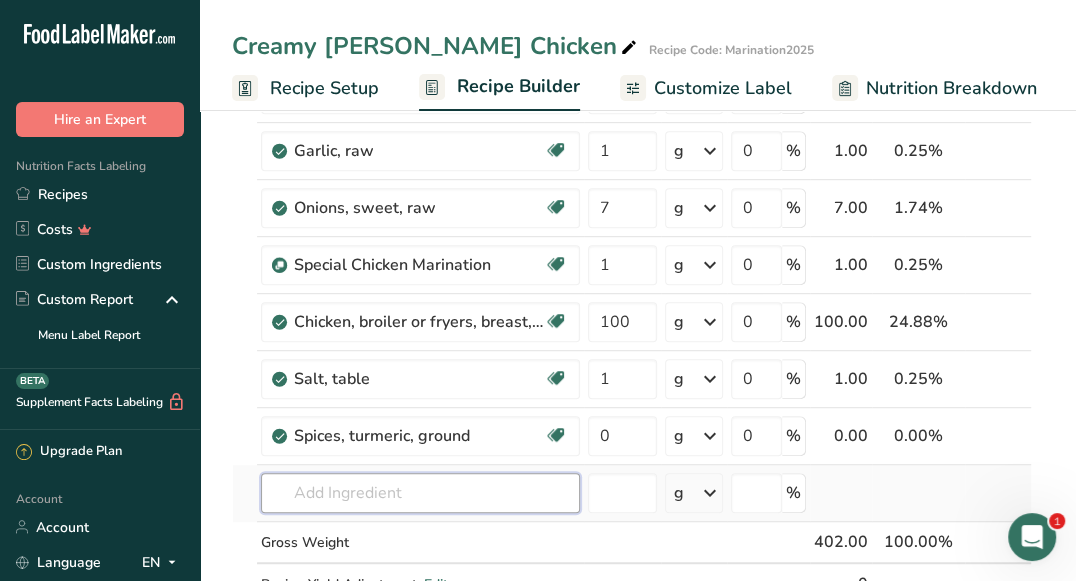 click on "Ingredient *
Amount *
Unit *
Waste *   .a-a{fill:#347362;}.b-a{fill:#fff;}          Grams
Percentage
Milk, whole, 3.25% milkfat, without added vitamin A and [MEDICAL_DATA]
Gluten free
Vegetarian
Soy free
100
g
Portions
1 cup
1 tbsp
1 fl oz
See more
Weight Units
g
kg
mg
See more
Volume Units
l
Volume units require a density conversion. If you know your ingredient's density enter it below. Otherwise, click on "RIA" our AI Regulatory bot - she will be able to help you
lb/ft3
g/cm3
Confirm
mL" at bounding box center (632, 135) 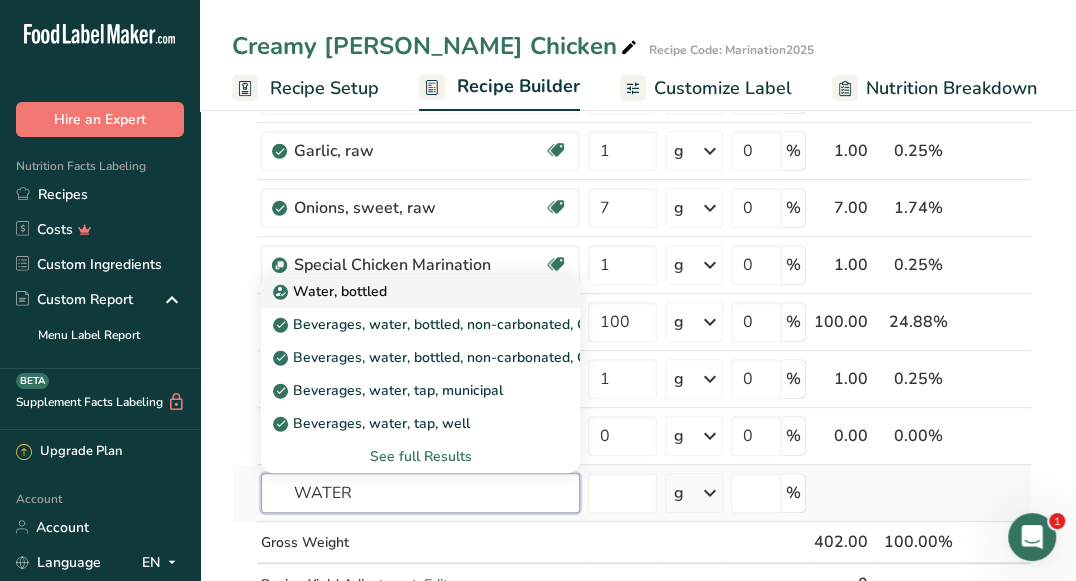 type on "WATER" 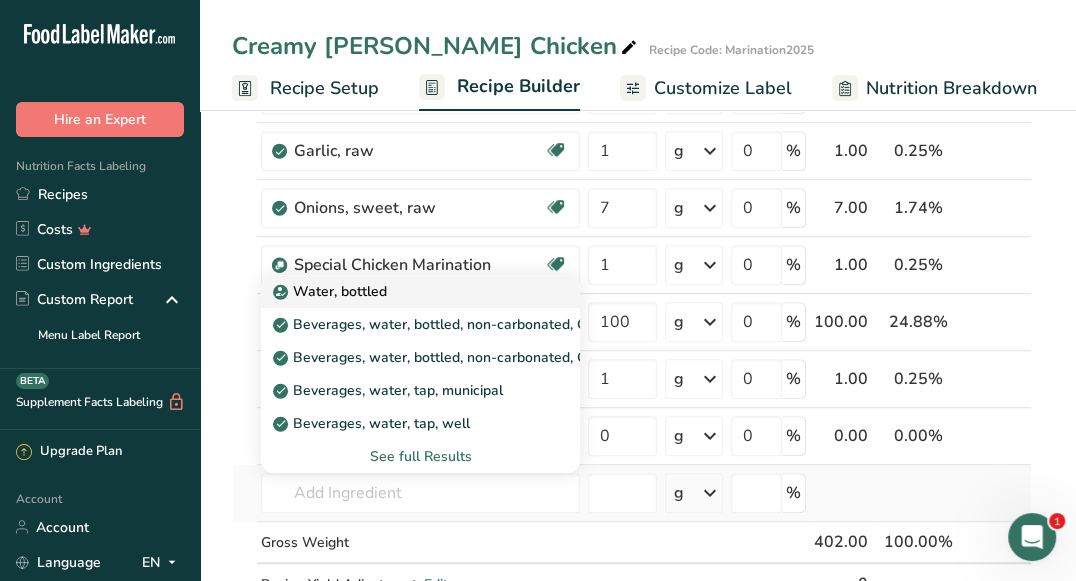 click on "Water, bottled" at bounding box center (332, 291) 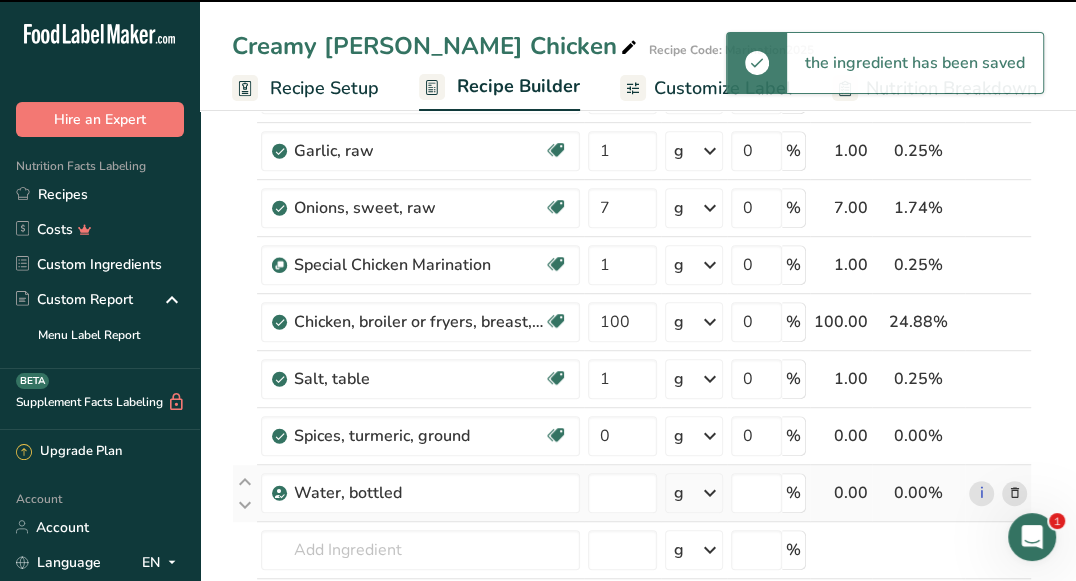 type on "0" 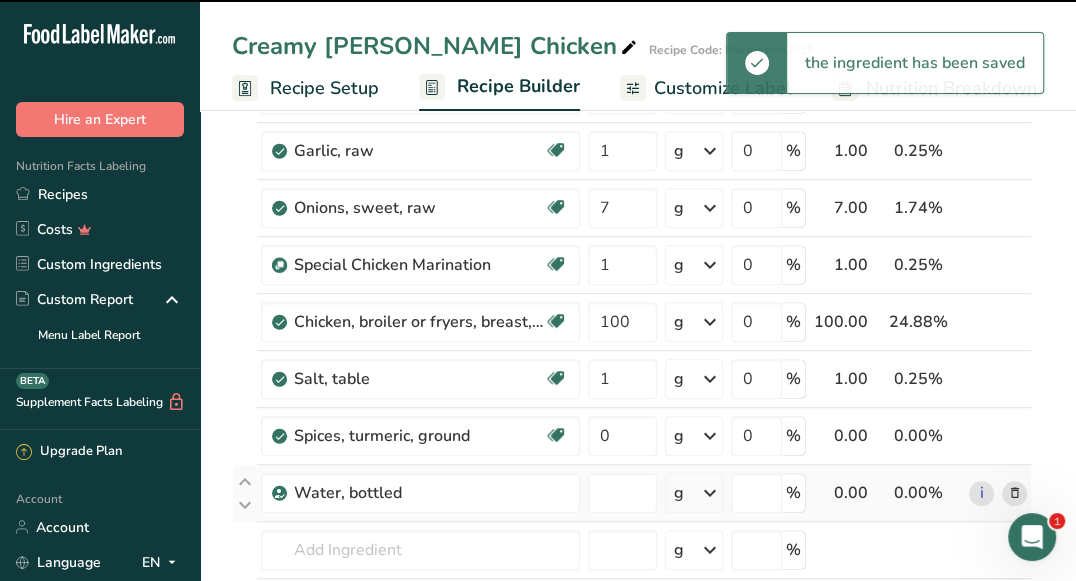 type on "0" 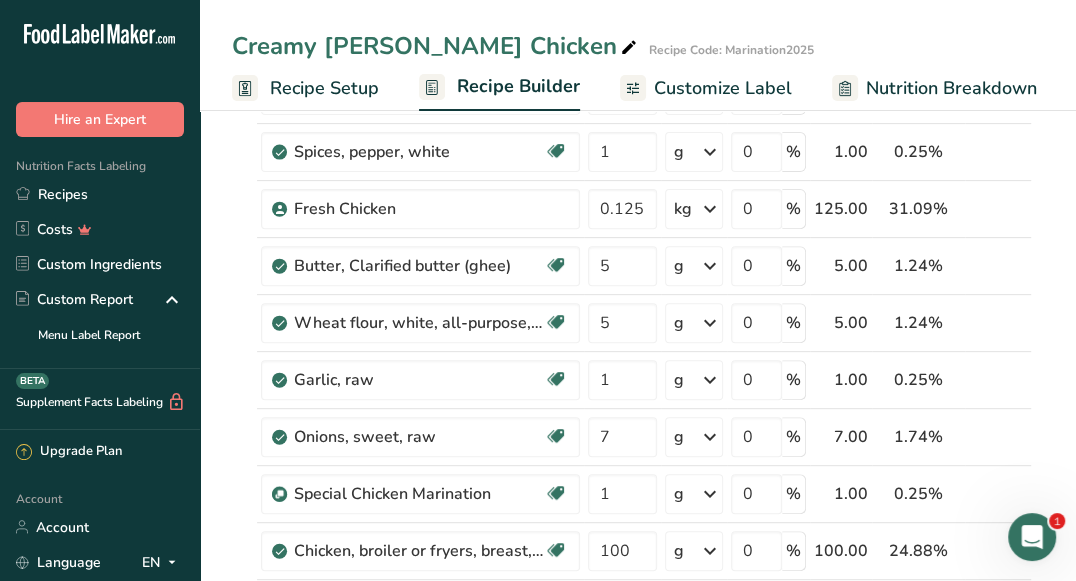 scroll, scrollTop: 356, scrollLeft: 0, axis: vertical 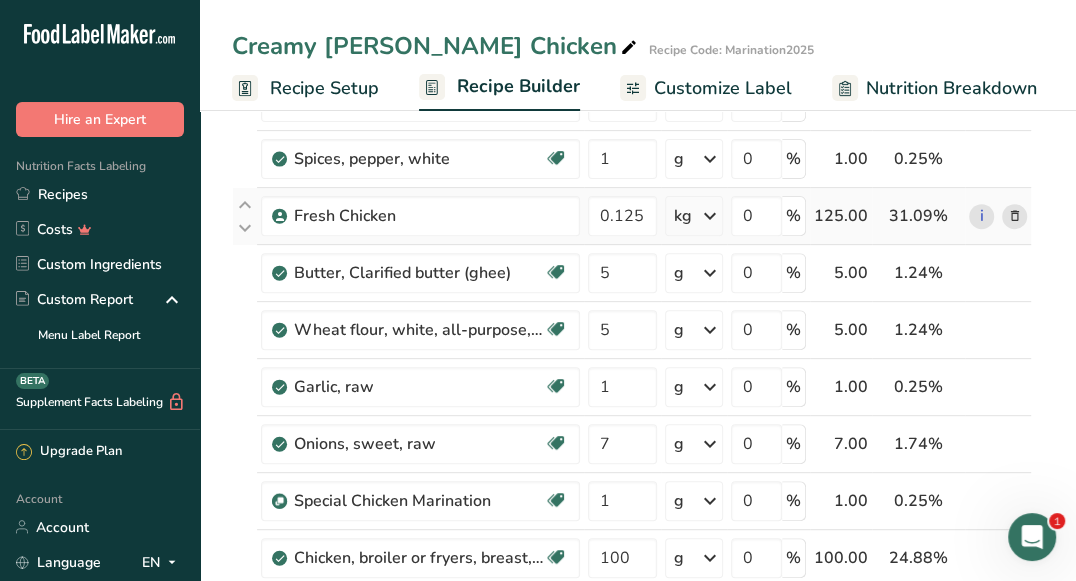 click at bounding box center [1014, 216] 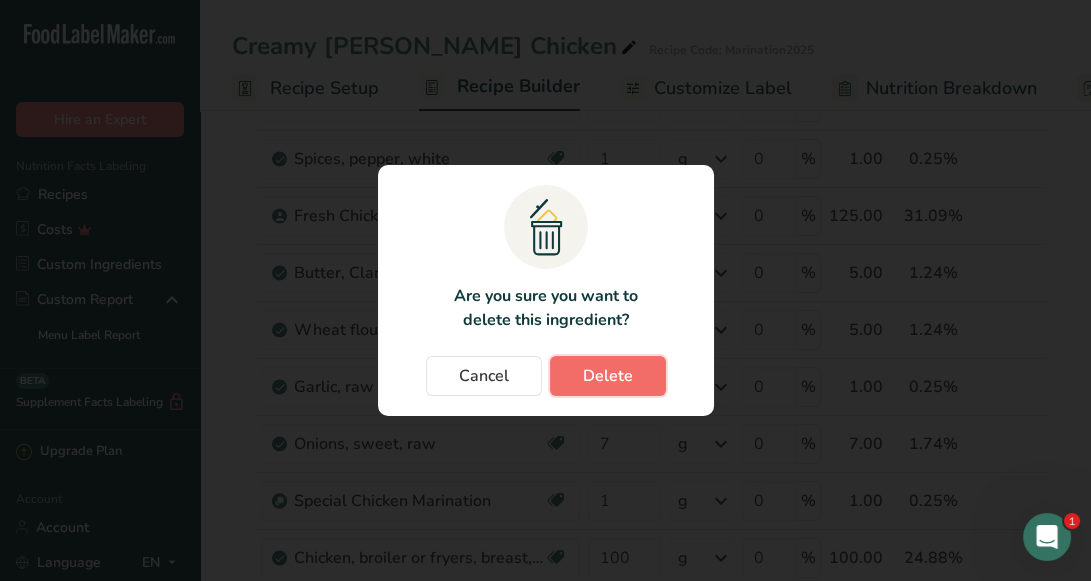 click on "Delete" at bounding box center [608, 376] 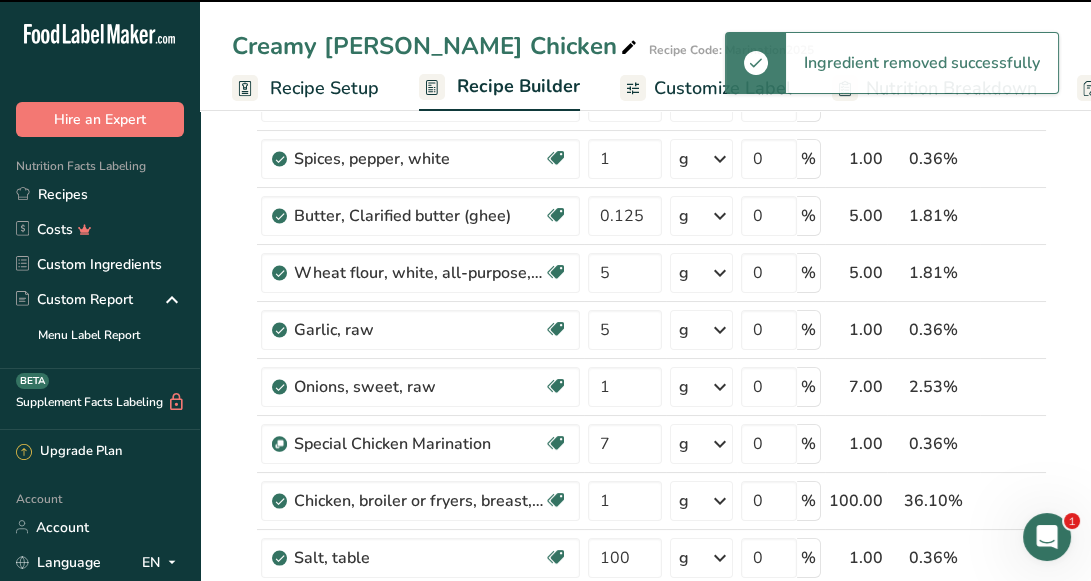 type on "5" 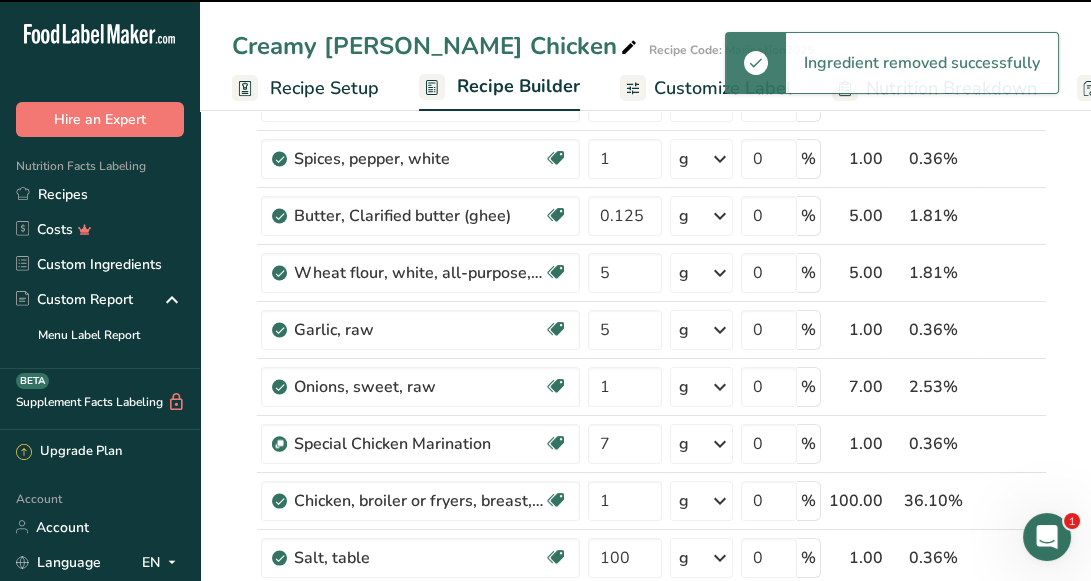 type on "1" 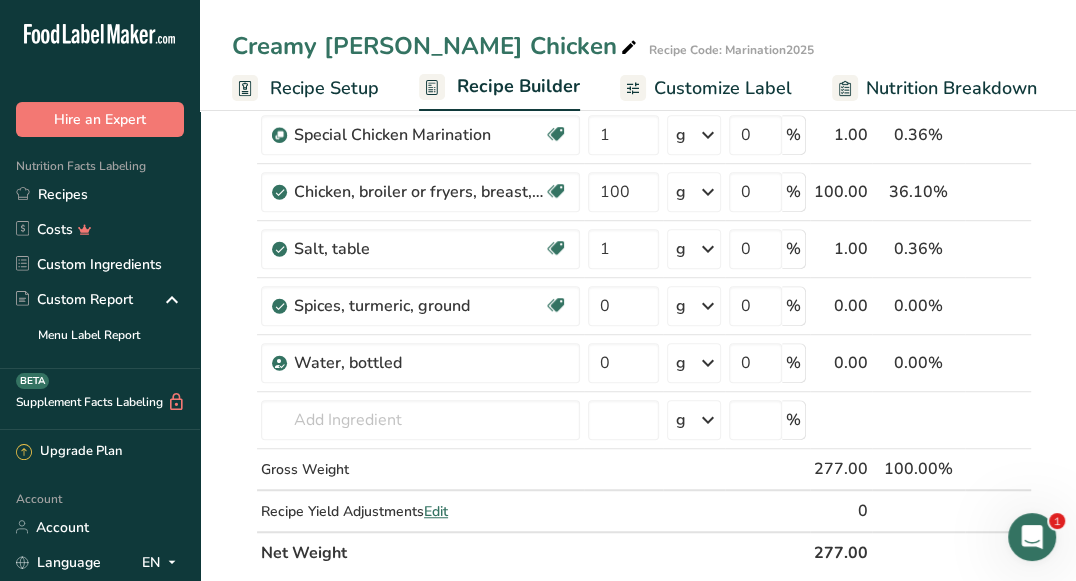 scroll, scrollTop: 649, scrollLeft: 0, axis: vertical 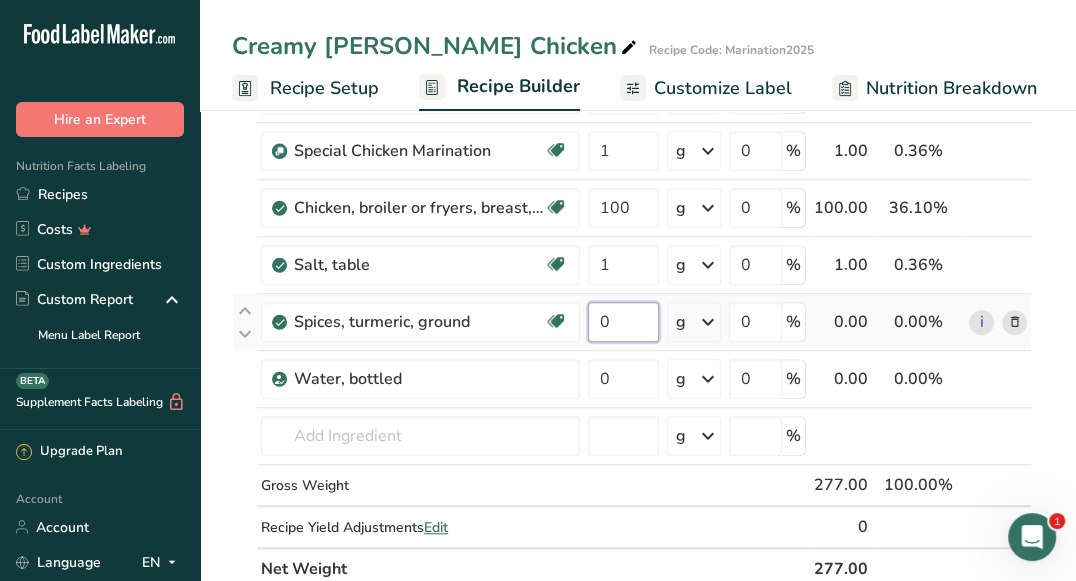 drag, startPoint x: 619, startPoint y: 313, endPoint x: 596, endPoint y: 314, distance: 23.021729 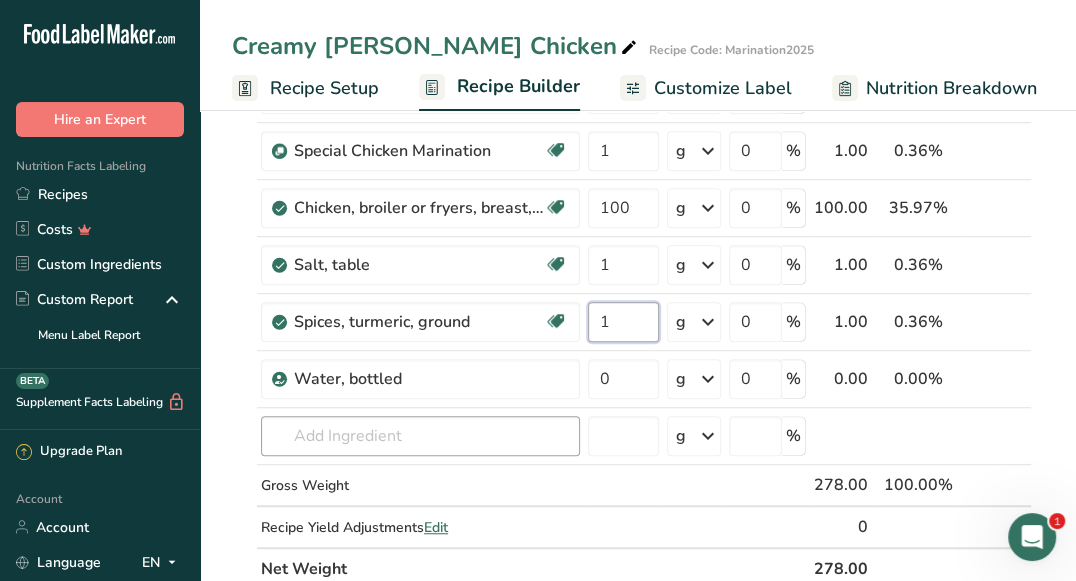 type on "1" 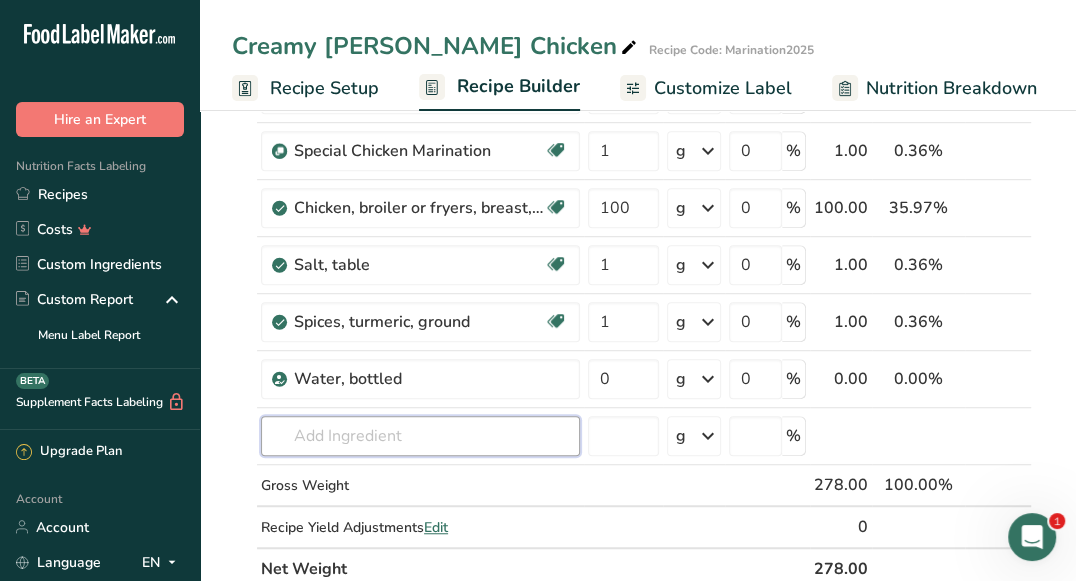 click on "Ingredient *
Amount *
Unit *
Waste *   .a-a{fill:#347362;}.b-a{fill:#fff;}          Grams
Percentage
Milk, whole, 3.25% milkfat, without added vitamin A and [MEDICAL_DATA]
Gluten free
Vegetarian
Soy free
100
g
Portions
1 cup
1 tbsp
1 fl oz
See more
Weight Units
g
kg
mg
See more
Volume Units
l
Volume units require a density conversion. If you know your ingredient's density enter it below. Otherwise, click on "RIA" our AI Regulatory bot - she will be able to help you
lb/ft3
g/cm3
Confirm
mL" at bounding box center [632, 78] 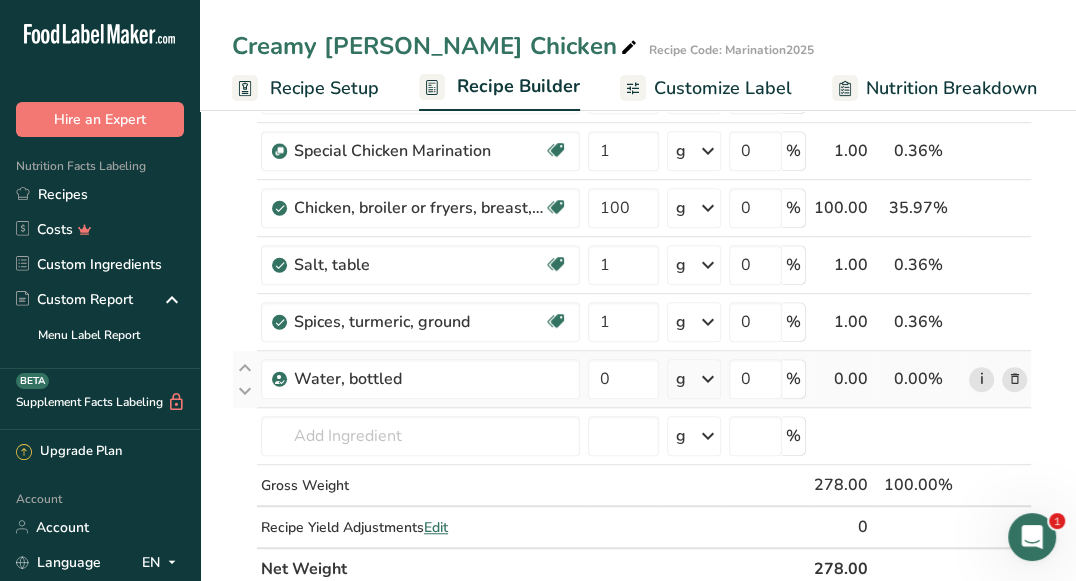 click on "i" at bounding box center [981, 379] 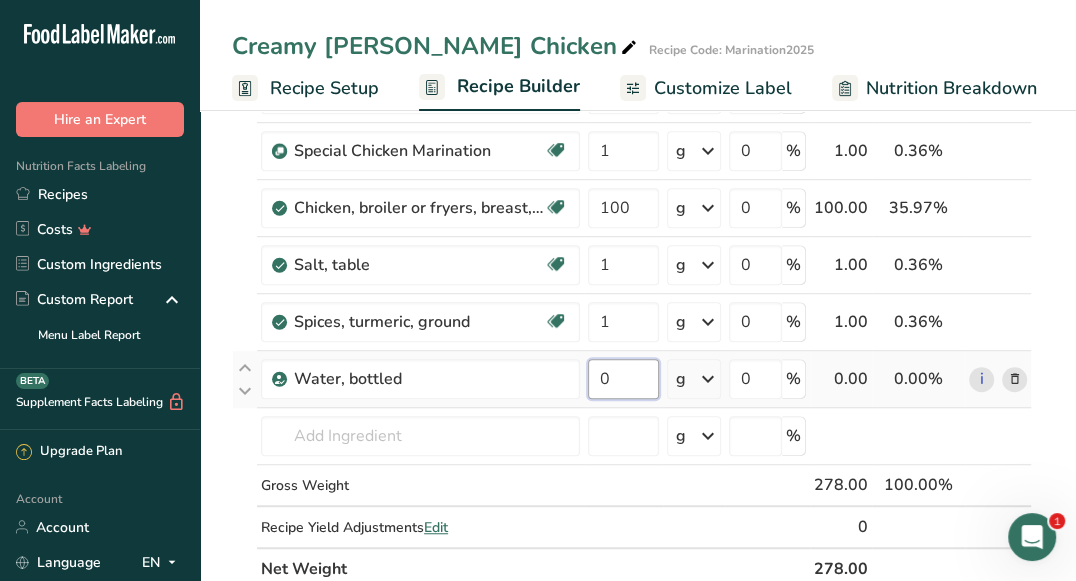 drag, startPoint x: 636, startPoint y: 369, endPoint x: 581, endPoint y: 377, distance: 55.578773 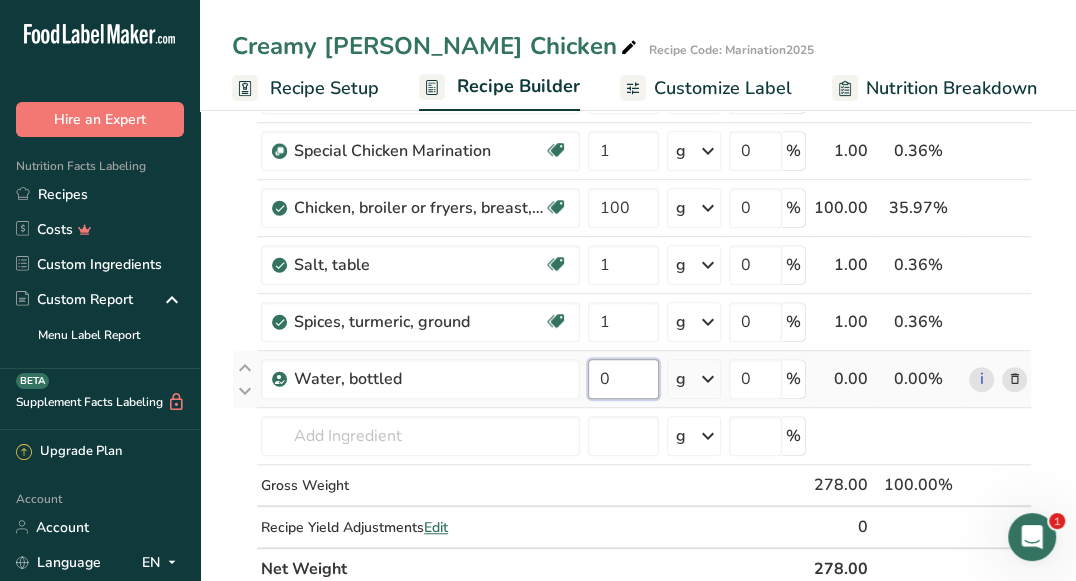 click on "Water, bottled
0
g
Weight Units
g
kg
mg
See more
Volume Units
l
Volume units require a density conversion. If you know your ingredient's density enter it below. Otherwise, click on "RIA" our AI Regulatory bot - she will be able to help you
lb/ft3
g/cm3
Confirm
mL
Volume units require a density conversion. If you know your ingredient's density enter it below. Otherwise, click on "RIA" our AI Regulatory bot - she will be able to help you
lb/ft3
g/cm3
Confirm
fl oz
lb/ft3
0" at bounding box center (632, 379) 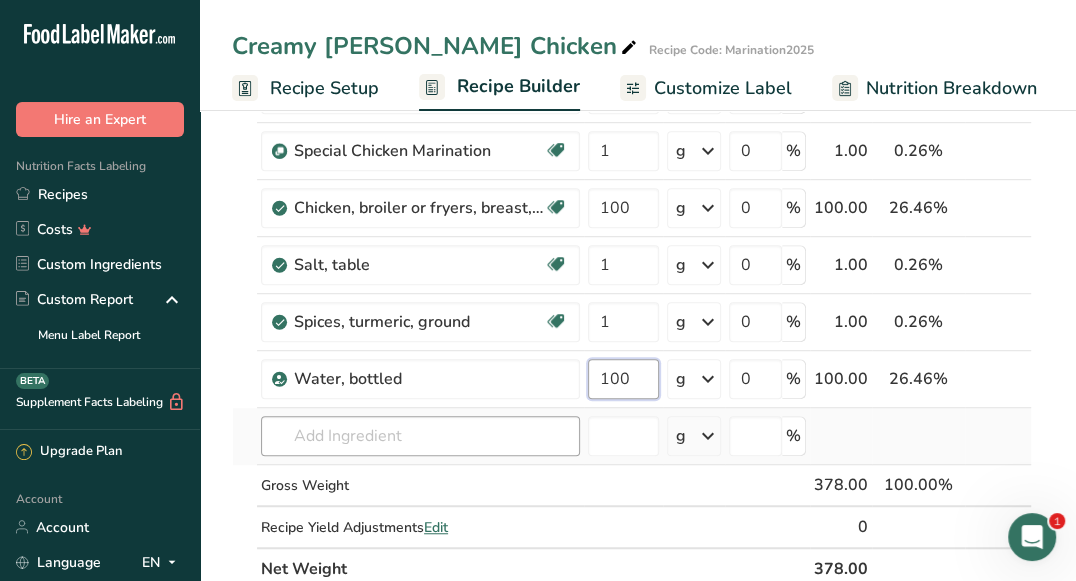 type on "100" 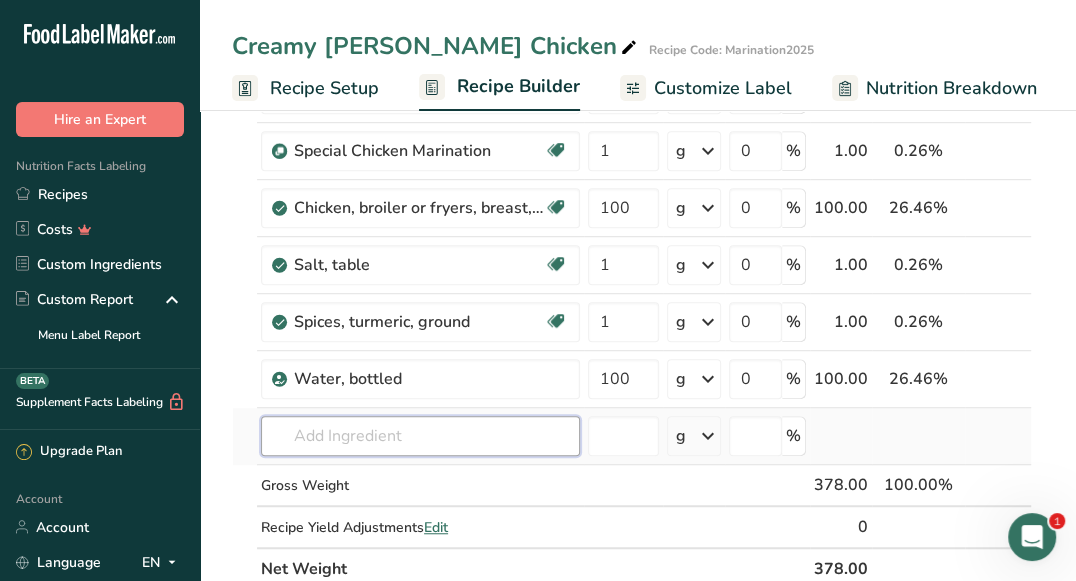 click on "Ingredient *
Amount *
Unit *
Waste *   .a-a{fill:#347362;}.b-a{fill:#fff;}          Grams
Percentage
Milk, whole, 3.25% milkfat, without added vitamin A and [MEDICAL_DATA]
Gluten free
Vegetarian
Soy free
100
g
Portions
1 cup
1 tbsp
1 fl oz
See more
Weight Units
g
kg
mg
See more
Volume Units
l
Volume units require a density conversion. If you know your ingredient's density enter it below. Otherwise, click on "RIA" our AI Regulatory bot - she will be able to help you
lb/ft3
g/cm3
Confirm
mL" at bounding box center [632, 78] 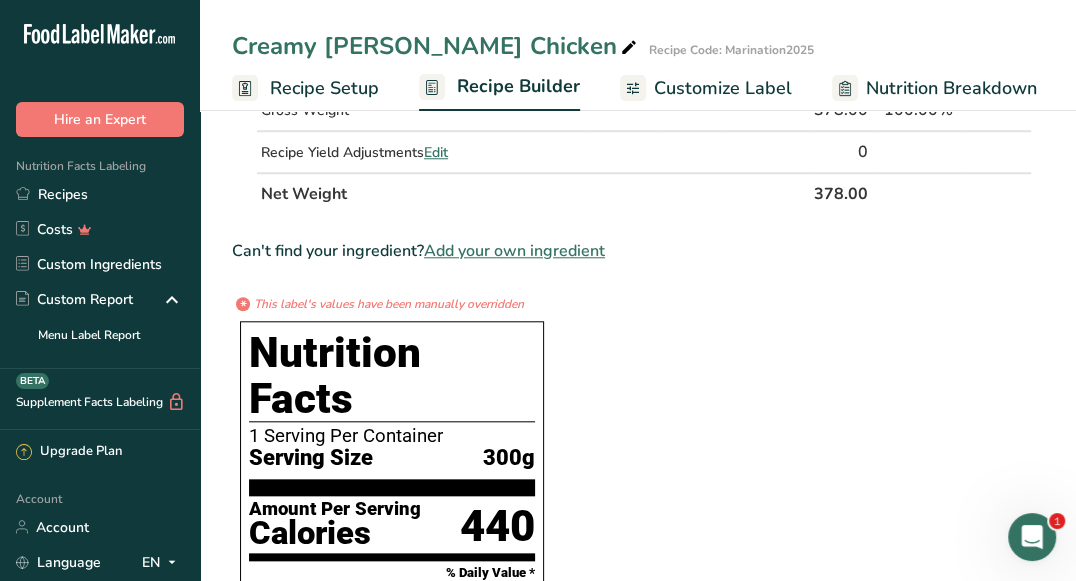 scroll, scrollTop: 1028, scrollLeft: 0, axis: vertical 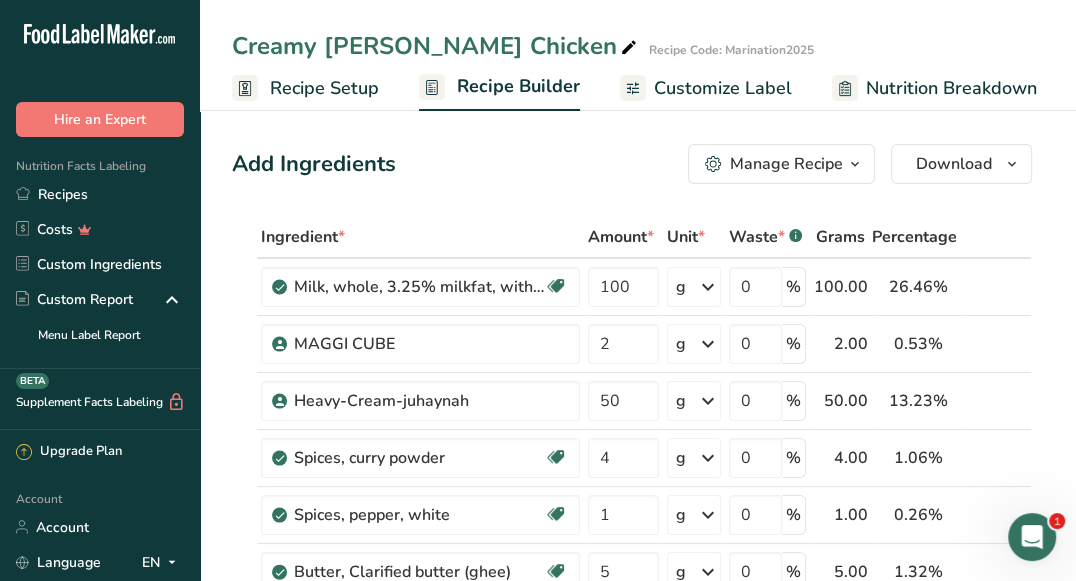 click on "Customize Label" at bounding box center [723, 88] 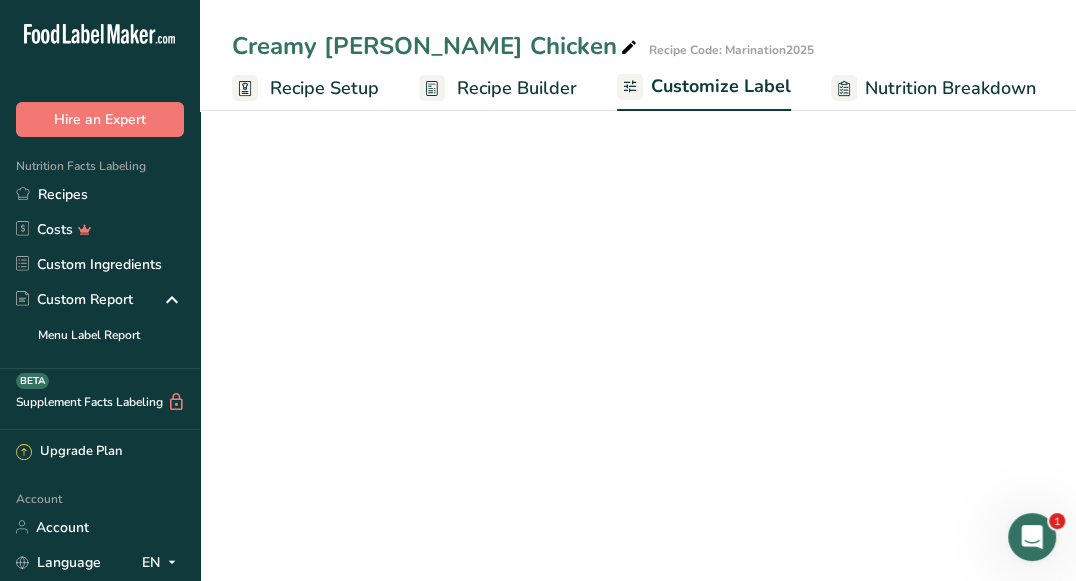scroll, scrollTop: 0, scrollLeft: 390, axis: horizontal 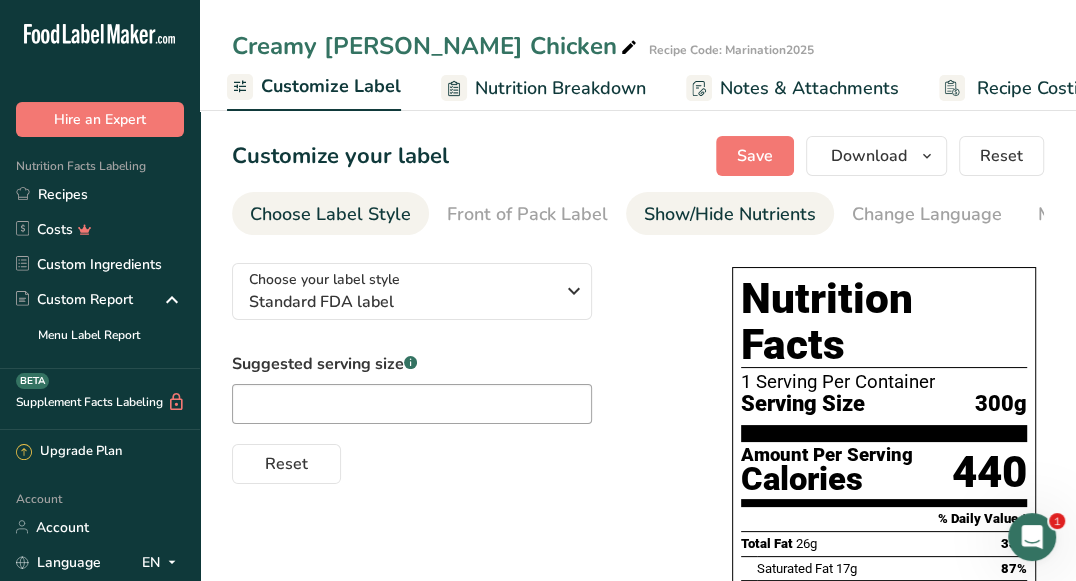 click on "Show/Hide Nutrients" at bounding box center [730, 214] 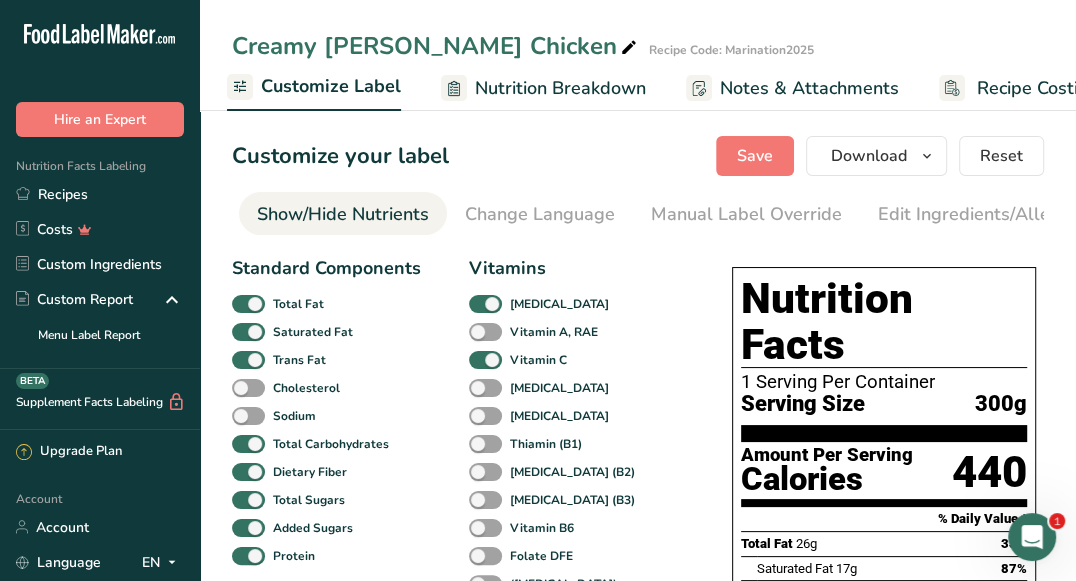 click on "Manual Label Override" at bounding box center [746, 214] 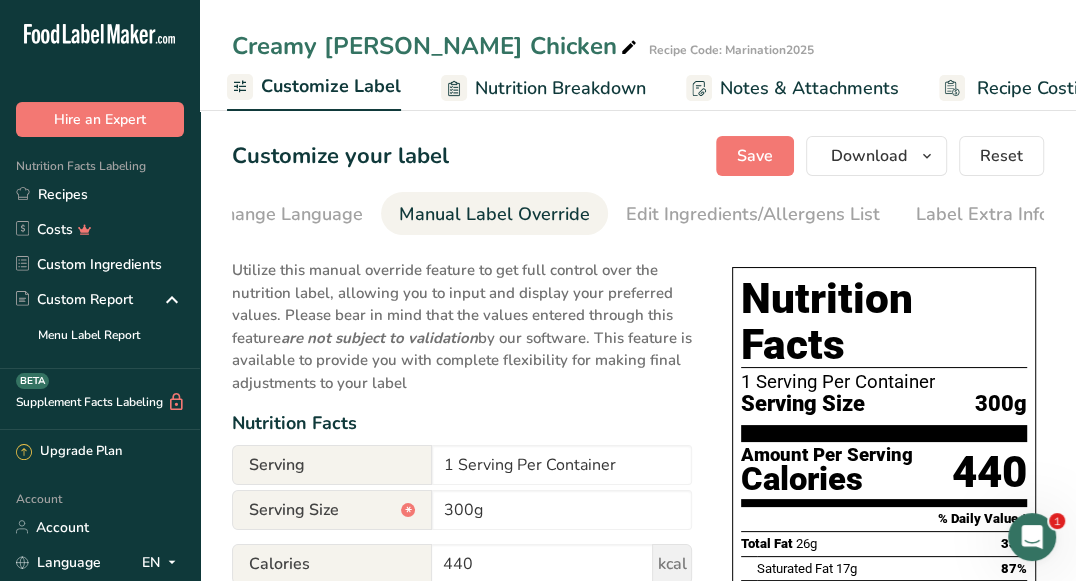 scroll, scrollTop: 0, scrollLeft: 641, axis: horizontal 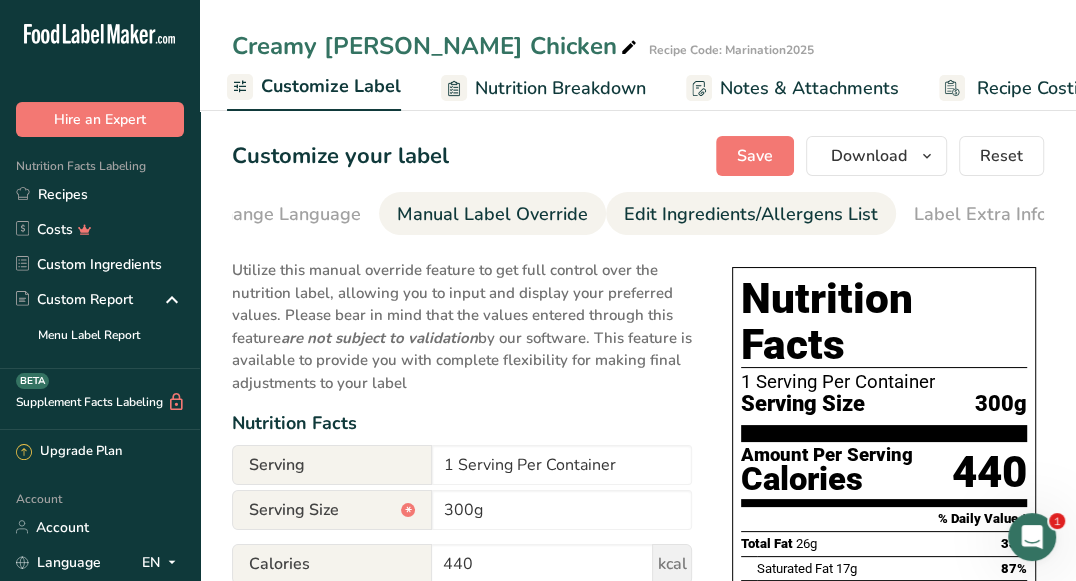 click on "Edit Ingredients/Allergens List" at bounding box center (751, 214) 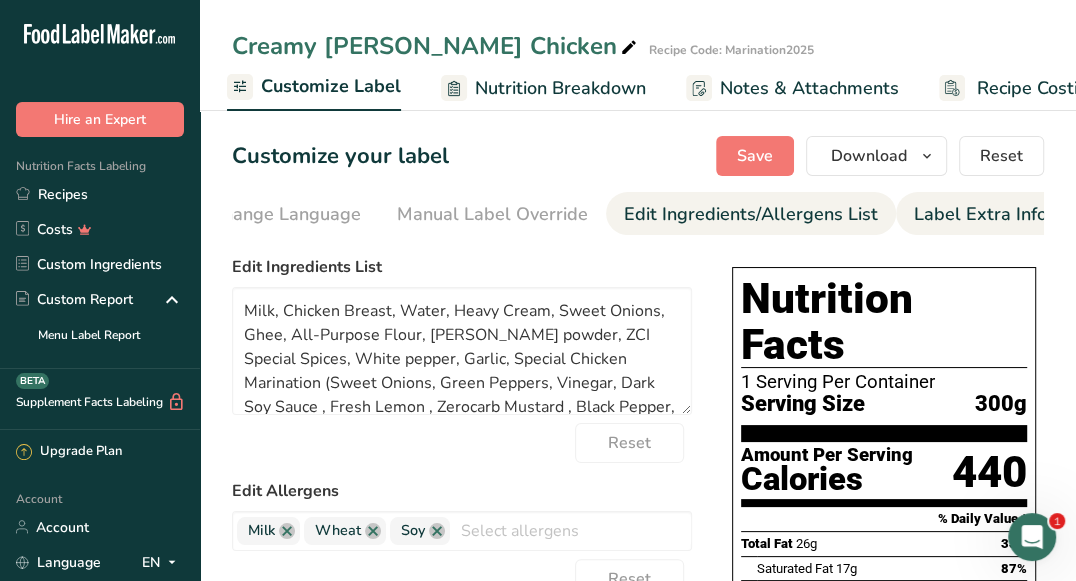 click on "Label Extra Info" at bounding box center (980, 214) 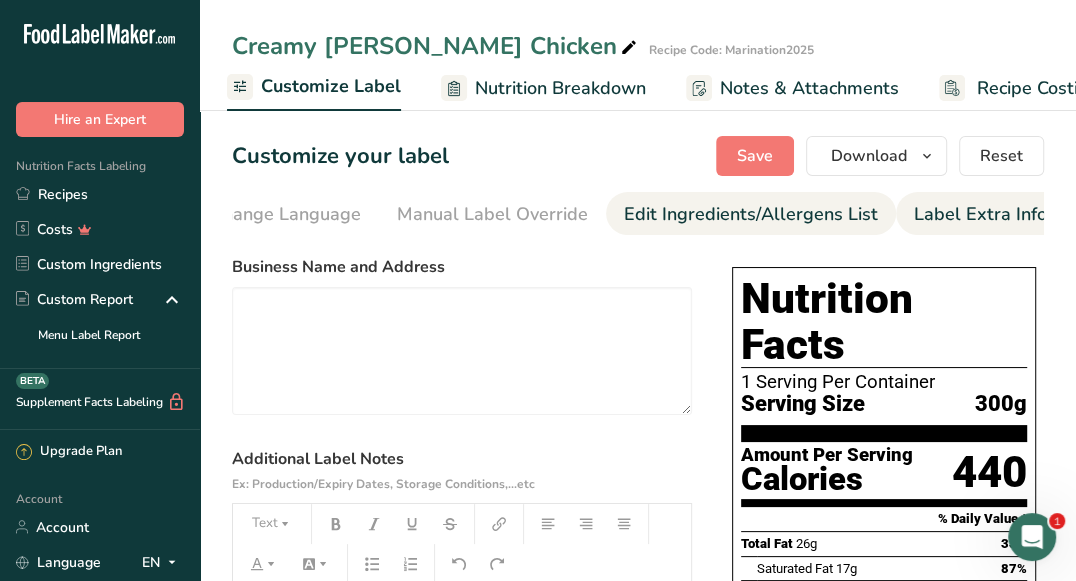 click on "Edit Ingredients/Allergens List" at bounding box center [751, 214] 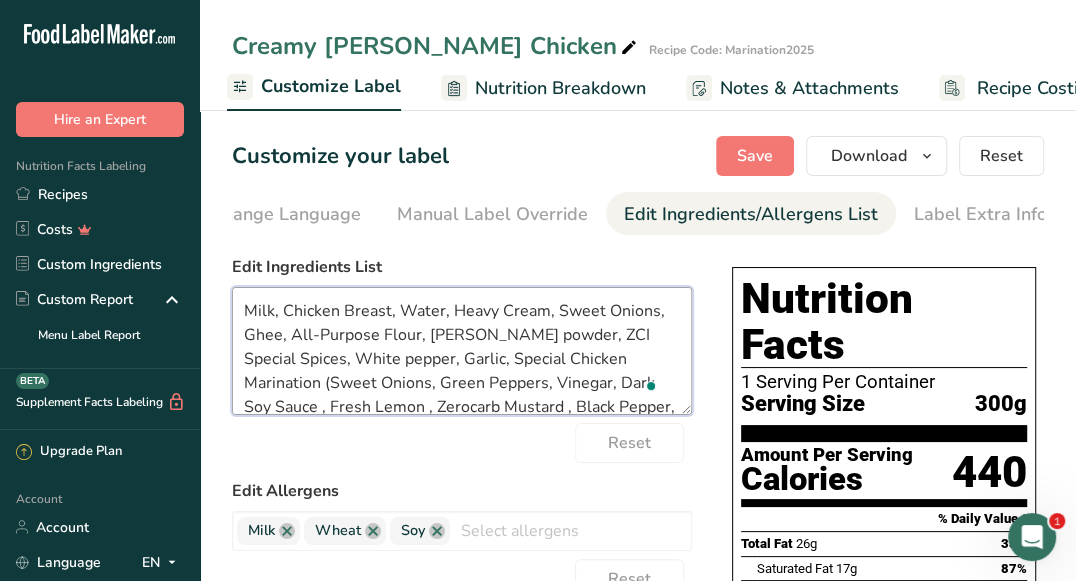 drag, startPoint x: 391, startPoint y: 313, endPoint x: 285, endPoint y: 313, distance: 106 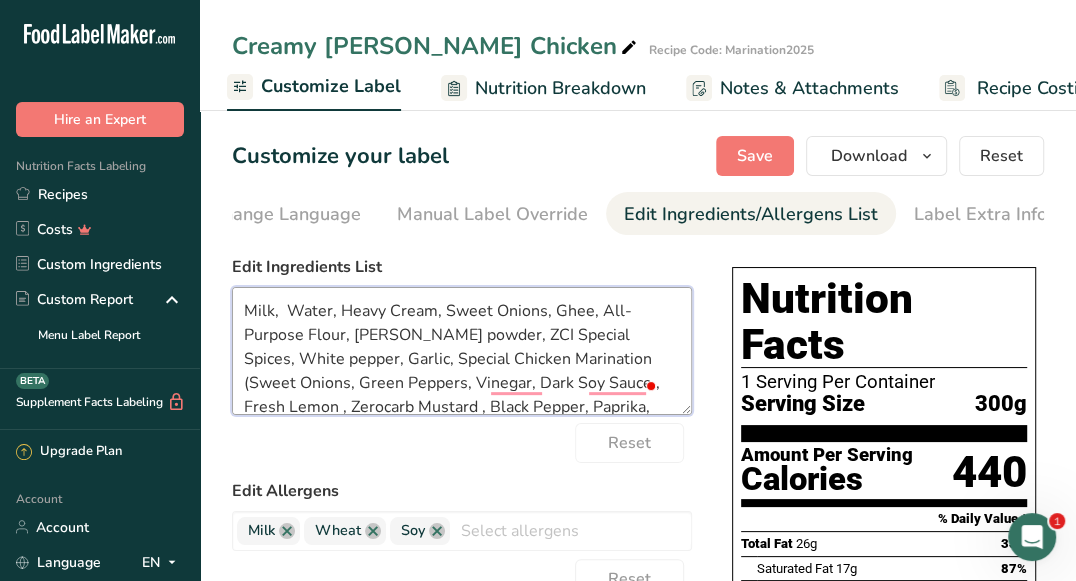 click on "Milk,  Water, Heavy Cream, Sweet Onions, Ghee, All-Purpose Flour, Curry powder, ZCI Special Spices, White pepper, Garlic, Special Chicken Marination (Sweet Onions, Green Peppers, Vinegar, Dark Soy Sauce , Fresh Lemon , Zerocarb Mustard , Black Pepper, Paprika, Chilli sauce , Garlic Powder, Onion Powder, Ground ginger), Salt, Turmeric" at bounding box center (462, 351) 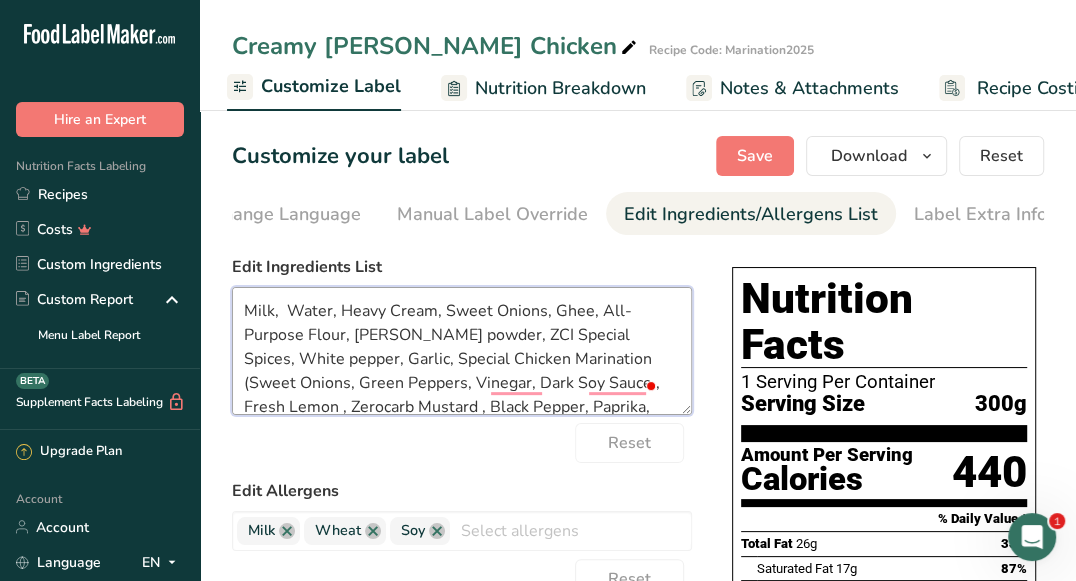 paste on "Chicken Breast," 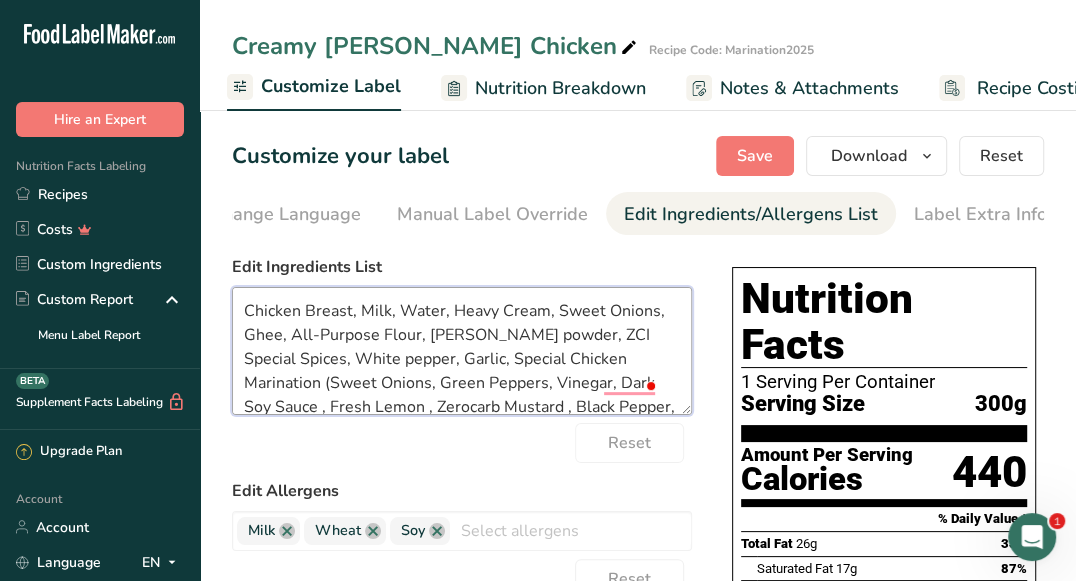 drag, startPoint x: 601, startPoint y: 313, endPoint x: 558, endPoint y: 313, distance: 43 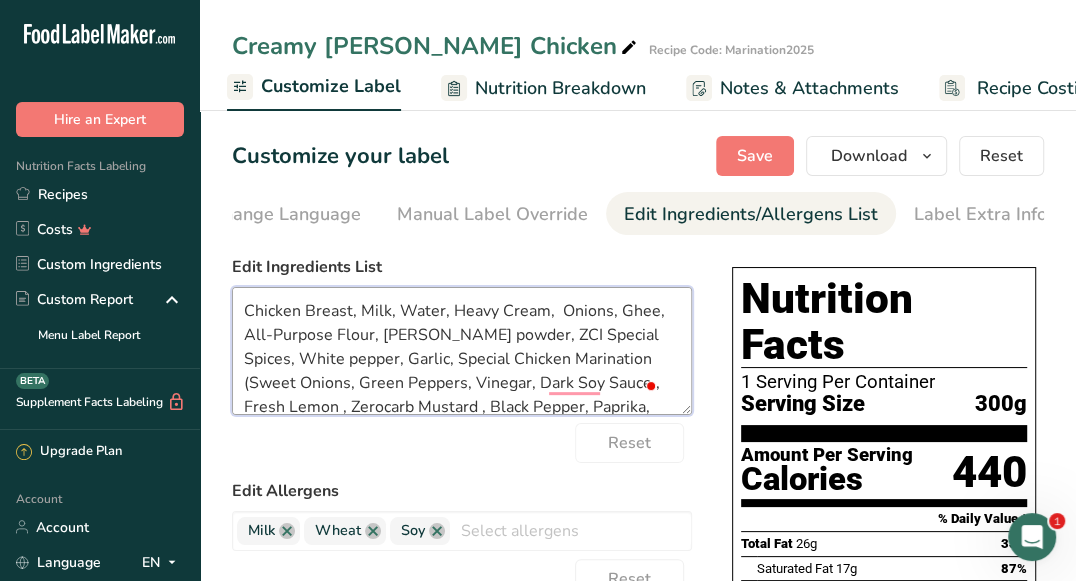 drag, startPoint x: 515, startPoint y: 337, endPoint x: 484, endPoint y: 336, distance: 31.016125 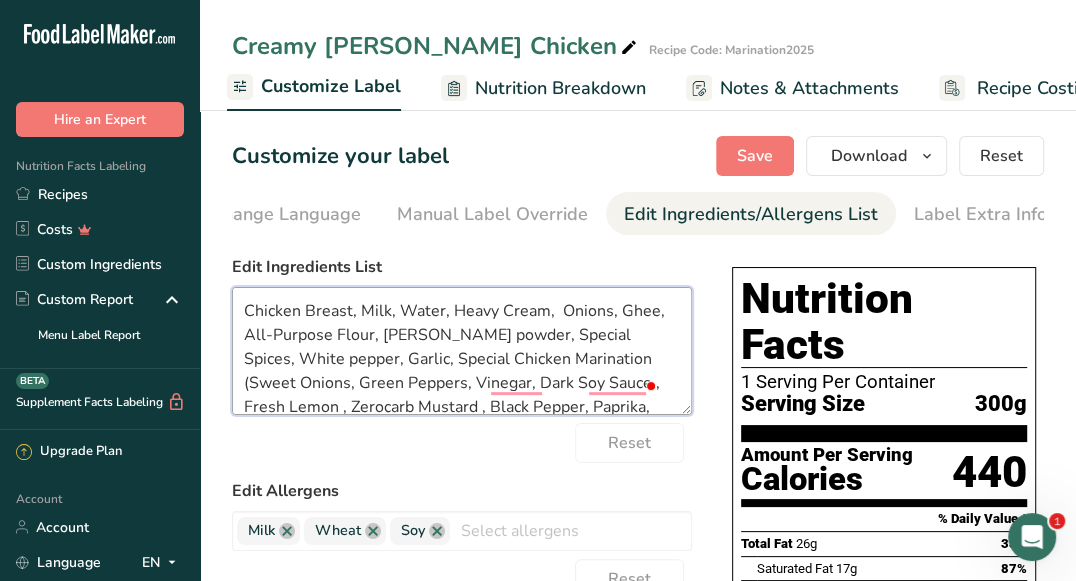 click on "Chicken Breast, Milk, Water, Heavy Cream,  Onions, Ghee, All-Purpose Flour, Curry powder, Special Spices, White pepper, Garlic, Special Chicken Marination (Sweet Onions, Green Peppers, Vinegar, Dark Soy Sauce , Fresh Lemon , Zerocarb Mustard , Black Pepper, Paprika, Chilli sauce , Garlic Powder, Onion Powder, Ground ginger), Salt, Turmeric" at bounding box center (462, 351) 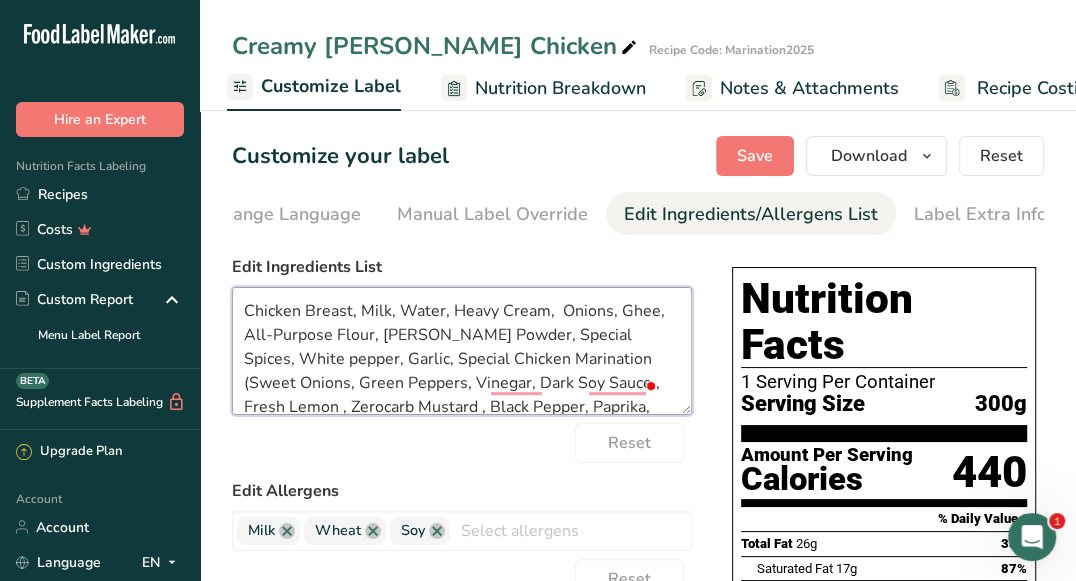 click on "Chicken Breast, Milk, Water, Heavy Cream,  Onions, Ghee, All-Purpose Flour, Curry Powder, Special Spices, White pepper, Garlic, Special Chicken Marination (Sweet Onions, Green Peppers, Vinegar, Dark Soy Sauce , Fresh Lemon , Zerocarb Mustard , Black Pepper, Paprika, Chilli sauce , Garlic Powder, Onion Powder, Ground ginger), Salt, Turmeric" at bounding box center (462, 351) 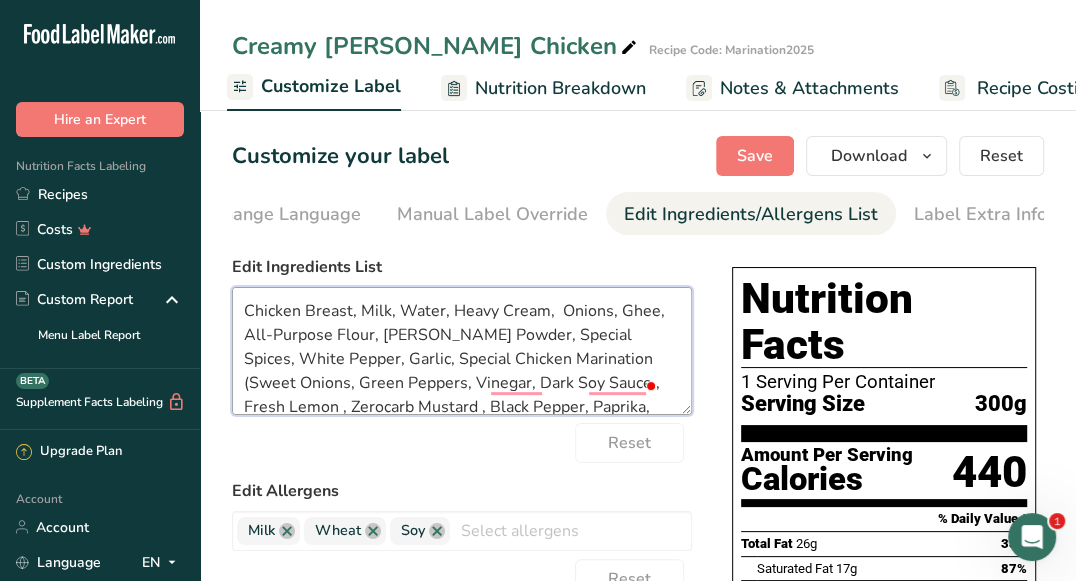 drag, startPoint x: 353, startPoint y: 359, endPoint x: 401, endPoint y: 363, distance: 48.166378 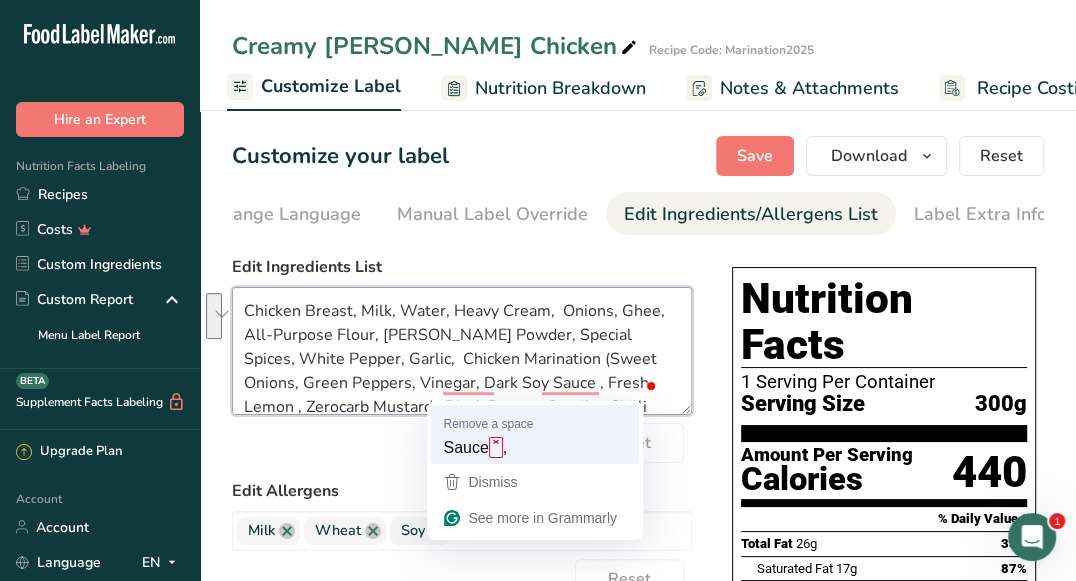 scroll, scrollTop: 45, scrollLeft: 0, axis: vertical 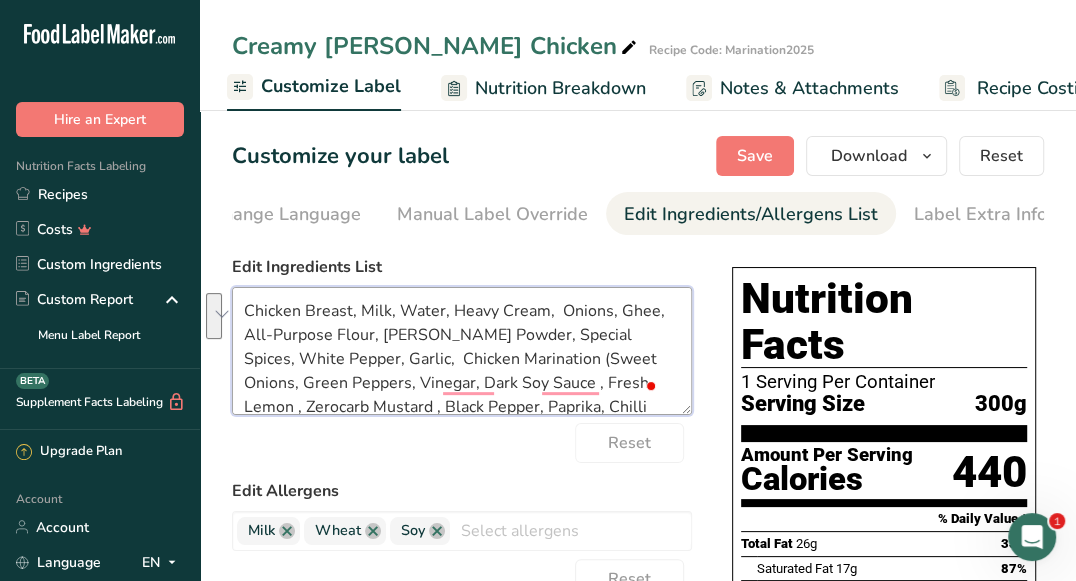 drag, startPoint x: 497, startPoint y: 360, endPoint x: 519, endPoint y: 328, distance: 38.832977 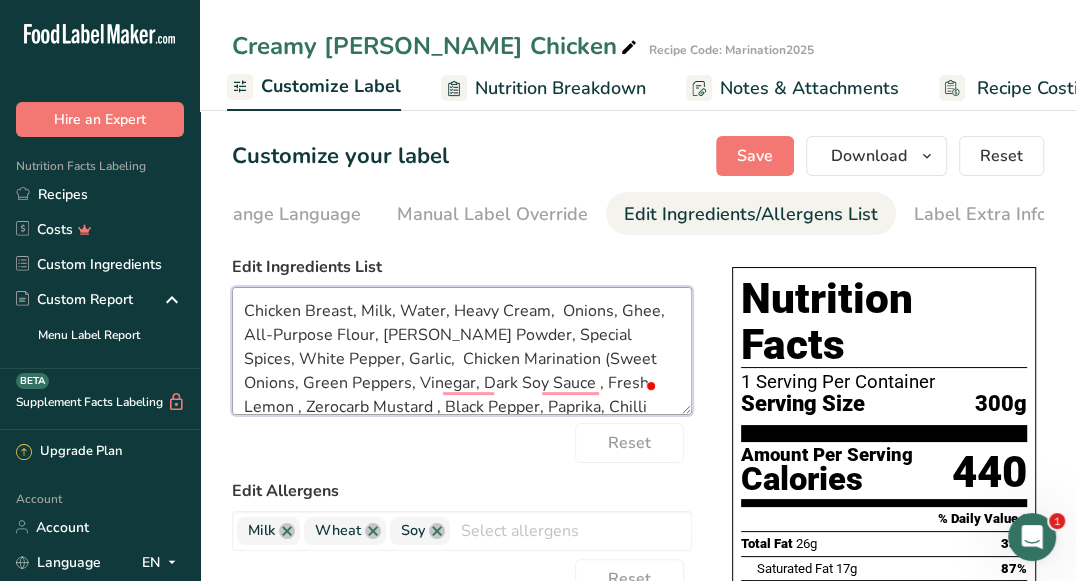 click on "Chicken Breast, Milk, Water, Heavy Cream,  Onions, Ghee, All-Purpose Flour, Curry Powder, Special Spices, White Pepper, Garlic,  Chicken Marination (Sweet Onions, Green Peppers, Vinegar, Dark Soy Sauce , Fresh Lemon , Zerocarb Mustard , Black Pepper, Paprika, Chilli sauce , Garlic Powder, Onion Powder, Ground ginger), Salt, Turmeric" at bounding box center [462, 351] 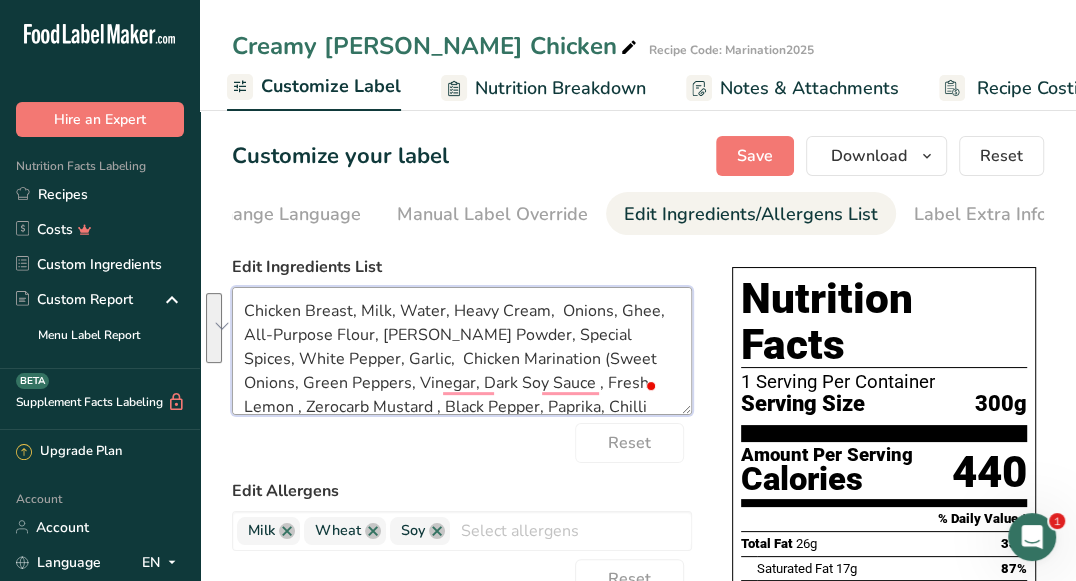 scroll, scrollTop: 63, scrollLeft: 0, axis: vertical 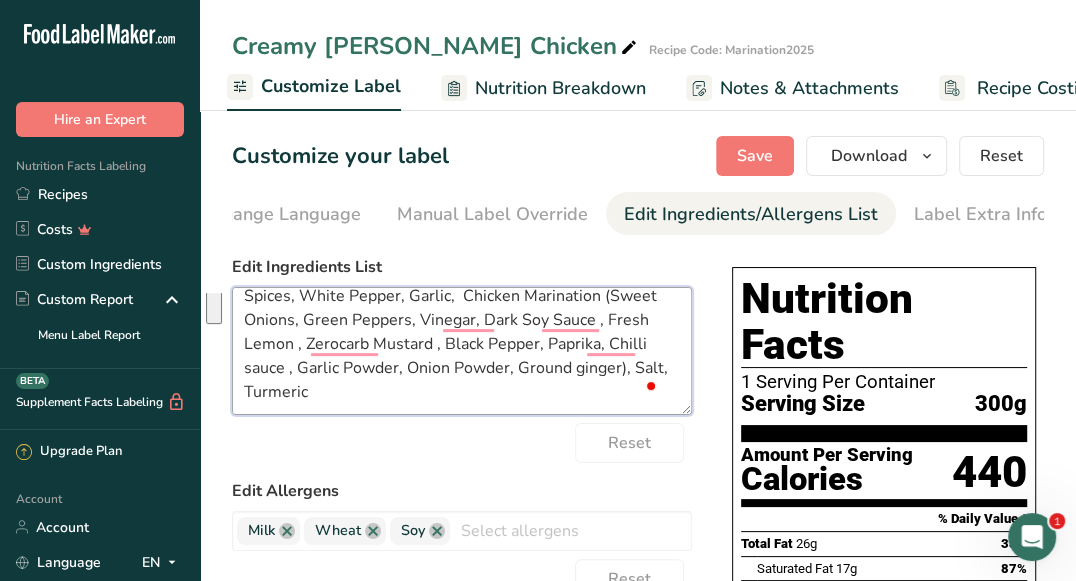 drag, startPoint x: 497, startPoint y: 364, endPoint x: 573, endPoint y: 368, distance: 76.105194 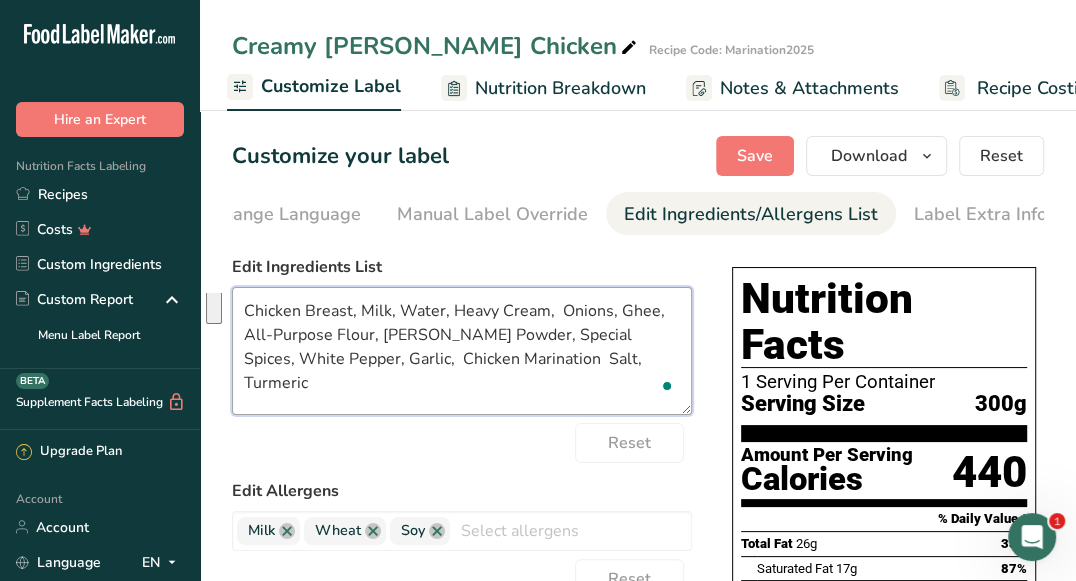 scroll, scrollTop: 0, scrollLeft: 0, axis: both 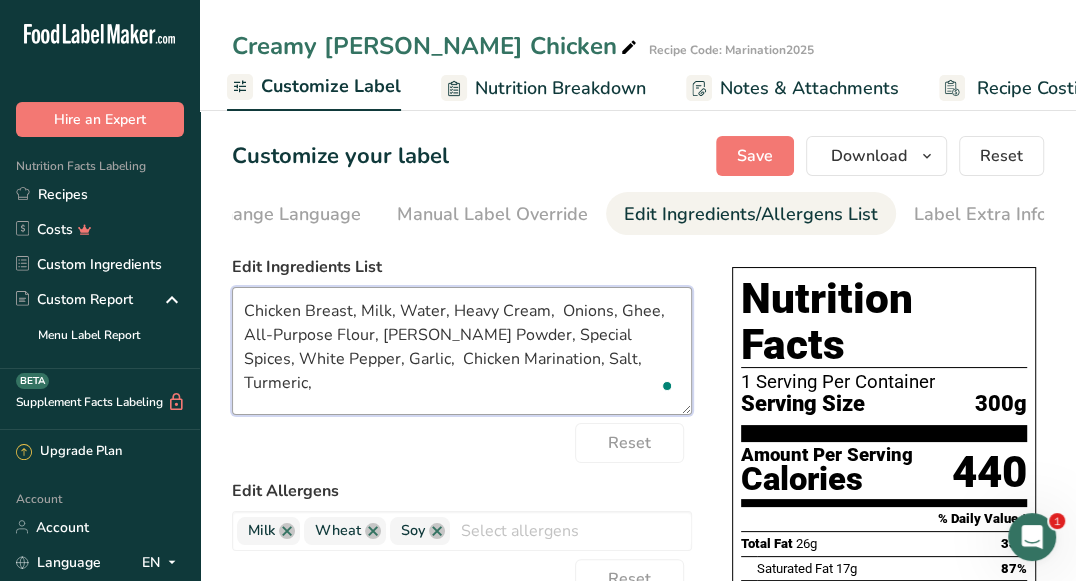 paste on "Chicken Breast," 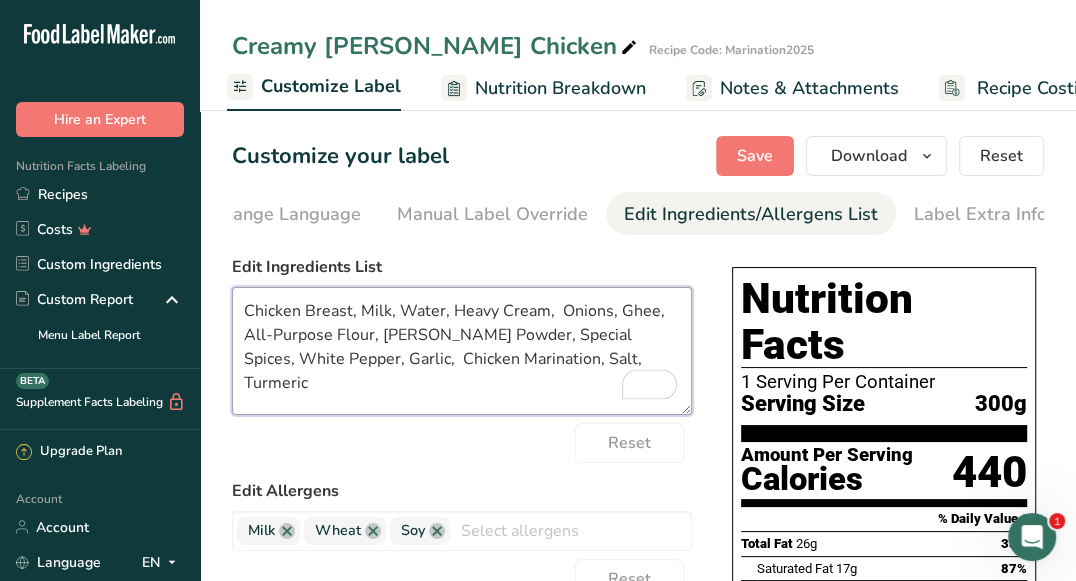 click on "Chicken Breast, Milk, Water, Heavy Cream,  Onions, Ghee, All-Purpose Flour, Curry Powder, Special Spices, White Pepper, Garlic,  Chicken Marination, Salt, Turmeric" at bounding box center [462, 351] 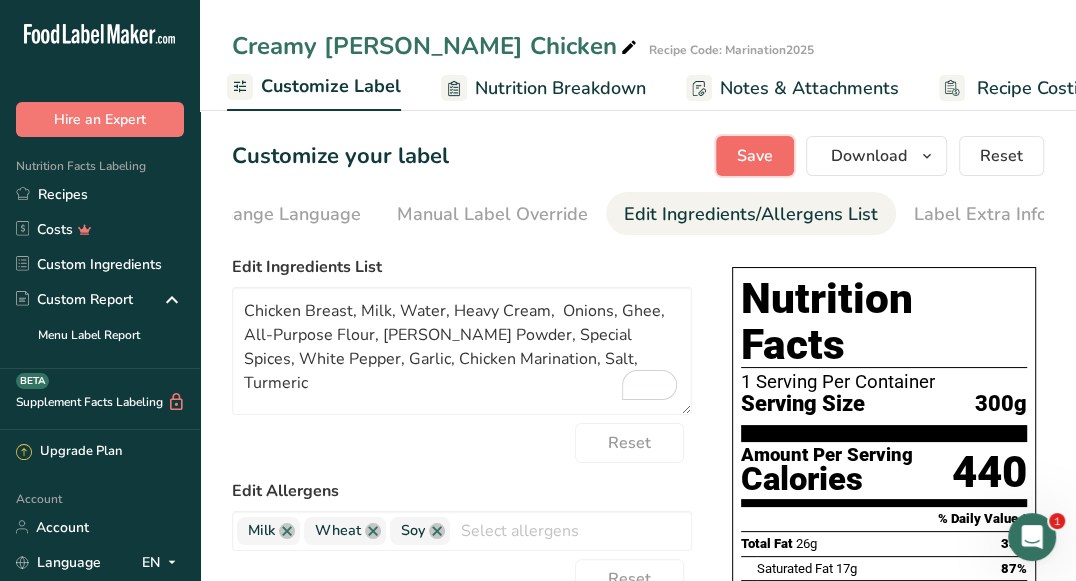click on "Save" at bounding box center [755, 156] 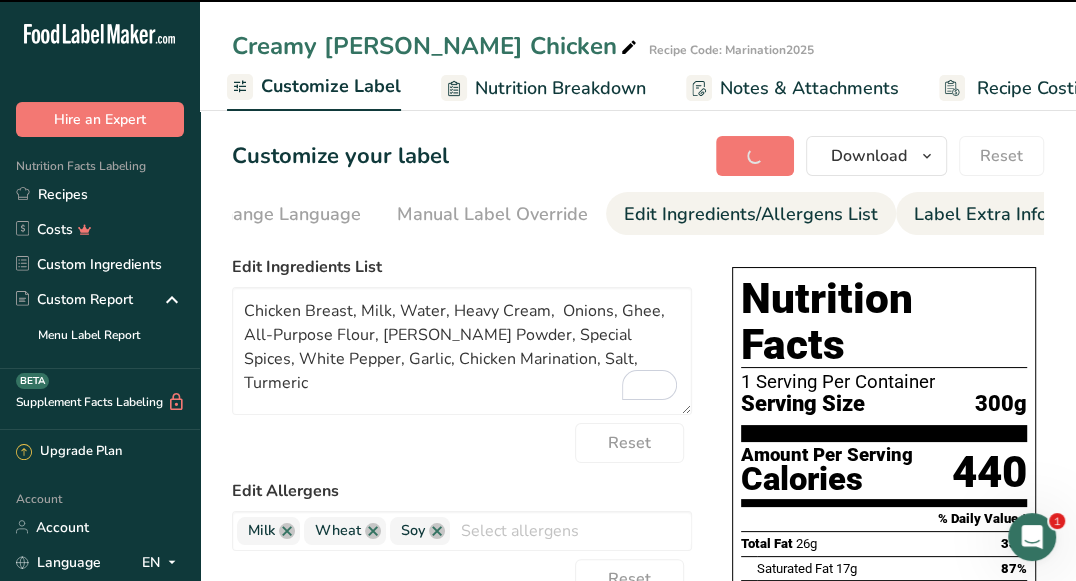 click on "Label Extra Info" at bounding box center [980, 214] 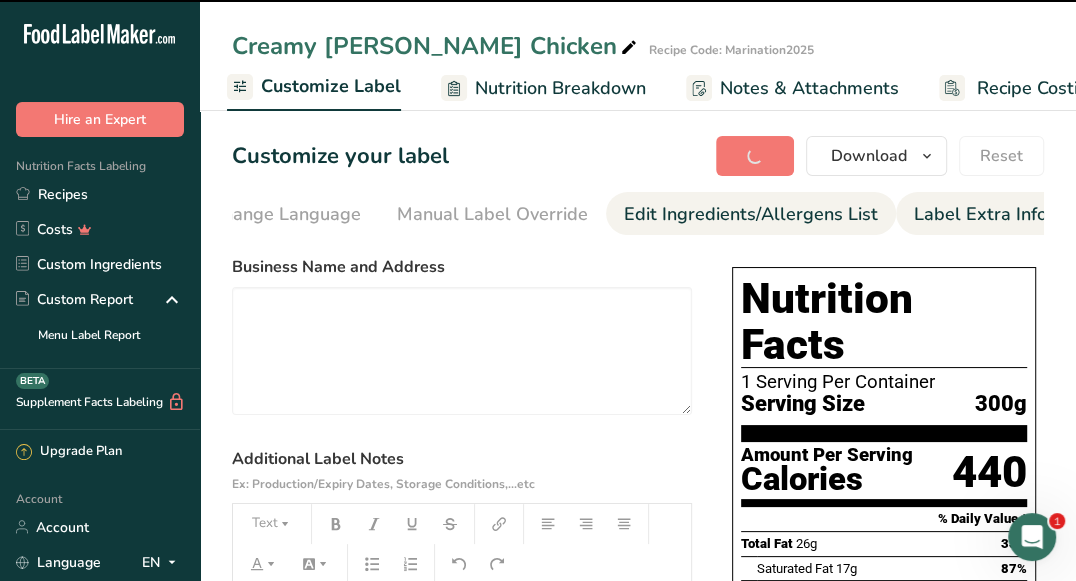 click on "Edit Ingredients/Allergens List" at bounding box center [751, 214] 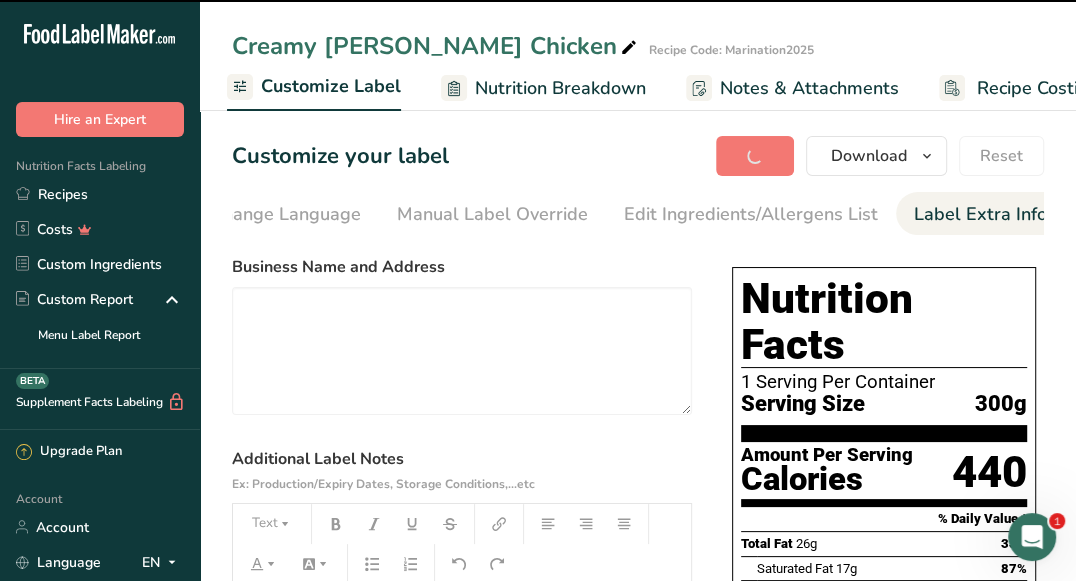 click on "Chicken Breast, Milk, Water, Heavy Cream,  Onions, Ghee, All-Purpose Flour, Curry Powder, Special Spices, White Pepper, Garlic, Chicken Marination, Salt, Turmeric" at bounding box center (0, 0) 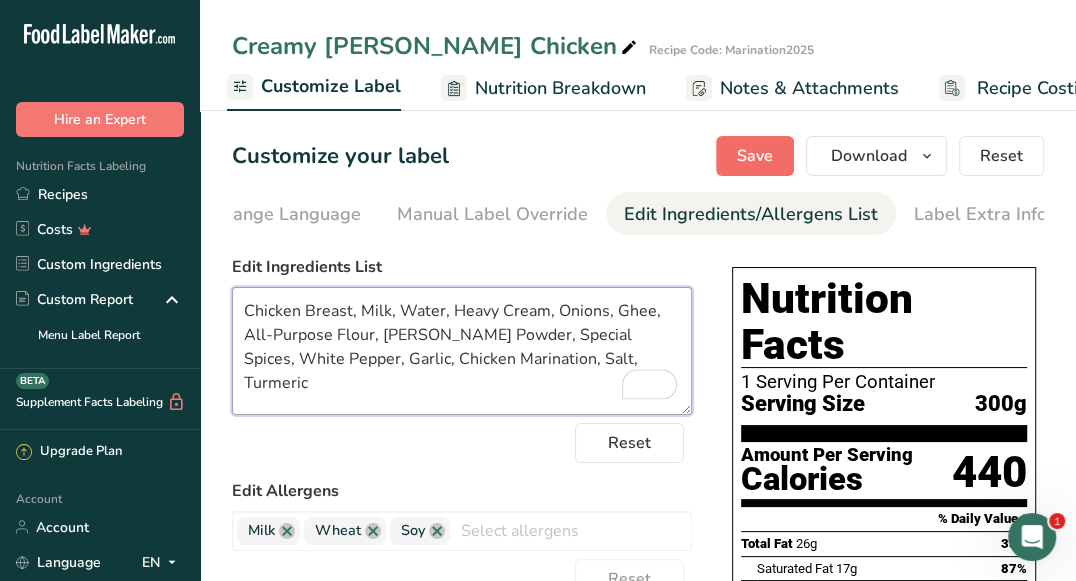 type on "Chicken Breast, Milk, Water, Heavy Cream, Onions, Ghee, All-Purpose Flour, Curry Powder, Special Spices, White Pepper, Garlic, Chicken Marination, Salt, Turmeric" 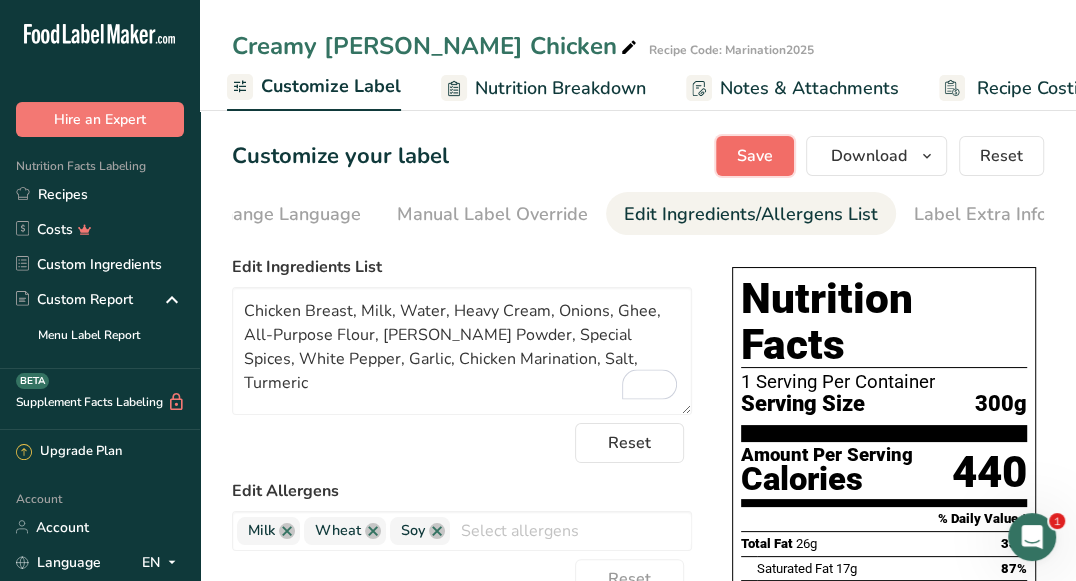 click on "Save" at bounding box center (755, 156) 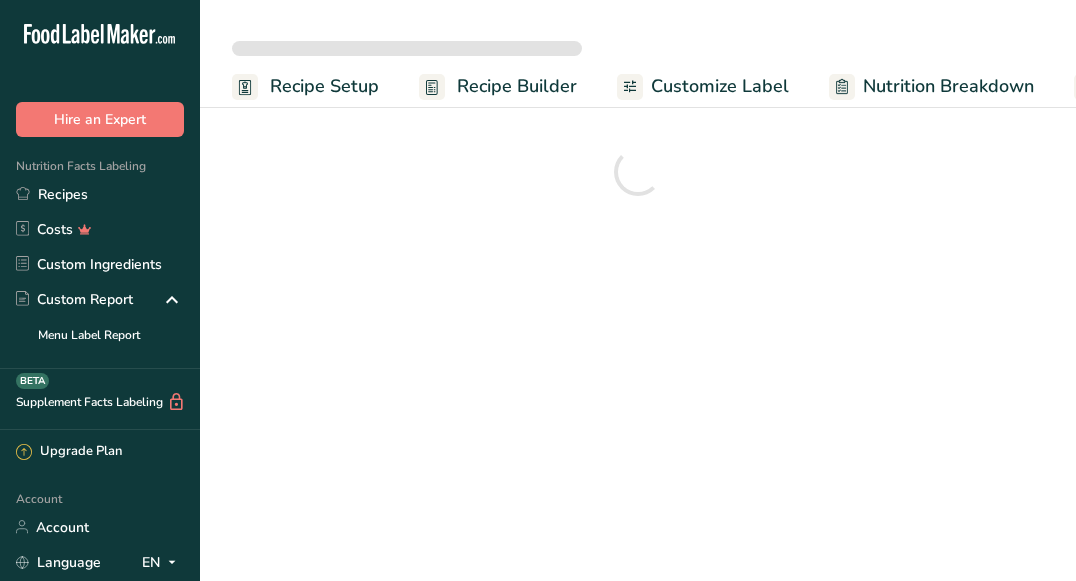 scroll, scrollTop: 0, scrollLeft: 0, axis: both 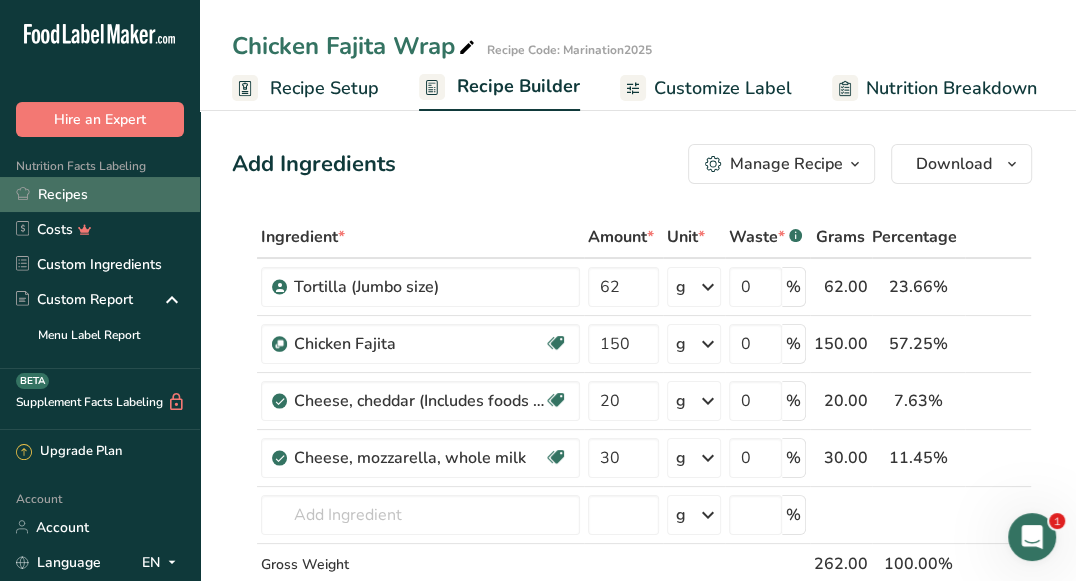 click on "Recipes" at bounding box center (100, 194) 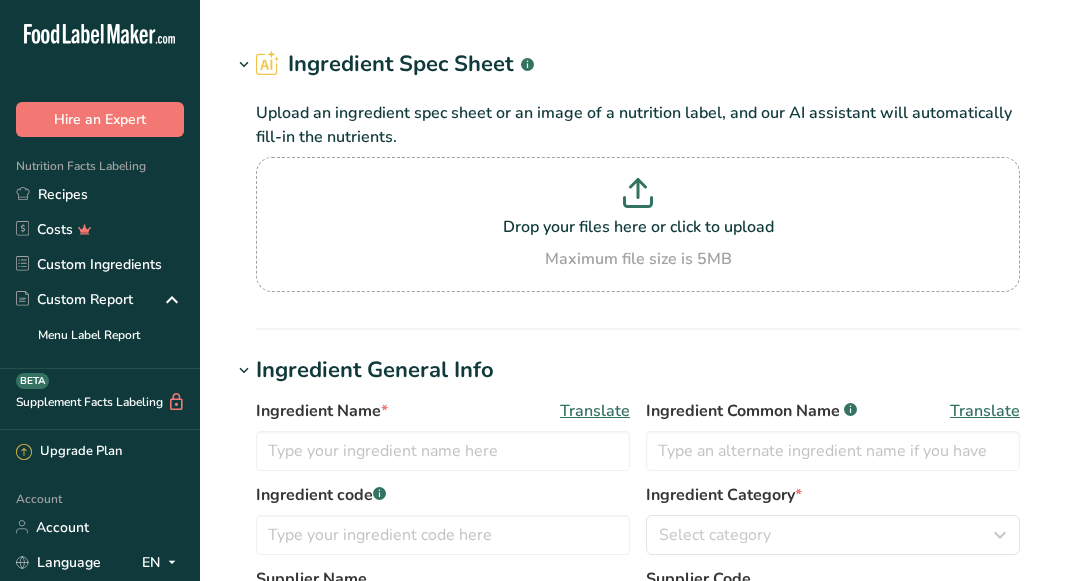 scroll, scrollTop: 0, scrollLeft: 0, axis: both 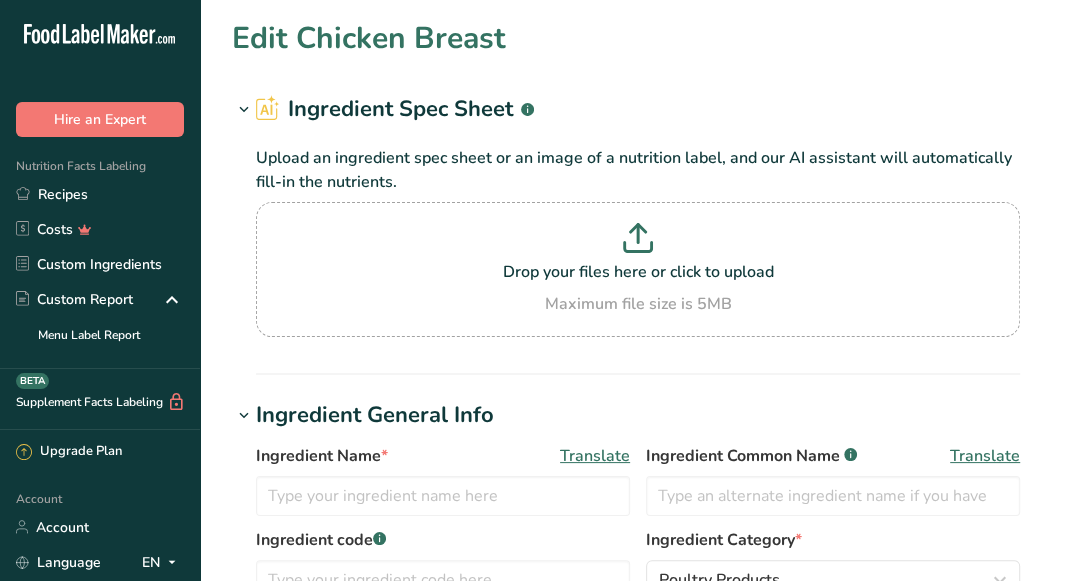 type on "Chicken Breast" 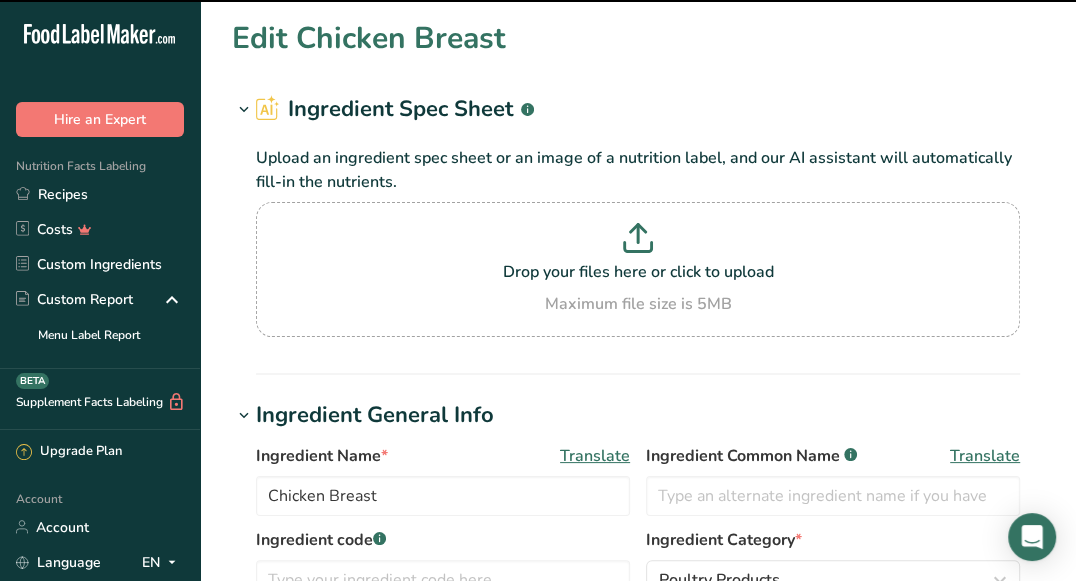 scroll, scrollTop: 0, scrollLeft: 0, axis: both 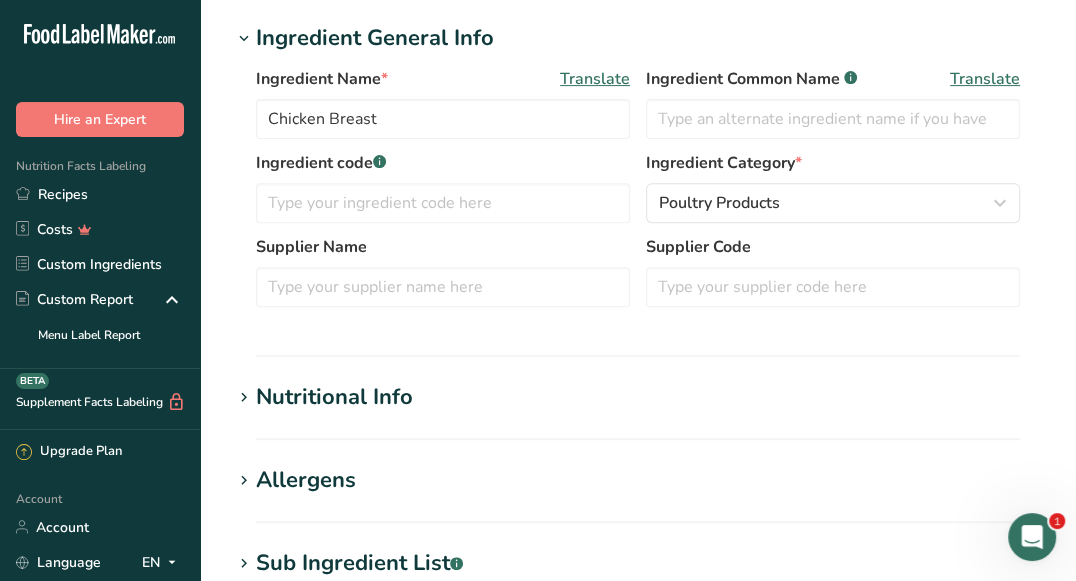 click on "Nutritional Info" at bounding box center (638, 397) 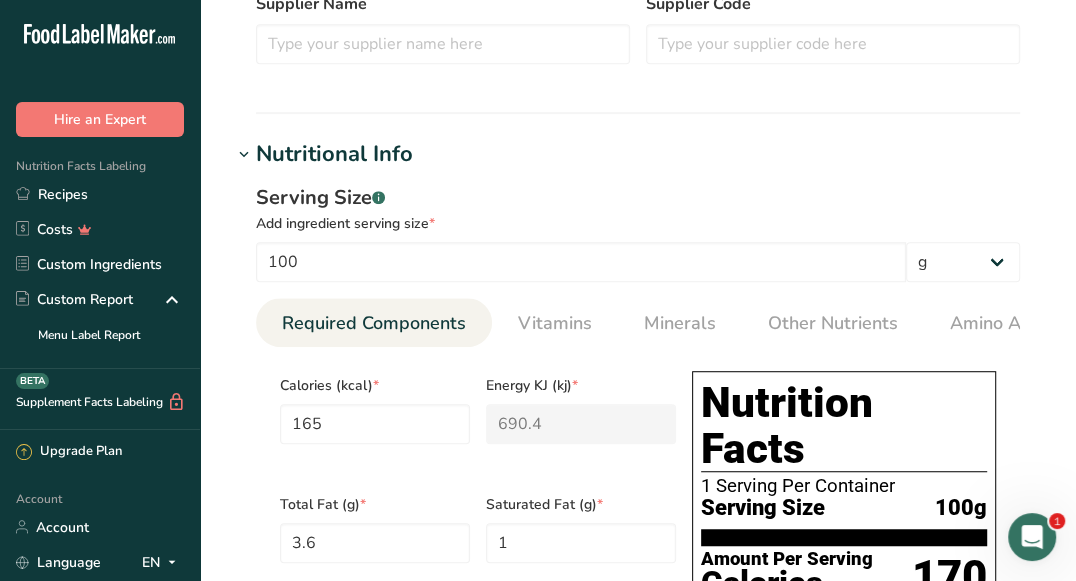 scroll, scrollTop: 622, scrollLeft: 0, axis: vertical 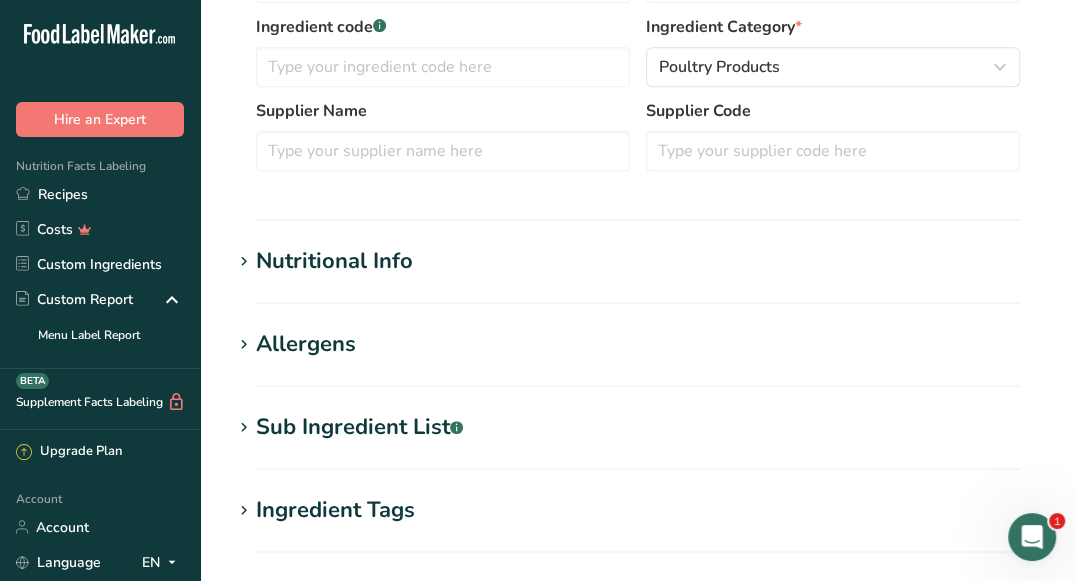 click on "Nutritional Info" at bounding box center [638, 261] 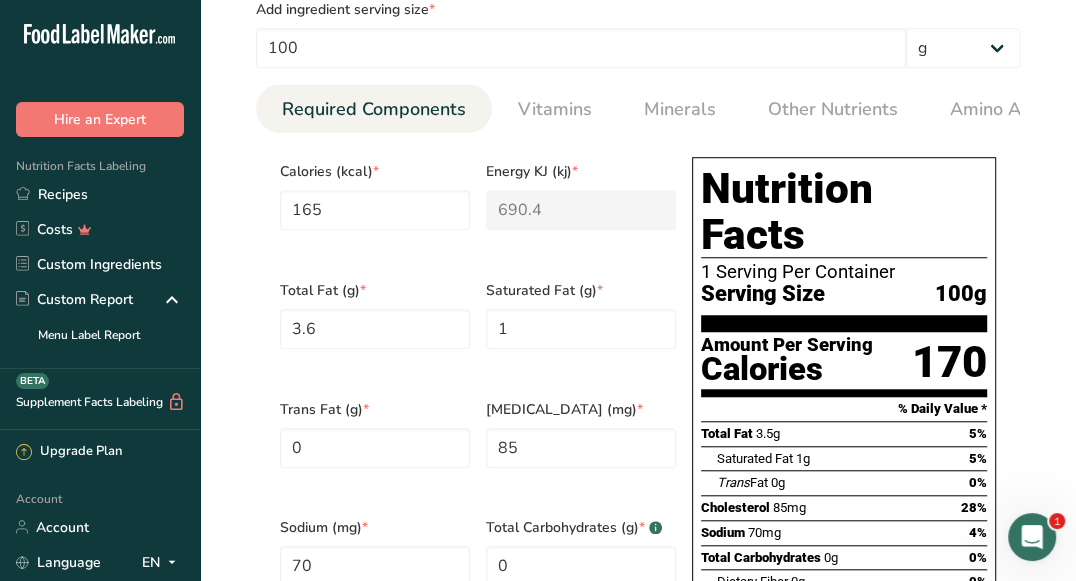 scroll, scrollTop: 938, scrollLeft: 0, axis: vertical 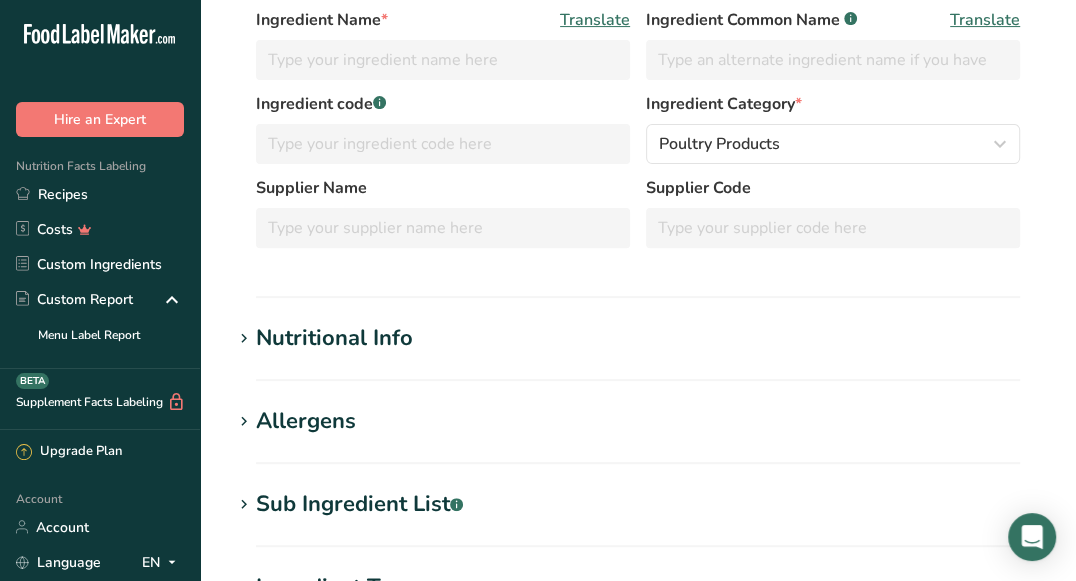 type on "Chicken, broiler or fryers, breast, skinless, boneless, meat only, cooked, grilled" 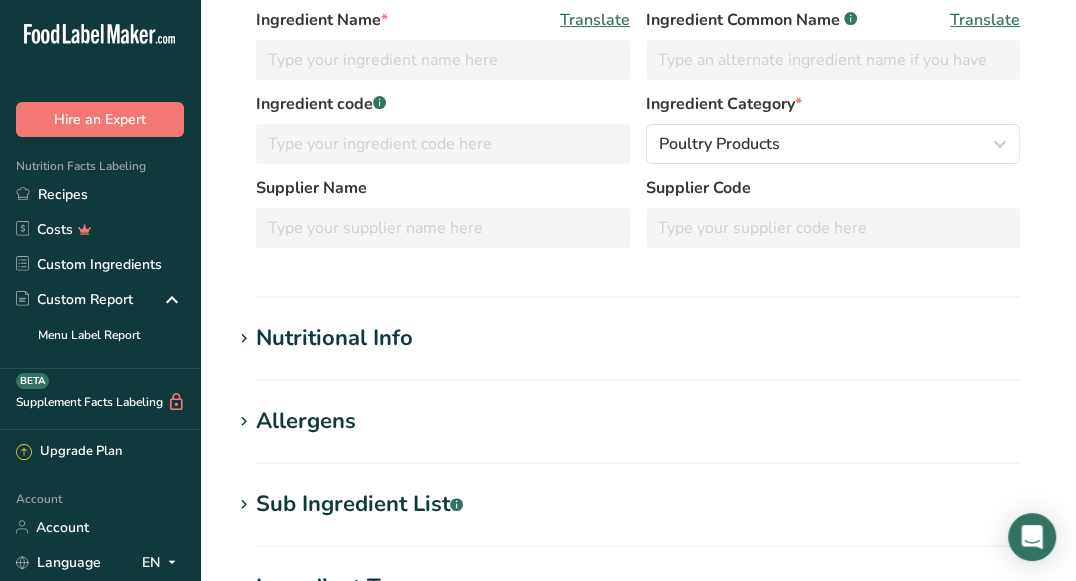 type on "Chicken Breast" 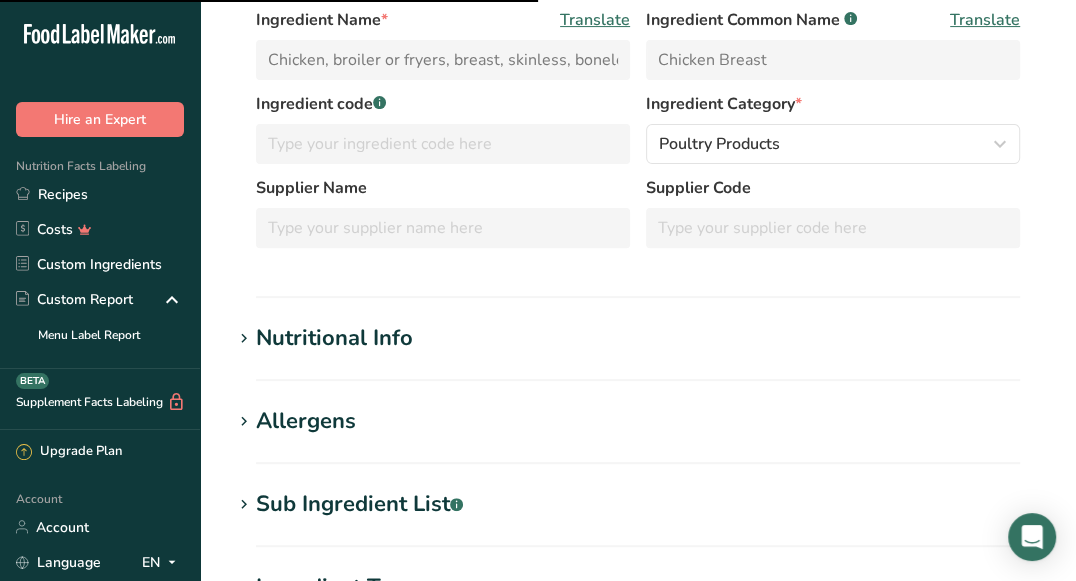 scroll, scrollTop: 352, scrollLeft: 0, axis: vertical 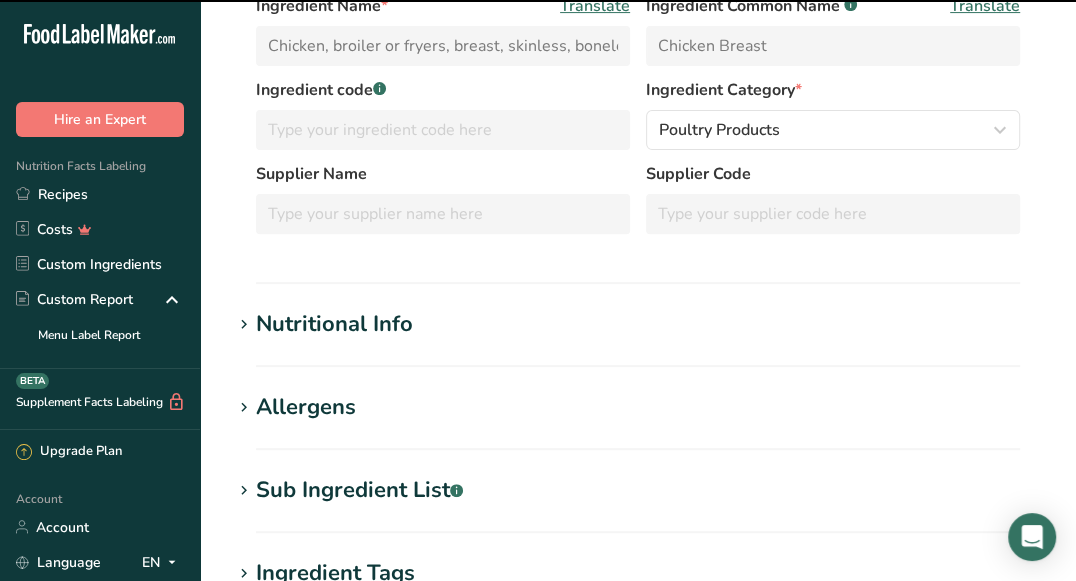 click on "Nutritional Info" at bounding box center (334, 324) 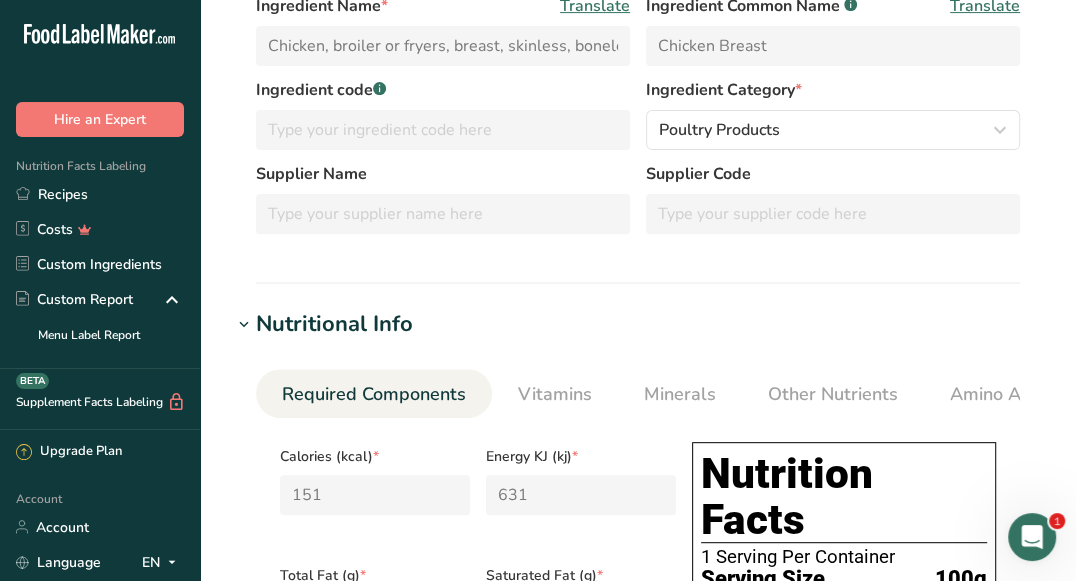scroll, scrollTop: 0, scrollLeft: 0, axis: both 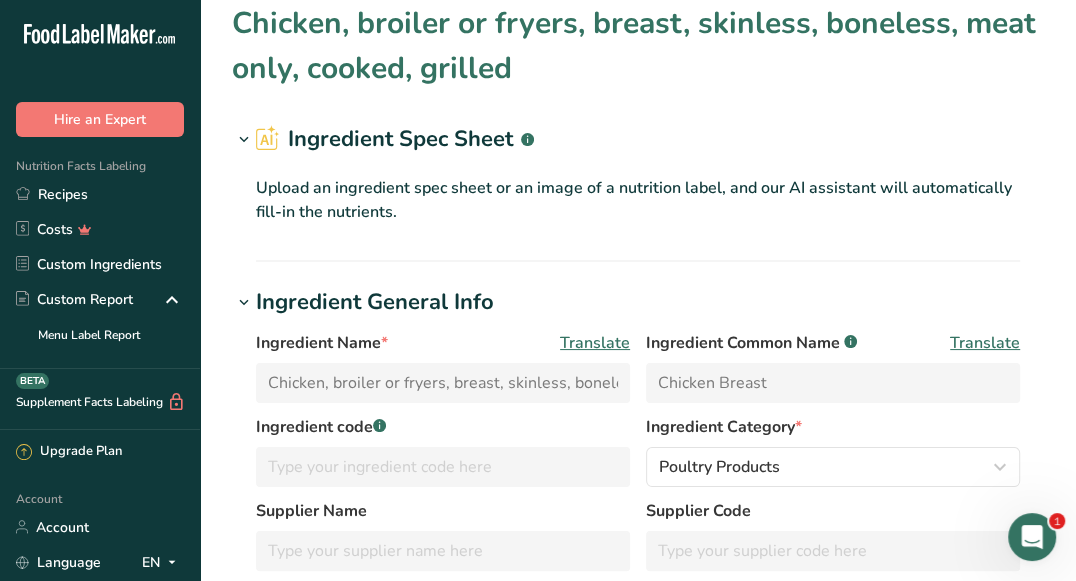 drag, startPoint x: 303, startPoint y: 68, endPoint x: 532, endPoint y: 67, distance: 229.00218 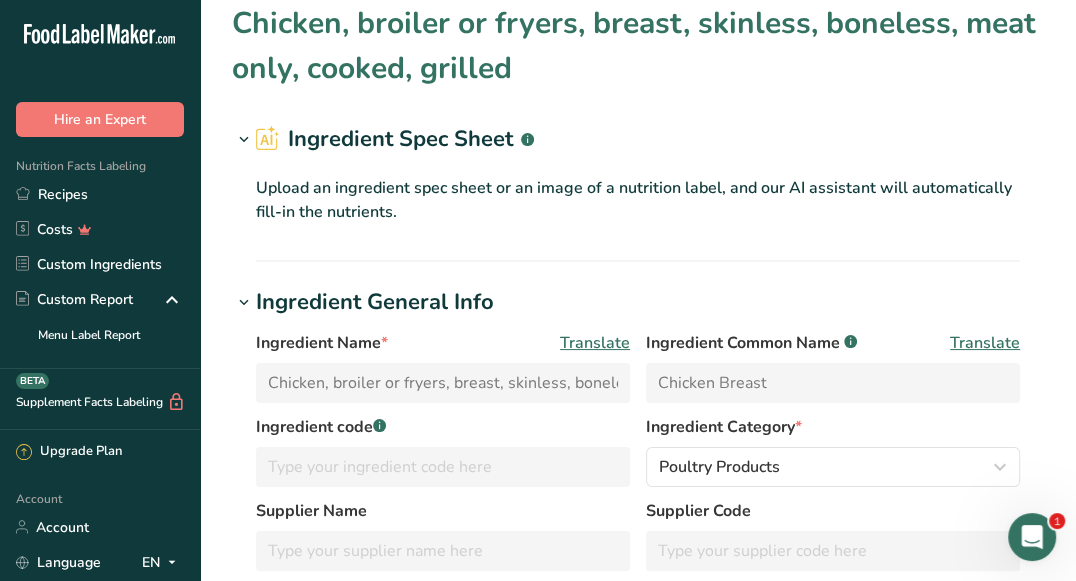 click on "Chicken, broiler or fryers, breast, skinless, boneless, meat only, cooked, grilled" at bounding box center [638, 46] 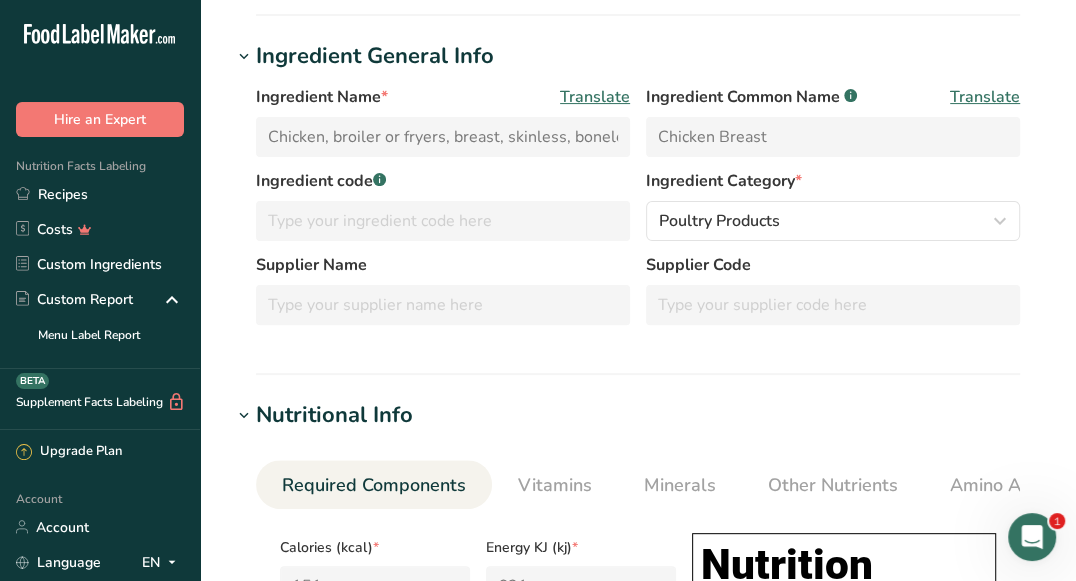 scroll, scrollTop: 0, scrollLeft: 0, axis: both 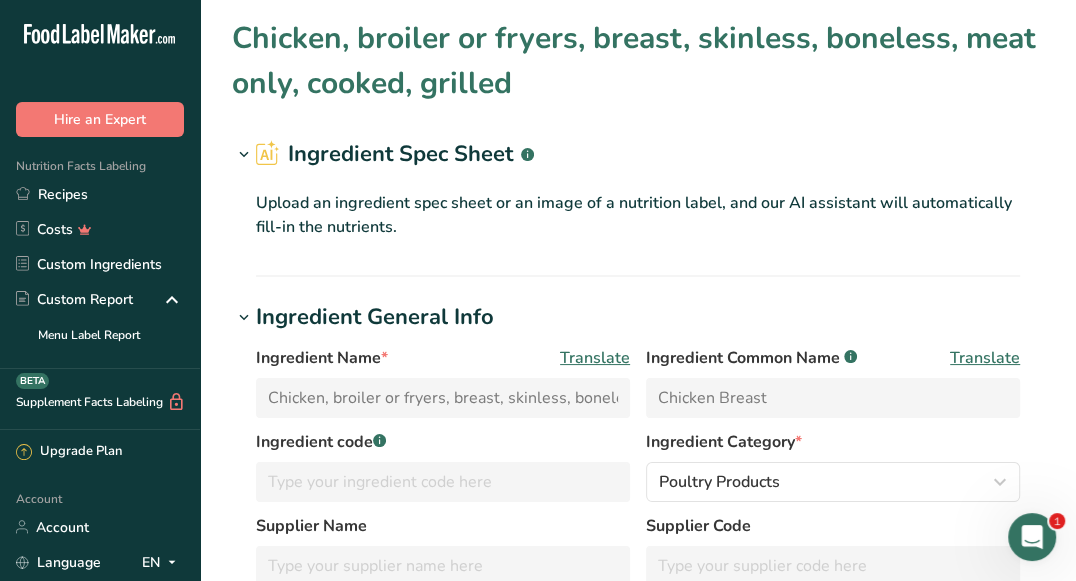 drag, startPoint x: 235, startPoint y: 28, endPoint x: 588, endPoint y: 80, distance: 356.80948 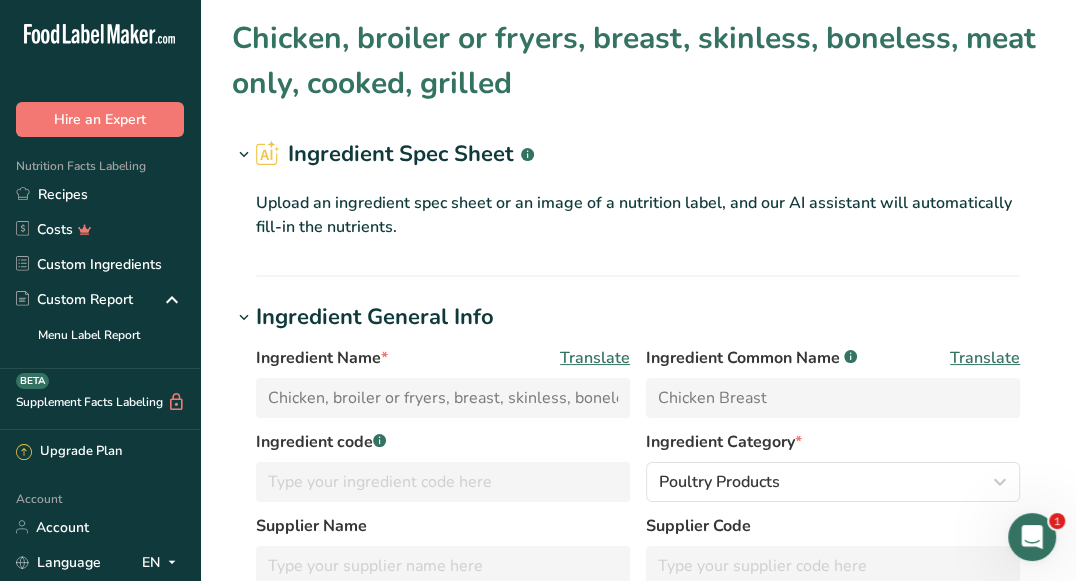 click on "Chicken, broiler or fryers, breast, skinless, boneless, meat only, cooked, grilled" at bounding box center [638, 61] 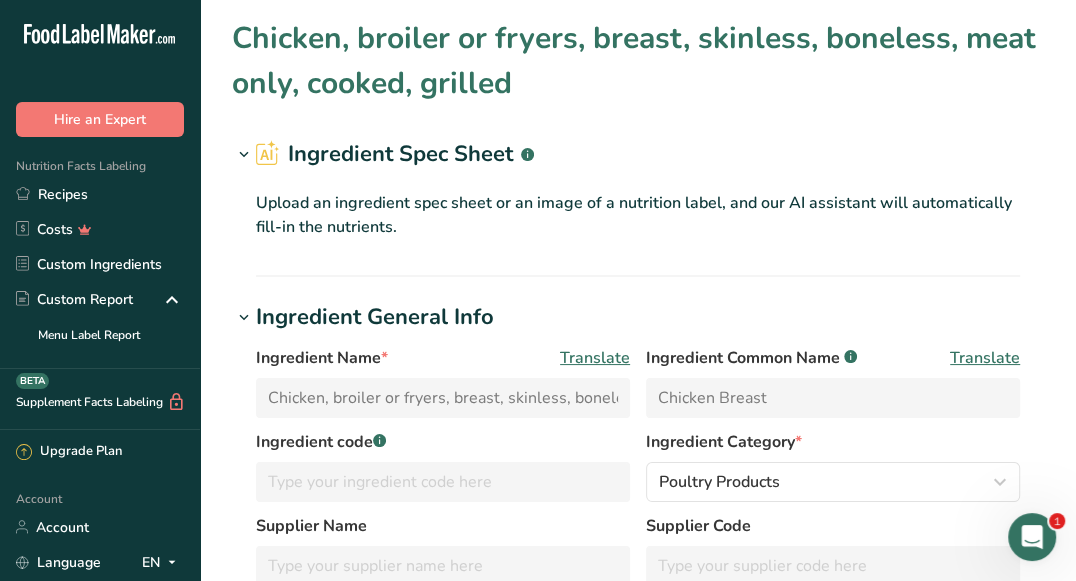 drag, startPoint x: 241, startPoint y: 42, endPoint x: 544, endPoint y: 88, distance: 306.47186 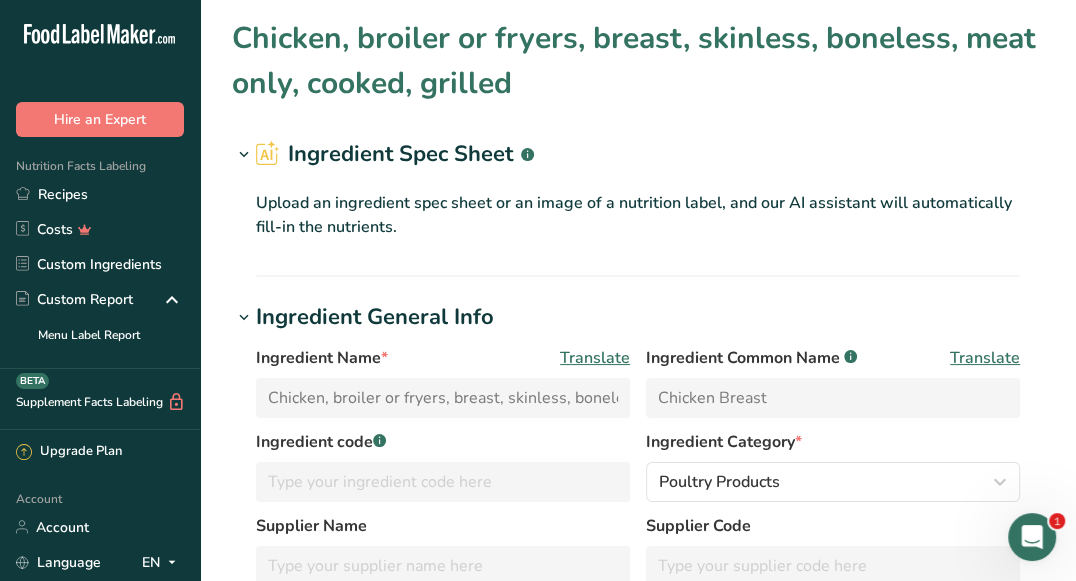 click on "Chicken, broiler or fryers, breast, skinless, boneless, meat only, cooked, grilled" at bounding box center [638, 61] 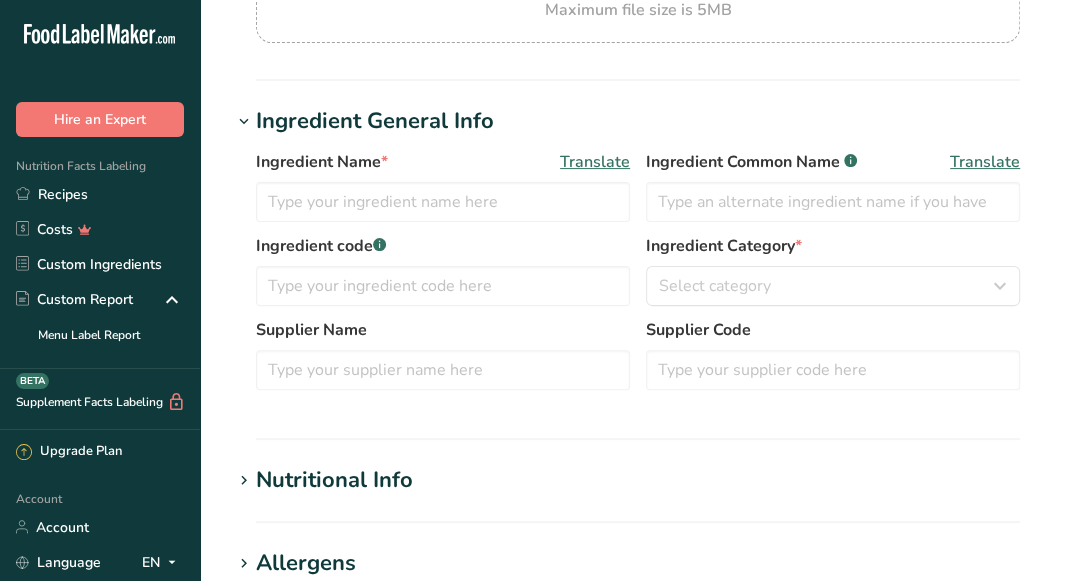 type on "Chicken, broiler or fryers, breast, skinless, boneless, meat only, with added solution, cooked, braised" 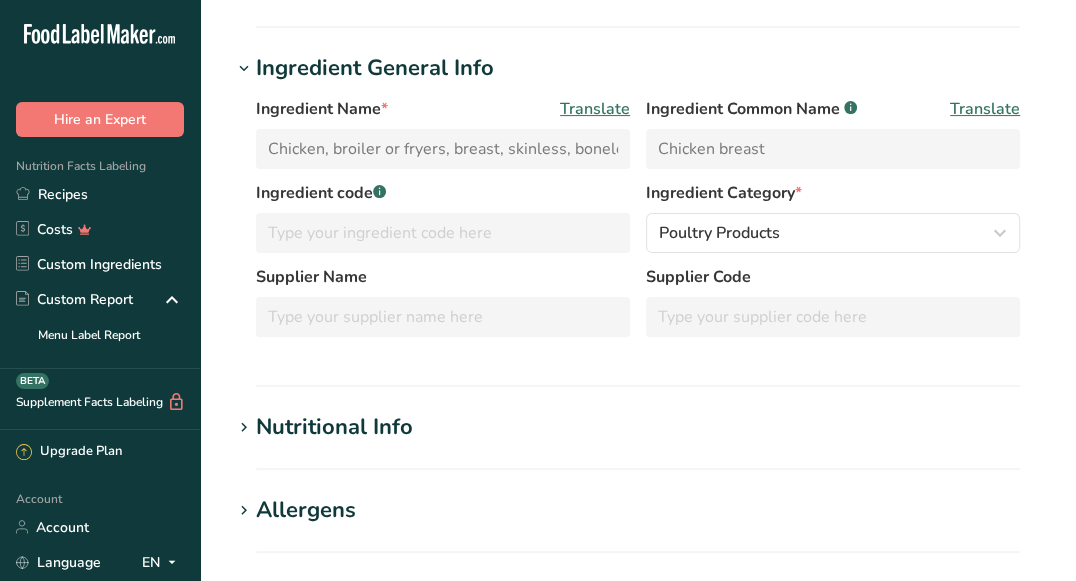 scroll, scrollTop: 421, scrollLeft: 0, axis: vertical 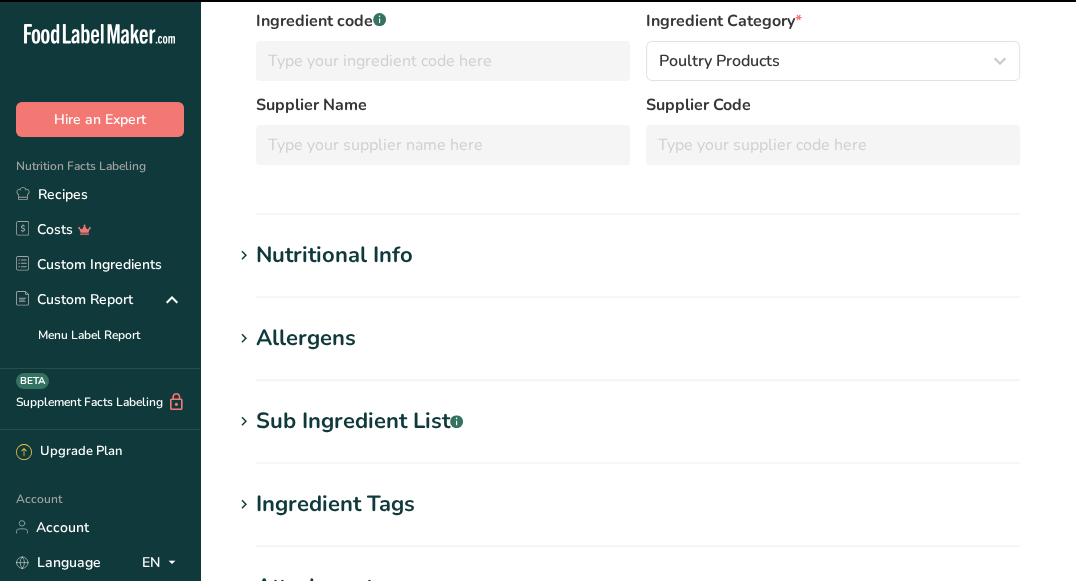 click on "Chicken, broiler or fryers, breast, skinless, boneless, meat only, with added solution, cooked, braised
Ingredient Spec Sheet
.a-a{fill:#347362;}.b-a{fill:#fff;}
Upload an ingredient spec sheet or an image of a nutrition label, and our AI assistant will automatically fill-in the nutrients.
Ingredient General Info
Ingredient Name *
Translate
Chicken, broiler or fryers, breast, skinless, boneless, meat only, with added solution, cooked, braised
Ingredient Common Name
.a-a{fill:#347362;}.b-a{fill:#fff;}
Translate
Chicken breast
Ingredient code
.a-a{fill:#347362;}.b-a{fill:#fff;}
Ingredient Category *
Poultry Products
Standard Categories" at bounding box center [638, 235] 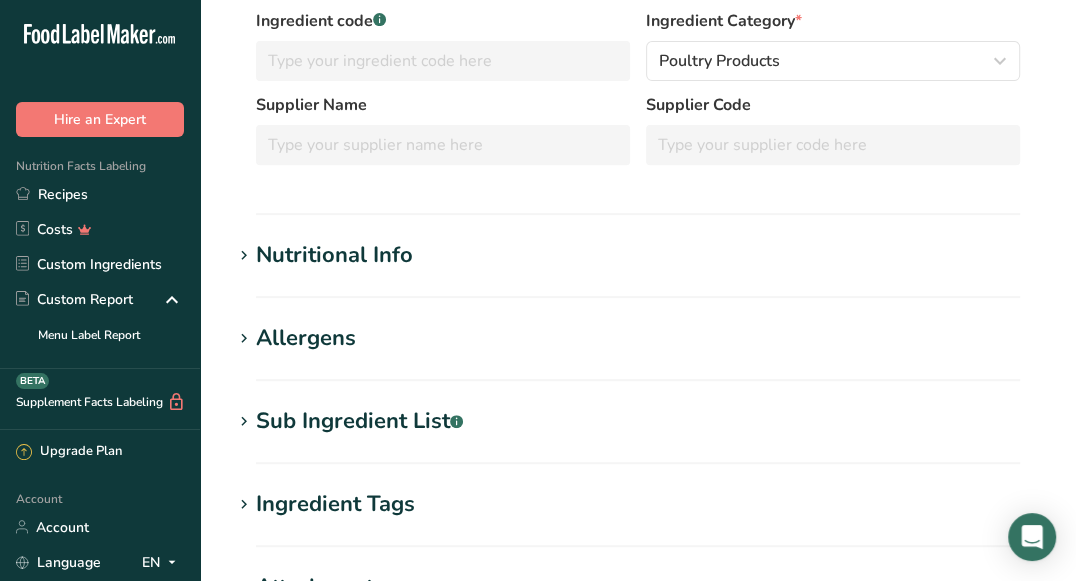 click on "Nutritional Info" at bounding box center (638, 255) 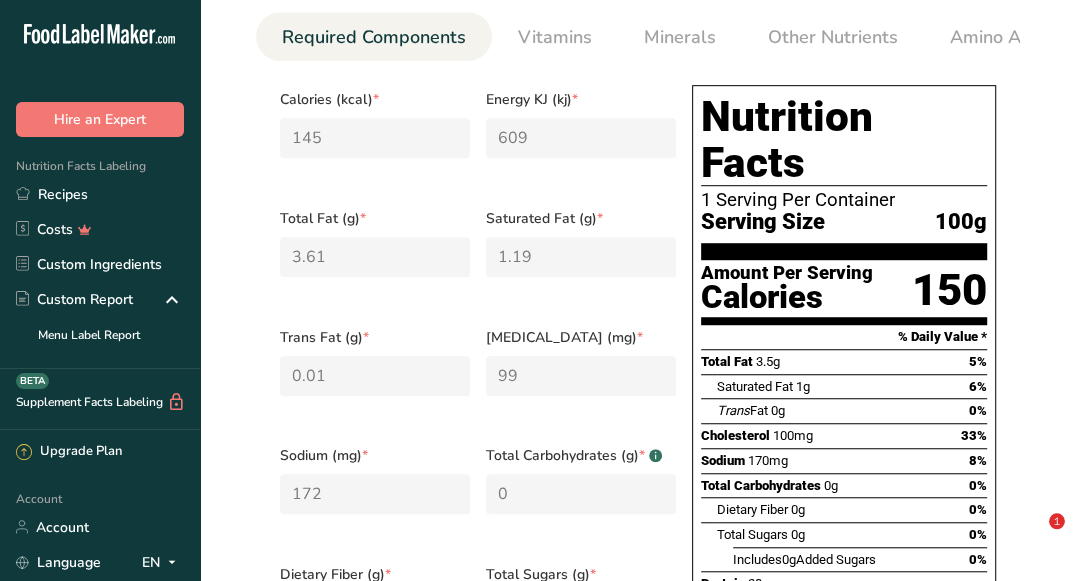 scroll, scrollTop: 785, scrollLeft: 0, axis: vertical 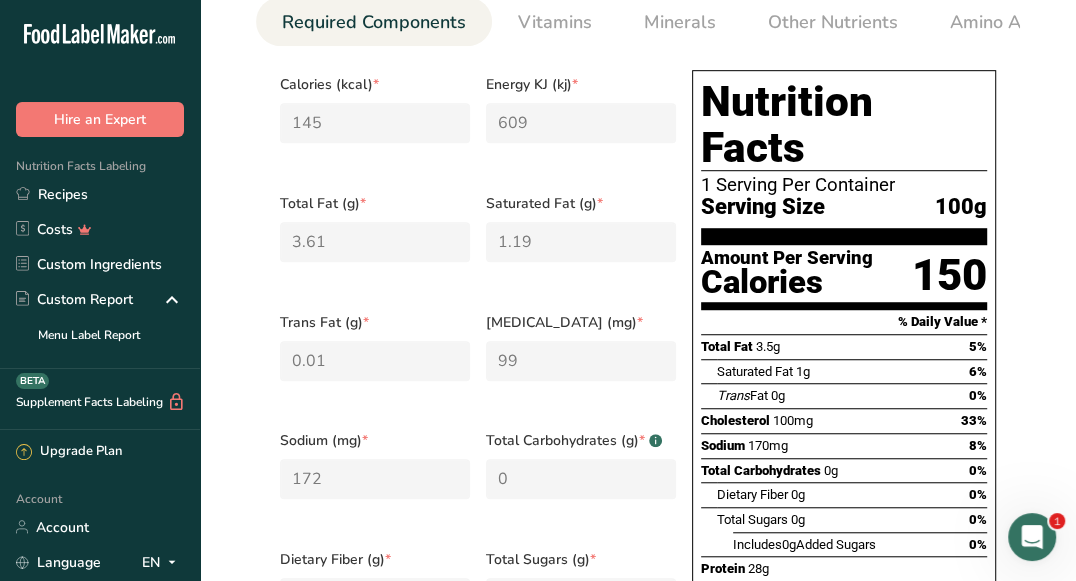 drag, startPoint x: 1071, startPoint y: 320, endPoint x: 1090, endPoint y: 189, distance: 132.3707 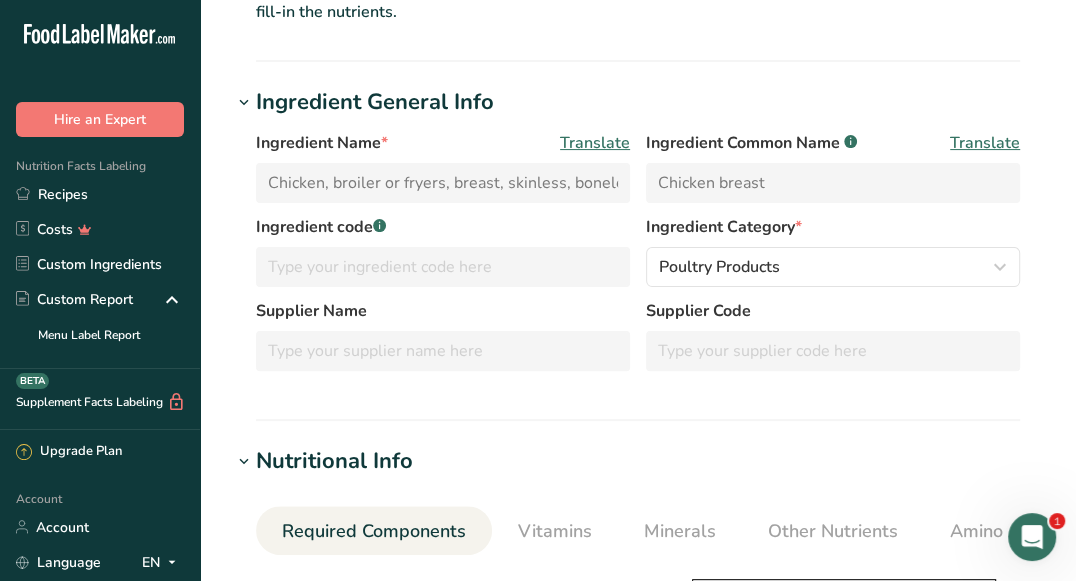 scroll, scrollTop: 0, scrollLeft: 0, axis: both 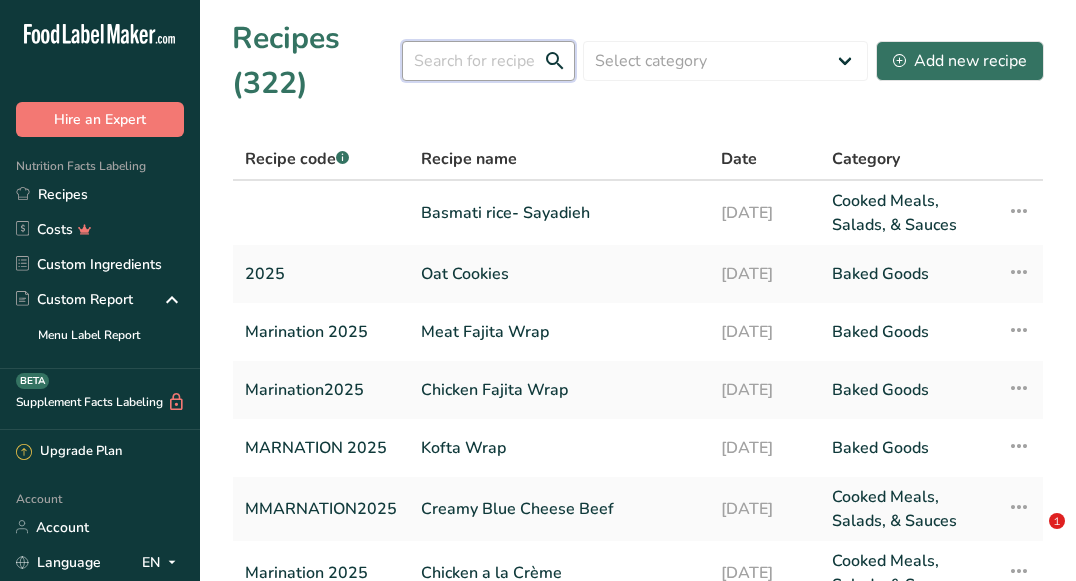 click at bounding box center (488, 61) 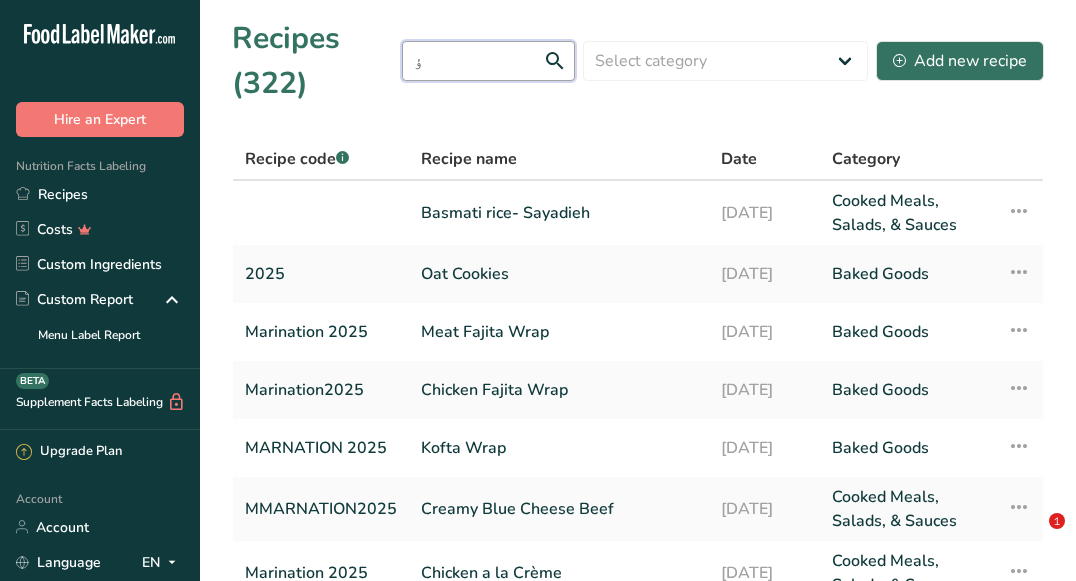 scroll, scrollTop: 0, scrollLeft: 0, axis: both 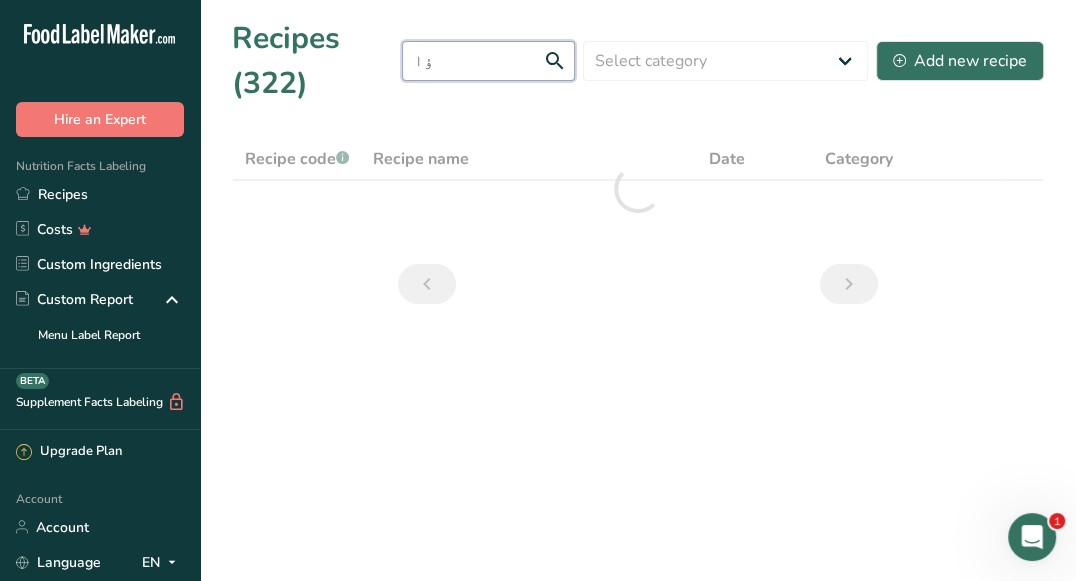 type on "ؤ" 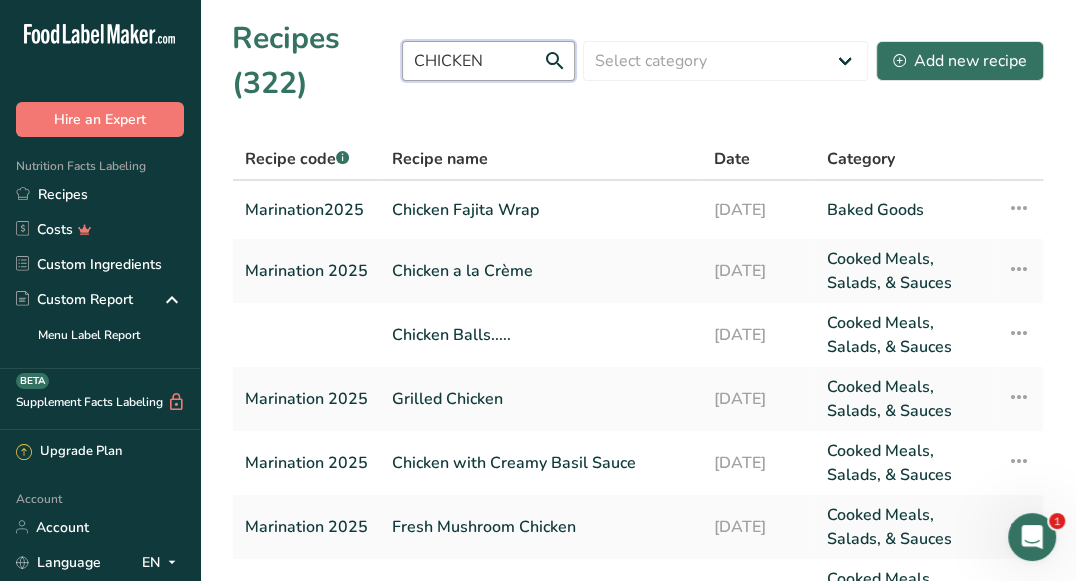 scroll, scrollTop: 393, scrollLeft: 0, axis: vertical 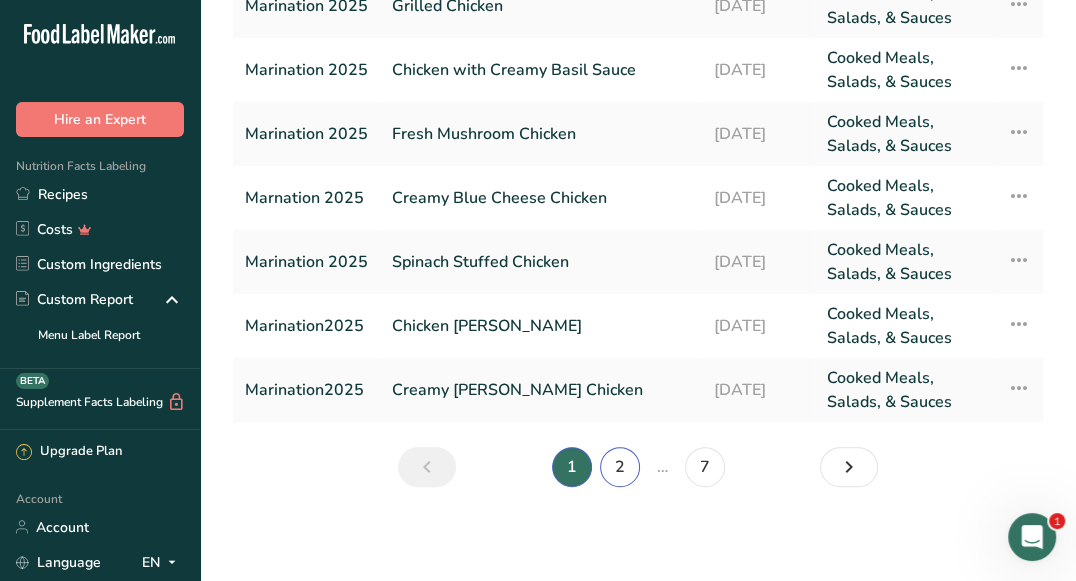 click on "2" at bounding box center [620, 467] 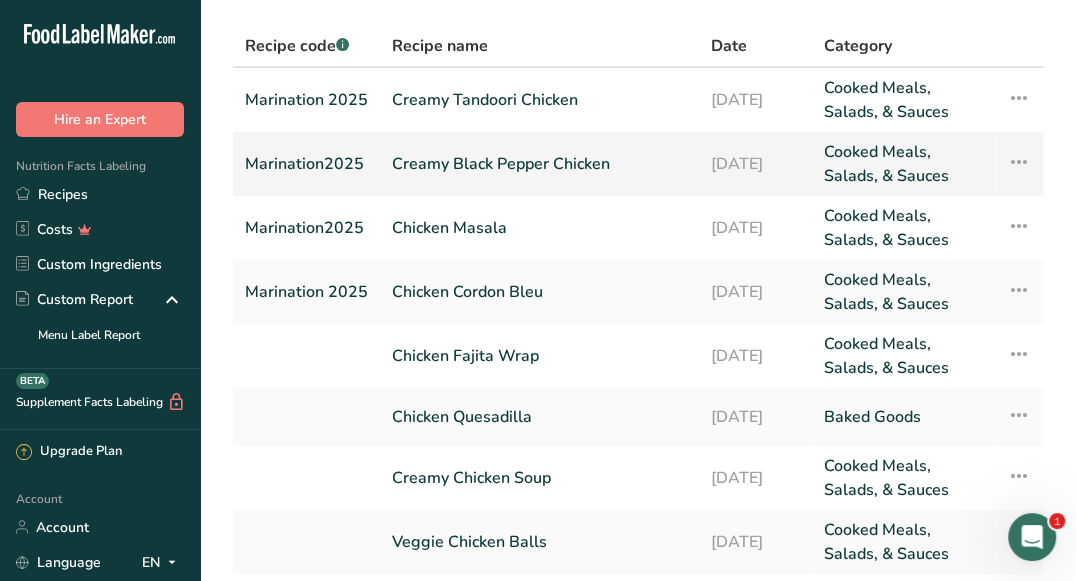 scroll, scrollTop: 110, scrollLeft: 0, axis: vertical 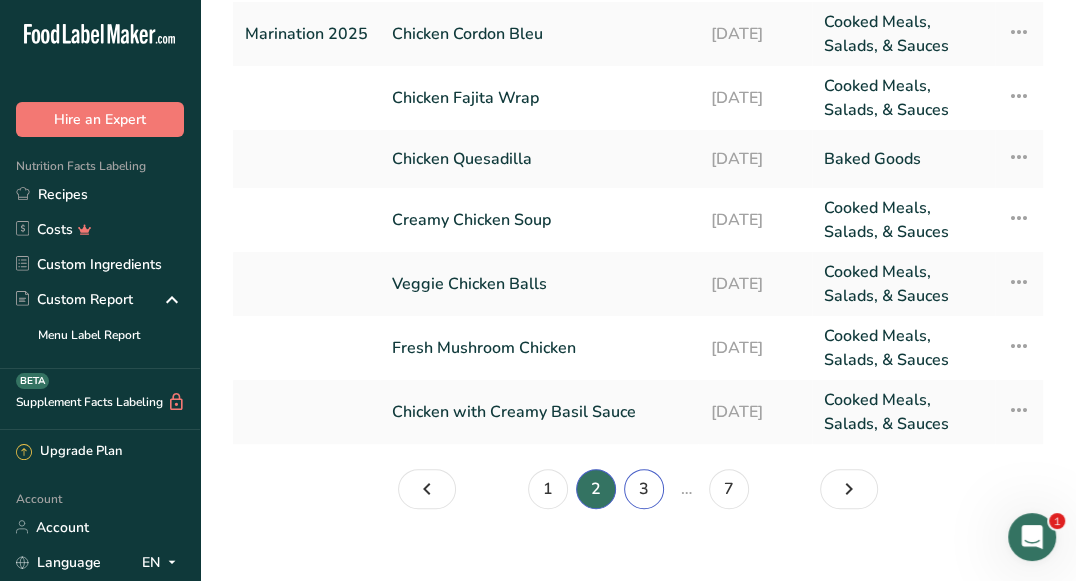 click on "3" at bounding box center (644, 489) 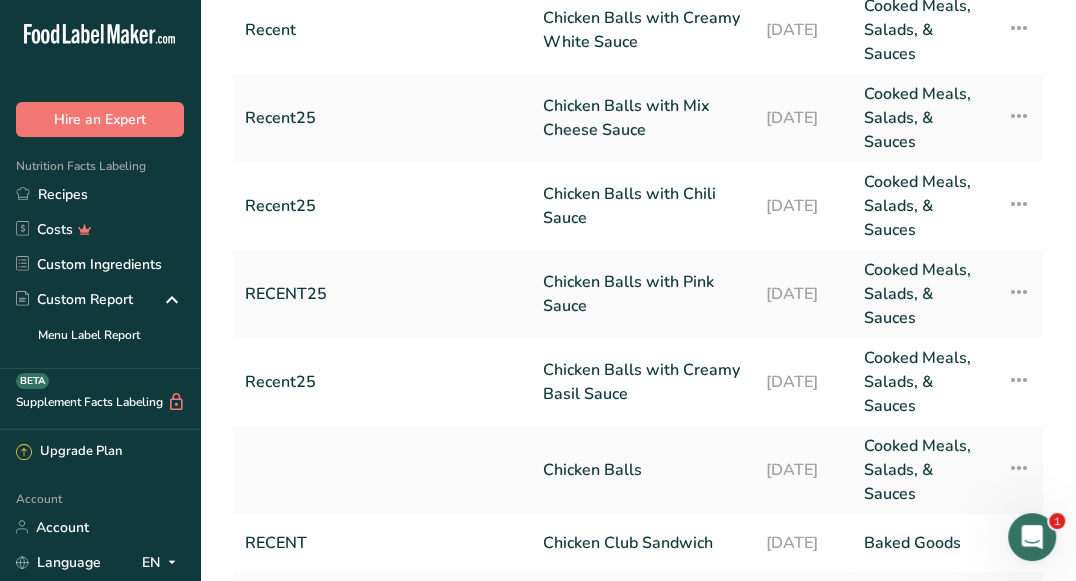 scroll, scrollTop: 419, scrollLeft: 0, axis: vertical 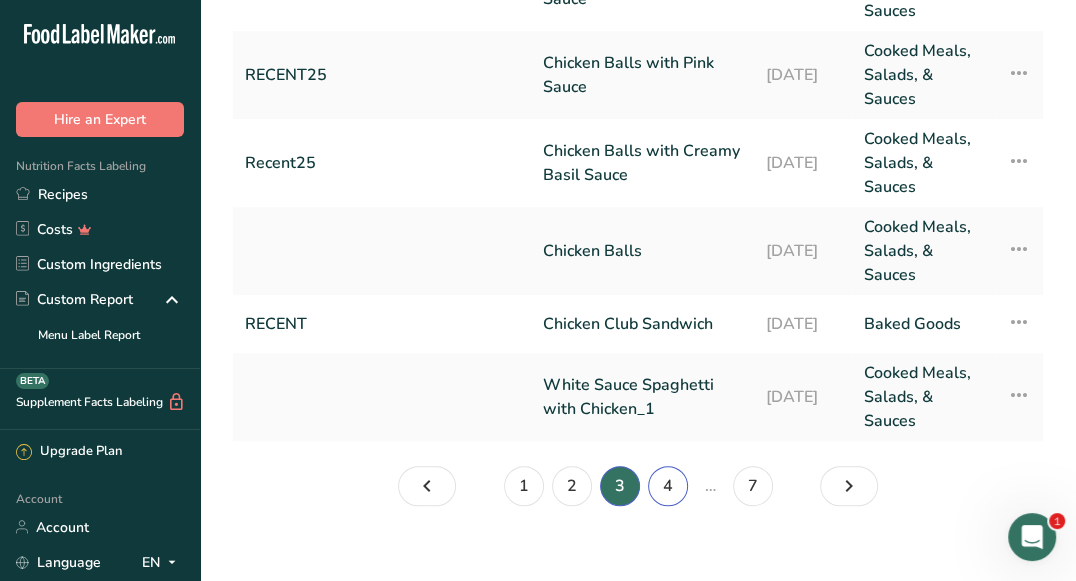 click on "4" at bounding box center [668, 486] 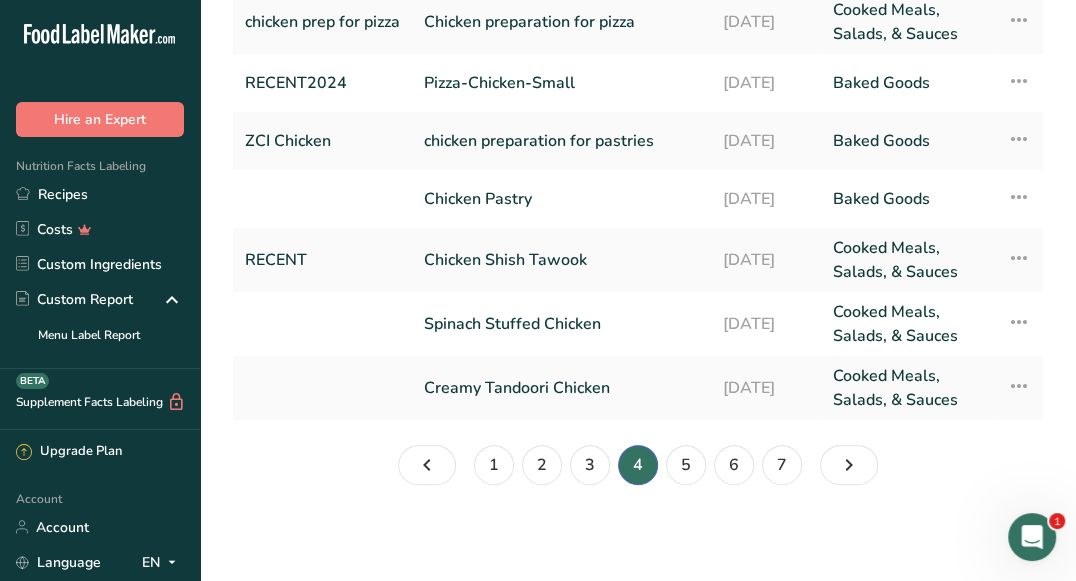 scroll, scrollTop: 369, scrollLeft: 0, axis: vertical 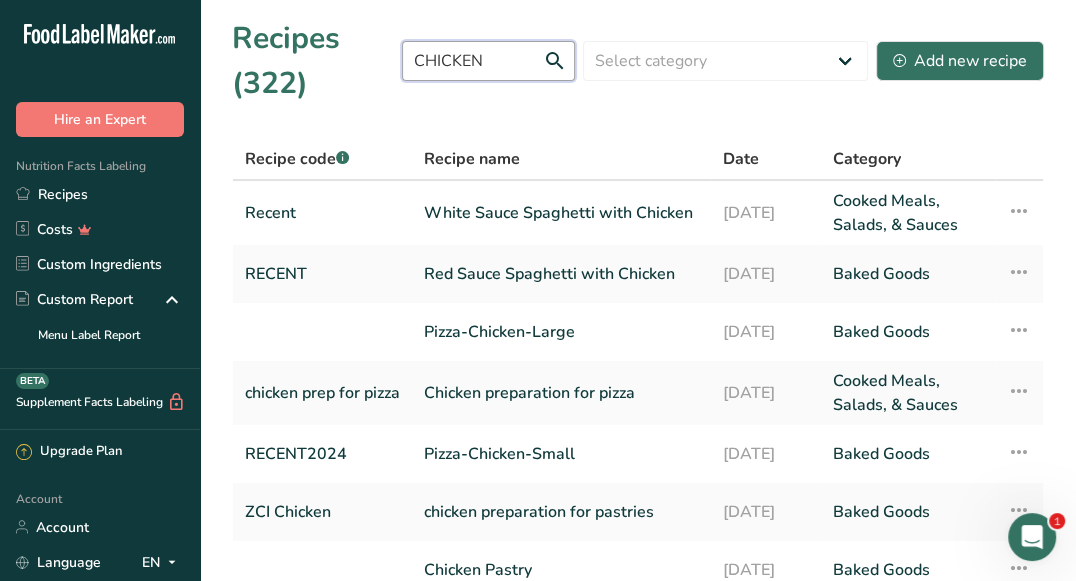 drag, startPoint x: 486, startPoint y: 60, endPoint x: 387, endPoint y: 49, distance: 99.60924 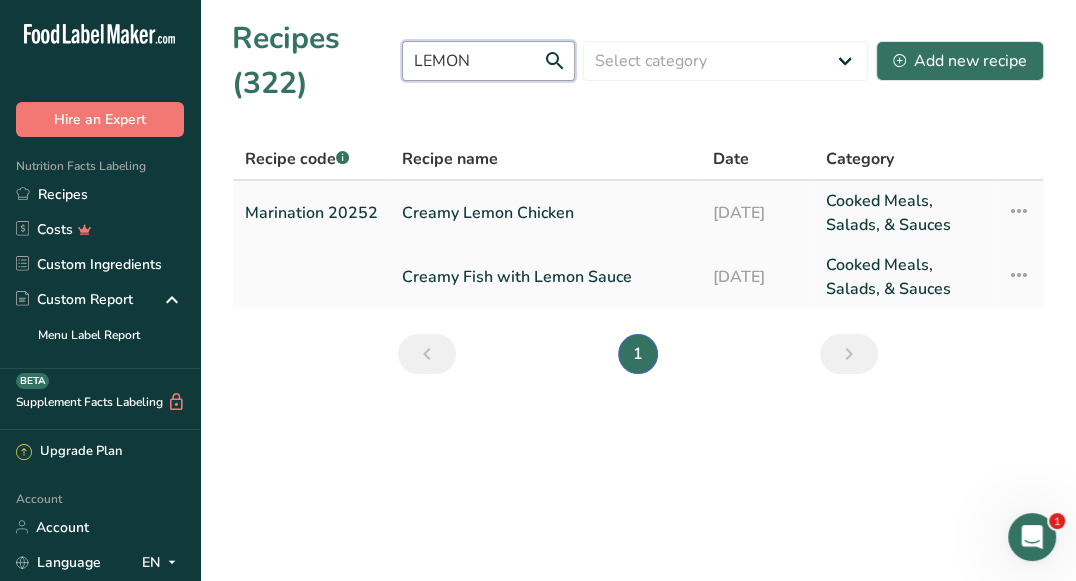 type on "LEMON" 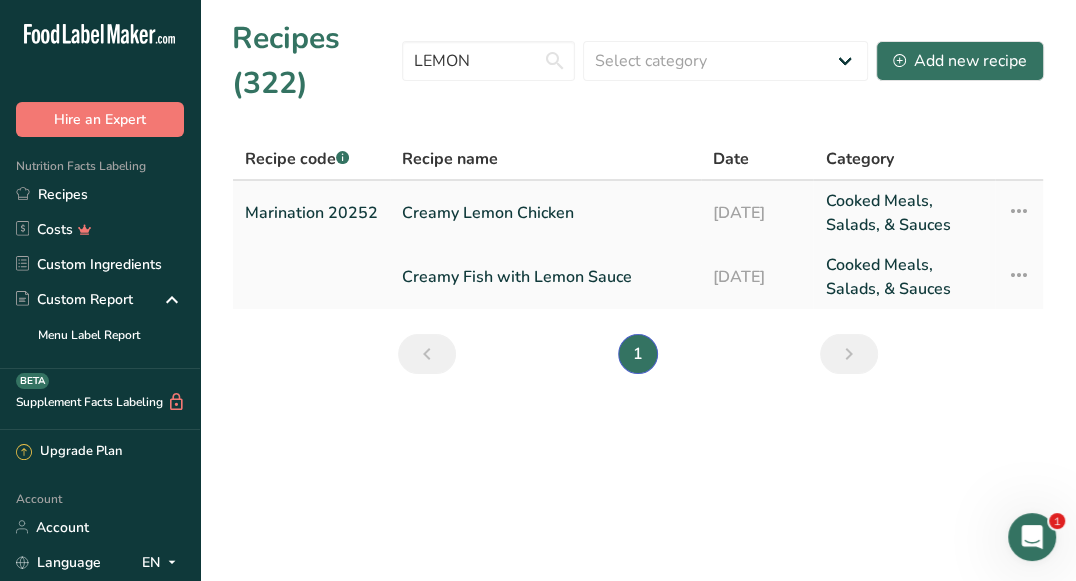 click on "Creamy Lemon Chicken" at bounding box center (545, 213) 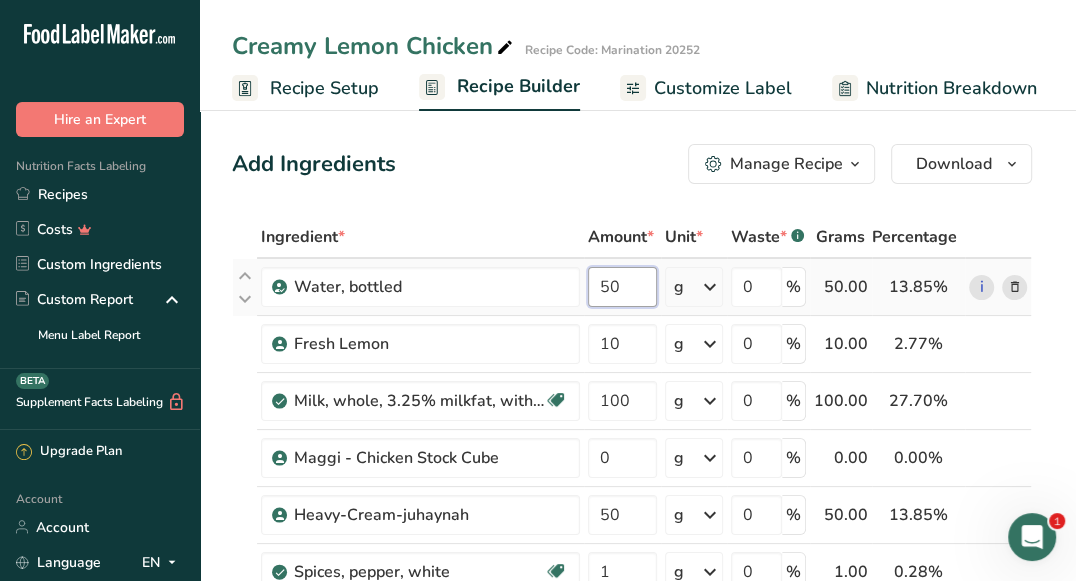 drag, startPoint x: 632, startPoint y: 282, endPoint x: 597, endPoint y: 280, distance: 35.057095 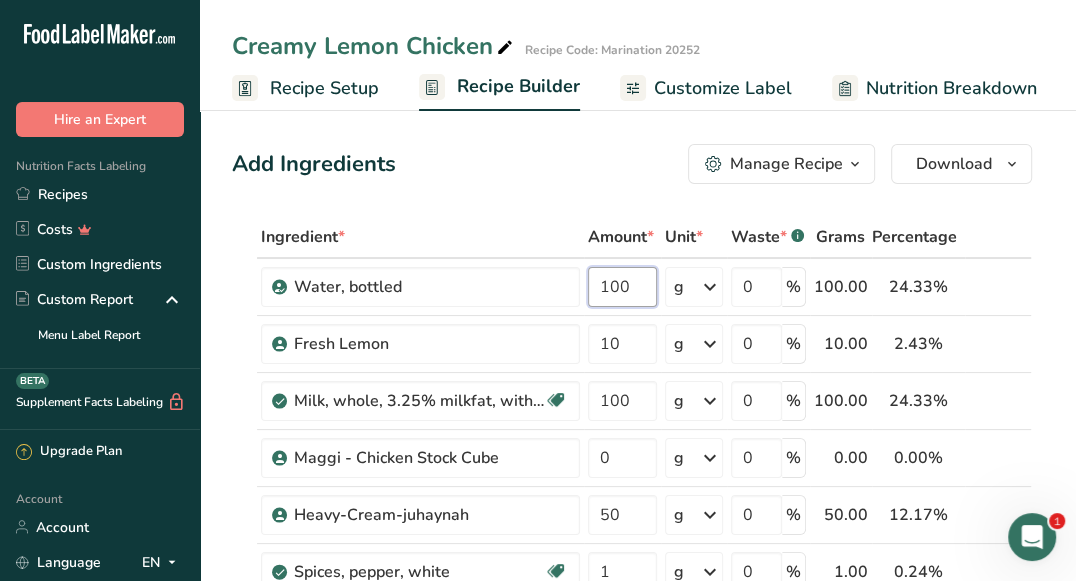 type on "100" 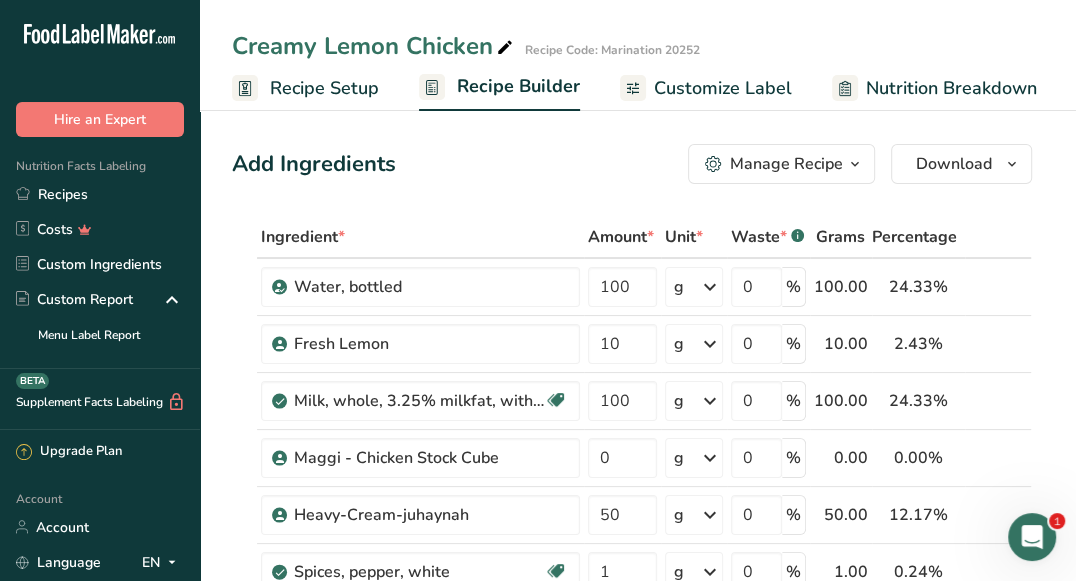 click on "Add Ingredients
Manage Recipe         Delete Recipe           Duplicate Recipe             Scale Recipe             Save as Sub-Recipe   .a-a{fill:#347362;}.b-a{fill:#fff;}                               Nutrition Breakdown                 Recipe Card
NEW
Amino Acids Pattern Report           Activity History
Download
Choose your preferred label style
Standard FDA label
Standard FDA label
The most common format for nutrition facts labels in compliance with the FDA's typeface, style and requirements
Tabular FDA label
A label format compliant with the FDA regulations presented in a tabular (horizontal) display.
Linear FDA label
A simple linear display for small sized packages.
Simplified FDA label" at bounding box center (638, 1397) 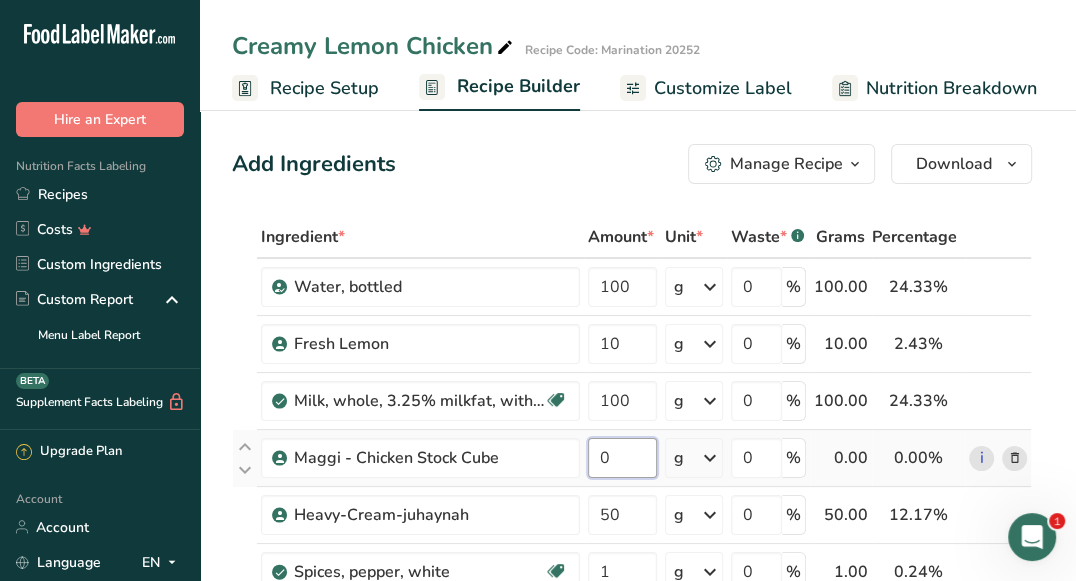 drag, startPoint x: 644, startPoint y: 449, endPoint x: 595, endPoint y: 454, distance: 49.25444 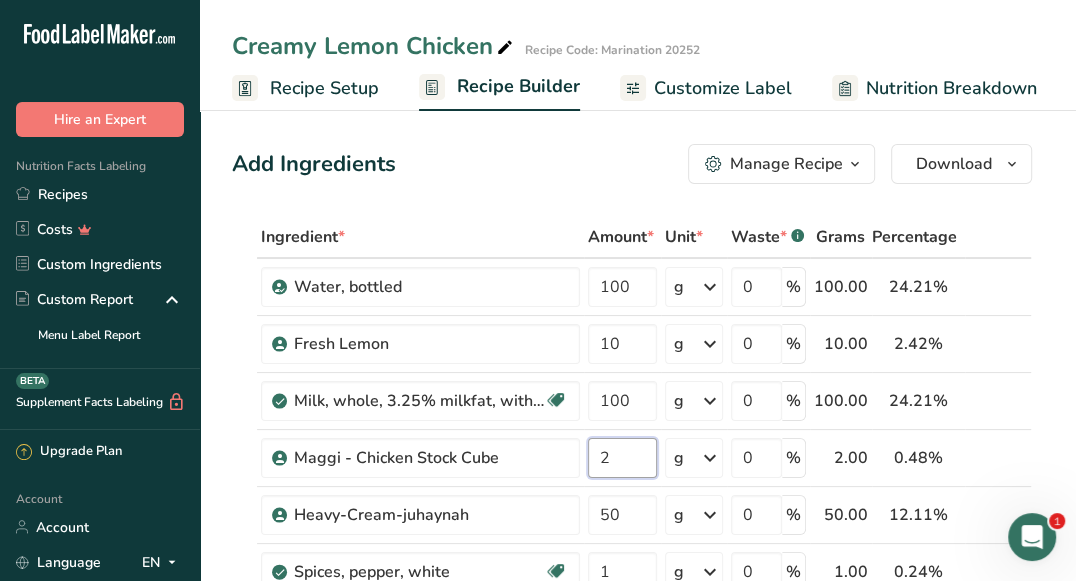 type on "2" 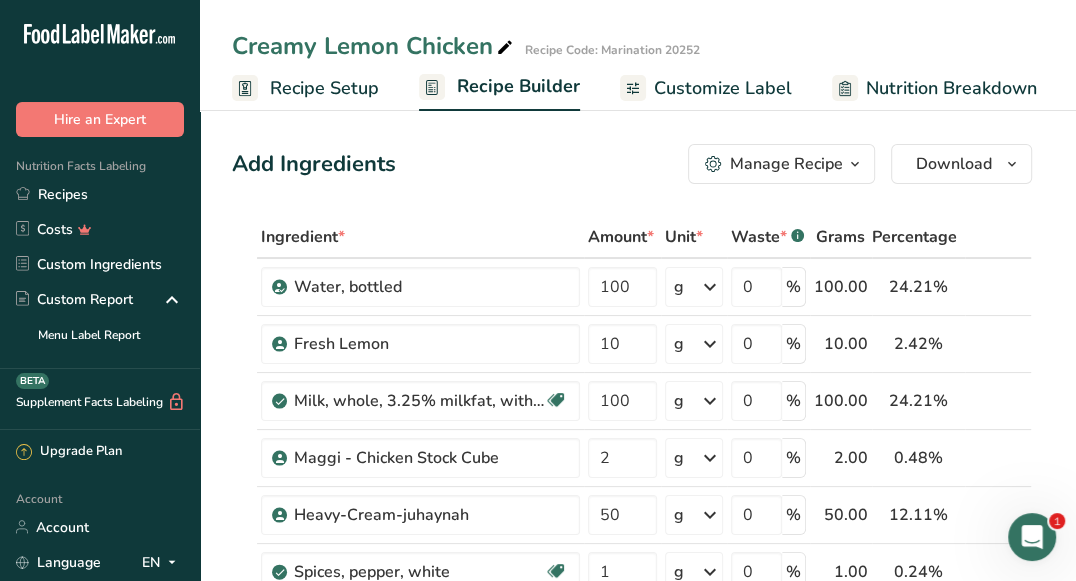 click on "Add Ingredients
Manage Recipe         Delete Recipe           Duplicate Recipe             Scale Recipe             Save as Sub-Recipe   .a-a{fill:#347362;}.b-a{fill:#fff;}                               Nutrition Breakdown                 Recipe Card
NEW
Amino Acids Pattern Report           Activity History
Download
Choose your preferred label style
Standard FDA label
Standard FDA label
The most common format for nutrition facts labels in compliance with the FDA's typeface, style and requirements
Tabular FDA label
A label format compliant with the FDA regulations presented in a tabular (horizontal) display.
Linear FDA label
A simple linear display for small sized packages.
Simplified FDA label" at bounding box center [638, 1407] 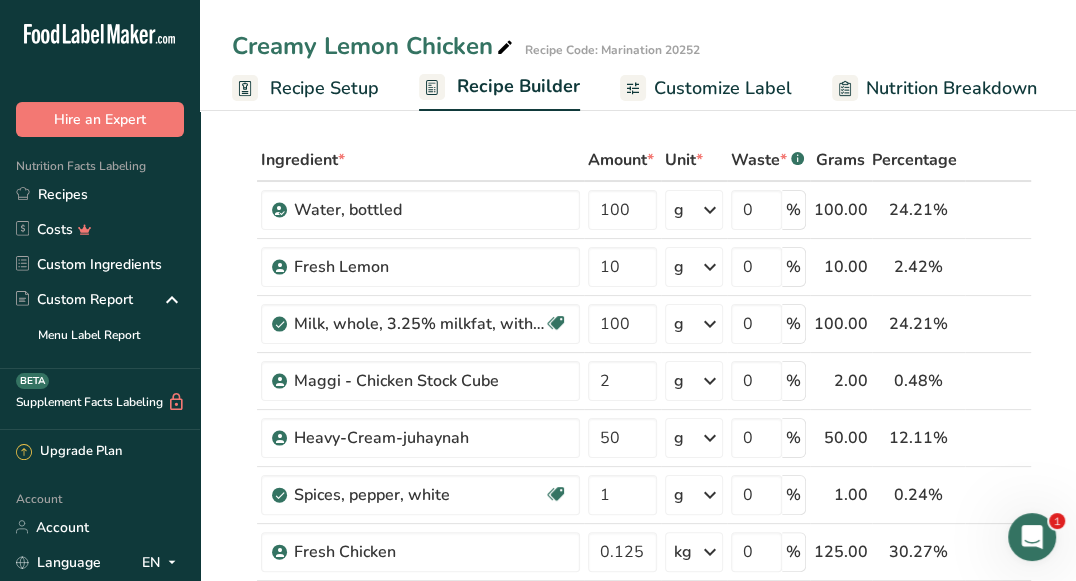 scroll, scrollTop: 74, scrollLeft: 0, axis: vertical 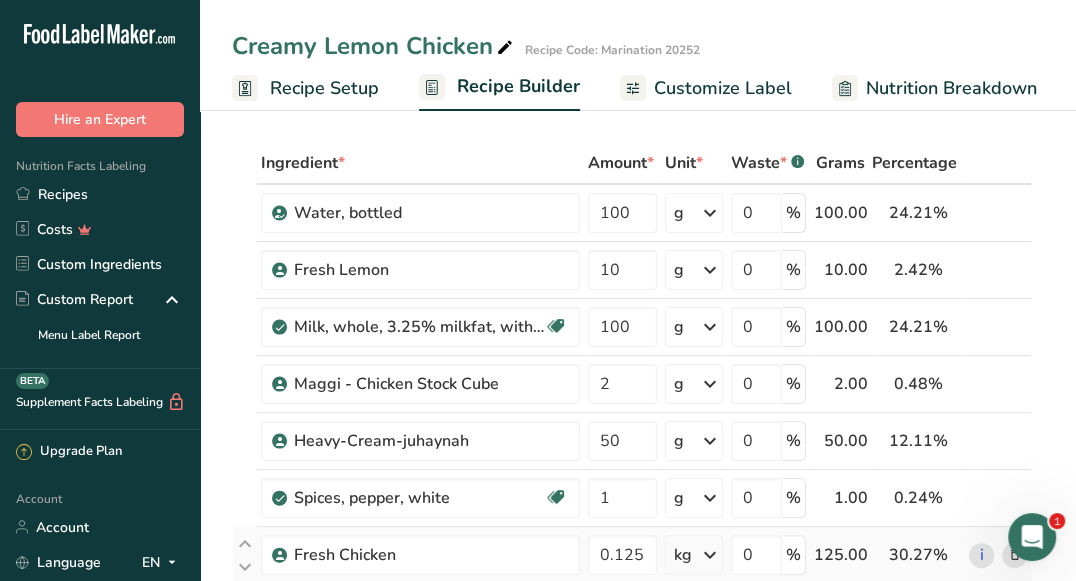 click on "1" at bounding box center (1032, 537) 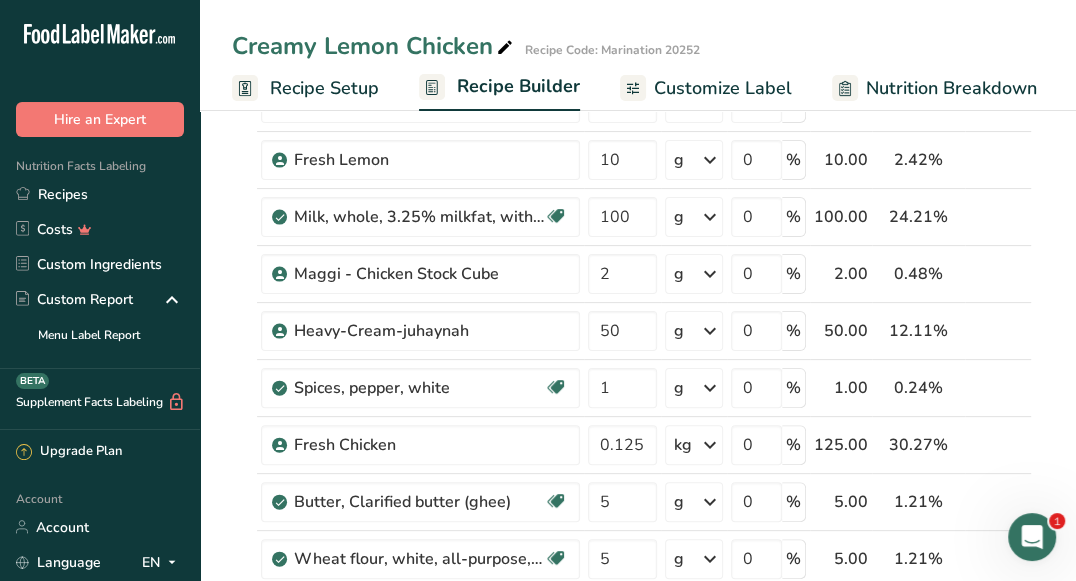 scroll, scrollTop: 189, scrollLeft: 0, axis: vertical 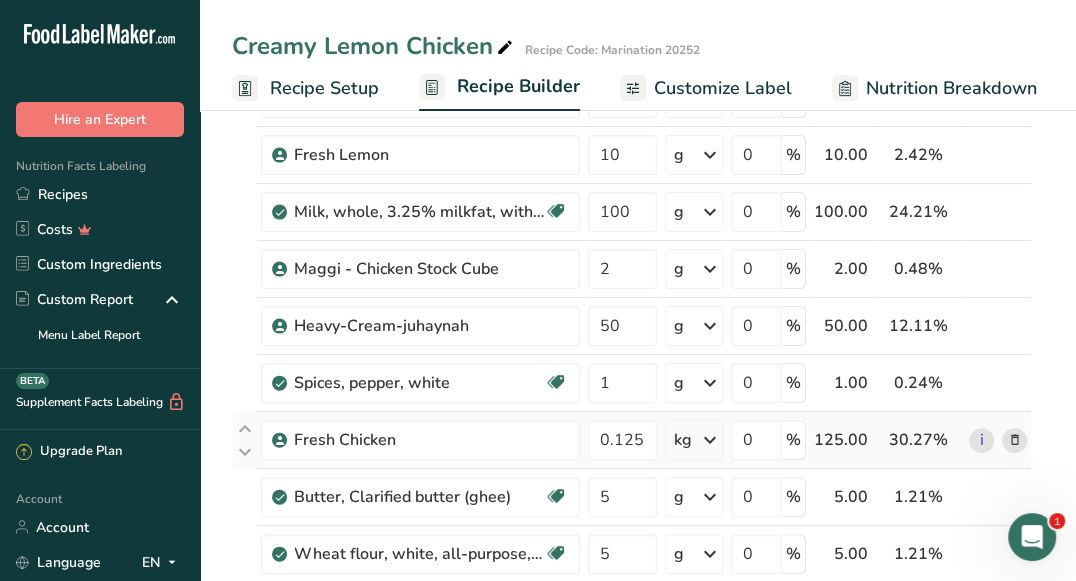 click at bounding box center (1014, 440) 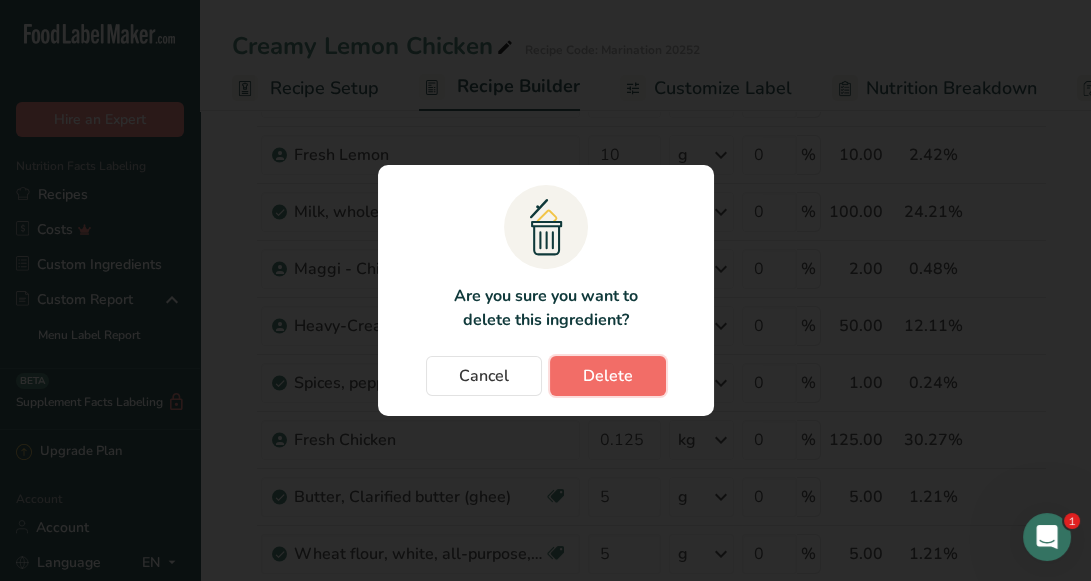 click on "Delete" at bounding box center [608, 376] 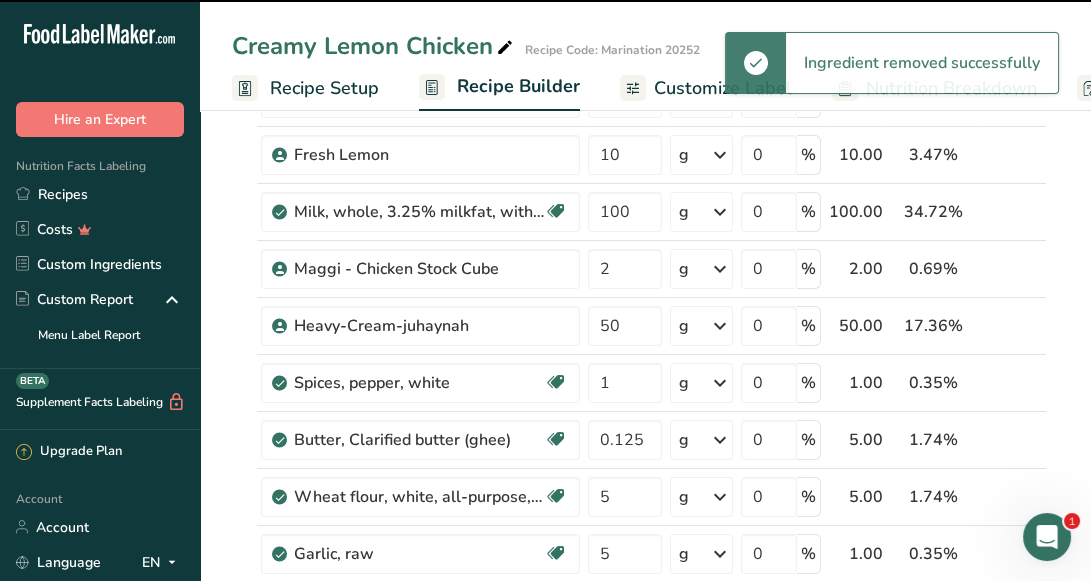 type on "5" 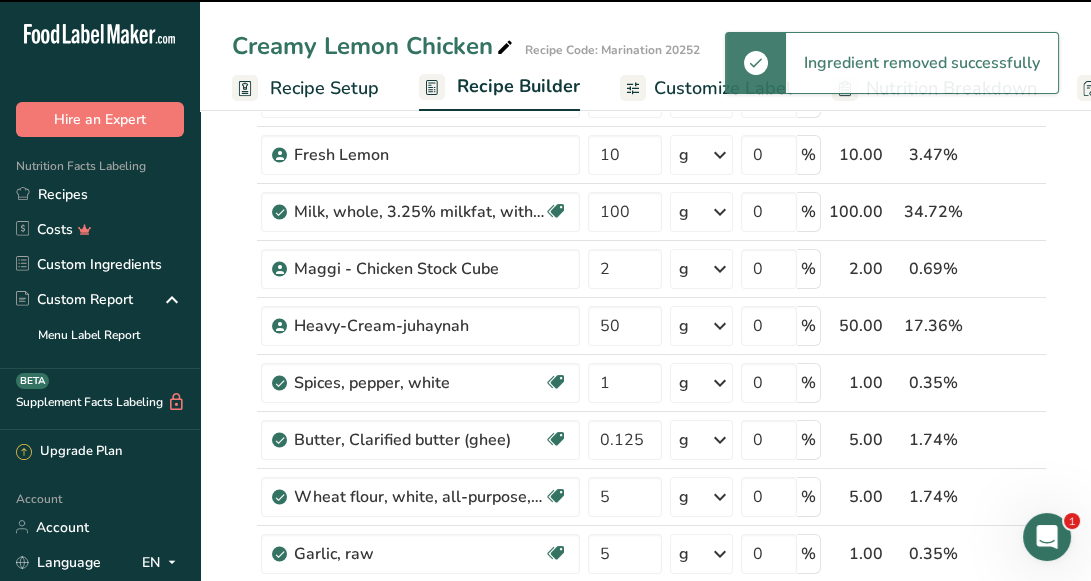 type on "1" 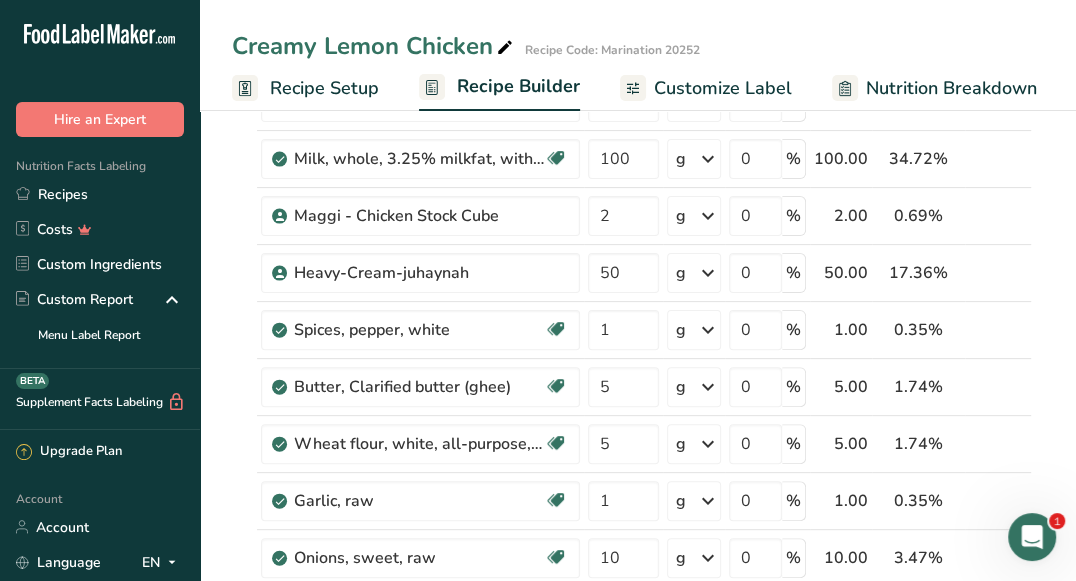 scroll, scrollTop: 245, scrollLeft: 0, axis: vertical 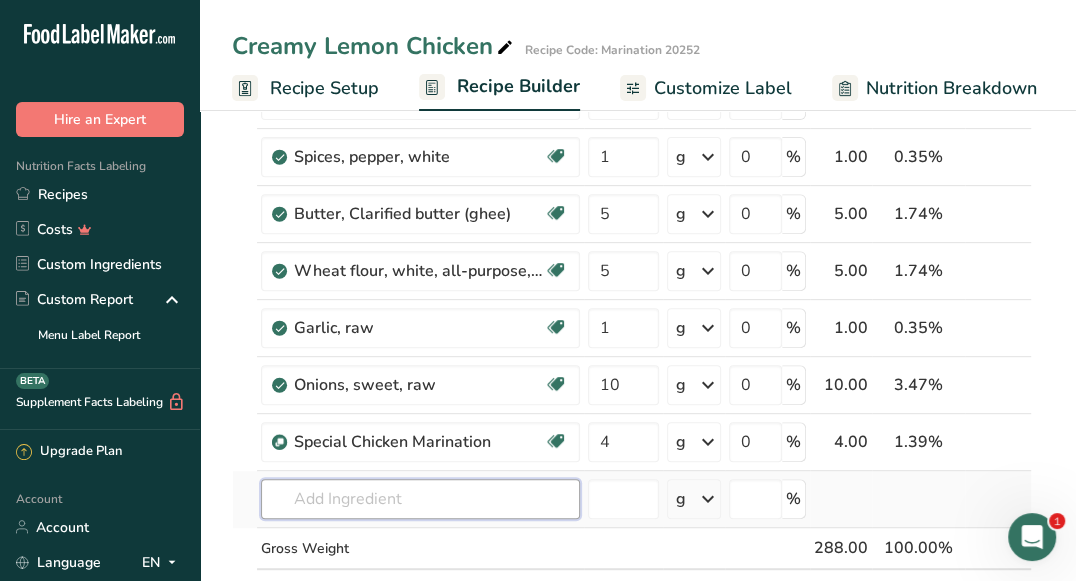 click at bounding box center [420, 499] 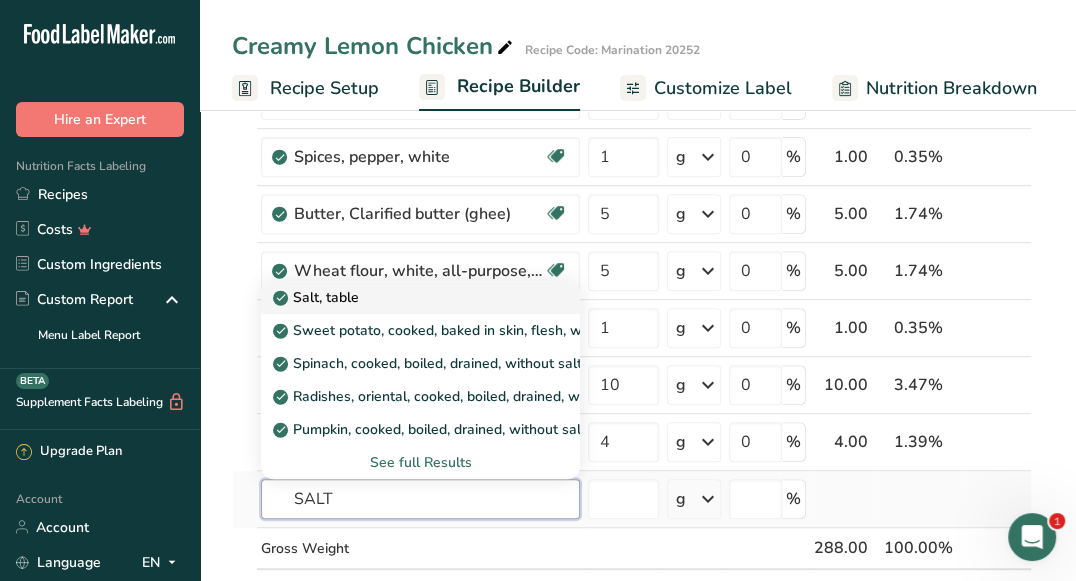 type on "SALT" 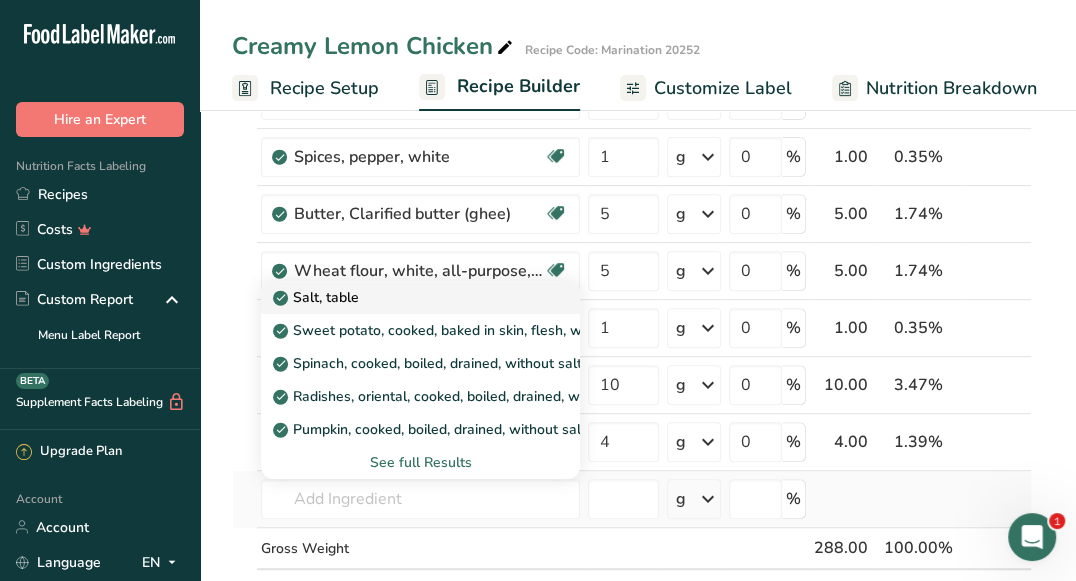 click on "Salt, table" at bounding box center (404, 297) 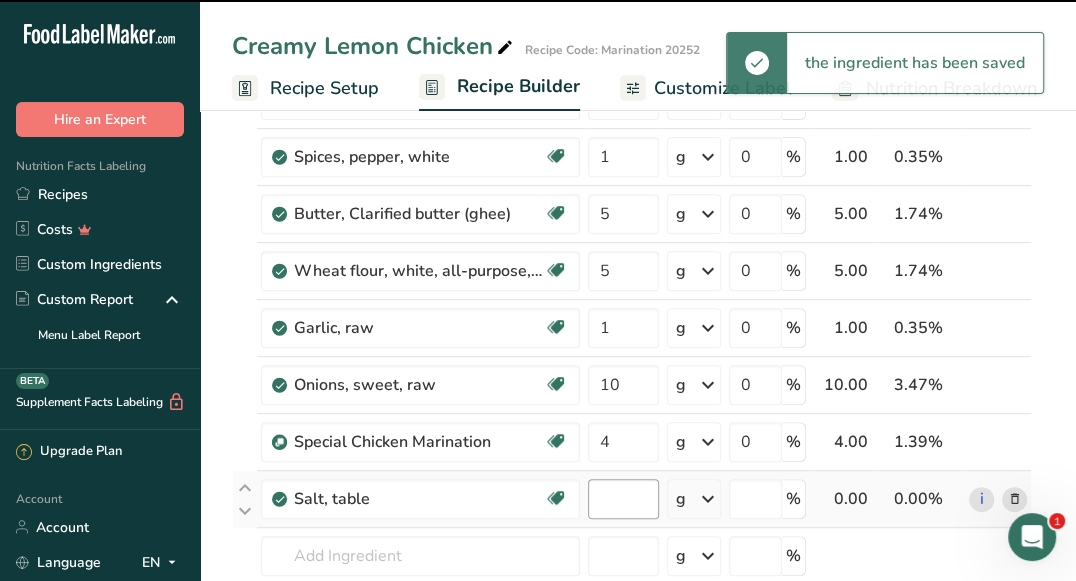 type on "0" 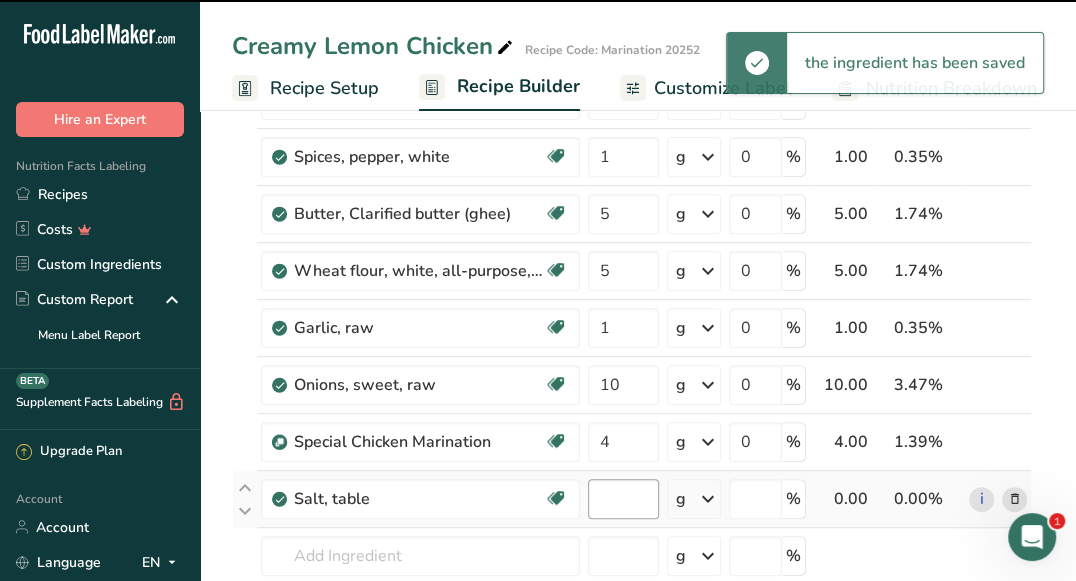 type on "0" 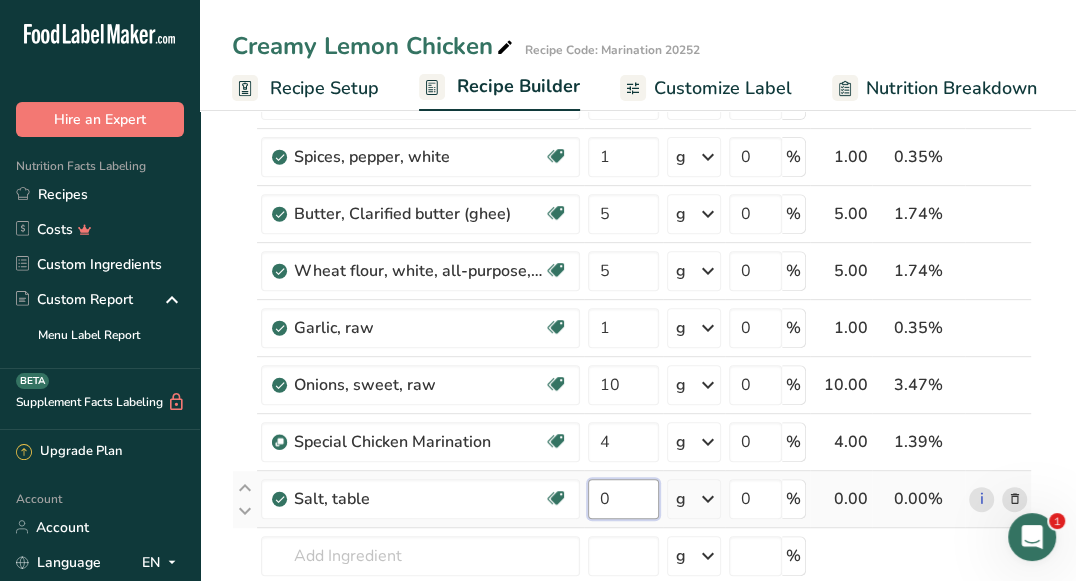 click on "0" at bounding box center [623, 499] 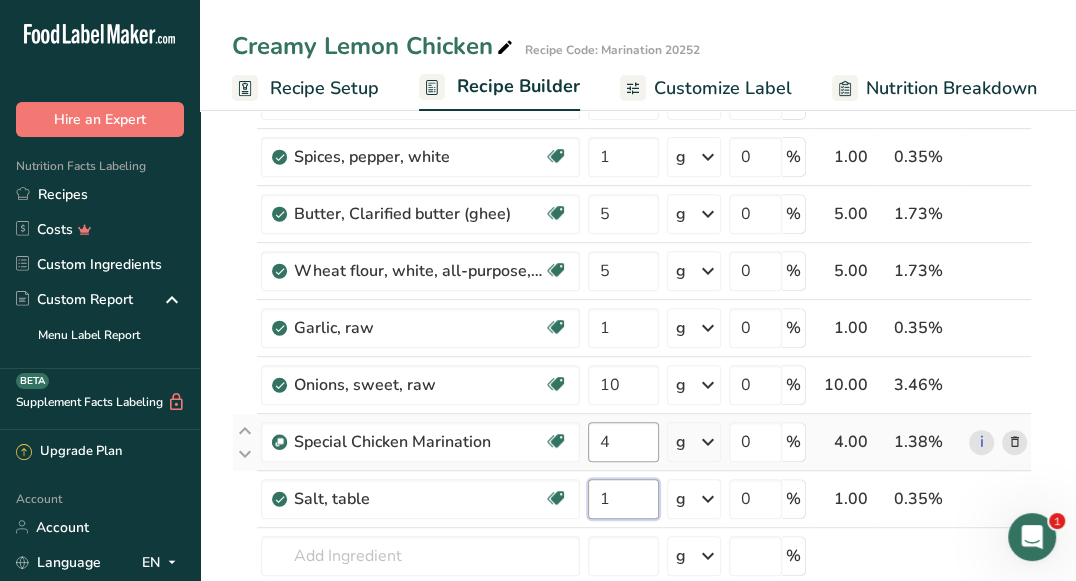 type on "1" 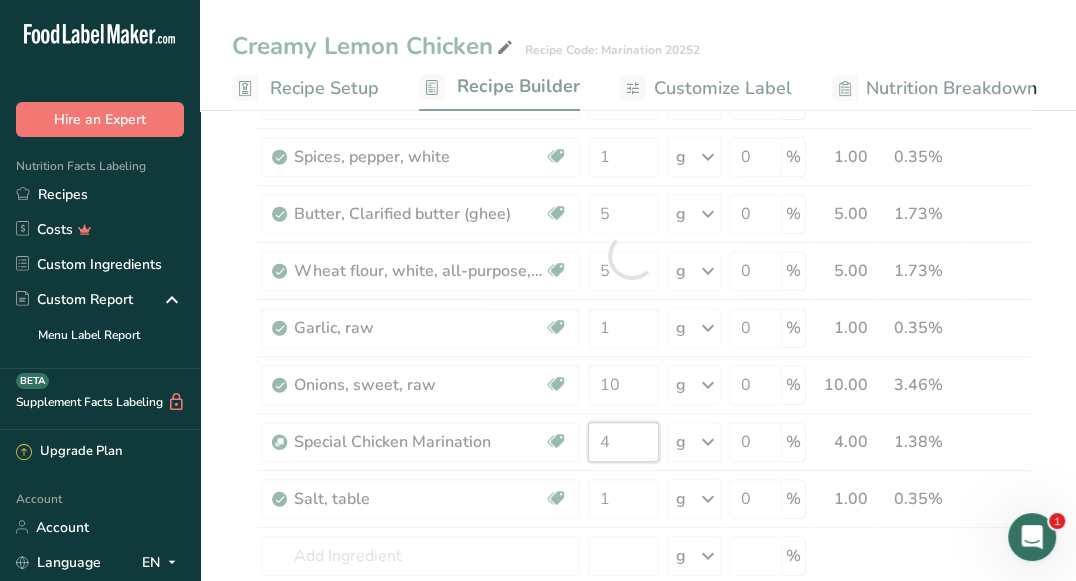 drag, startPoint x: 621, startPoint y: 434, endPoint x: 596, endPoint y: 437, distance: 25.179358 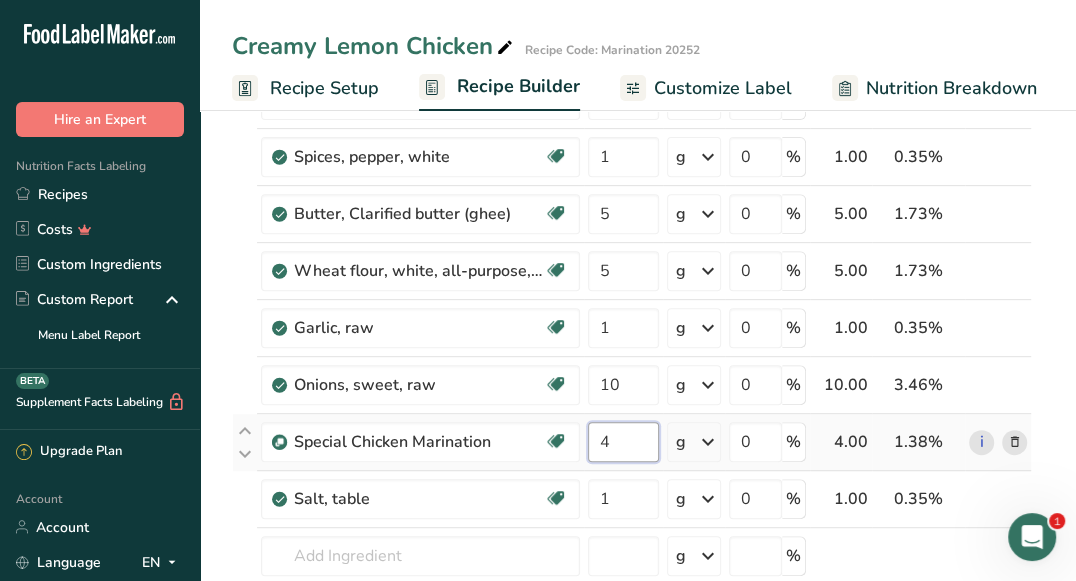 drag, startPoint x: 624, startPoint y: 428, endPoint x: 595, endPoint y: 431, distance: 29.15476 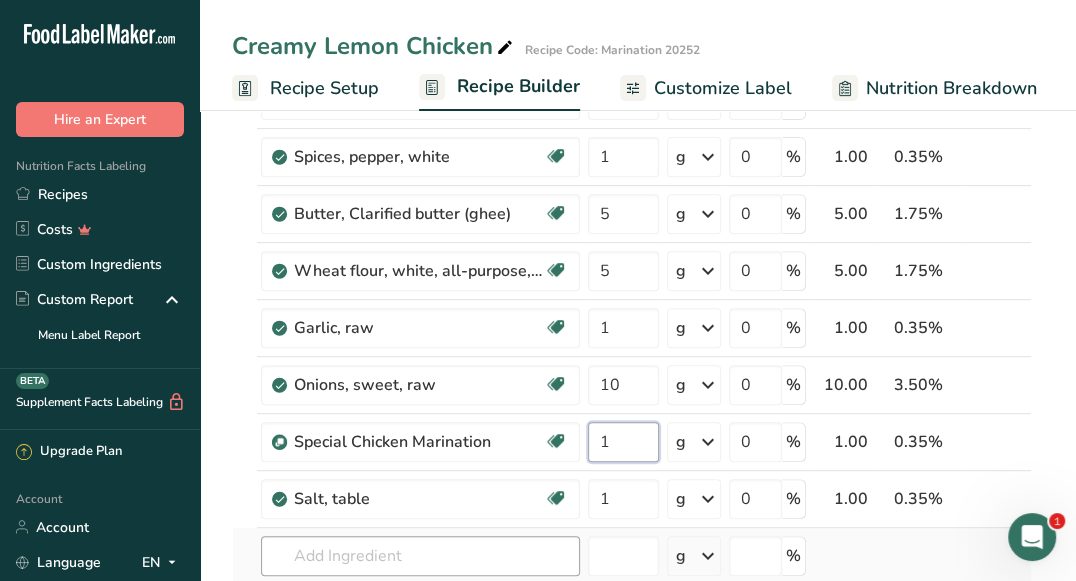 type on "1" 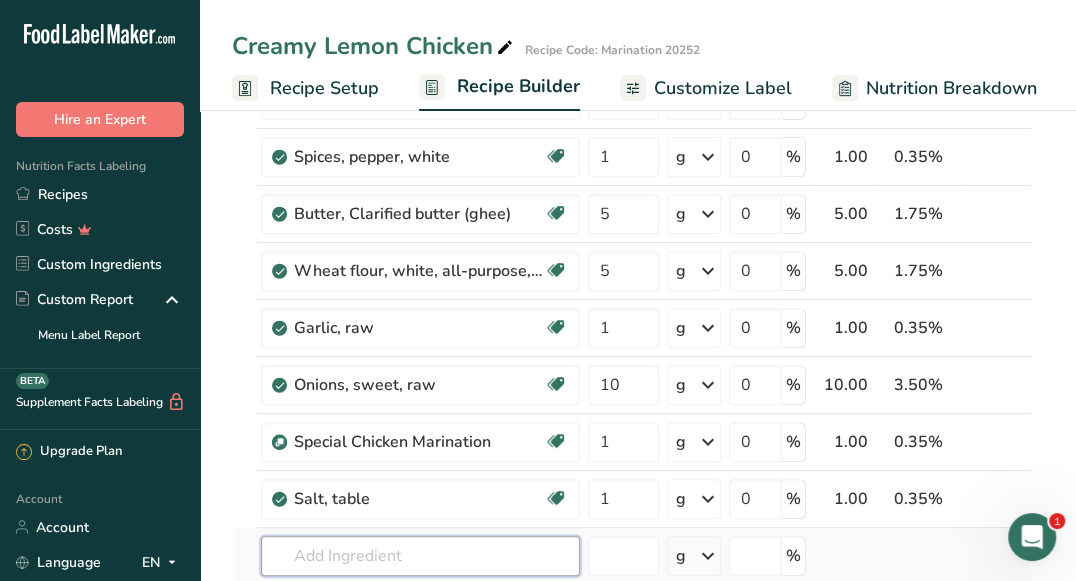 click on "Ingredient *
Amount *
Unit *
Waste *   .a-a{fill:#347362;}.b-a{fill:#fff;}          Grams
Percentage
Water, bottled
100
g
Weight Units
g
kg
mg
See more
Volume Units
l
Volume units require a density conversion. If you know your ingredient's density enter it below. Otherwise, click on "RIA" our AI Regulatory bot - she will be able to help you
lb/ft3
g/cm3
Confirm
mL
Volume units require a density conversion. If you know your ingredient's density enter it below. Otherwise, click on "RIA" our AI Regulatory bot - she will be able to help you
lb/ft3" at bounding box center [632, 255] 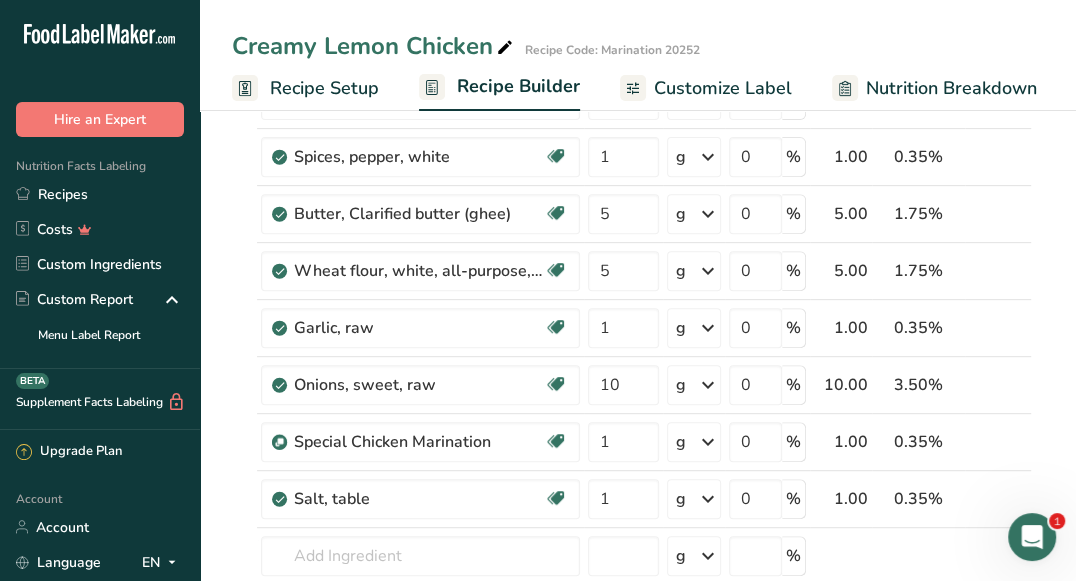 click on "Customize Label" at bounding box center [723, 88] 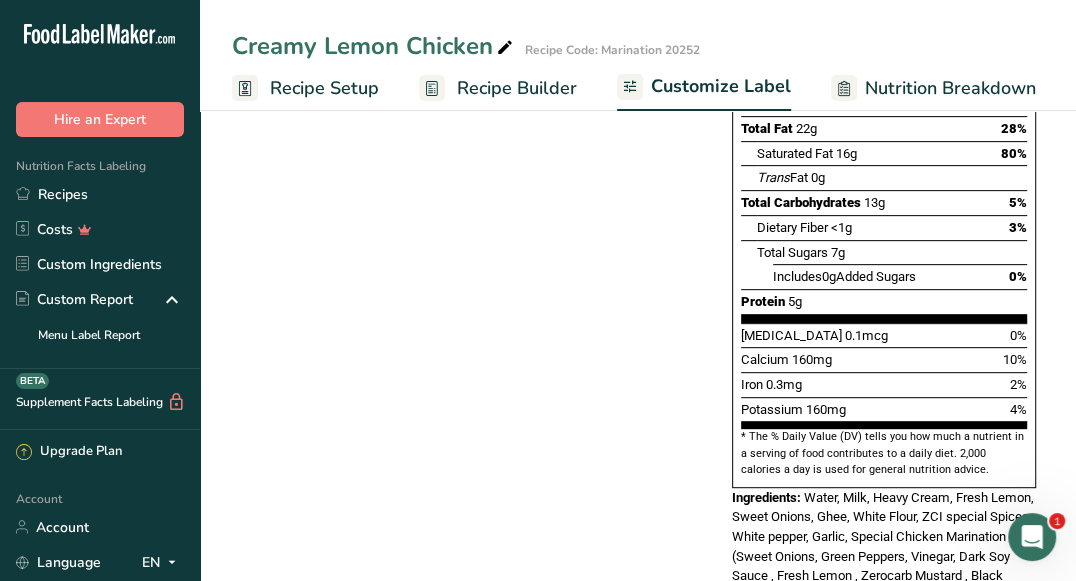 scroll, scrollTop: 0, scrollLeft: 0, axis: both 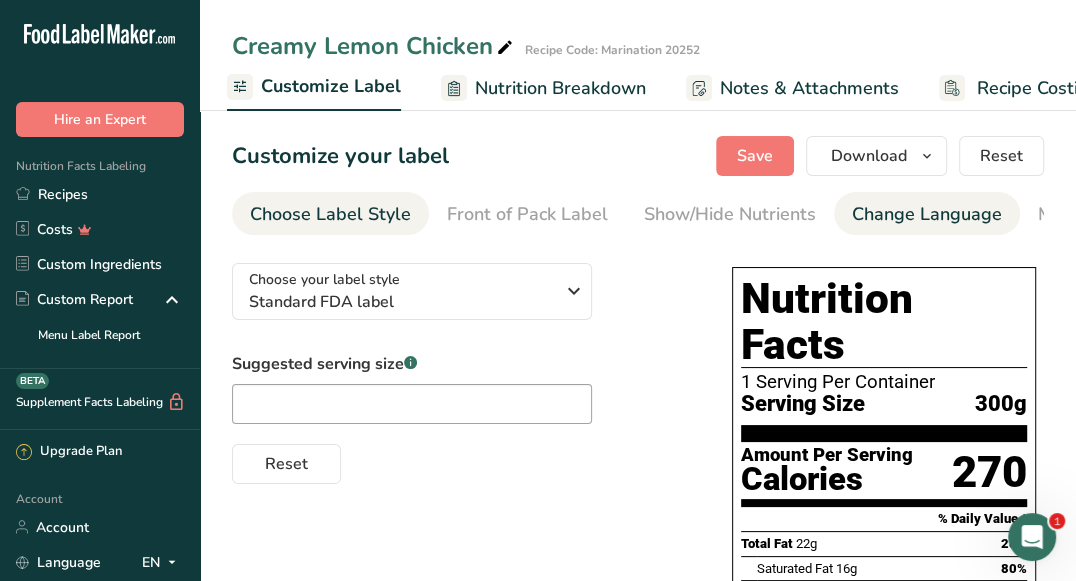 click on "Change Language" at bounding box center [927, 214] 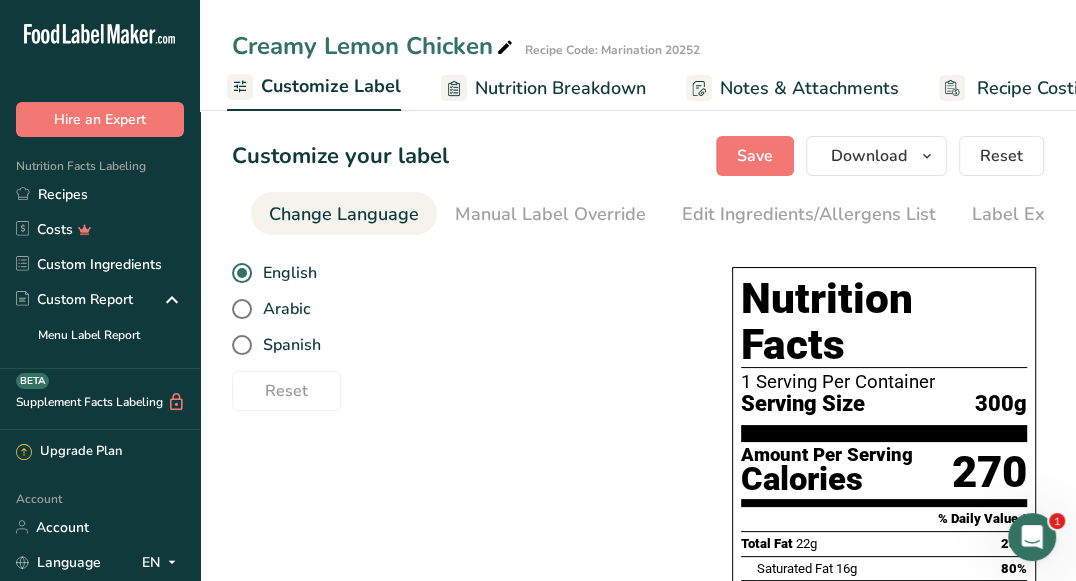 scroll, scrollTop: 0, scrollLeft: 595, axis: horizontal 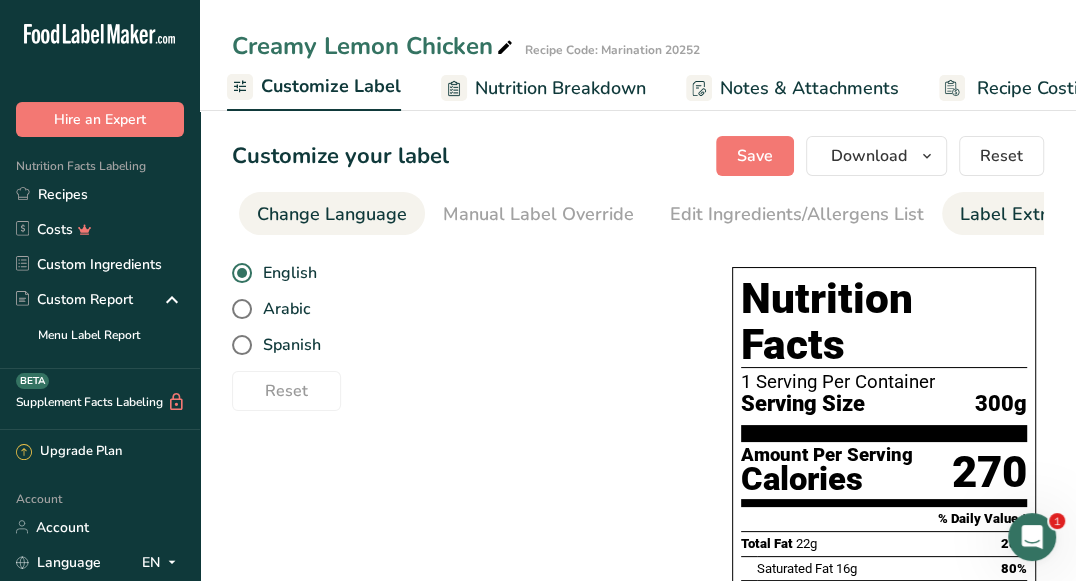 click on "Label Extra Info" at bounding box center [1026, 214] 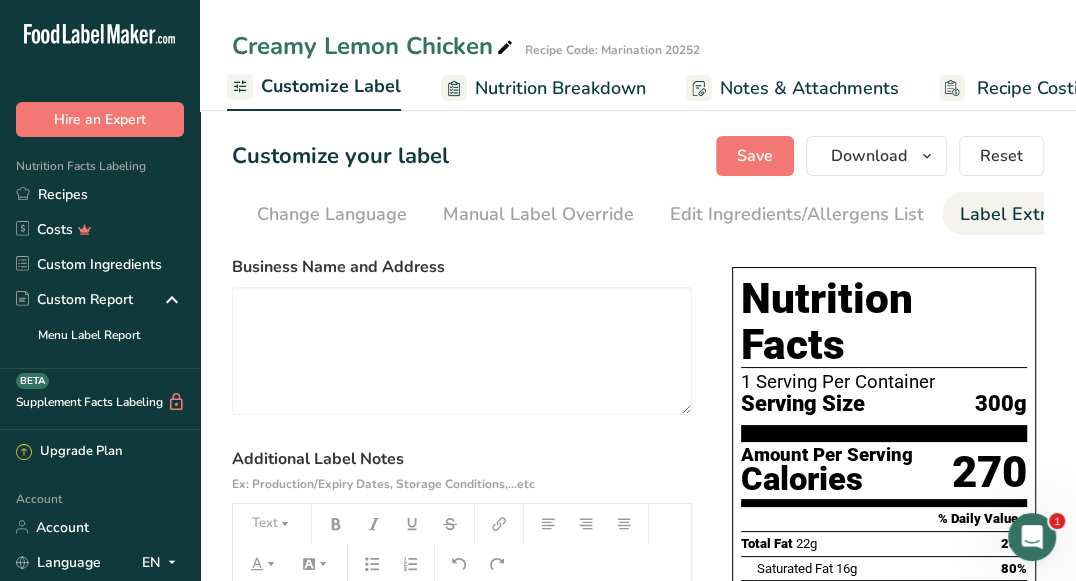 scroll, scrollTop: 0, scrollLeft: 641, axis: horizontal 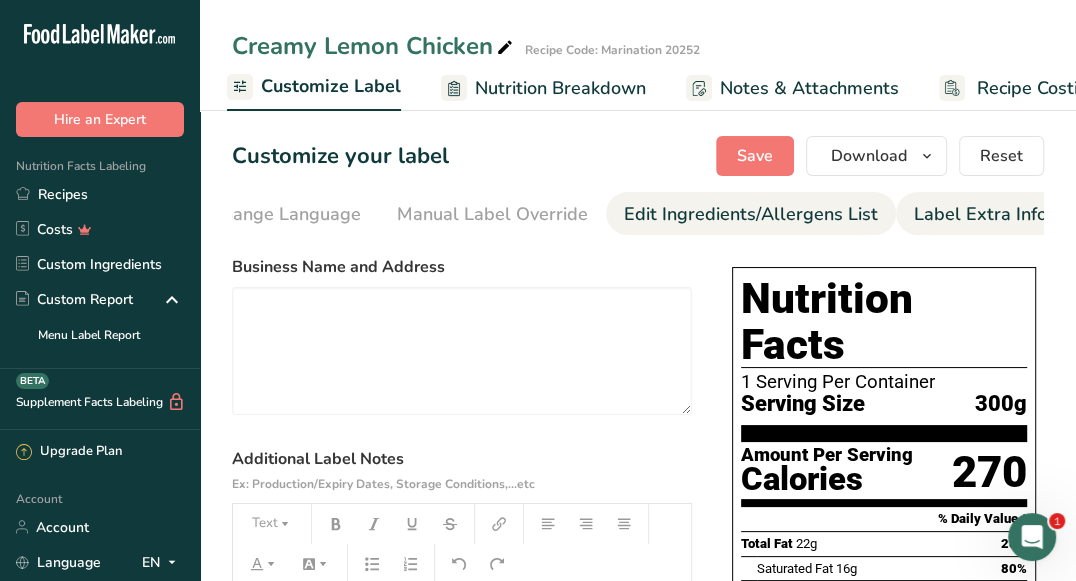 click on "Edit Ingredients/Allergens List" at bounding box center [751, 214] 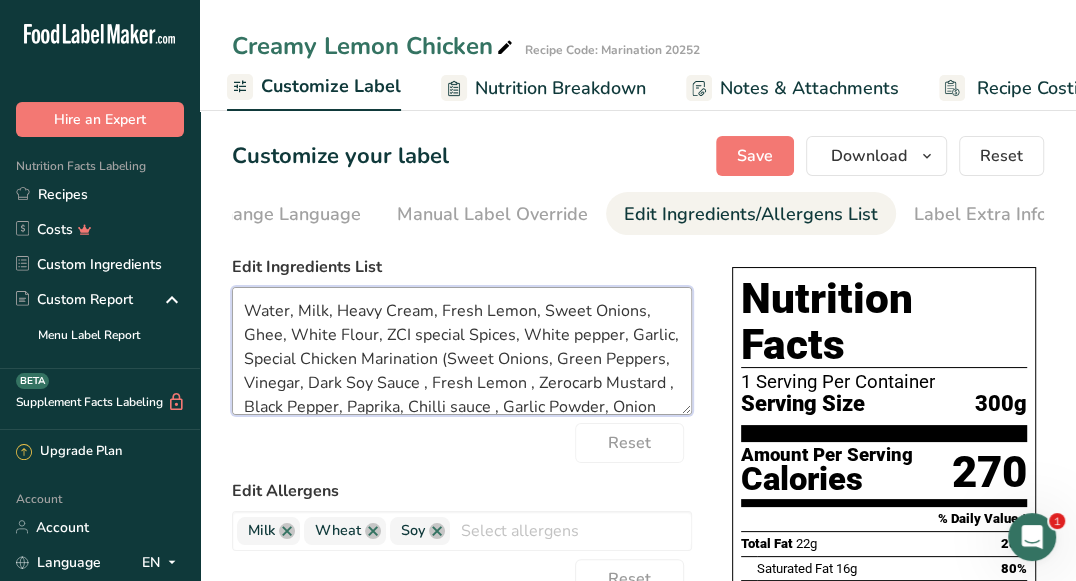 drag, startPoint x: 341, startPoint y: 366, endPoint x: 301, endPoint y: 363, distance: 40.112343 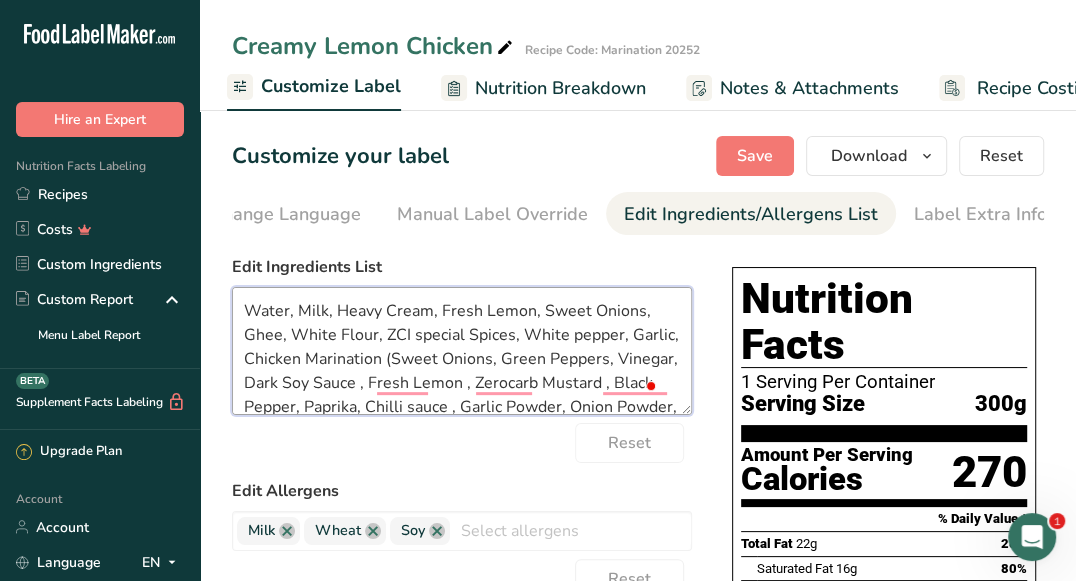 drag, startPoint x: 416, startPoint y: 334, endPoint x: 383, endPoint y: 336, distance: 33.06055 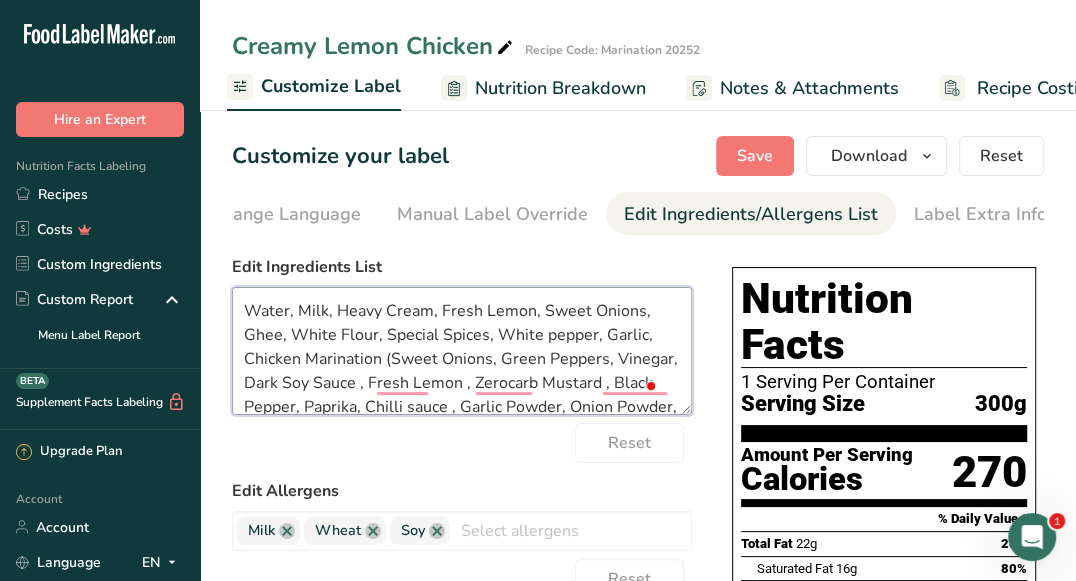 click on "Water, Milk, Heavy Cream, Fresh Lemon, Sweet Onions, Ghee, White Flour, Special Spices, White pepper, Garlic, Chicken Marination (Sweet Onions, Green Peppers, Vinegar, Dark Soy Sauce , Fresh Lemon , Zerocarb Mustard , Black Pepper, Paprika, Chilli sauce , Garlic Powder, Onion Powder, Ground ginger), Salt" at bounding box center [462, 351] 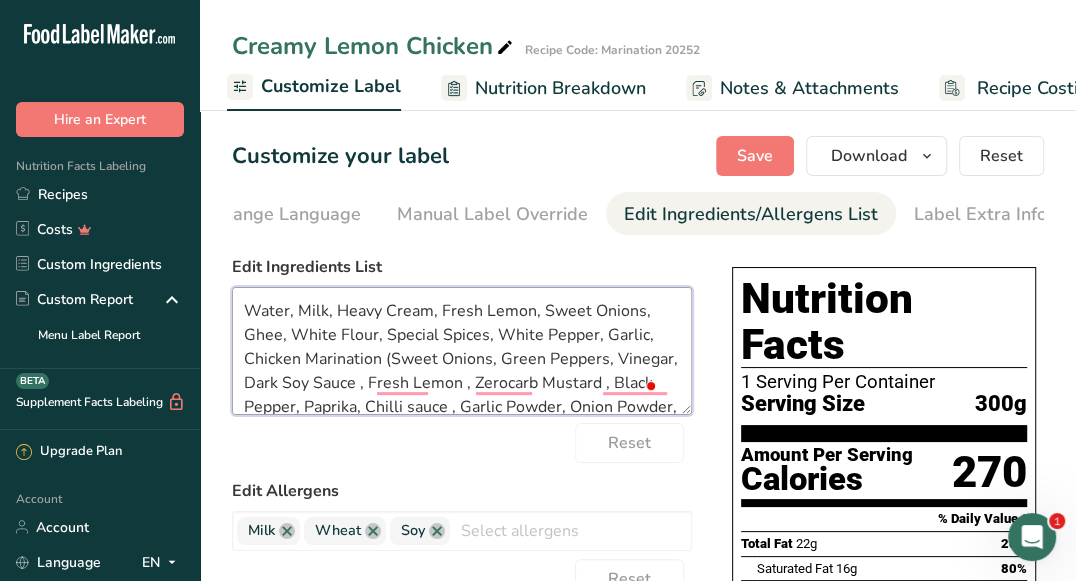 scroll, scrollTop: 39, scrollLeft: 0, axis: vertical 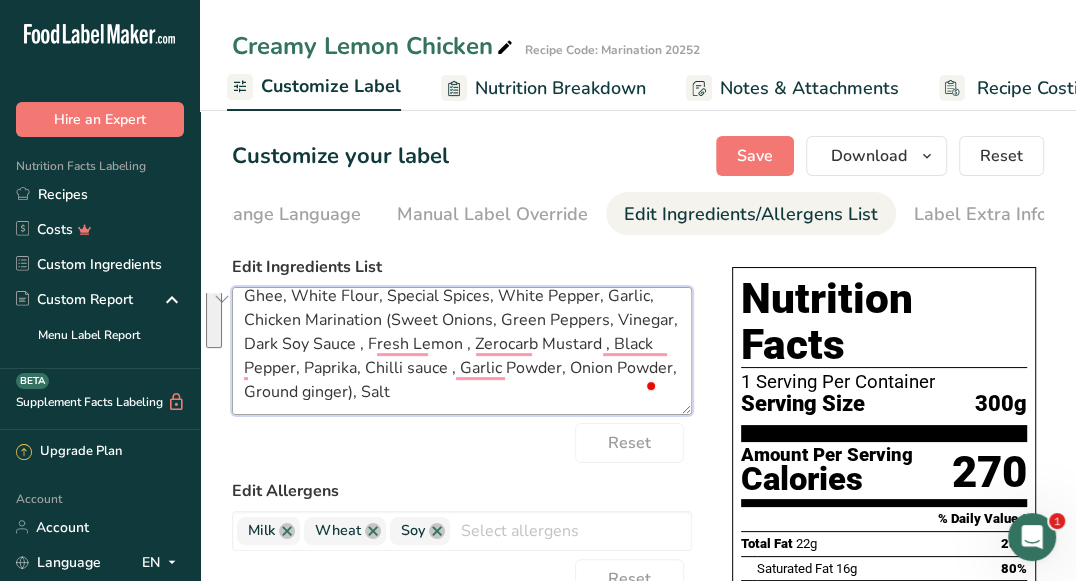 drag, startPoint x: 385, startPoint y: 361, endPoint x: 413, endPoint y: 399, distance: 47.201694 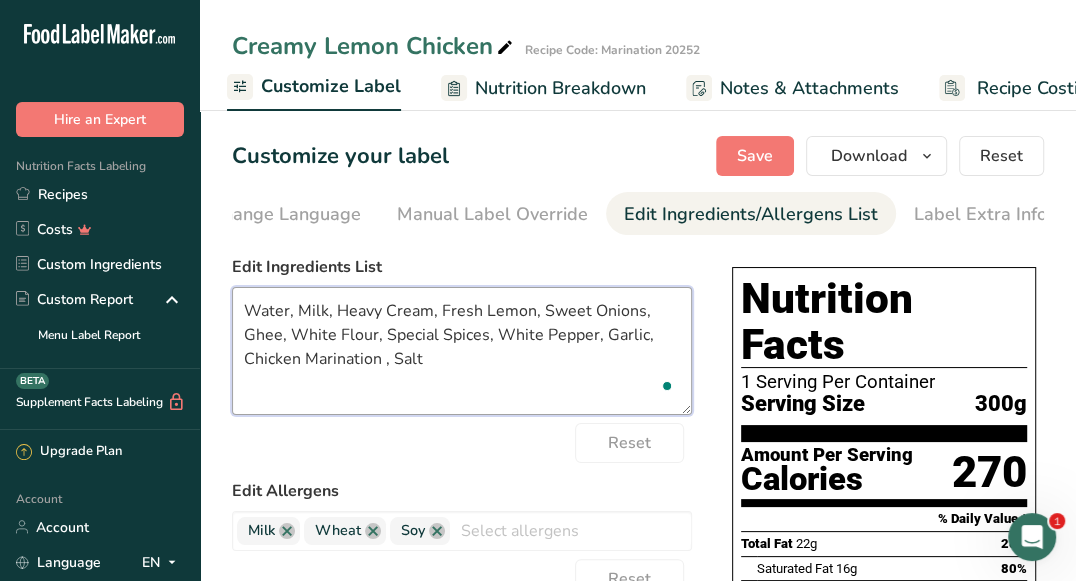 scroll, scrollTop: 0, scrollLeft: 0, axis: both 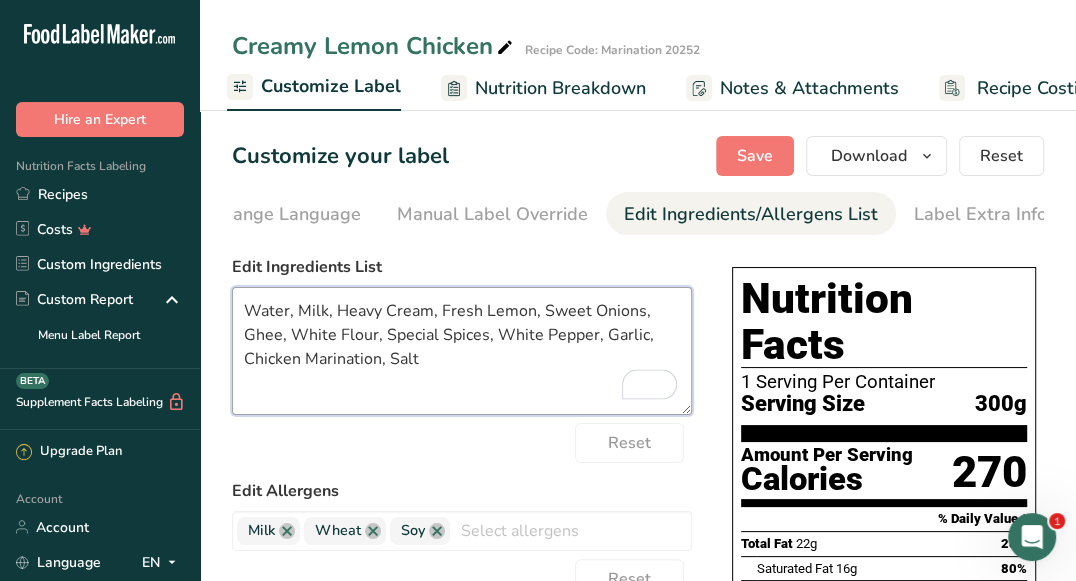 click on "Water, Milk, Heavy Cream, Fresh Lemon, Sweet Onions, Ghee, White Flour, Special Spices, White Pepper, Garlic, Chicken Marination, Salt" at bounding box center (462, 351) 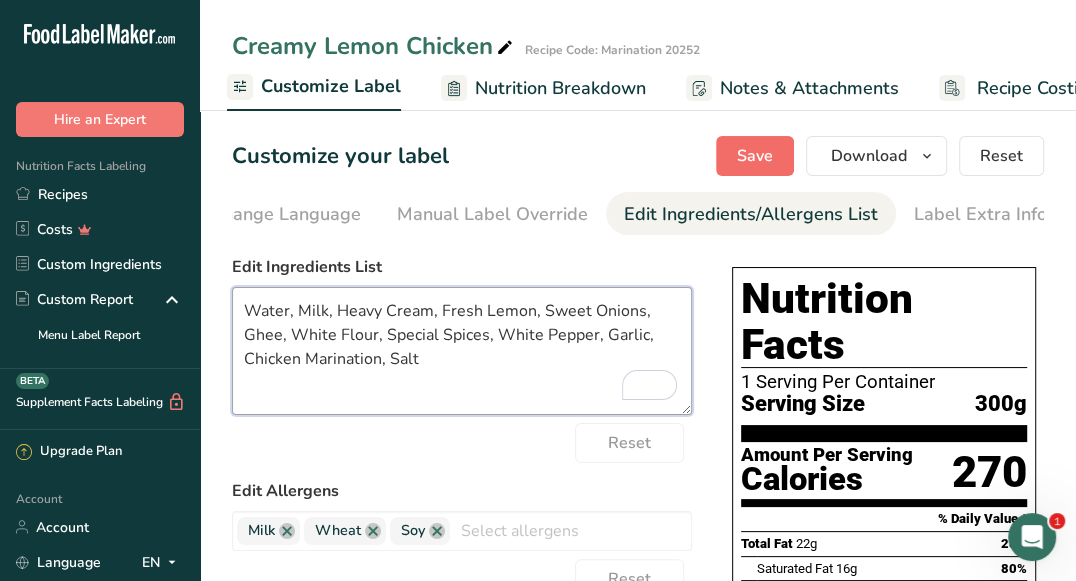 type on "Water, Milk, Heavy Cream, Fresh Lemon, Sweet Onions, Ghee, White Flour, Special Spices, White Pepper, Garlic, Chicken Marination, Salt" 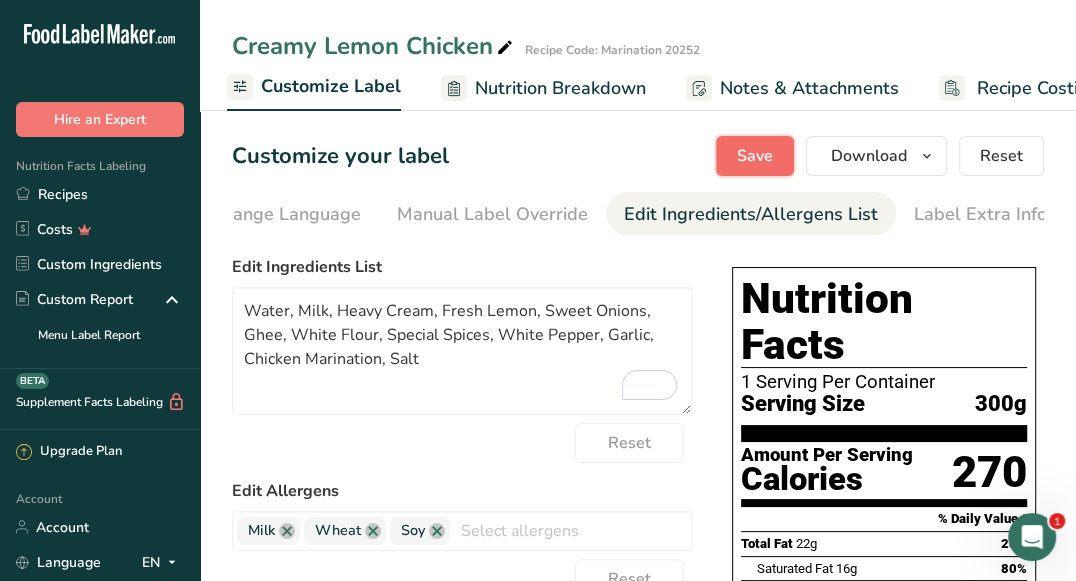 click on "Save" at bounding box center (755, 156) 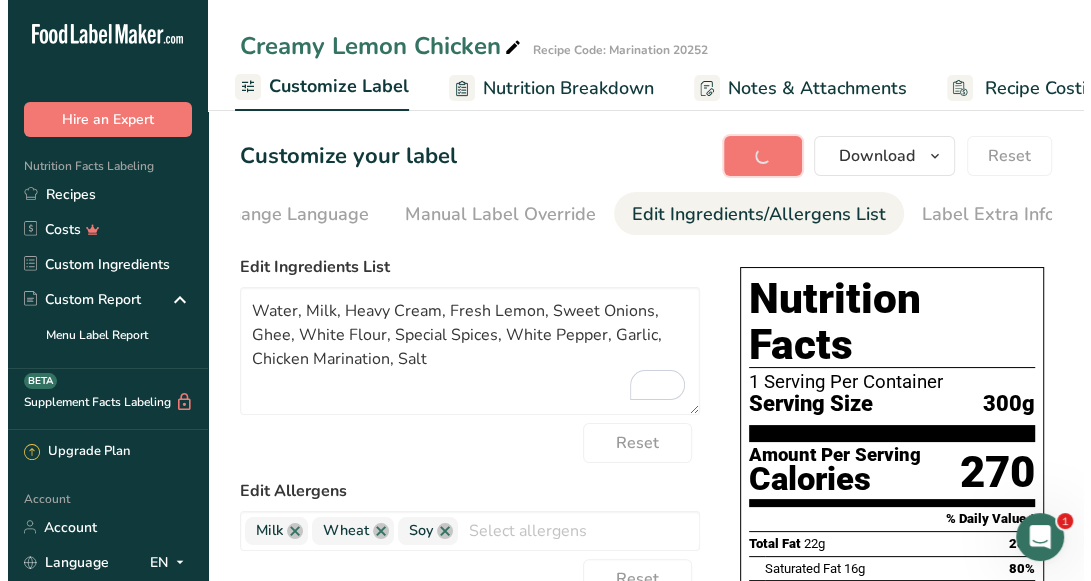 scroll, scrollTop: 0, scrollLeft: 0, axis: both 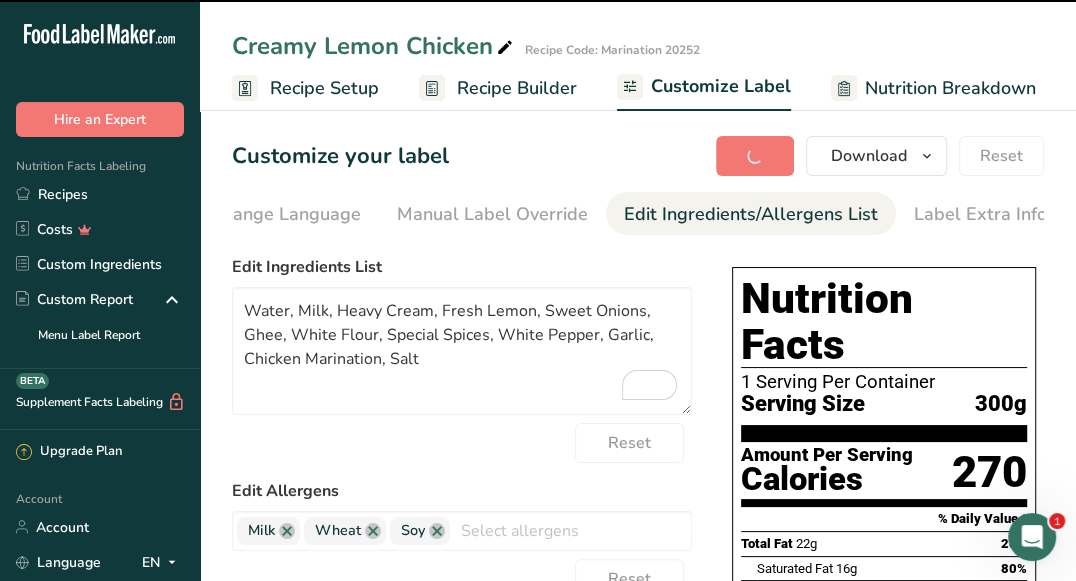 click on "Recipe Builder" at bounding box center (517, 88) 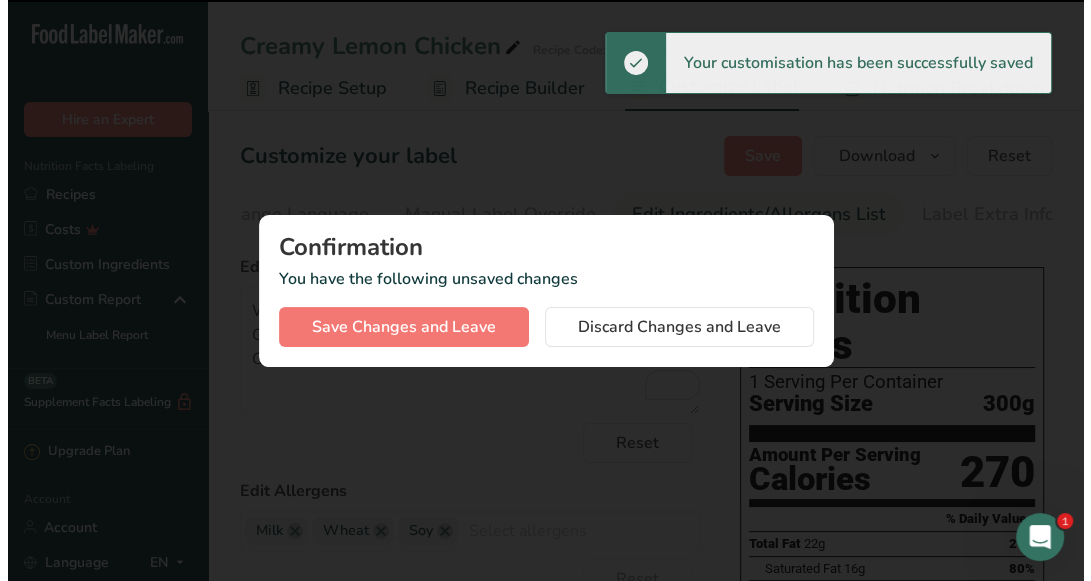 scroll, scrollTop: 0, scrollLeft: 626, axis: horizontal 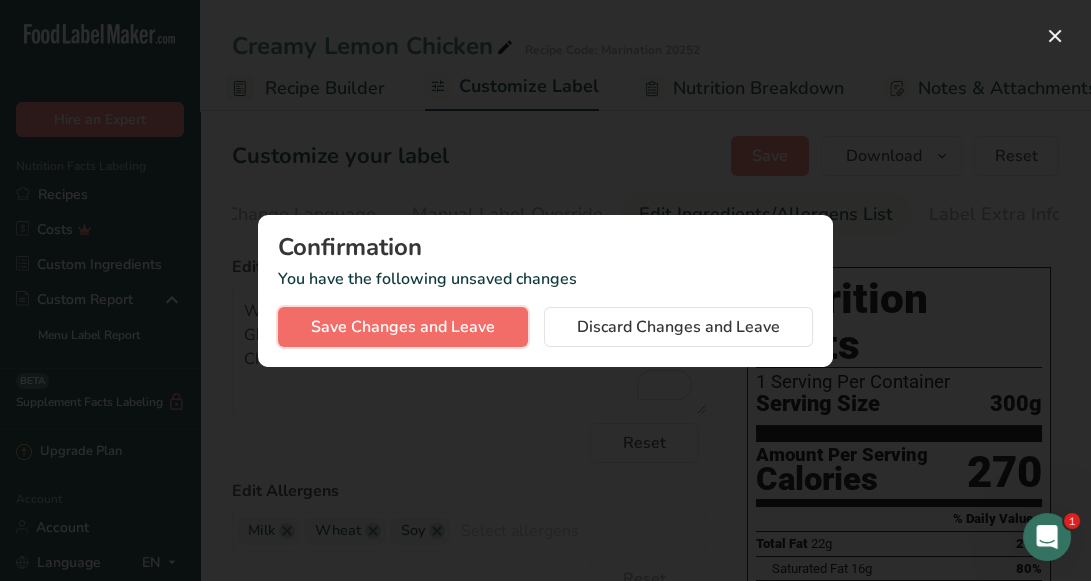 click on "Save Changes and Leave" at bounding box center [403, 327] 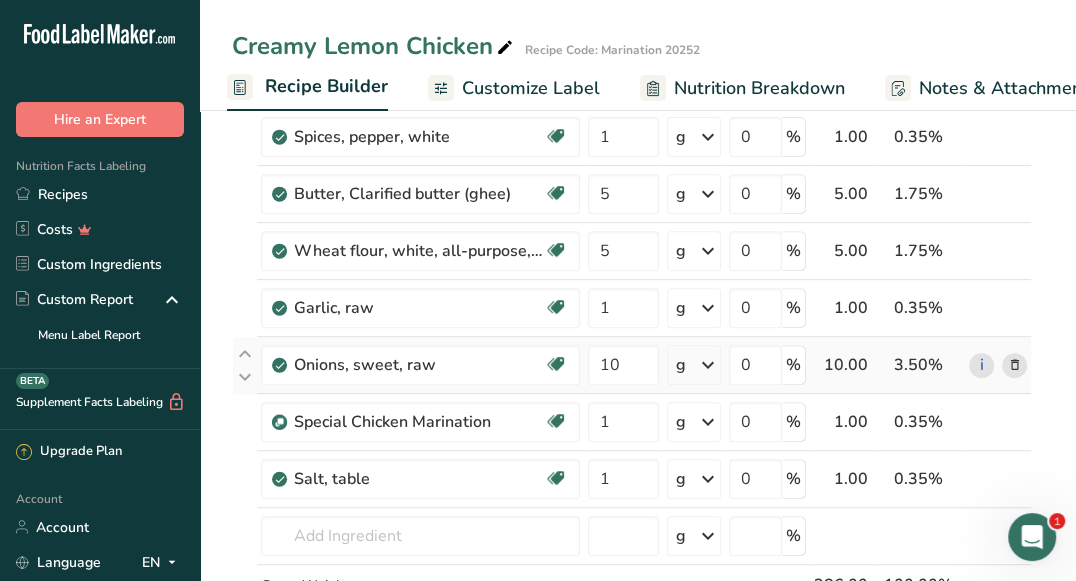 scroll, scrollTop: 438, scrollLeft: 0, axis: vertical 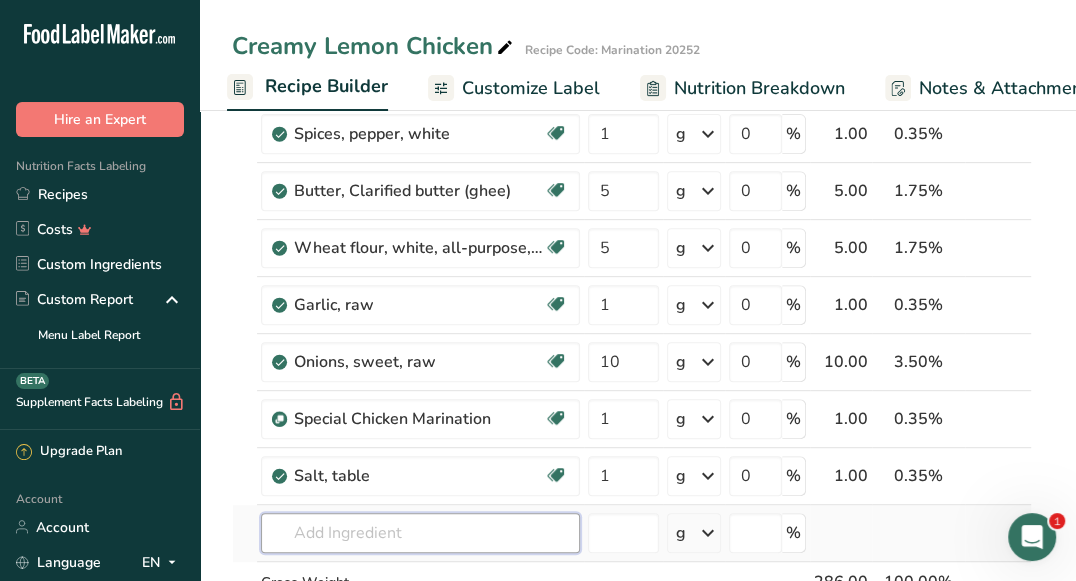 click at bounding box center [420, 533] 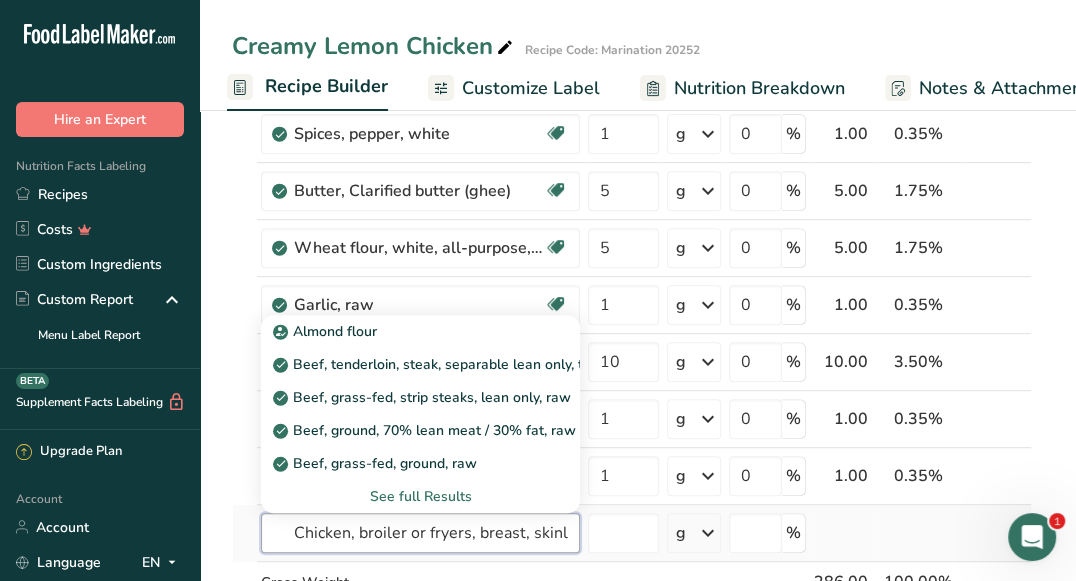 scroll, scrollTop: 0, scrollLeft: 281, axis: horizontal 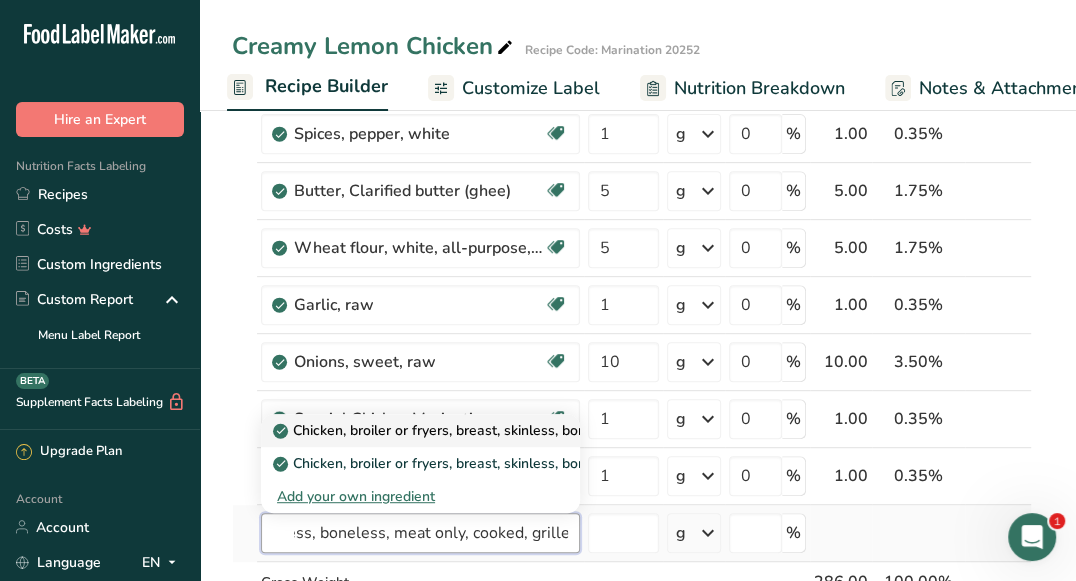 type on "Chicken, broiler or fryers, breast, skinless, boneless, meat only, cooked, grilled" 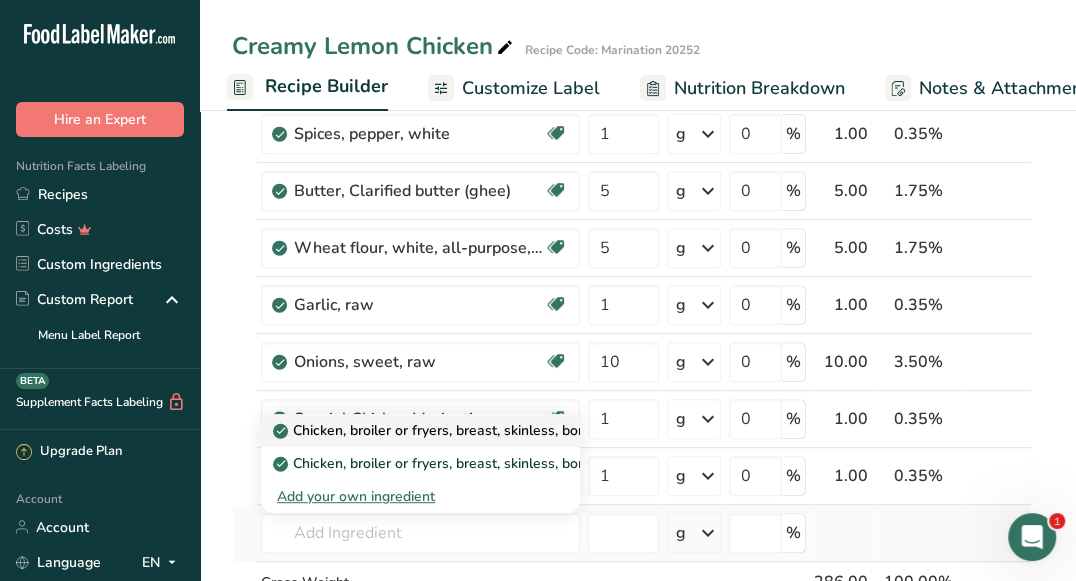 click on "Chicken, broiler or fryers, breast, skinless, boneless, meat only, cooked, grilled" at bounding box center (420, 430) 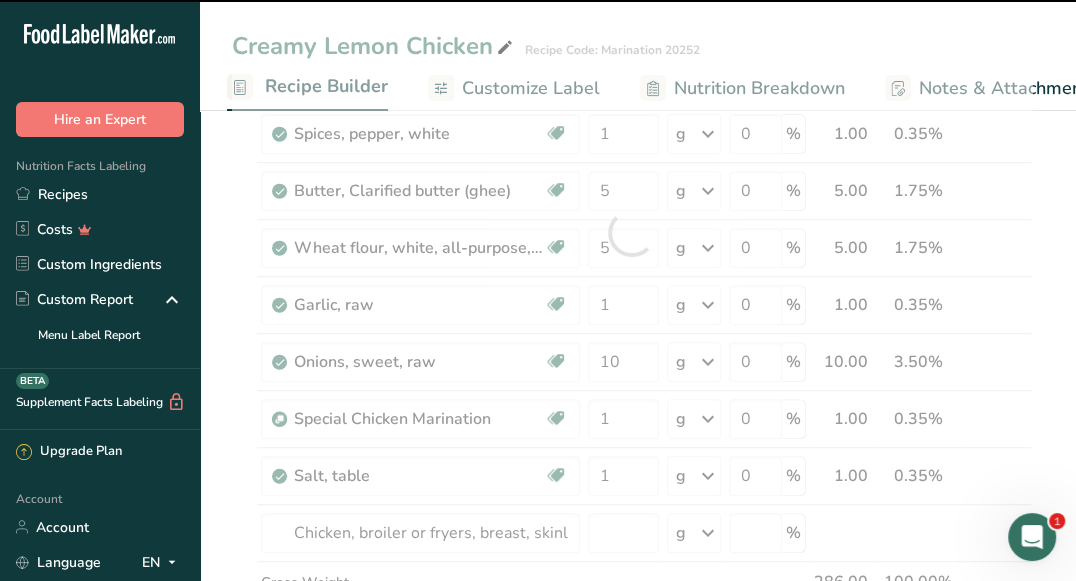 type on "0" 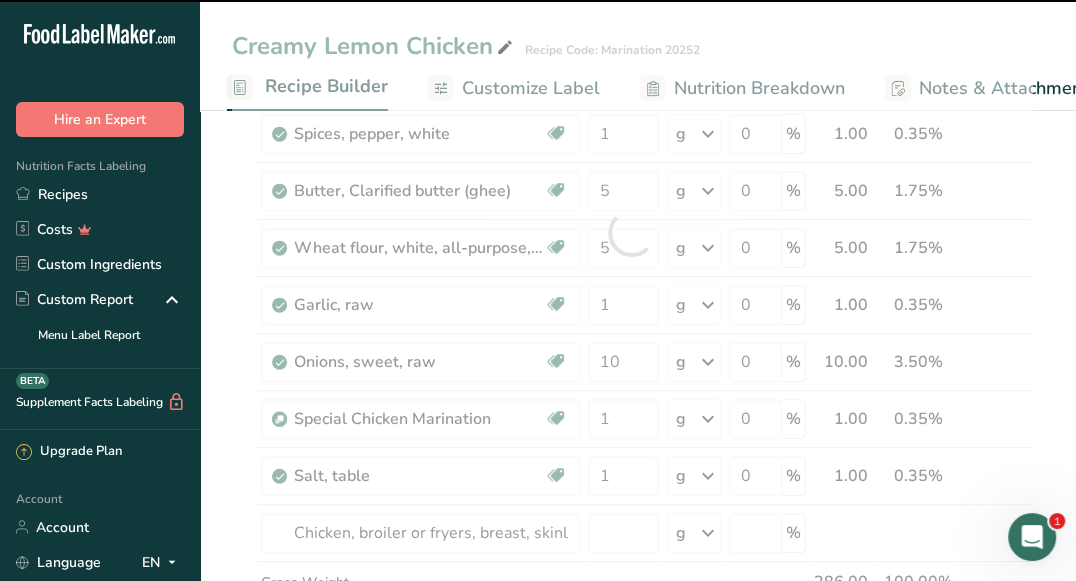 type on "0" 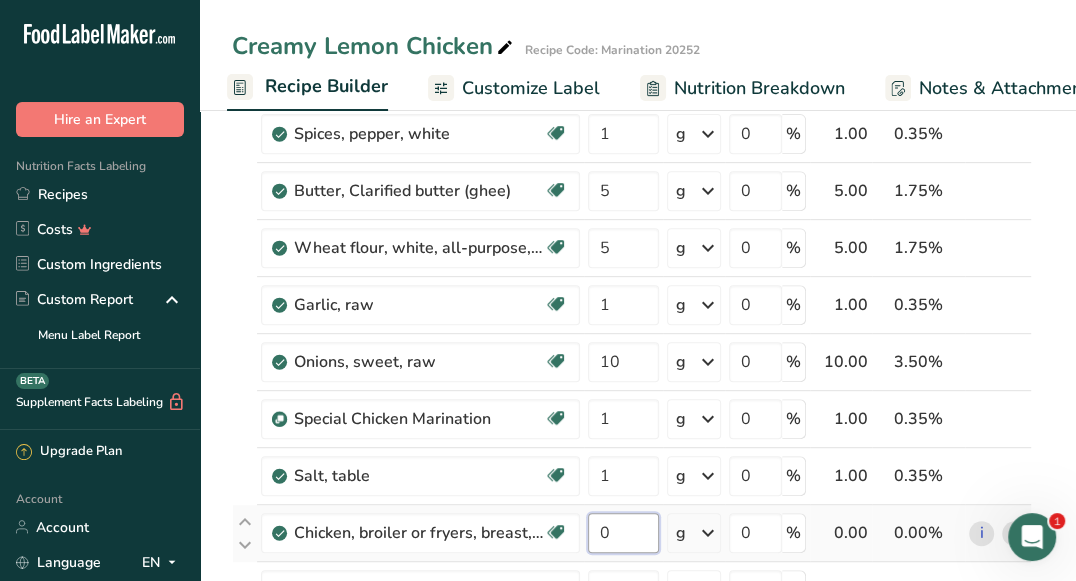 click on "0" at bounding box center [623, 533] 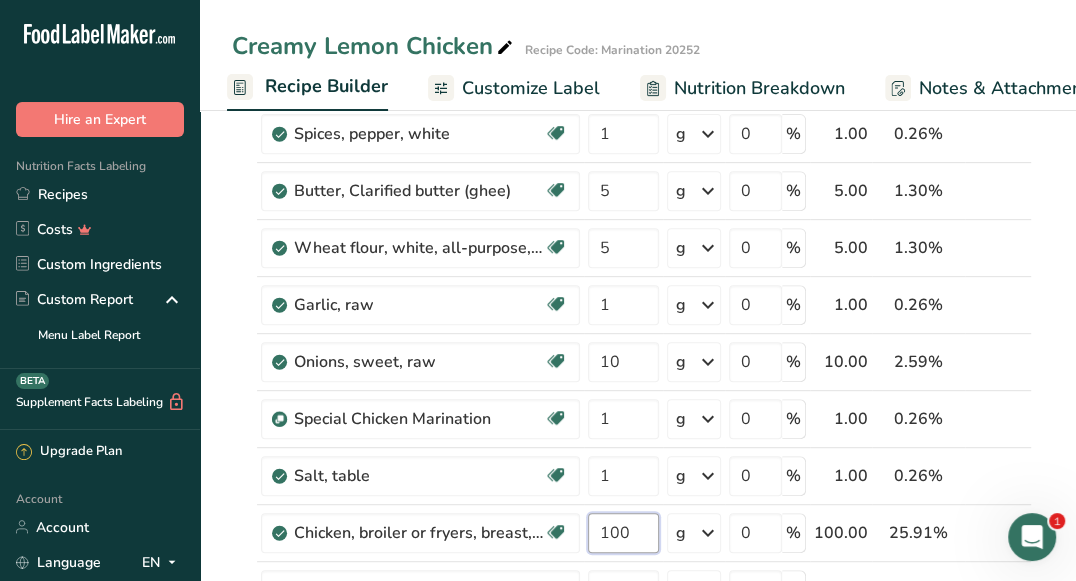 type on "100" 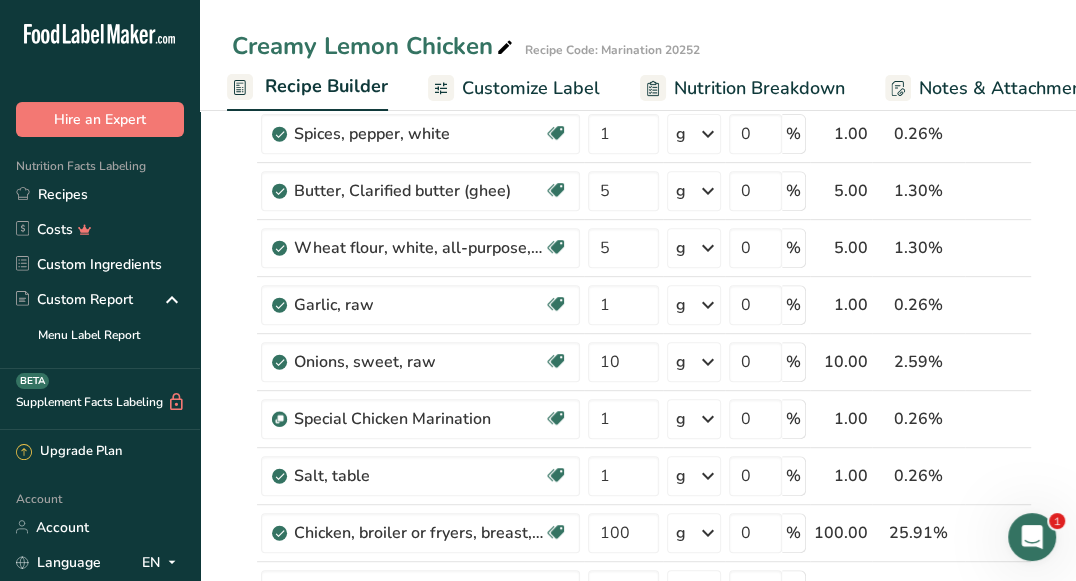 click on "Creamy Lemon Chicken
Recipe Code: Marination 20252
Recipe Setup                       Recipe Builder   Customize Label               Nutrition Breakdown               Notes & Attachments                 Recipe Costing
Add Ingredients
Manage Recipe         Delete Recipe           Duplicate Recipe             Scale Recipe             Save as Sub-Recipe   .a-a{fill:#347362;}.b-a{fill:#fff;}                               Nutrition Breakdown                 Recipe Card
NEW
Amino Acids Pattern Report           Activity History
Download
Choose your preferred label style
Standard FDA label
Standard FDA label
The most common format for nutrition facts labels in compliance with the FDA's typeface, style and requirements" at bounding box center [638, 997] 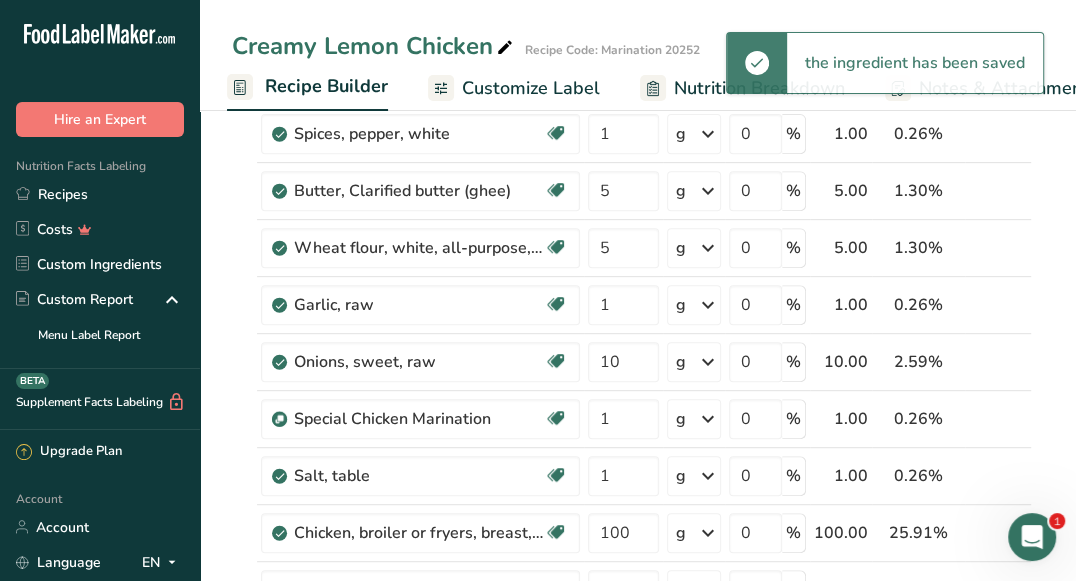 click on "Customize Label" at bounding box center (514, 88) 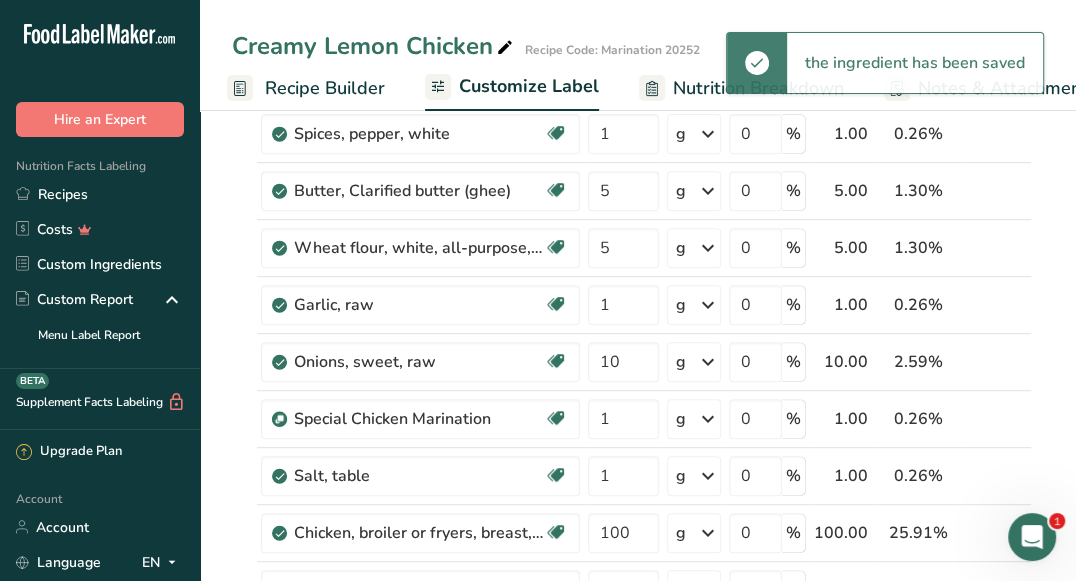 scroll, scrollTop: 0, scrollLeft: 358, axis: horizontal 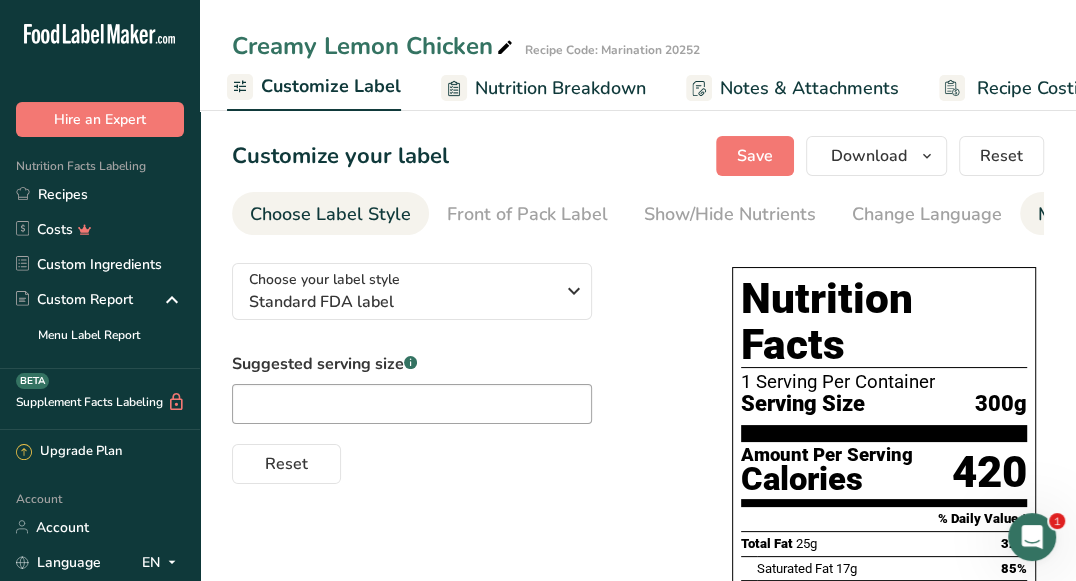 click on "Manual Label Override" at bounding box center [1133, 213] 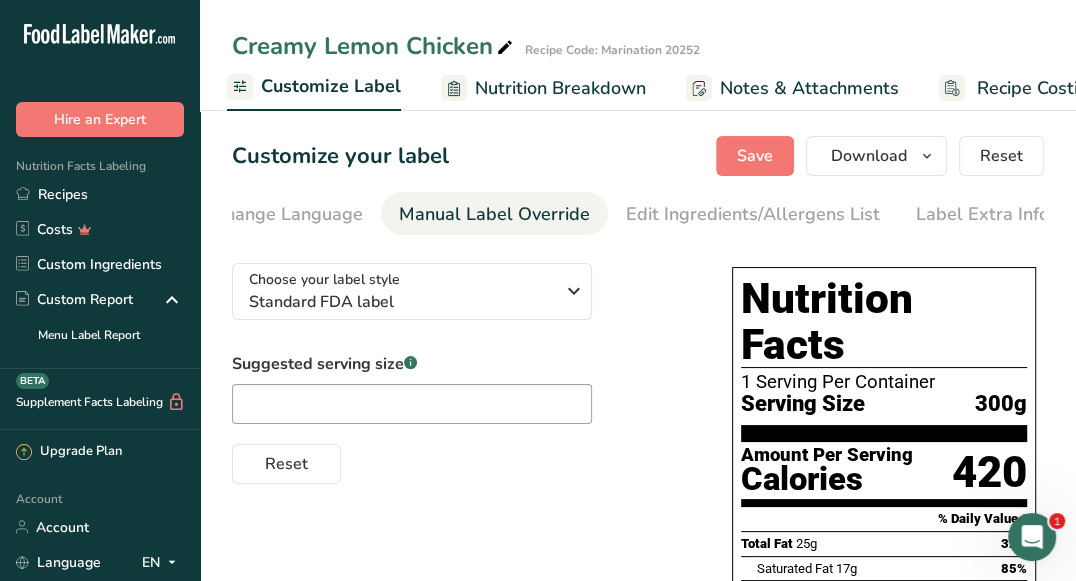 scroll, scrollTop: 0, scrollLeft: 641, axis: horizontal 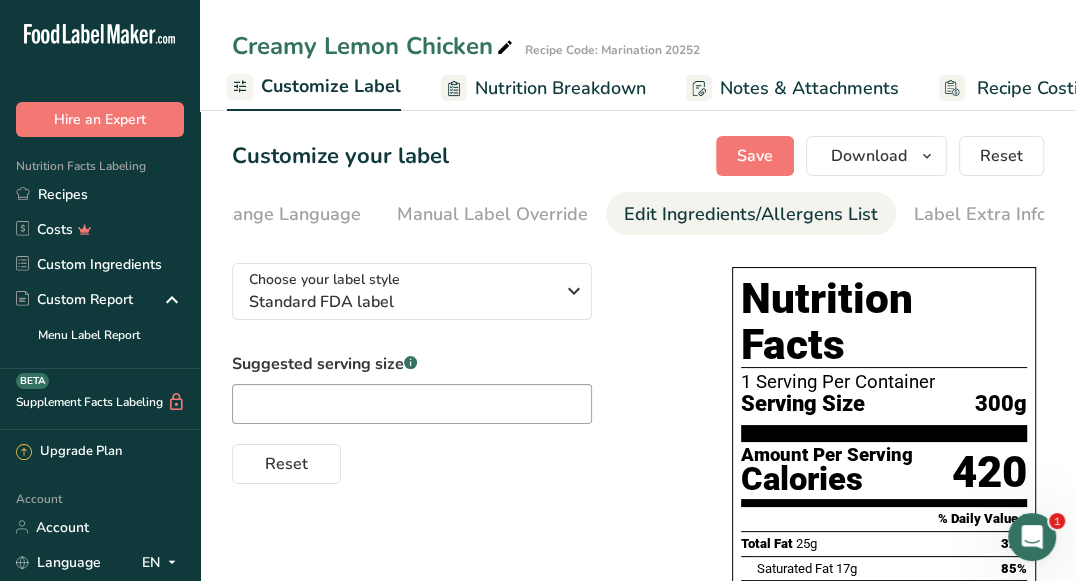 click on "Edit Ingredients/Allergens List" at bounding box center (751, 214) 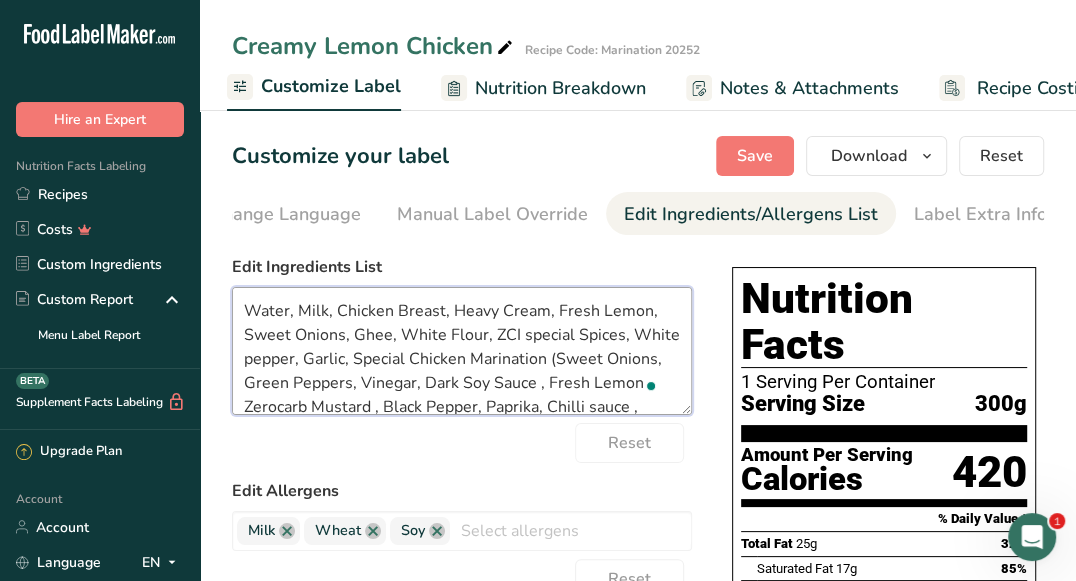 drag, startPoint x: 446, startPoint y: 313, endPoint x: 335, endPoint y: 311, distance: 111.01801 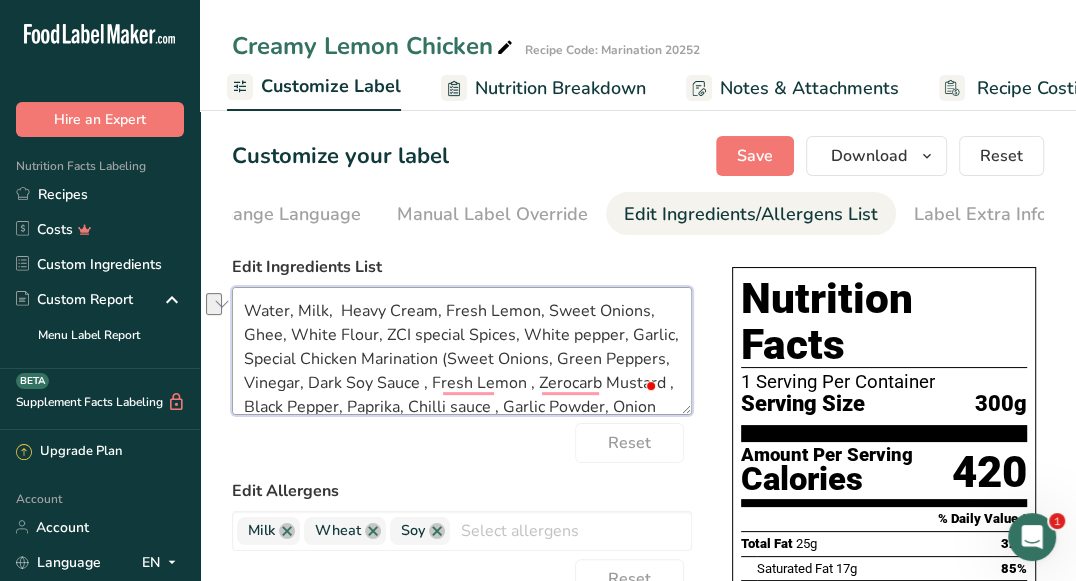 click on "Water, Milk,  Heavy Cream, Fresh Lemon, Sweet Onions, Ghee, White Flour, ZCI special Spices, White pepper, Garlic, Special Chicken Marination (Sweet Onions, Green Peppers, Vinegar, Dark Soy Sauce , Fresh Lemon , Zerocarb Mustard , Black Pepper, Paprika, Chilli sauce , Garlic Powder, Onion Powder, Ground ginger), Salt" at bounding box center [462, 351] 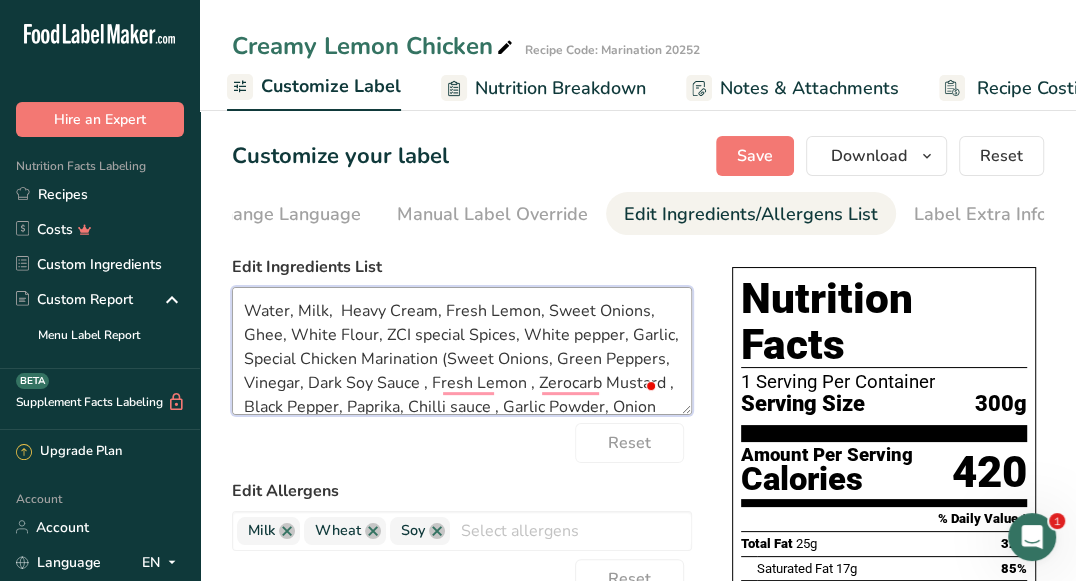 paste on "Chicken Breast," 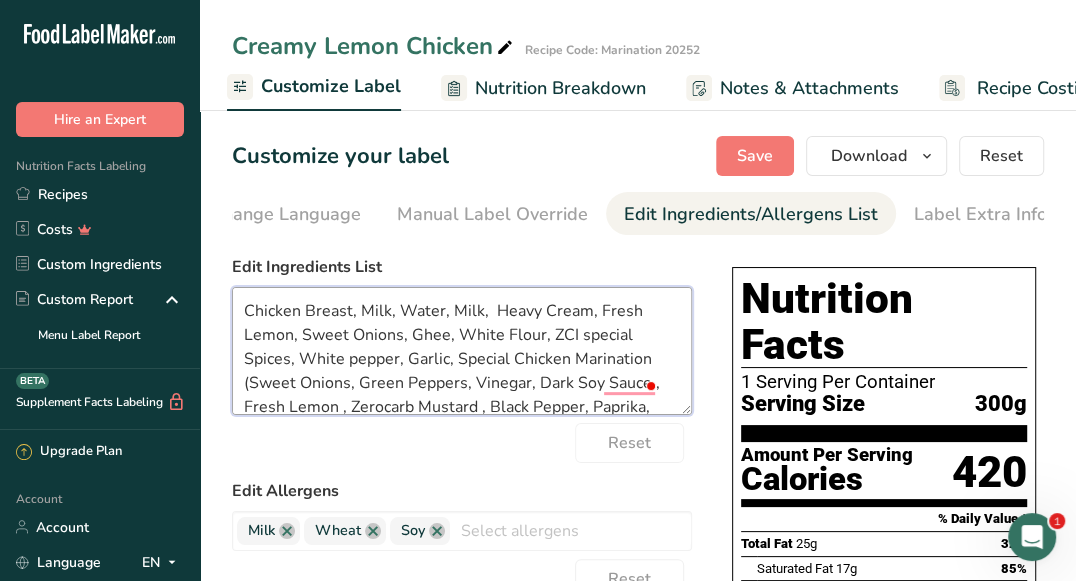 drag, startPoint x: 491, startPoint y: 311, endPoint x: 449, endPoint y: 314, distance: 42.107006 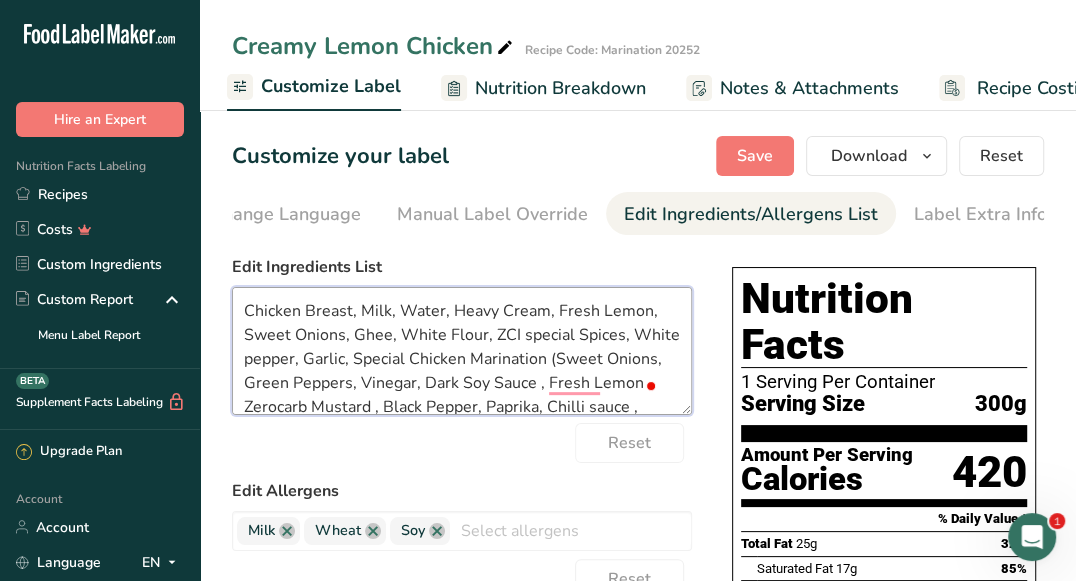 drag, startPoint x: 290, startPoint y: 336, endPoint x: 238, endPoint y: 336, distance: 52 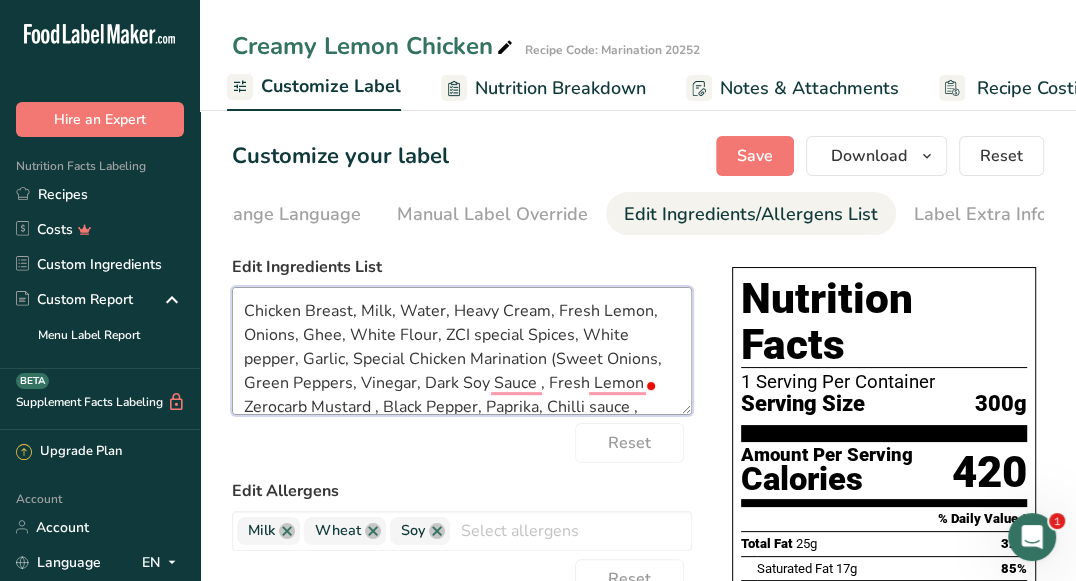 drag, startPoint x: 467, startPoint y: 334, endPoint x: 441, endPoint y: 338, distance: 26.305893 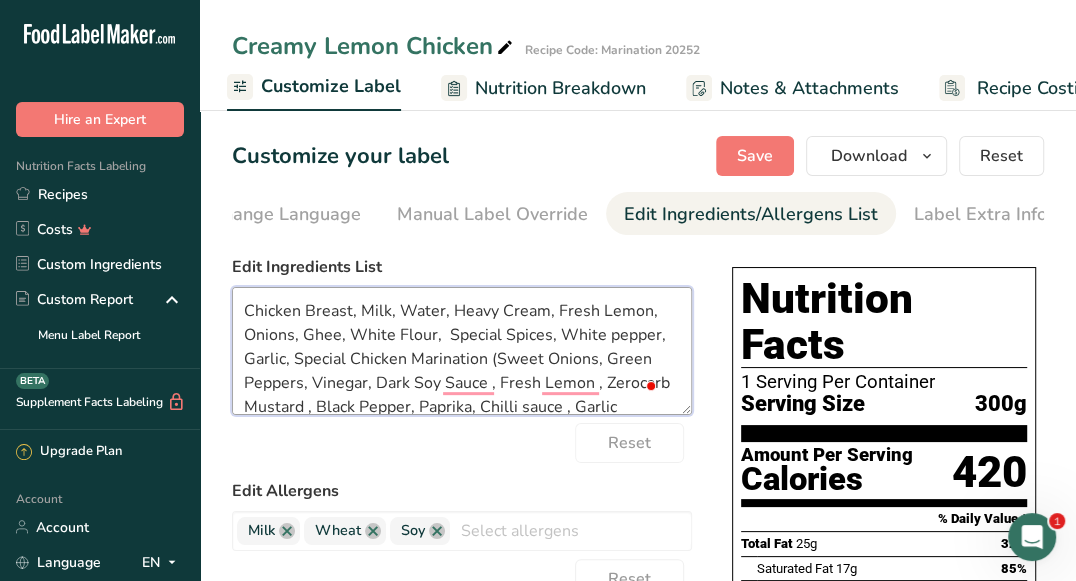 click on "Chicken Breast, Milk, Water, Heavy Cream, Fresh Lemon, Onions, Ghee, White Flour,  Special Spices, White pepper, Garlic, Special Chicken Marination (Sweet Onions, Green Peppers, Vinegar, Dark Soy Sauce , Fresh Lemon , Zerocarb Mustard , Black Pepper, Paprika, Chilli sauce , Garlic Powder, Onion Powder, Ground ginger), Salt" at bounding box center [462, 351] 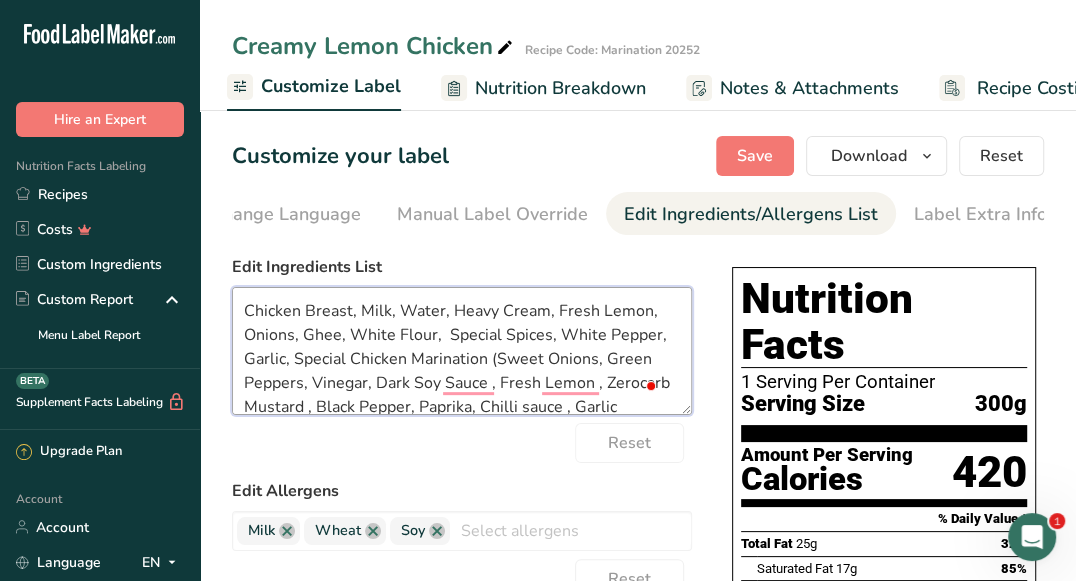 drag, startPoint x: 352, startPoint y: 362, endPoint x: 295, endPoint y: 359, distance: 57.07889 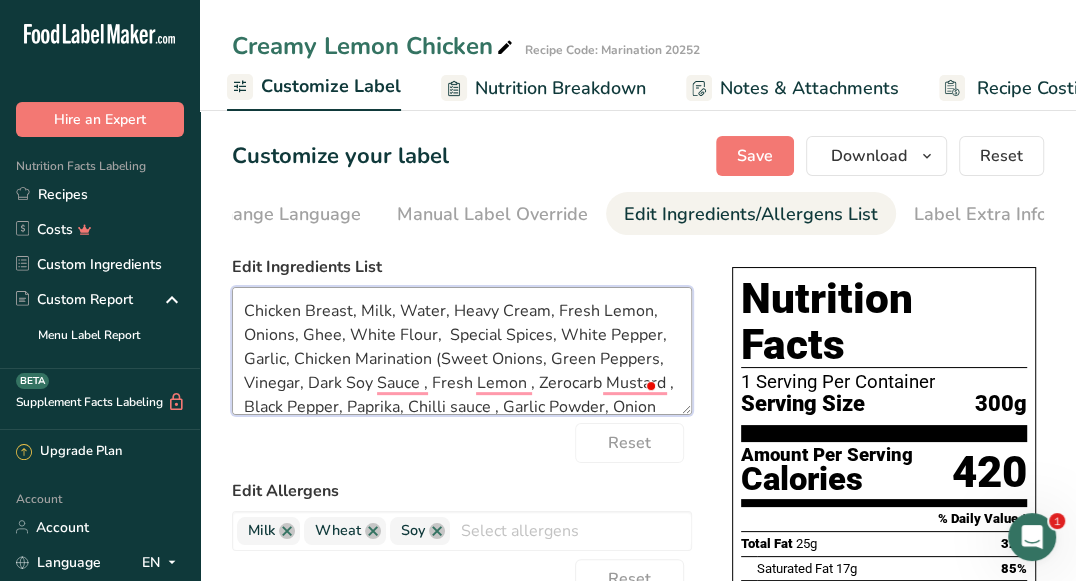 scroll, scrollTop: 39, scrollLeft: 0, axis: vertical 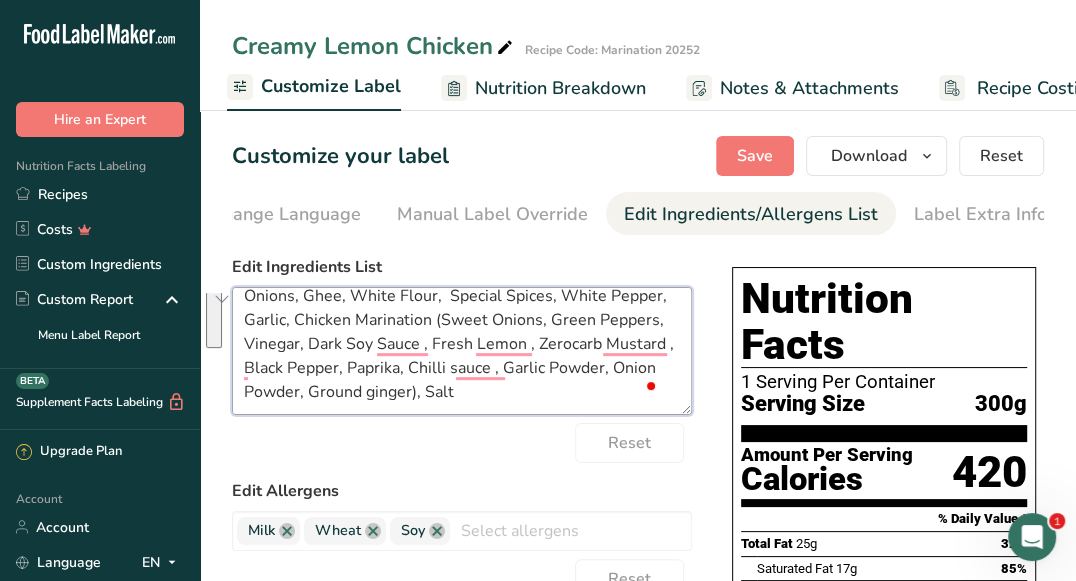 drag, startPoint x: 435, startPoint y: 359, endPoint x: 416, endPoint y: 398, distance: 43.382023 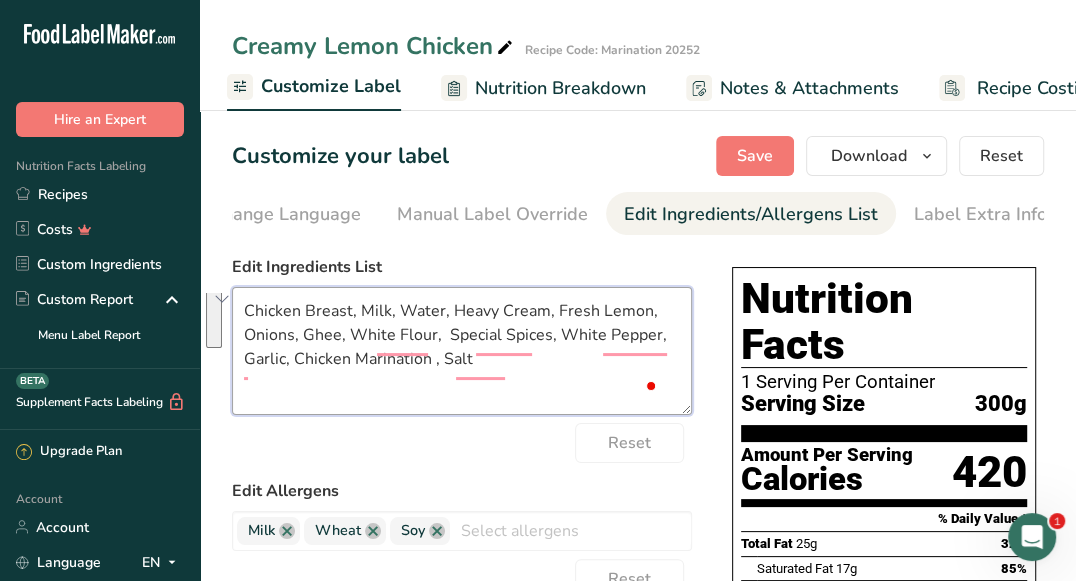scroll, scrollTop: 0, scrollLeft: 0, axis: both 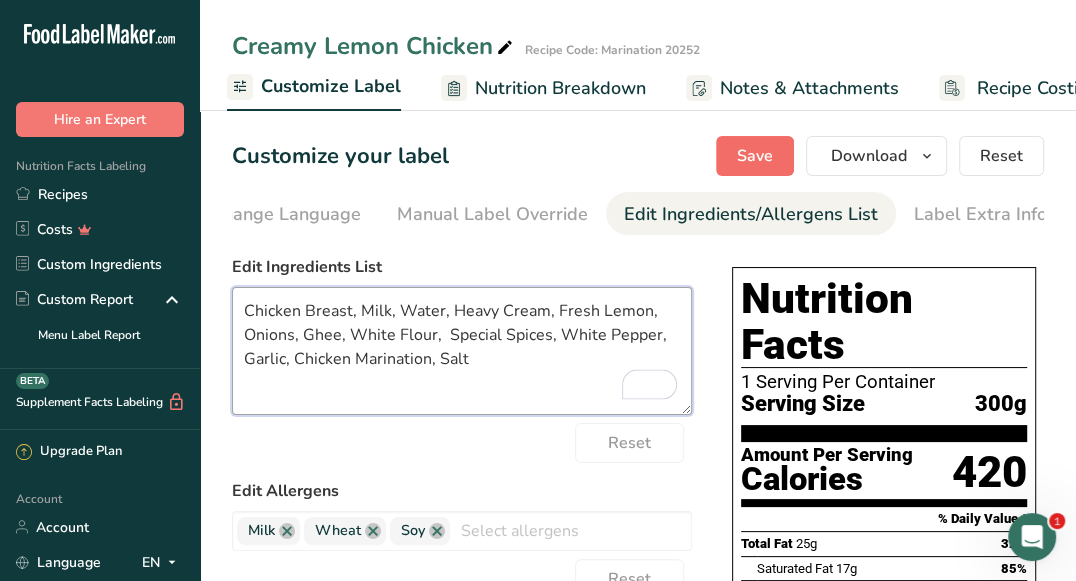 type on "Chicken Breast, Milk, Water, Heavy Cream, Fresh Lemon, Onions, Ghee, White Flour,  Special Spices, White Pepper, Garlic, Chicken Marination, Salt" 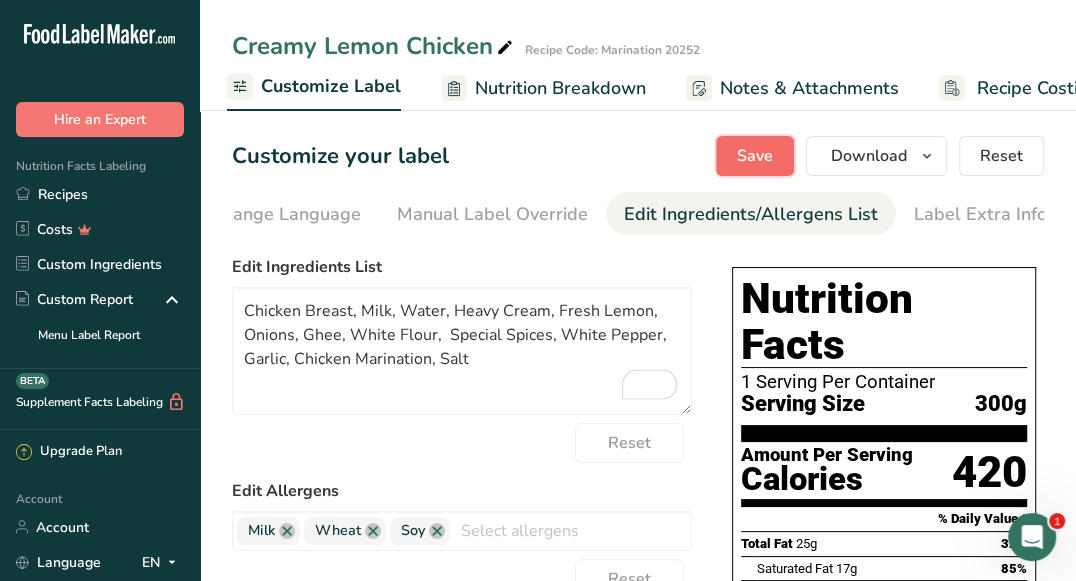 click on "Save" at bounding box center [755, 156] 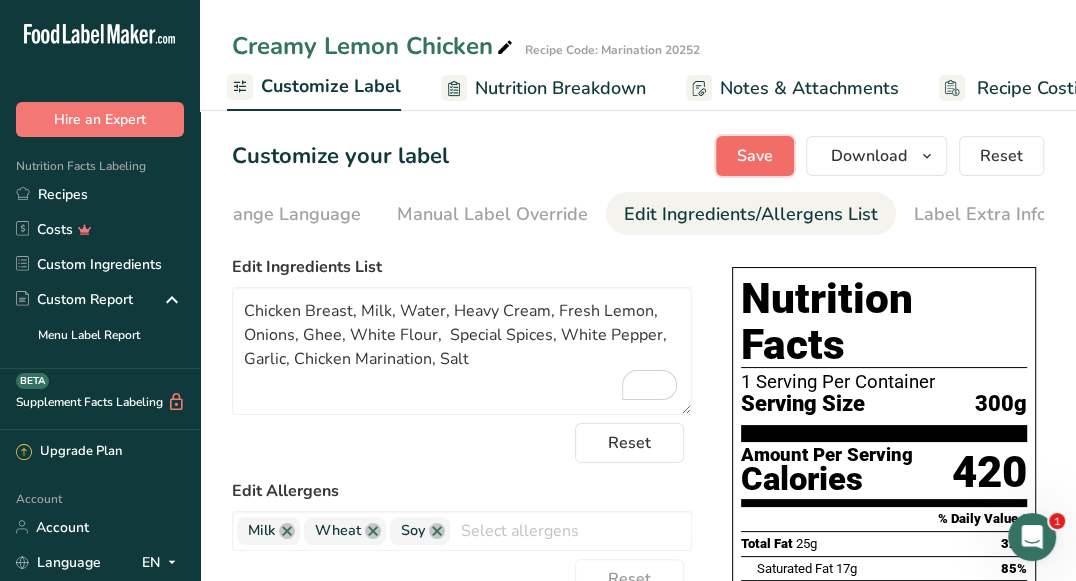 click on "Save" at bounding box center (755, 156) 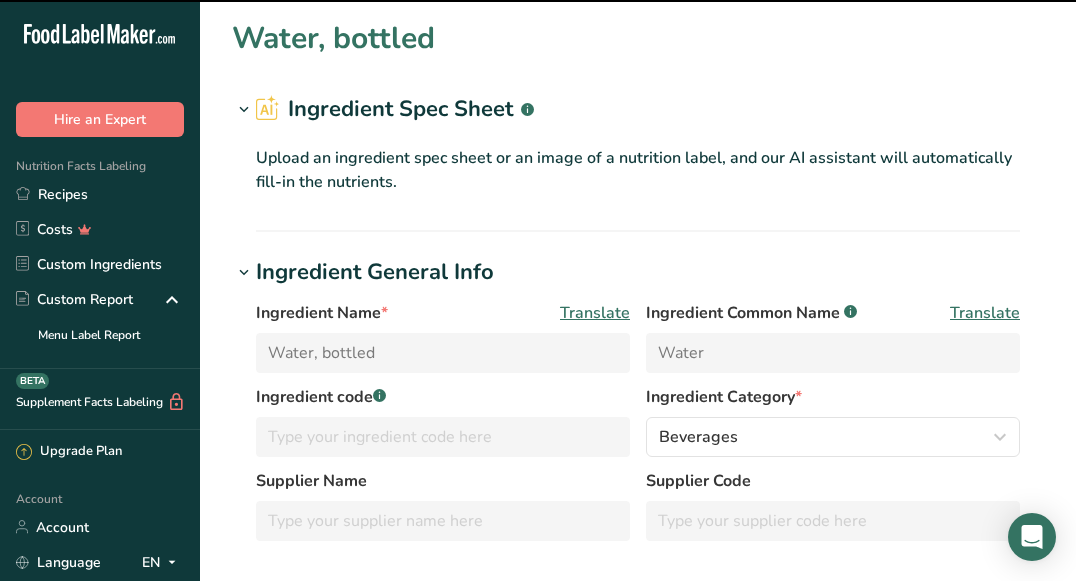 click on "Nutritional Info" at bounding box center [638, 631] 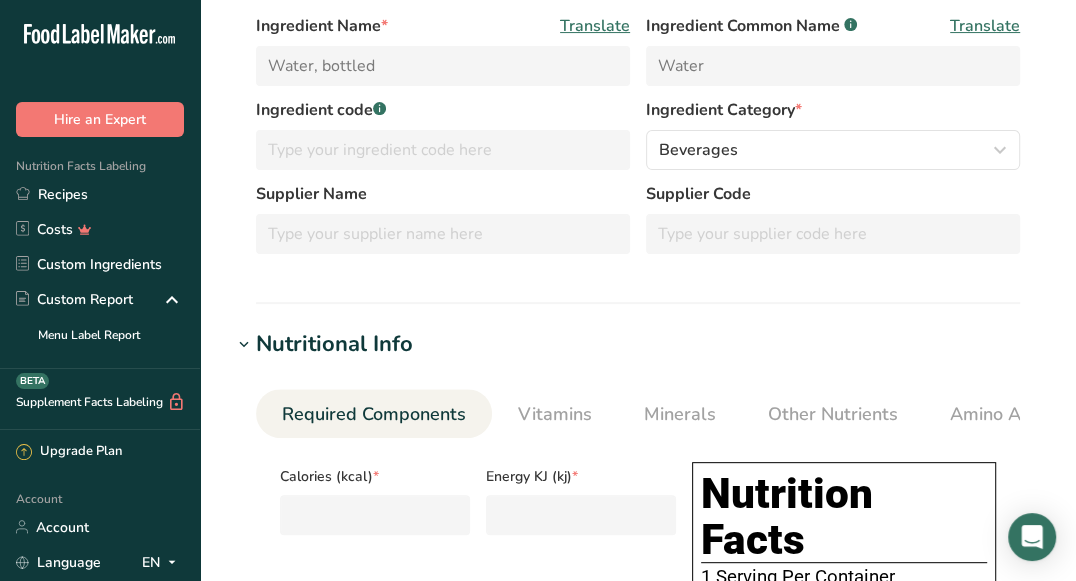 scroll, scrollTop: 287, scrollLeft: 0, axis: vertical 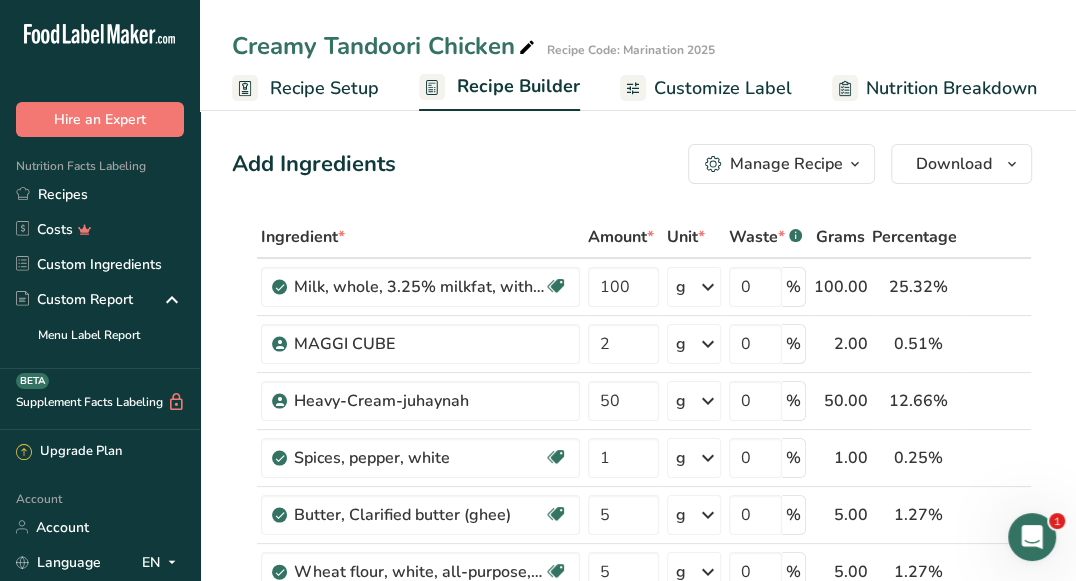 click on "Customize Label" at bounding box center (723, 88) 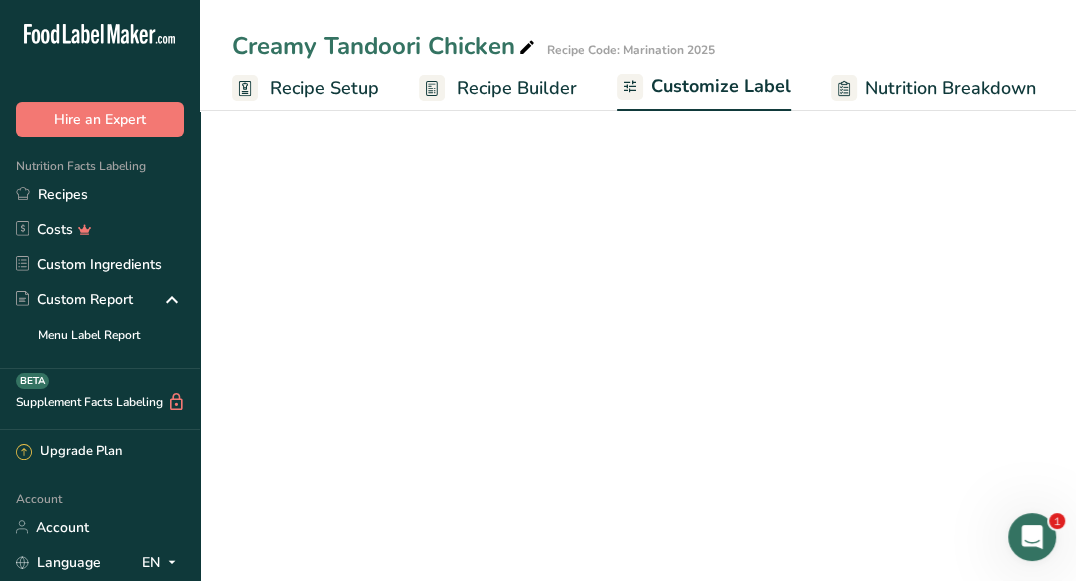 click on "Recipe Builder" at bounding box center (517, 88) 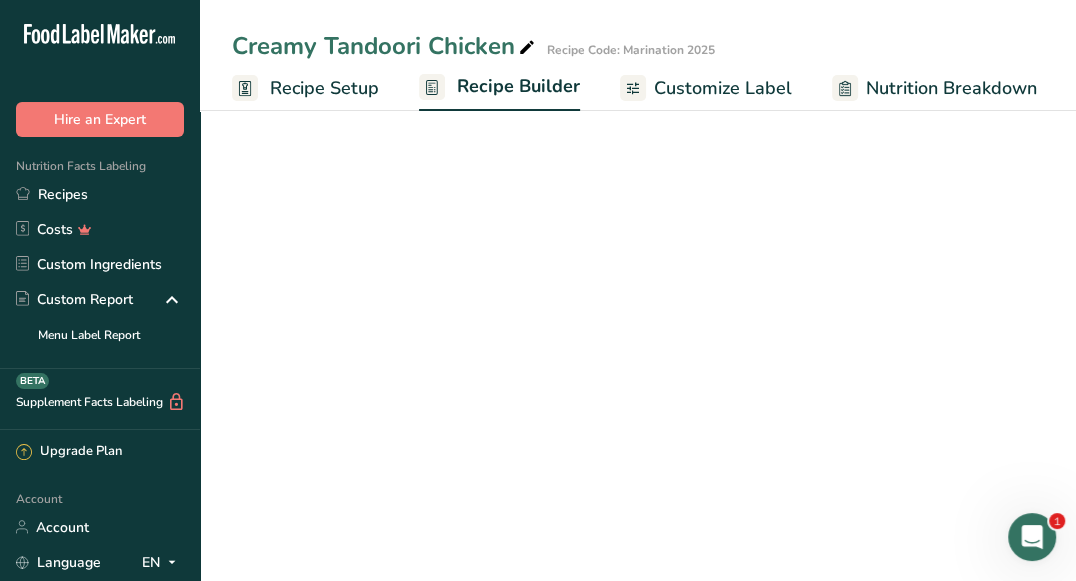 scroll, scrollTop: 0, scrollLeft: 192, axis: horizontal 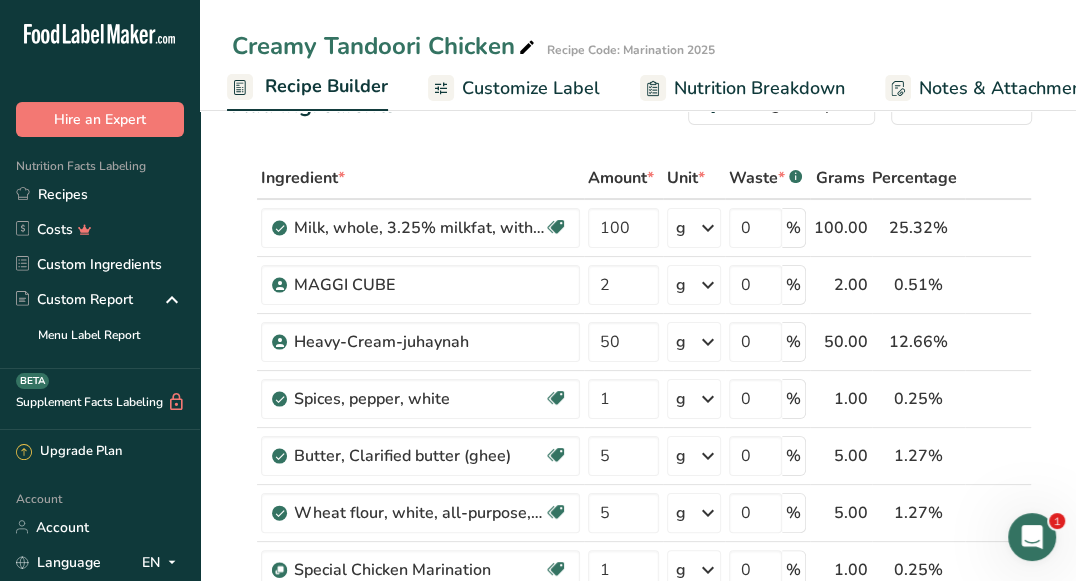 click on "Customize Label" at bounding box center (514, 88) 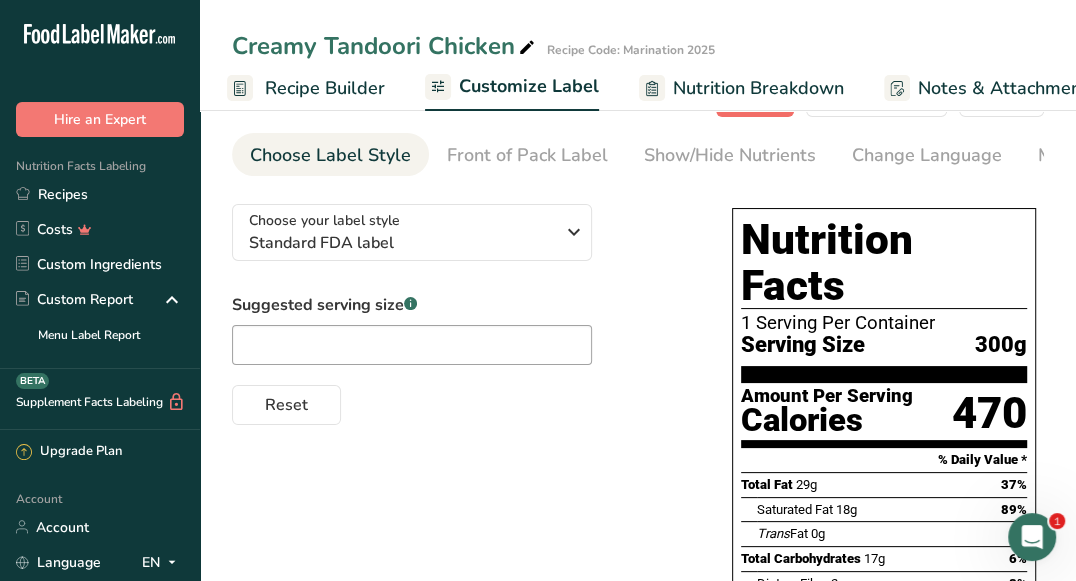 scroll, scrollTop: 0, scrollLeft: 0, axis: both 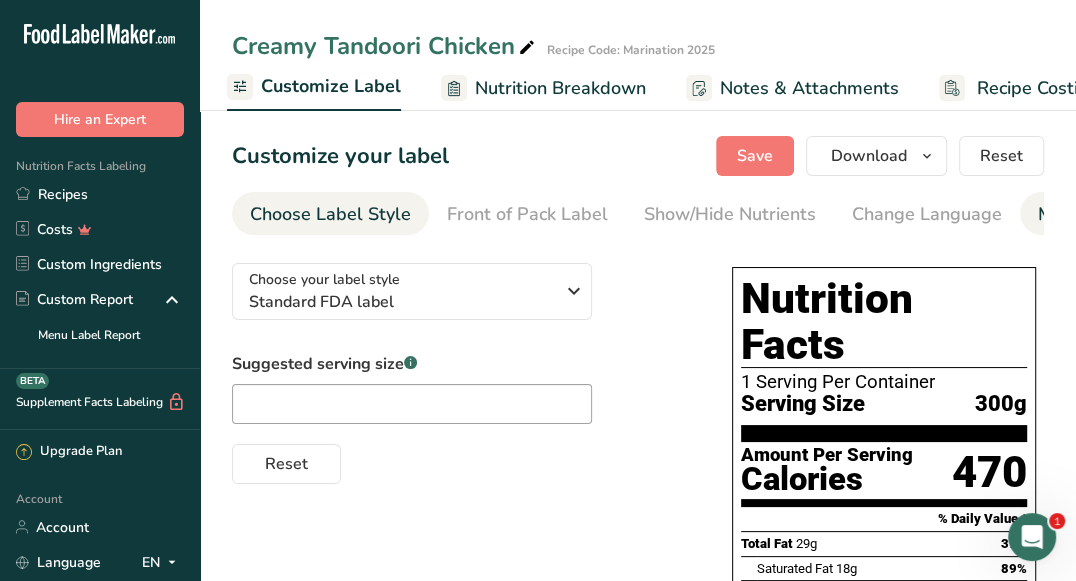 click on "Manual Label Override" at bounding box center [1133, 214] 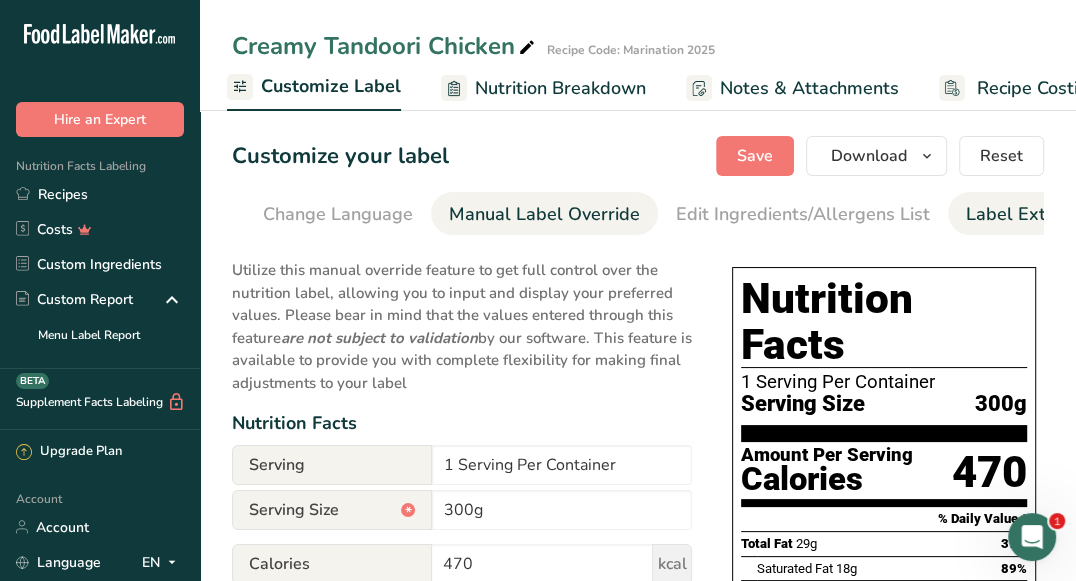 scroll, scrollTop: 0, scrollLeft: 641, axis: horizontal 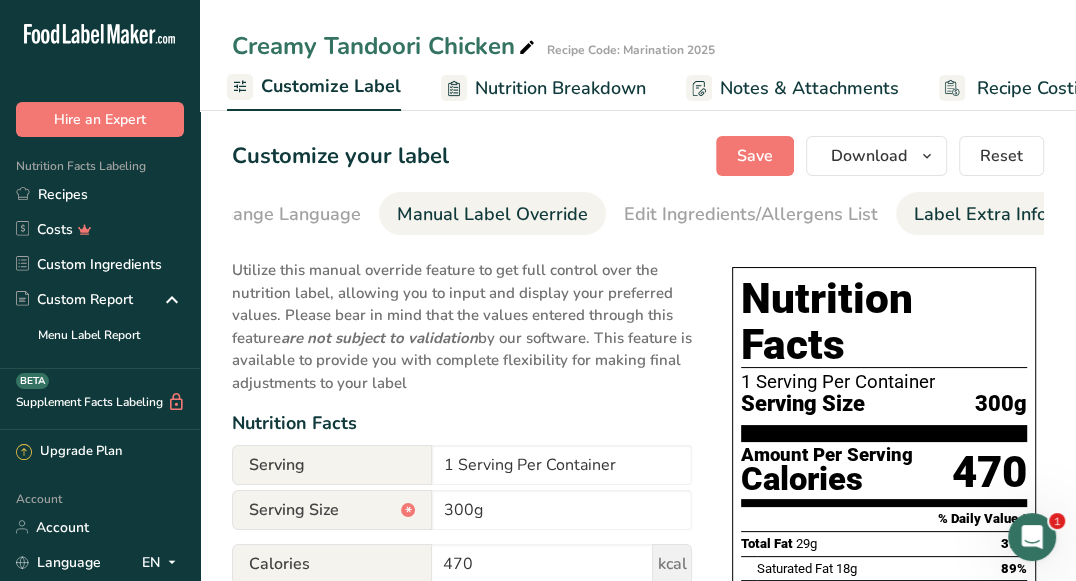 click on "Label Extra Info" at bounding box center (980, 214) 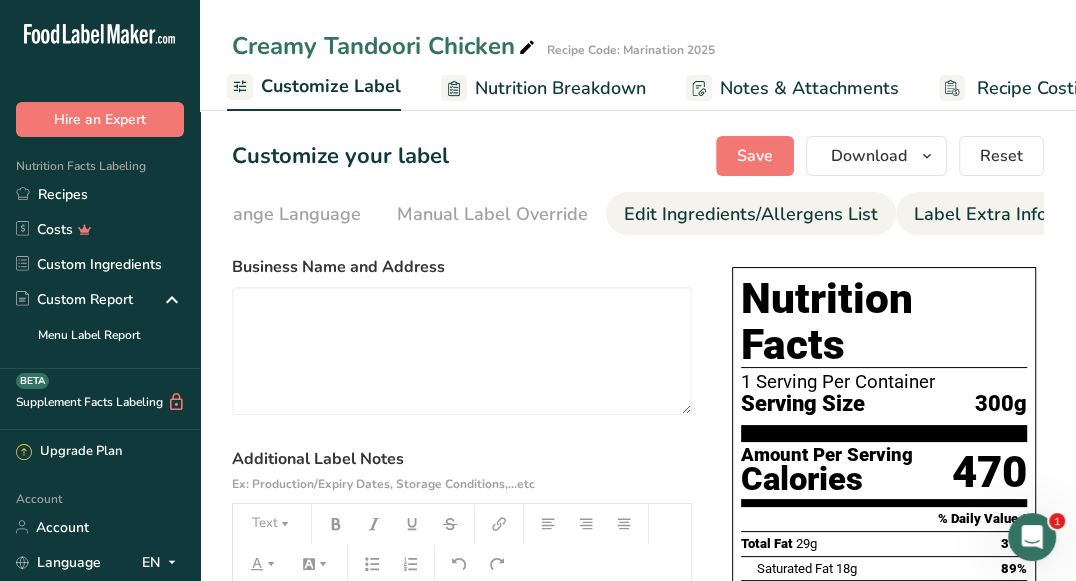 click on "Edit Ingredients/Allergens List" at bounding box center [751, 214] 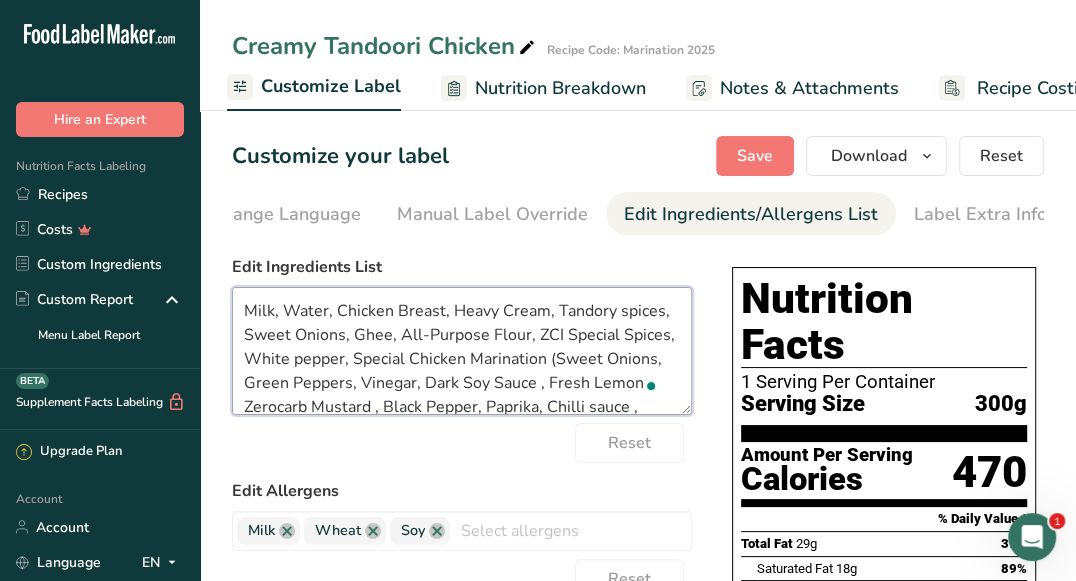 drag, startPoint x: 443, startPoint y: 316, endPoint x: 334, endPoint y: 314, distance: 109.01835 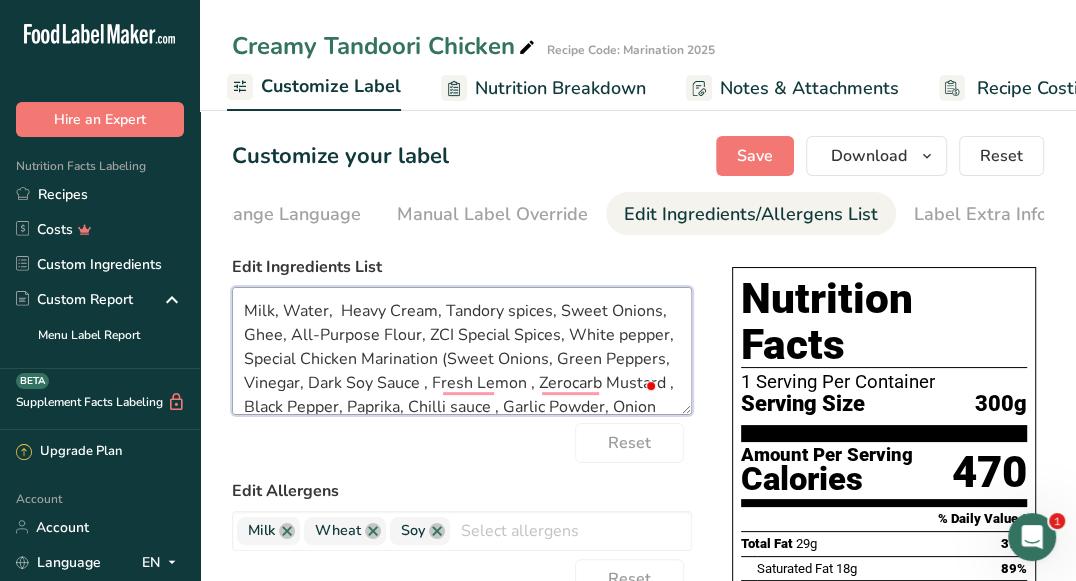 click on "Milk, Water,  Heavy Cream, Tandory spices, Sweet Onions, Ghee, All-Purpose Flour, ZCI Special Spices, White pepper, Special Chicken Marination (Sweet Onions, Green Peppers, Vinegar, Dark Soy Sauce , Fresh Lemon , Zerocarb Mustard , Black Pepper, Paprika, Chilli sauce , Garlic Powder, Onion Powder, Ground ginger), Black Pepper, Garlic, Paprika, Salt" at bounding box center [462, 351] 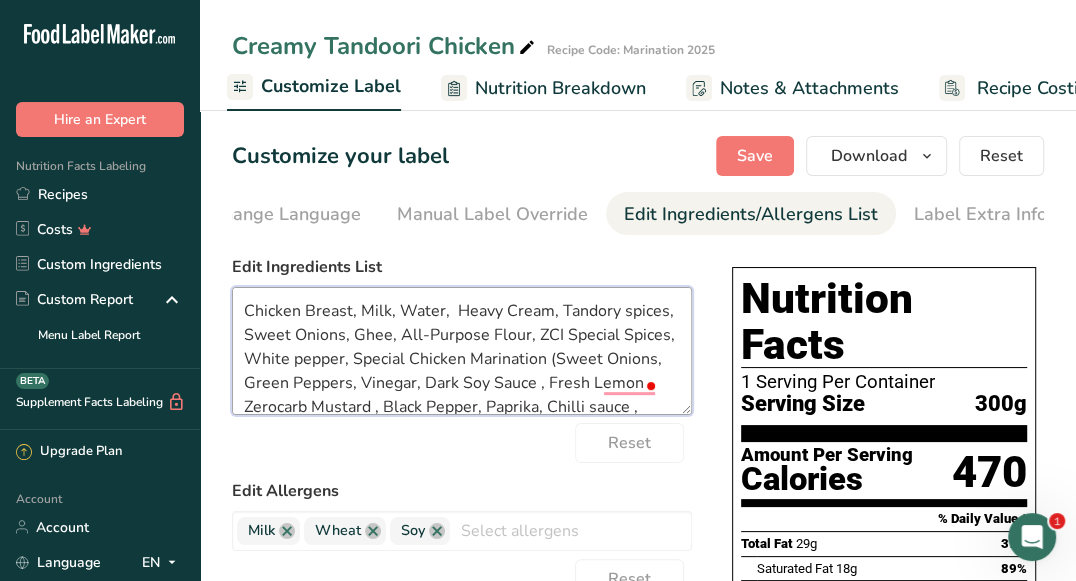 click on "Chicken Breast, Milk, Water,  Heavy Cream, Tandory spices, Sweet Onions, Ghee, All-Purpose Flour, ZCI Special Spices, White pepper, Special Chicken Marination (Sweet Onions, Green Peppers, Vinegar, Dark Soy Sauce , Fresh Lemon , Zerocarb Mustard , Black Pepper, Paprika, Chilli sauce , Garlic Powder, Onion Powder, Ground ginger), Black Pepper, Garlic, Paprika, Salt" at bounding box center [462, 351] 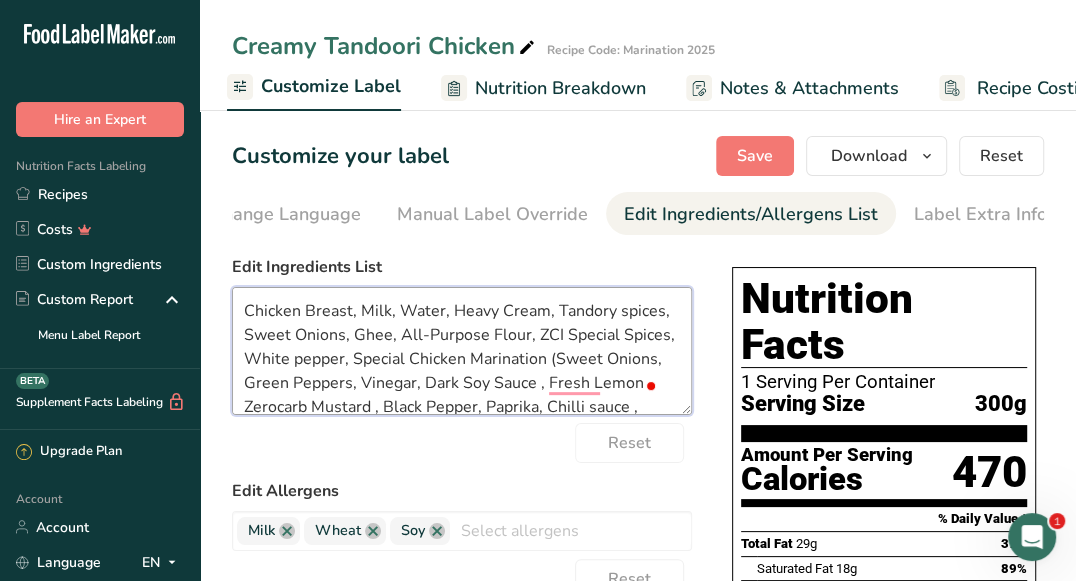 drag, startPoint x: 292, startPoint y: 333, endPoint x: 238, endPoint y: 335, distance: 54.037025 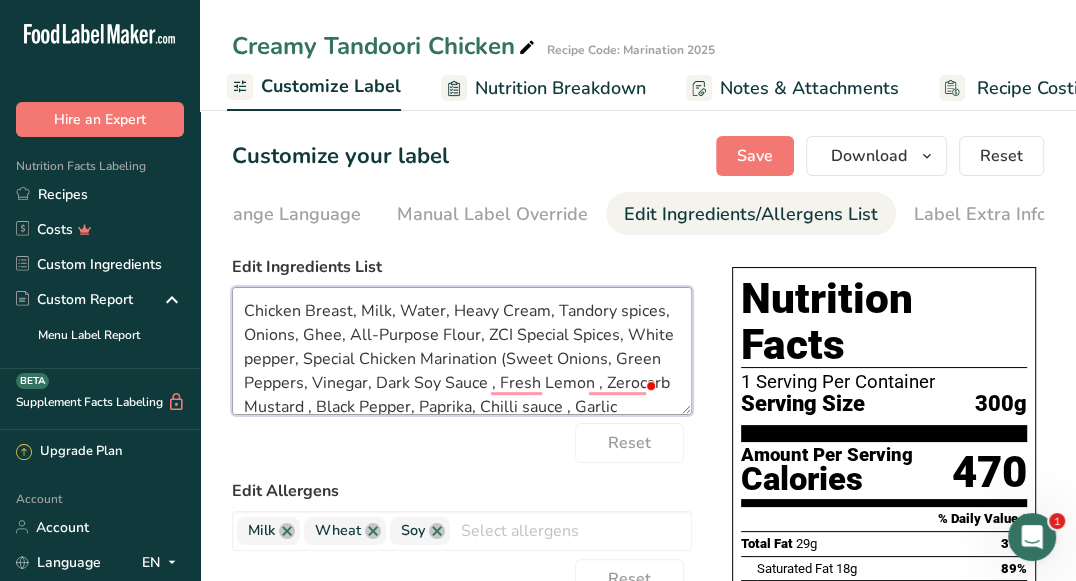 drag, startPoint x: 510, startPoint y: 339, endPoint x: 483, endPoint y: 344, distance: 27.45906 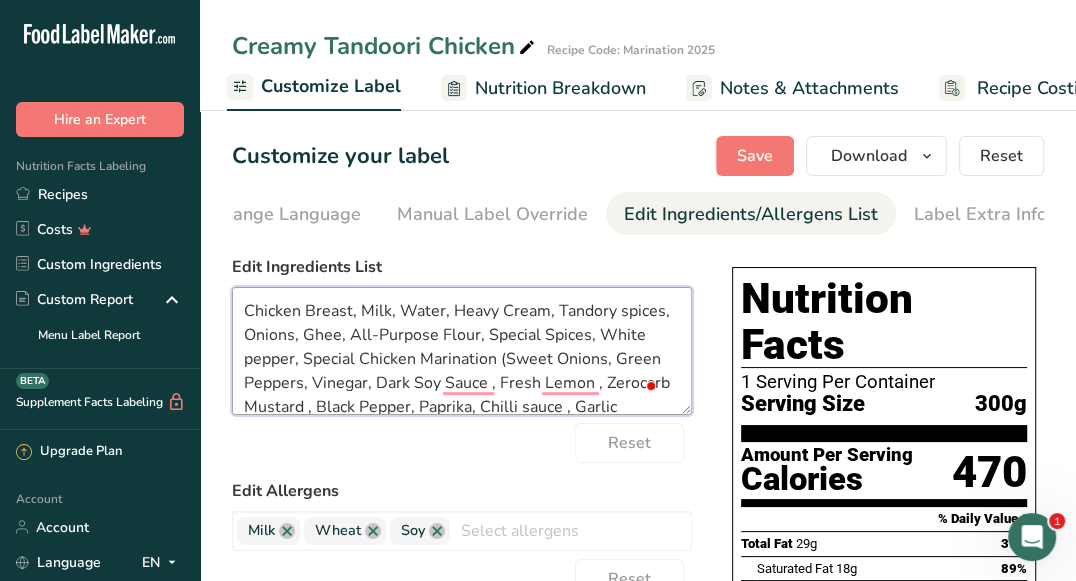 drag, startPoint x: 353, startPoint y: 365, endPoint x: 306, endPoint y: 365, distance: 47 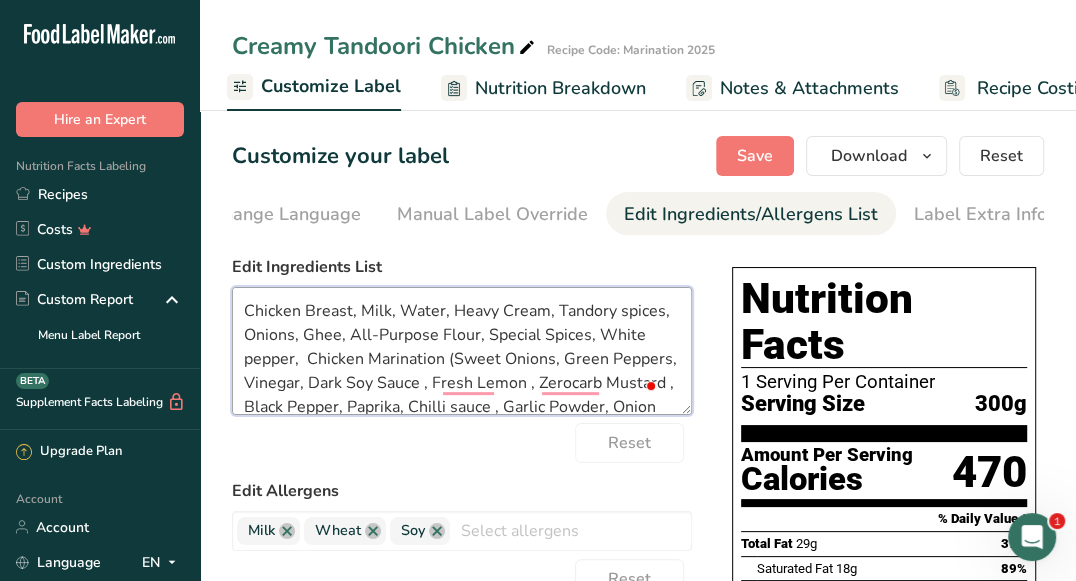 click on "Chicken Breast, Milk, Water, Heavy Cream, Tandory spices, Onions, Ghee, All-Purpose Flour, Special Spices, White pepper,  Chicken Marination (Sweet Onions, Green Peppers, Vinegar, Dark Soy Sauce , Fresh Lemon , Zerocarb Mustard , Black Pepper, Paprika, Chilli sauce , Garlic Powder, Onion Powder, Ground ginger), Black Pepper, Garlic, Paprika, Salt" at bounding box center [462, 351] 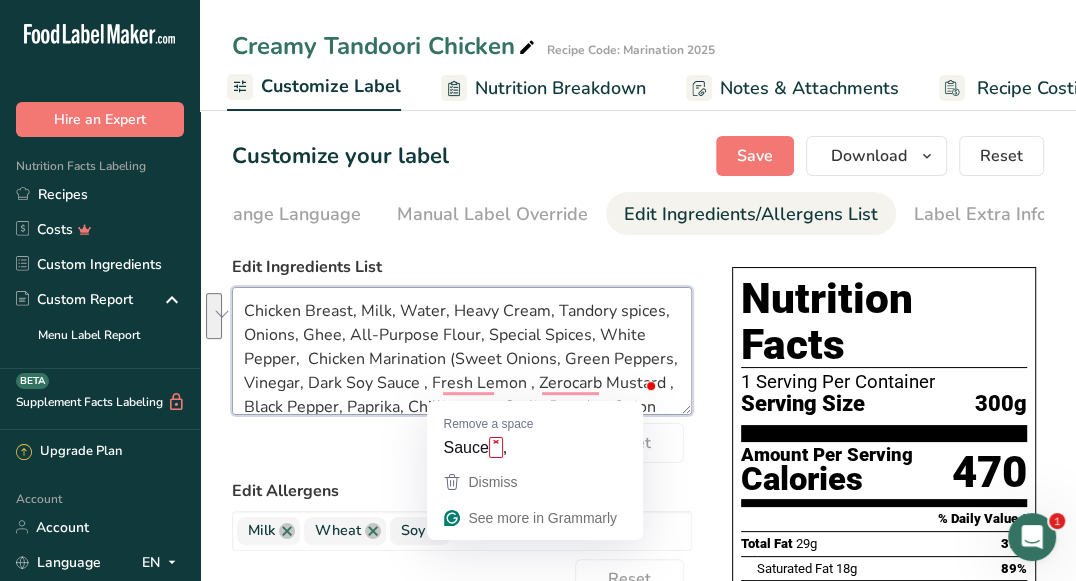 scroll, scrollTop: 63, scrollLeft: 0, axis: vertical 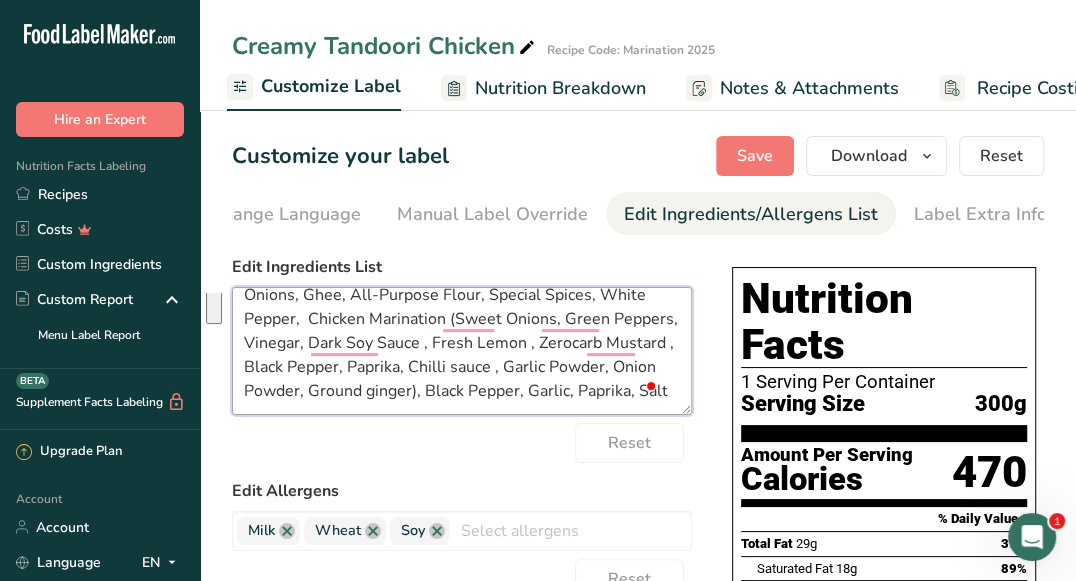 drag, startPoint x: 448, startPoint y: 359, endPoint x: 573, endPoint y: 369, distance: 125.39936 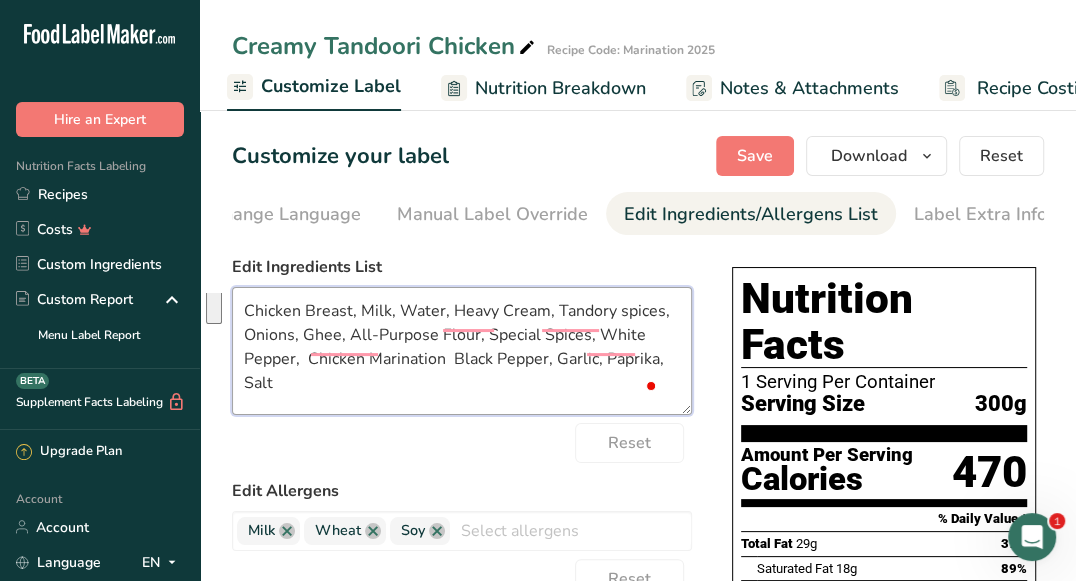 scroll, scrollTop: 0, scrollLeft: 0, axis: both 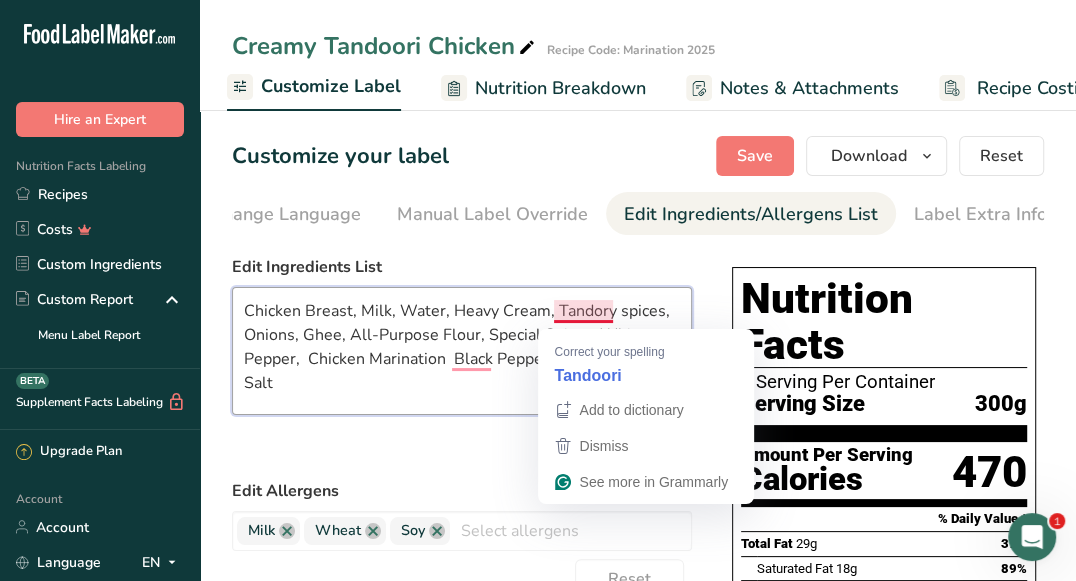 click on "Chicken Breast, Milk, Water, Heavy Cream, Tandory spices, Onions, Ghee, All-Purpose Flour, Special Spices, White Pepper,  Chicken Marination  Black Pepper, Garlic, Paprika, Salt" at bounding box center [462, 351] 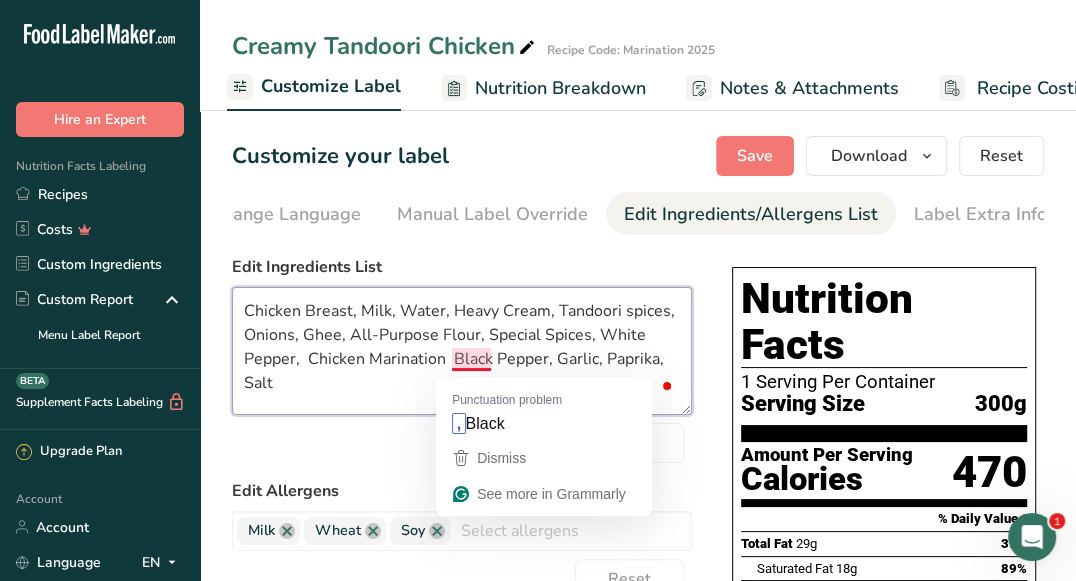 click on "Chicken Breast, Milk, Water, Heavy Cream, Tandoori spices, Onions, Ghee, All-Purpose Flour, Special Spices, White Pepper,  Chicken Marination  Black Pepper, Garlic, Paprika, Salt" at bounding box center [462, 351] 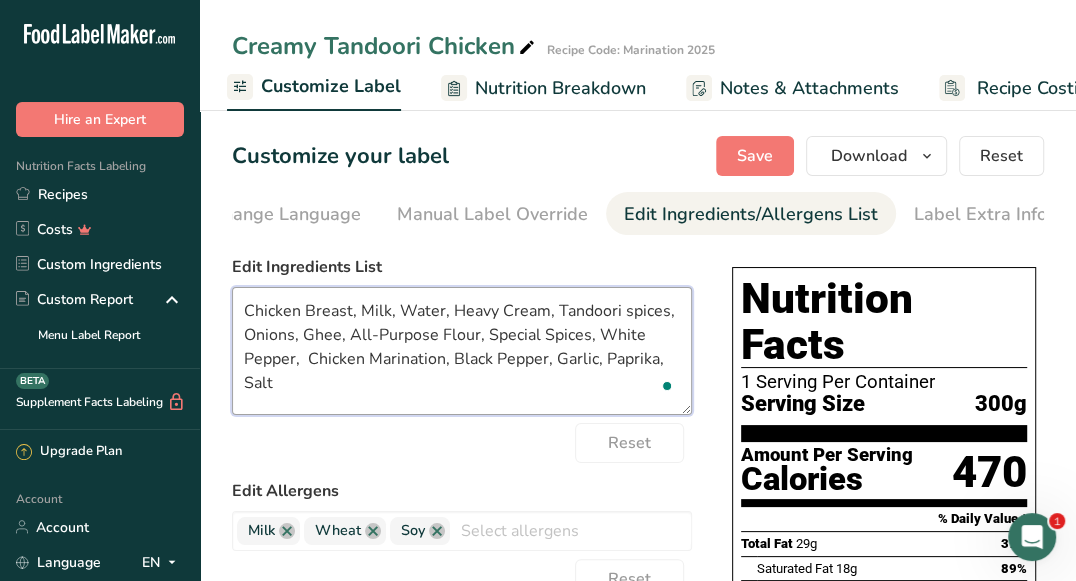 click on "Chicken Breast, Milk, Water, Heavy Cream, Tandoori spices, Onions, Ghee, All-Purpose Flour, Special Spices, White Pepper,  Chicken Marination, Black Pepper, Garlic, Paprika, Salt" at bounding box center (462, 351) 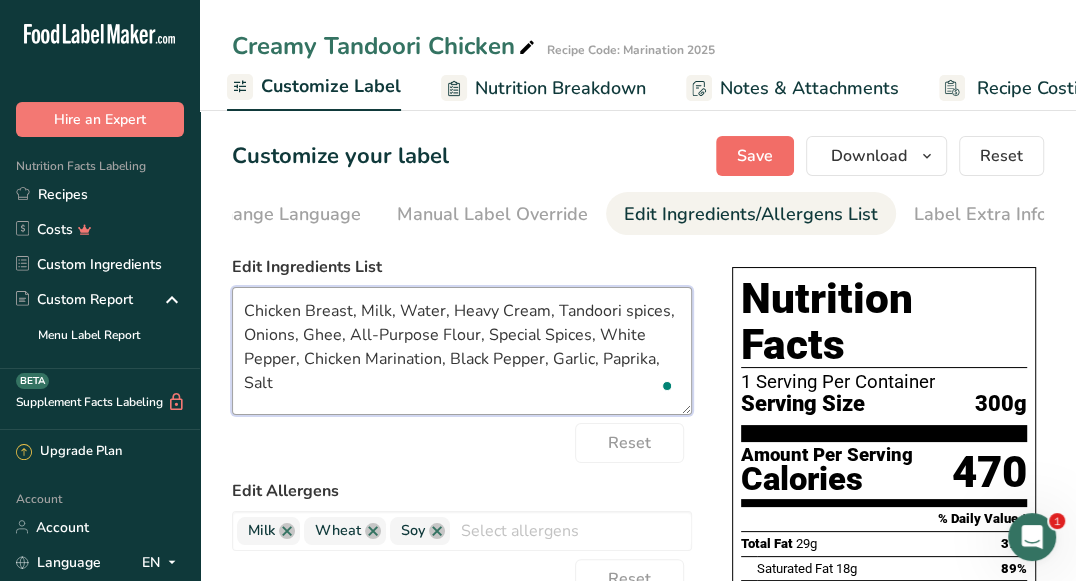 type on "Chicken Breast, Milk, Water, Heavy Cream, Tandoori spices, Onions, Ghee, All-Purpose Flour, Special Spices, White Pepper, Chicken Marination, Black Pepper, Garlic, Paprika, Salt" 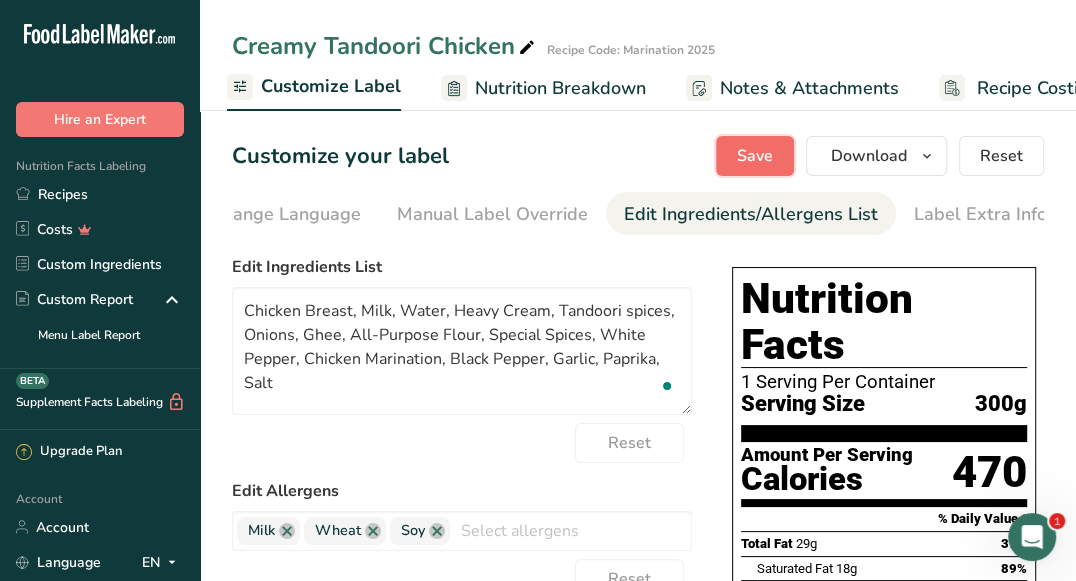 click on "Save" at bounding box center (755, 156) 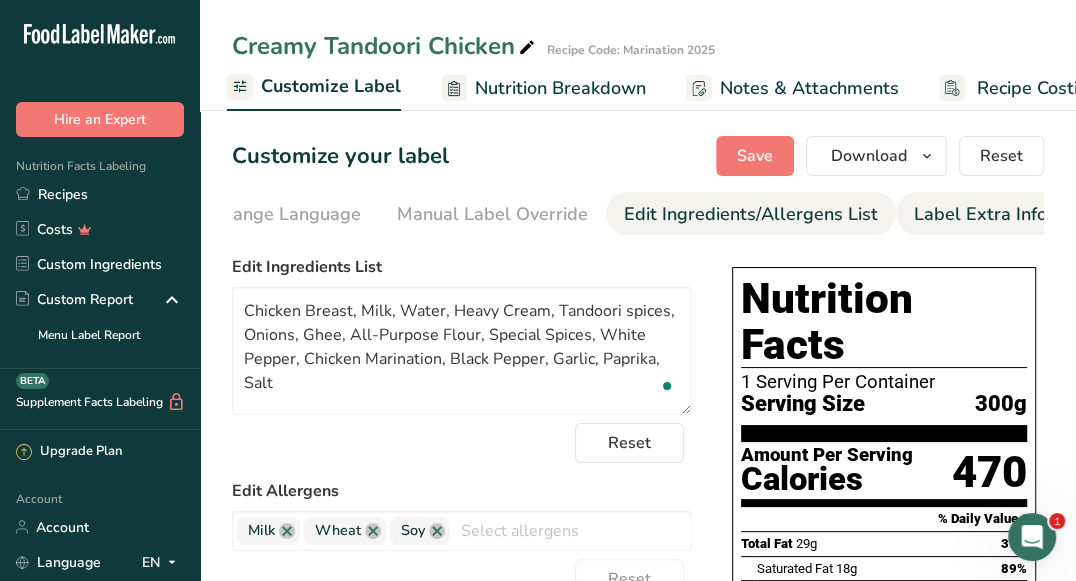 click on "Label Extra Info" at bounding box center (980, 214) 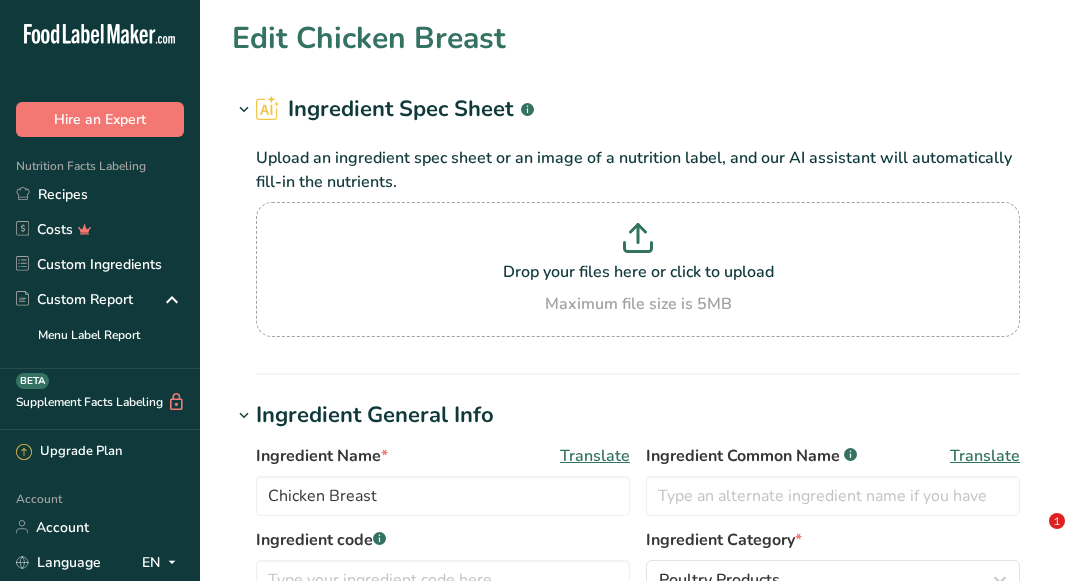 scroll, scrollTop: 0, scrollLeft: 0, axis: both 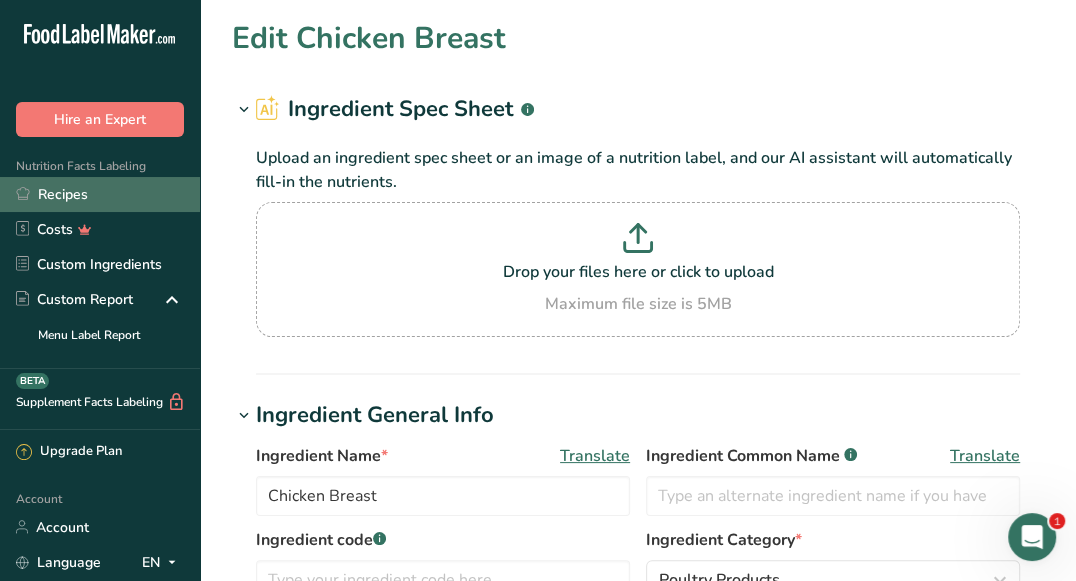 click on "Recipes" at bounding box center (100, 194) 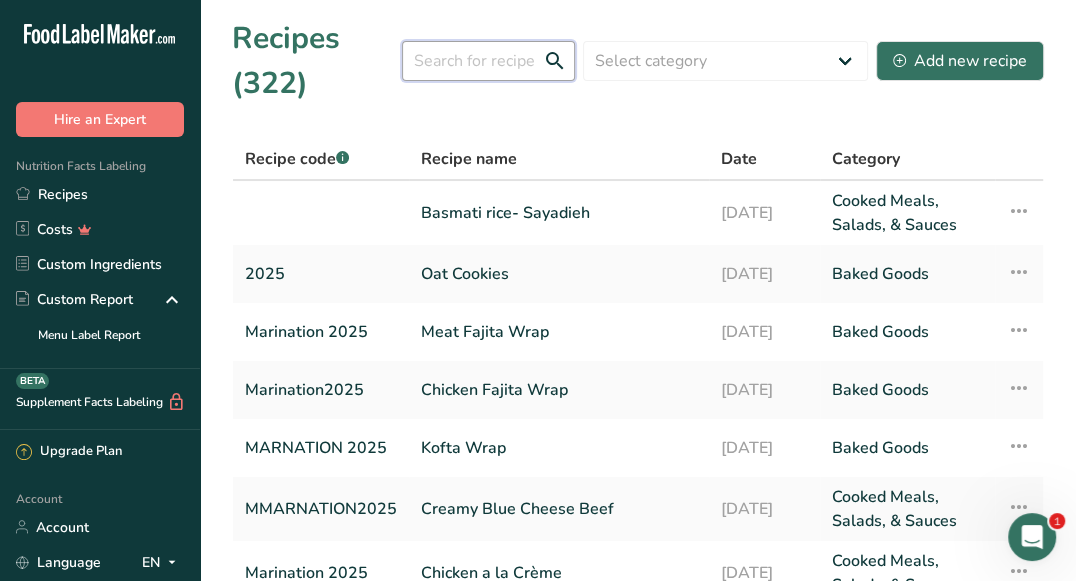 click at bounding box center (488, 61) 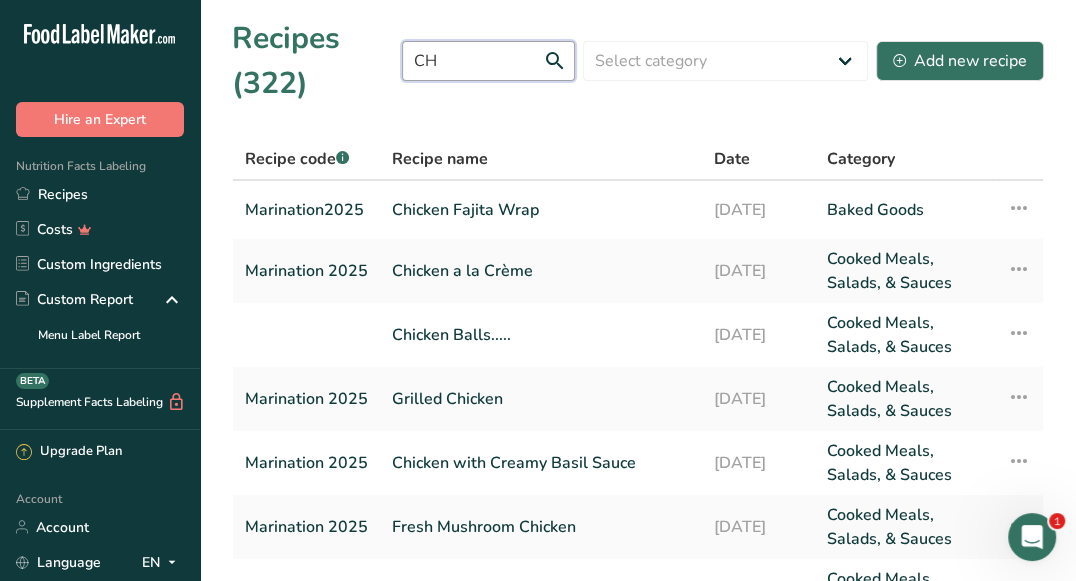 type on "C" 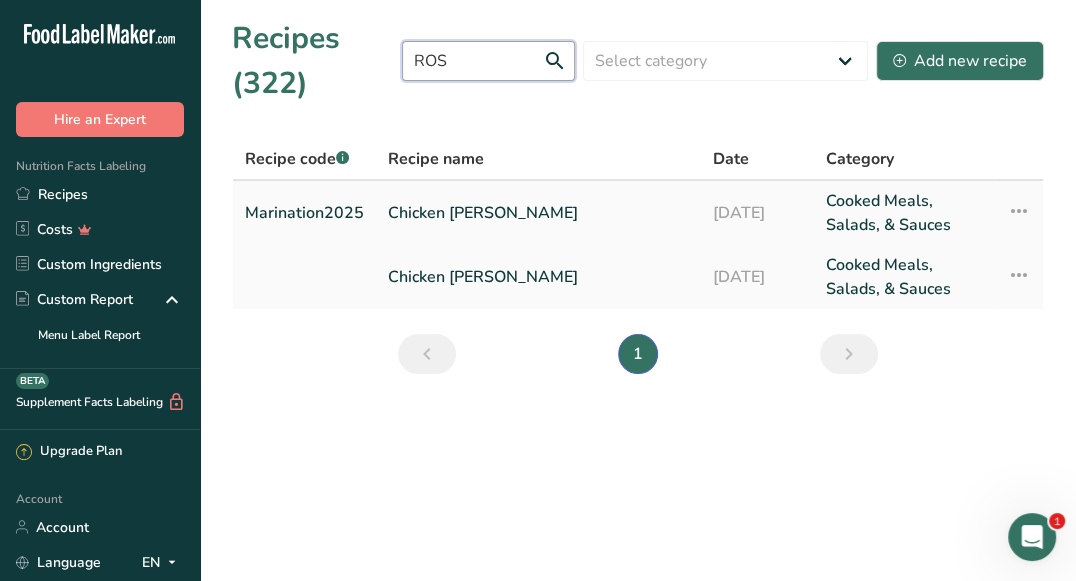 type on "ROS" 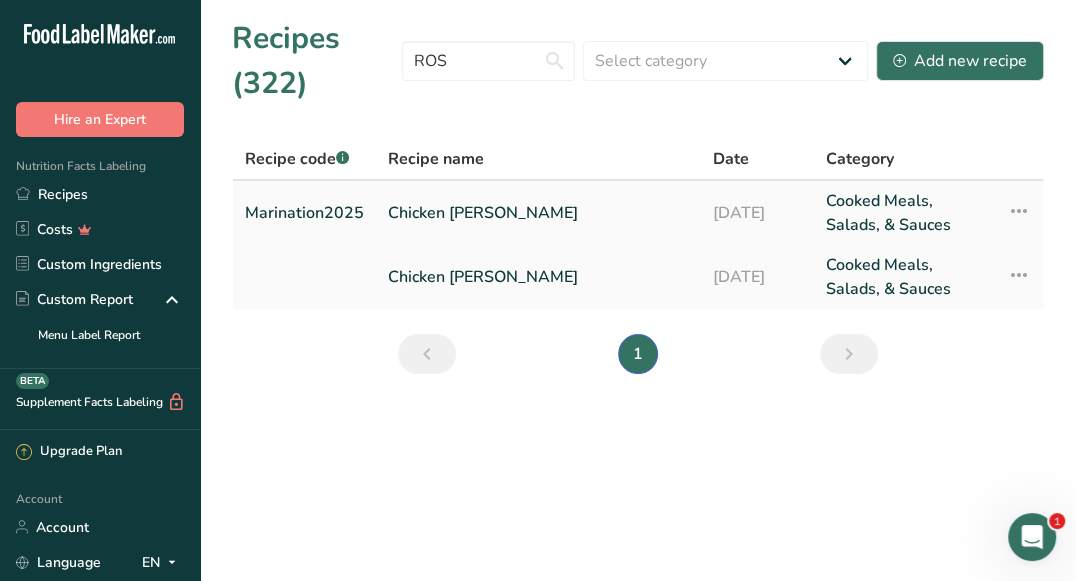 click on "Chicken [PERSON_NAME]" at bounding box center [538, 213] 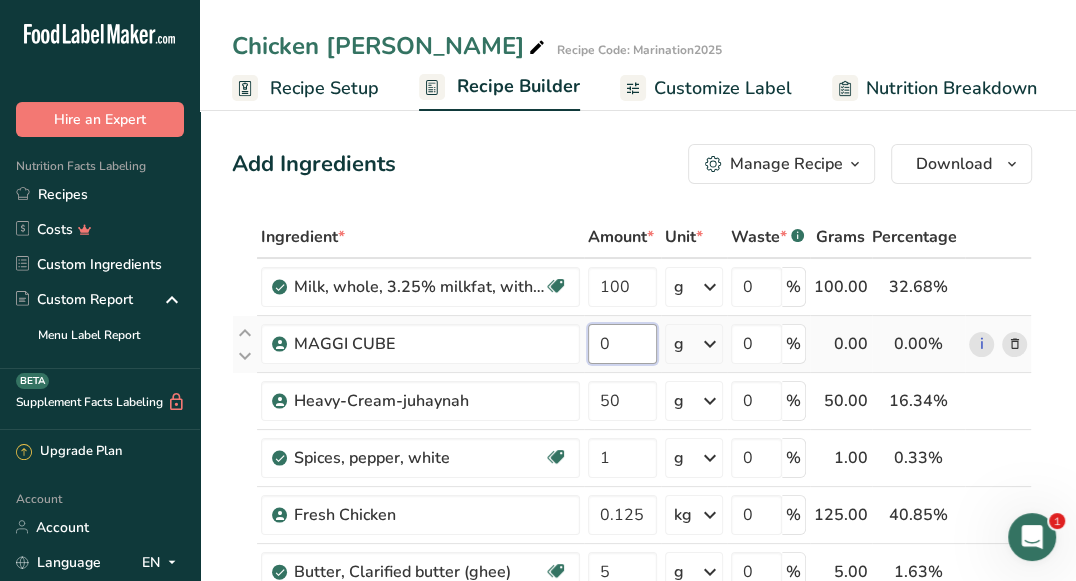click on "0" at bounding box center [622, 344] 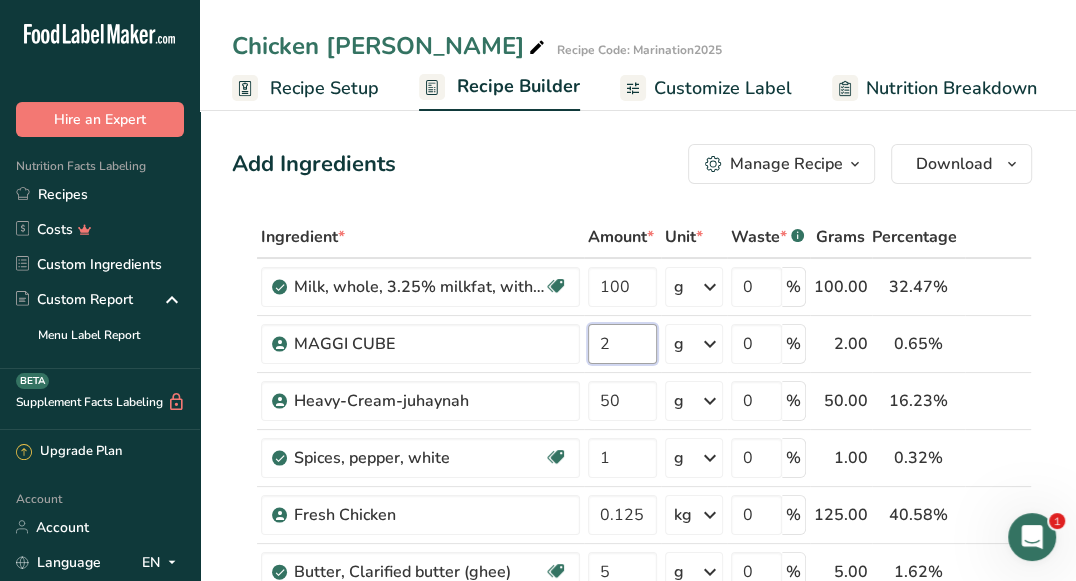 type on "2" 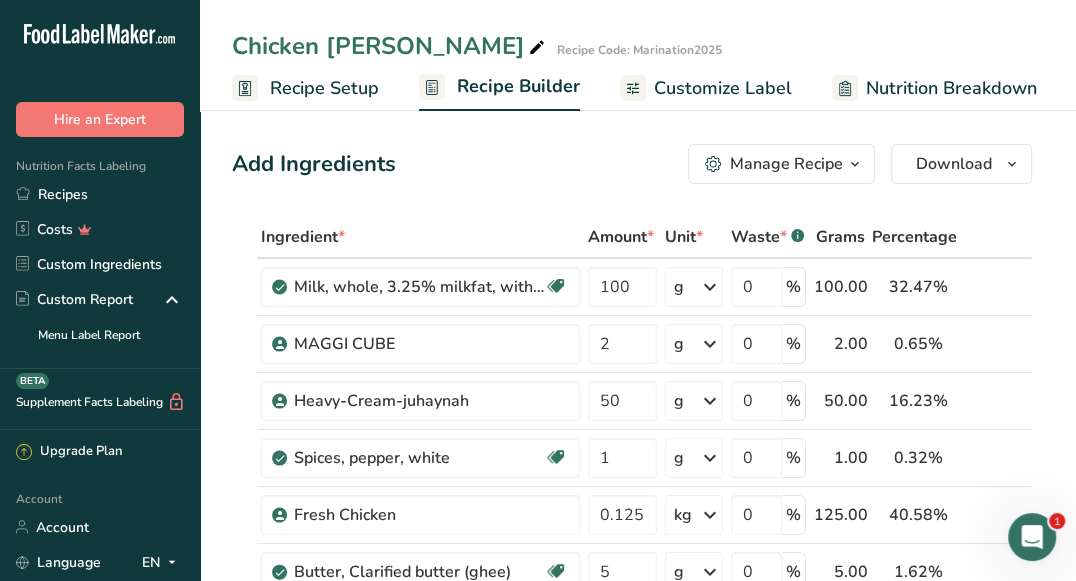 click on "Add Ingredients
Manage Recipe         Delete Recipe           Duplicate Recipe             Scale Recipe             Save as Sub-Recipe   .a-a{fill:#347362;}.b-a{fill:#fff;}                               Nutrition Breakdown                 Recipe Card
NEW
[MEDICAL_DATA] Pattern Report           Activity History
Download
Choose your preferred label style
Standard FDA label
Standard FDA label
The most common format for nutrition facts labels in compliance with the FDA's typeface, style and requirements
Tabular FDA label
A label format compliant with the FDA regulations presented in a tabular (horizontal) display.
Linear FDA label
A simple linear display for small sized packages.
Simplified FDA label" at bounding box center (632, 164) 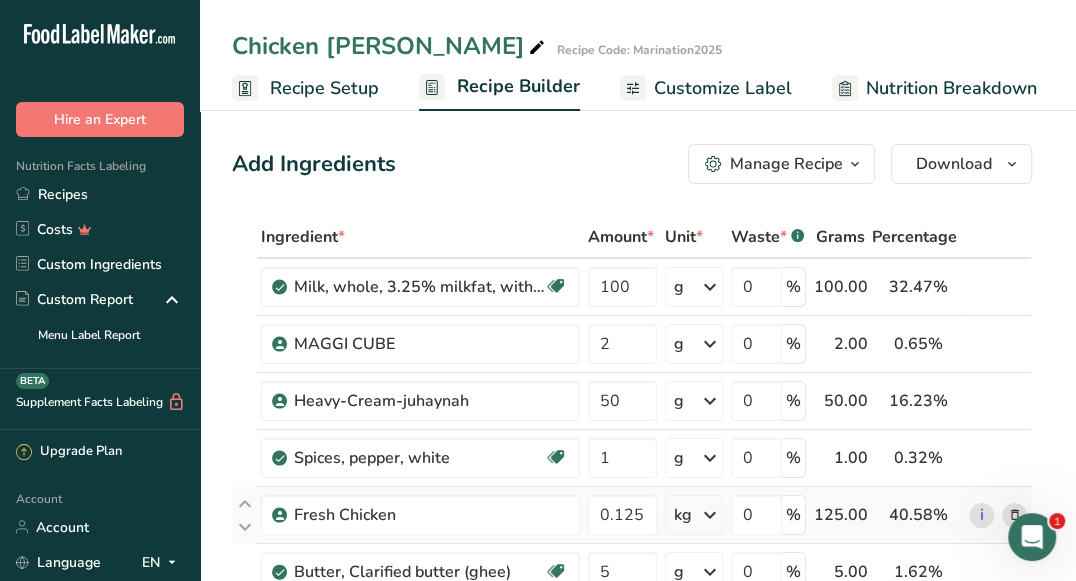 click at bounding box center [1014, 515] 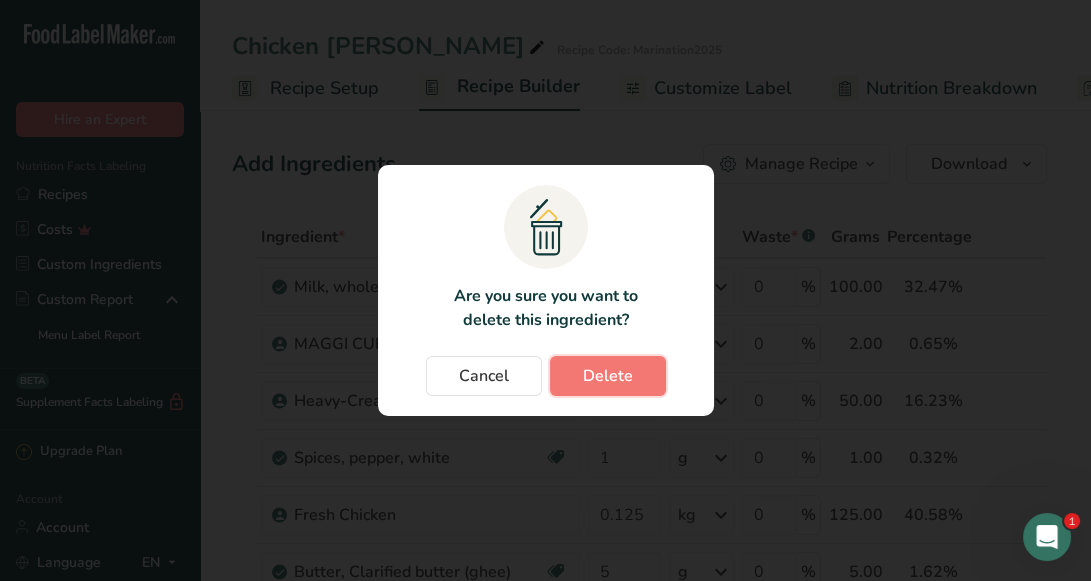 click on "Delete" at bounding box center [608, 376] 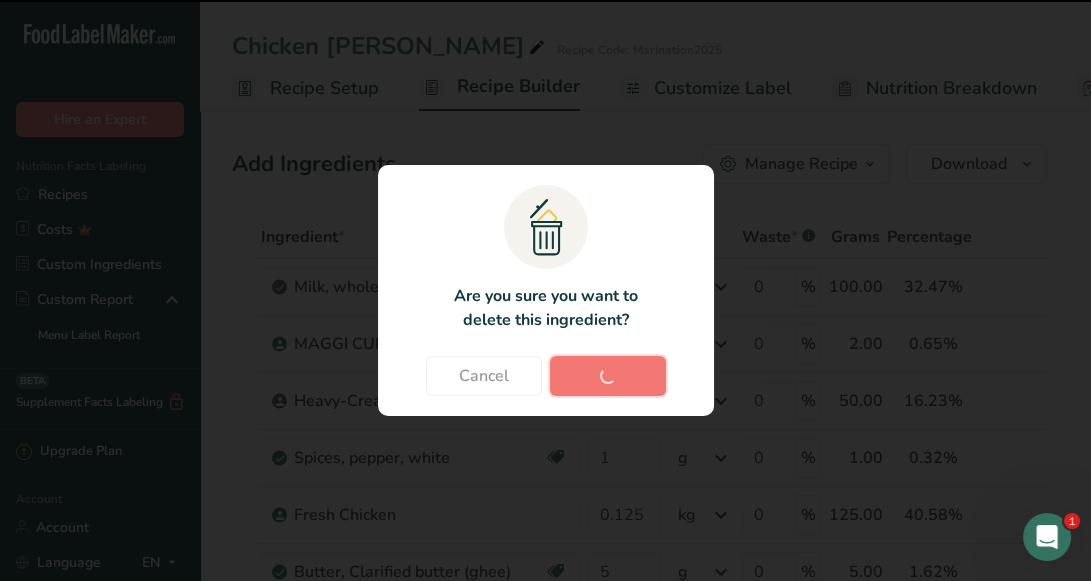 type on "5" 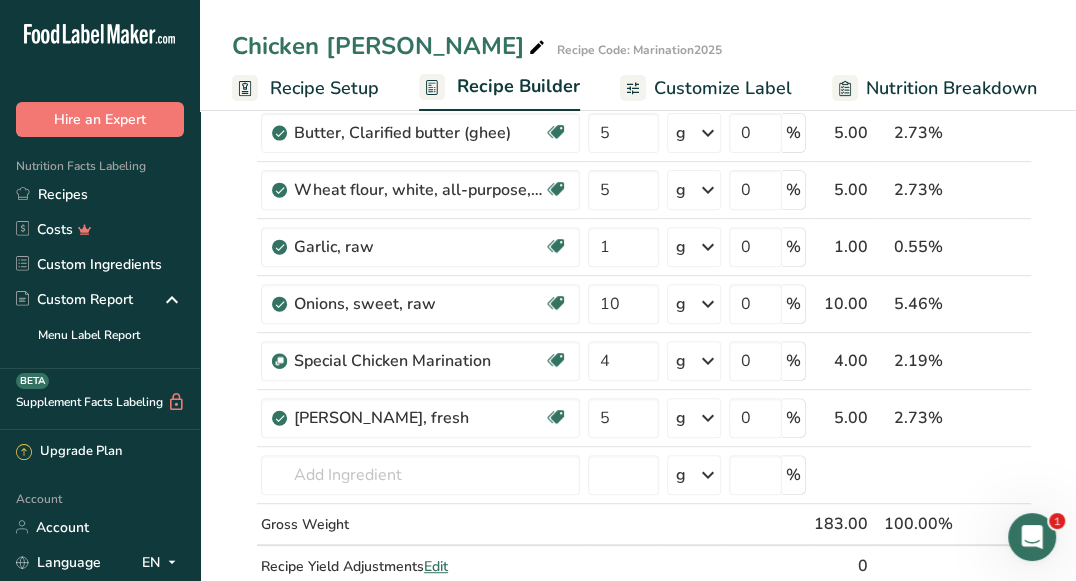 scroll, scrollTop: 379, scrollLeft: 0, axis: vertical 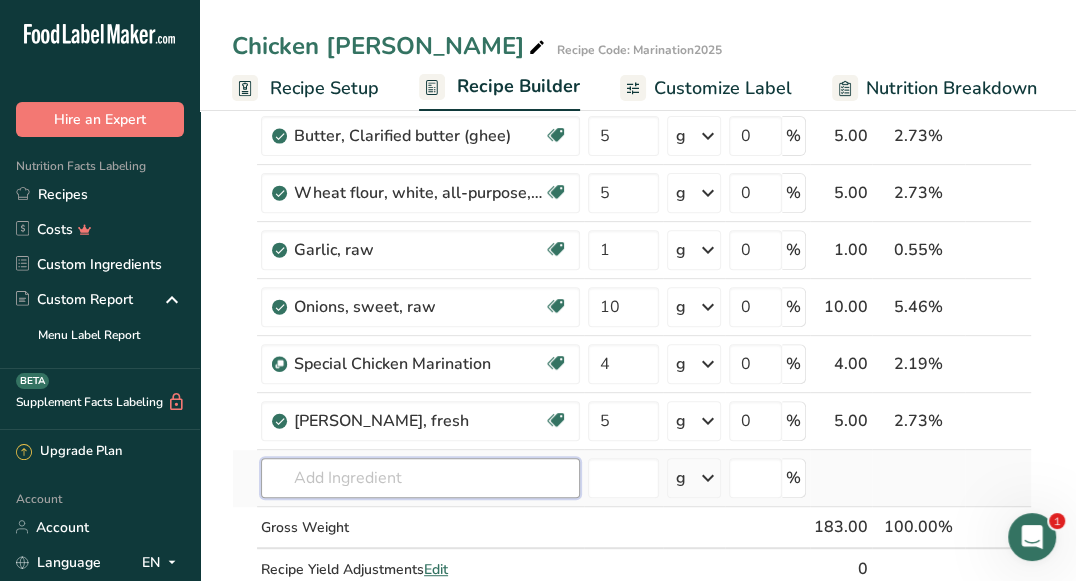 click at bounding box center [420, 478] 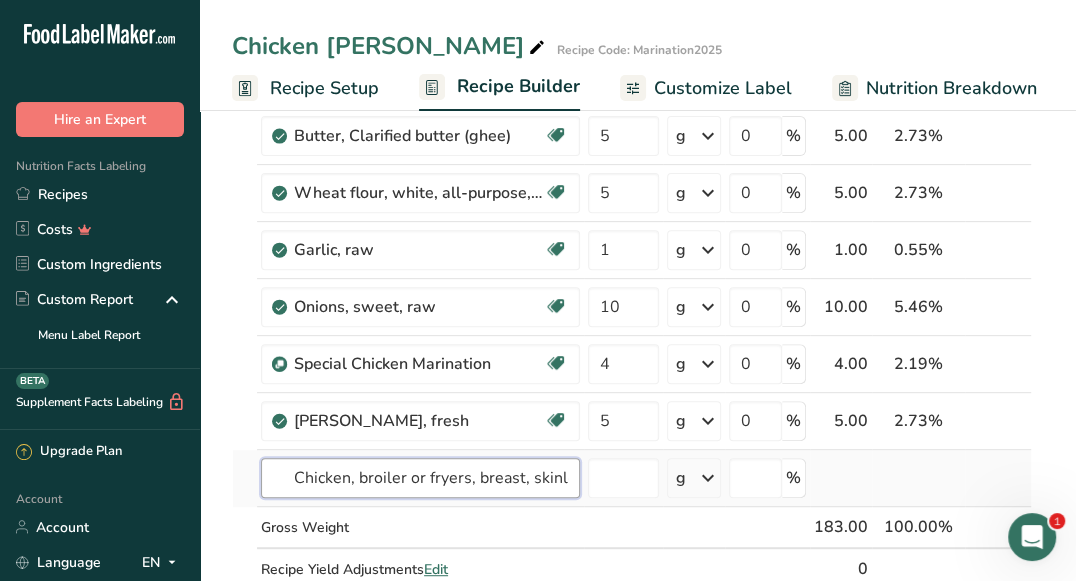 scroll, scrollTop: 0, scrollLeft: 281, axis: horizontal 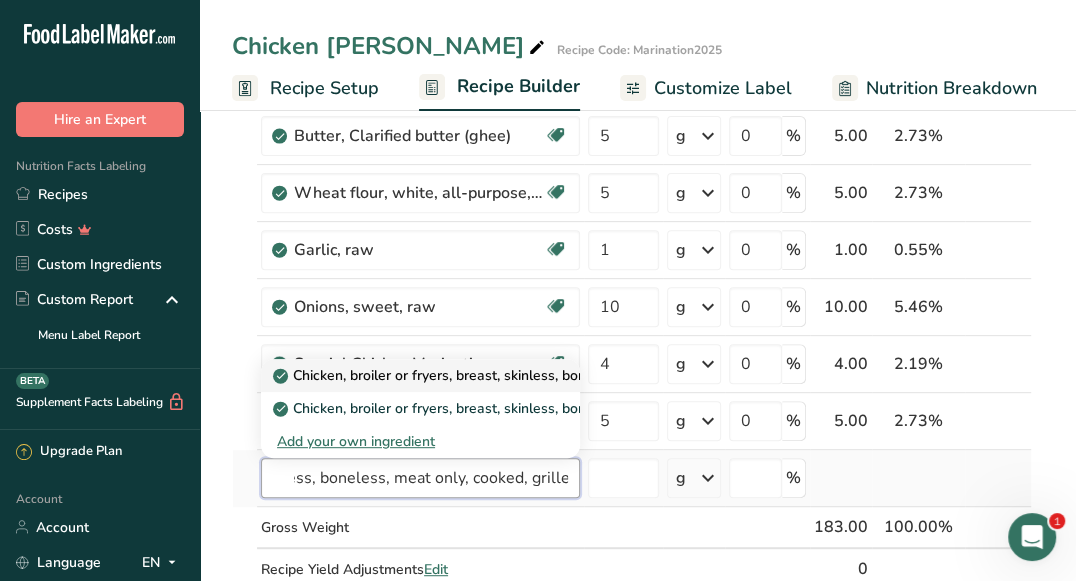 type on "Chicken, broiler or fryers, breast, skinless, boneless, meat only, cooked, grilled" 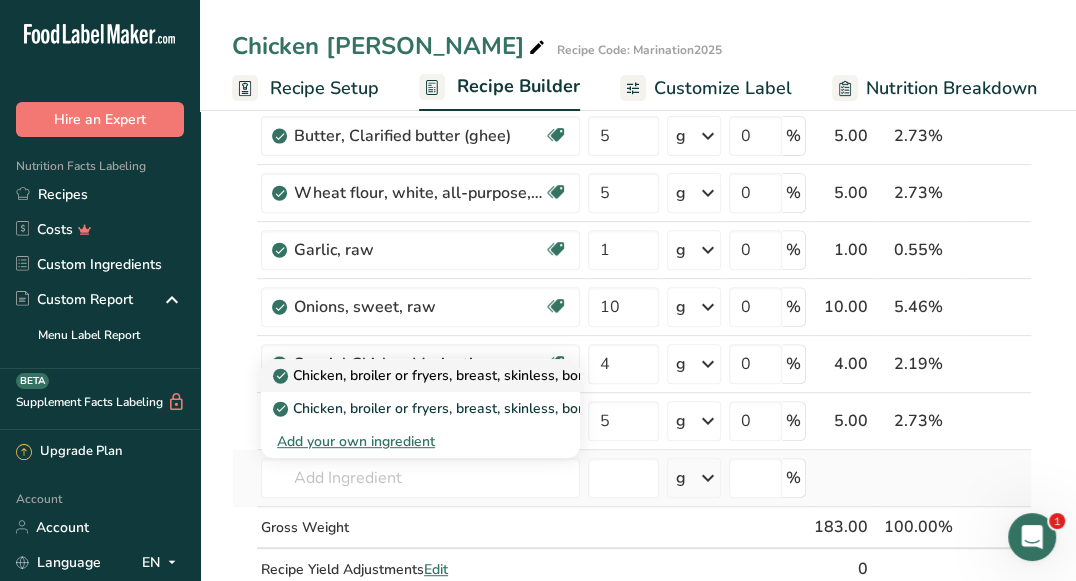 click on "Chicken, broiler or fryers, breast, skinless, boneless, meat only, cooked, grilled" at bounding box center [533, 375] 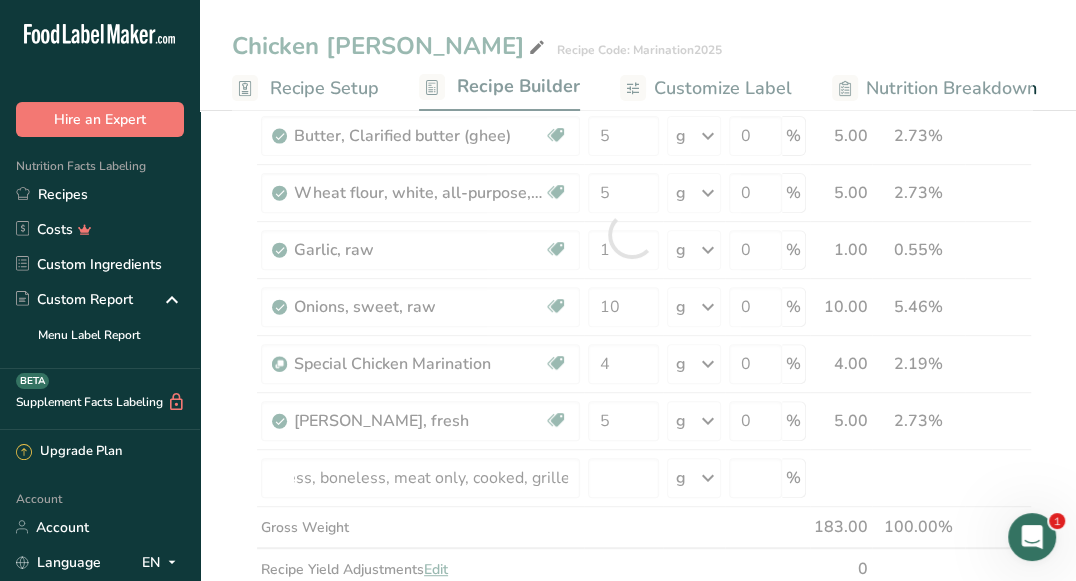 scroll, scrollTop: 0, scrollLeft: 0, axis: both 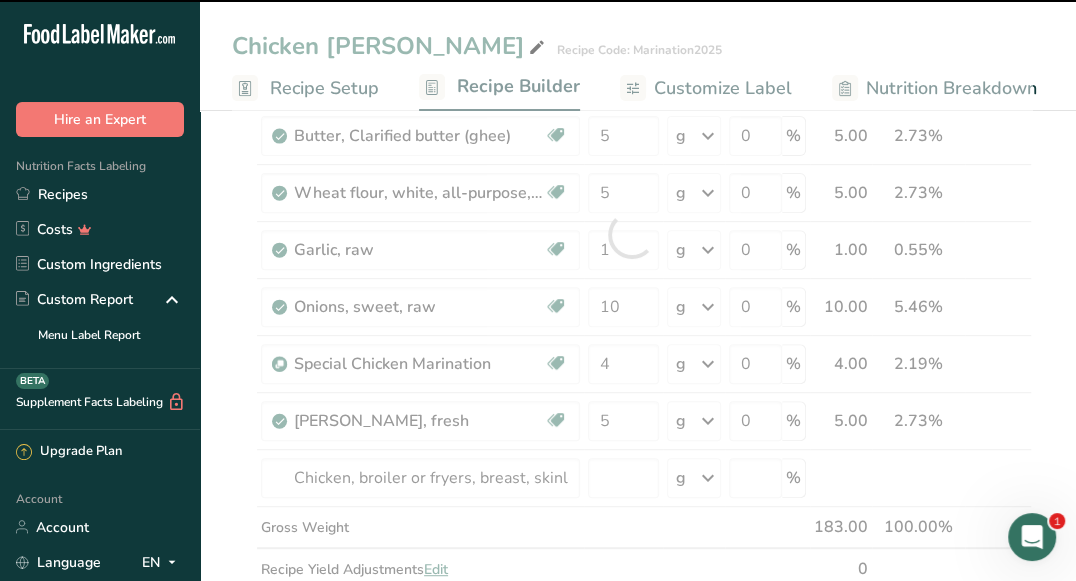 type on "0" 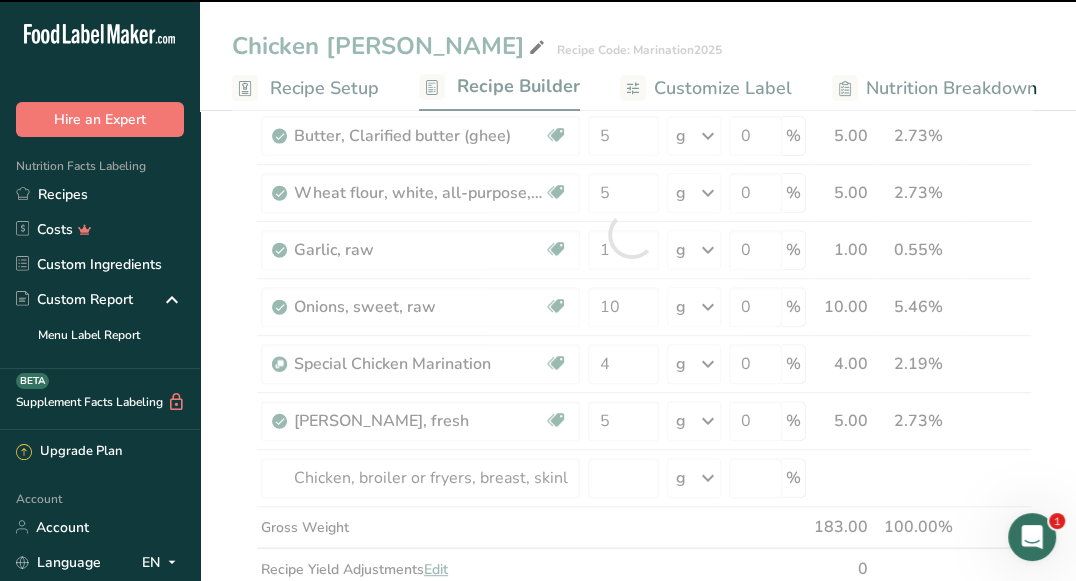 type on "0" 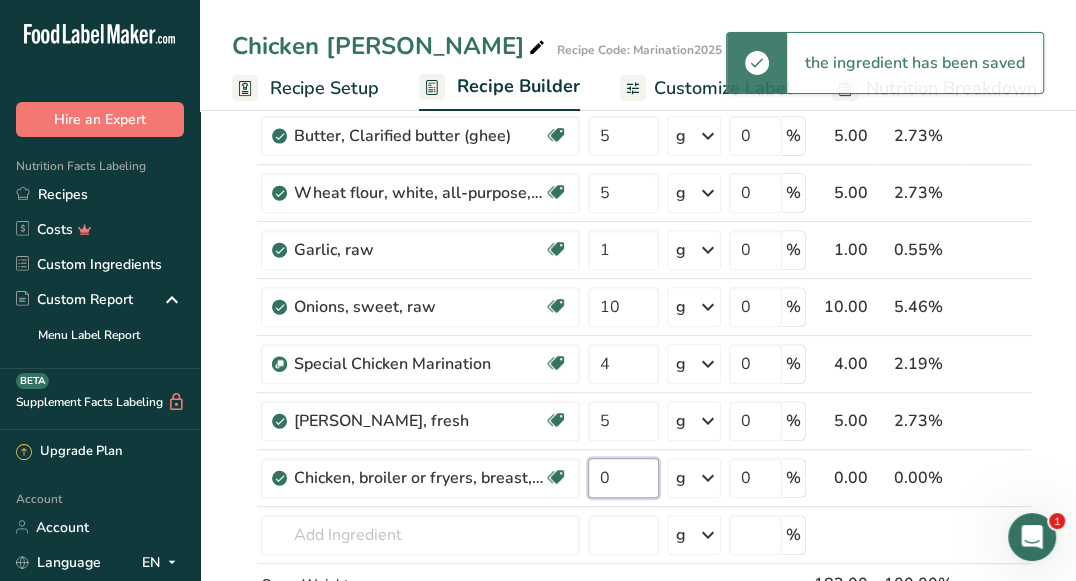 click on "0" at bounding box center [623, 478] 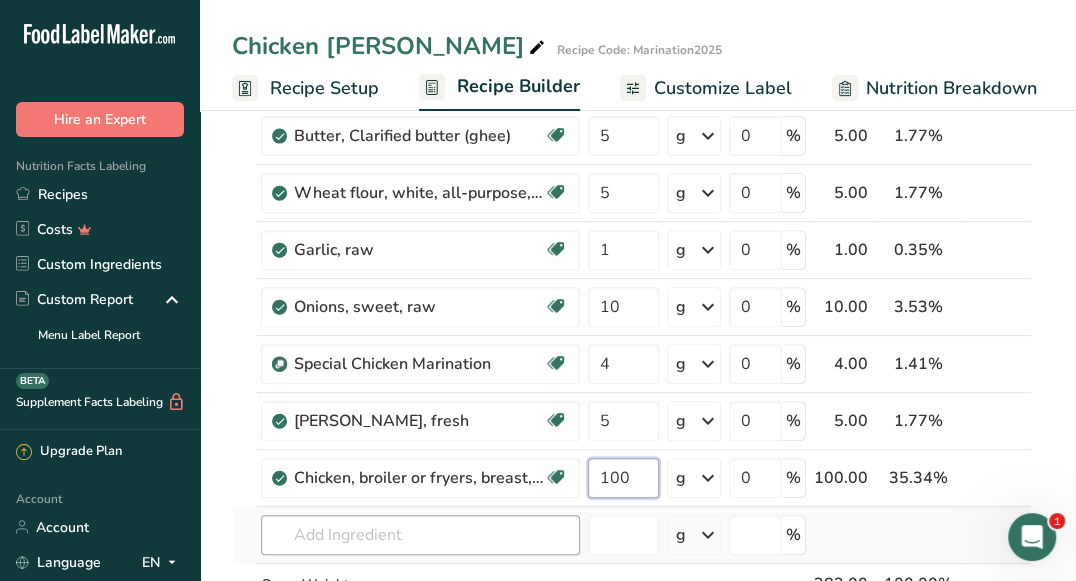 type on "100" 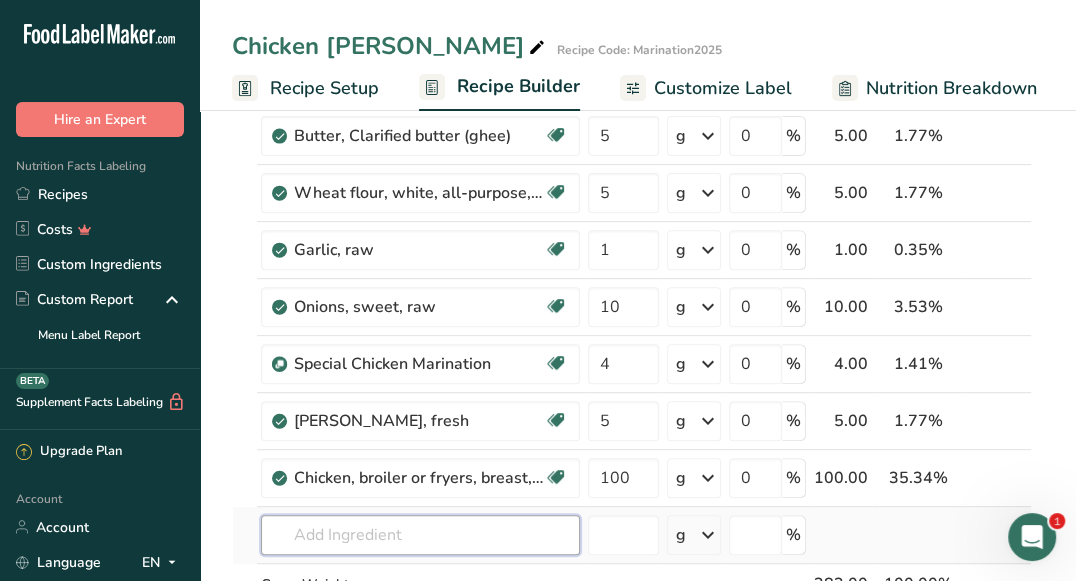click on "Ingredient *
Amount *
Unit *
Waste *   .a-a{fill:#347362;}.b-a{fill:#fff;}          Grams
Percentage
Milk, whole, 3.25% milkfat, without added vitamin A and [MEDICAL_DATA]
Gluten free
Vegetarian
Soy free
100
g
Portions
1 cup
1 tbsp
1 fl oz
See more
Weight Units
g
kg
mg
See more
Volume Units
l
Volume units require a density conversion. If you know your ingredient's density enter it below. Otherwise, click on "RIA" our AI Regulatory bot - she will be able to help you
lb/ft3
g/cm3
Confirm
mL" at bounding box center (632, 263) 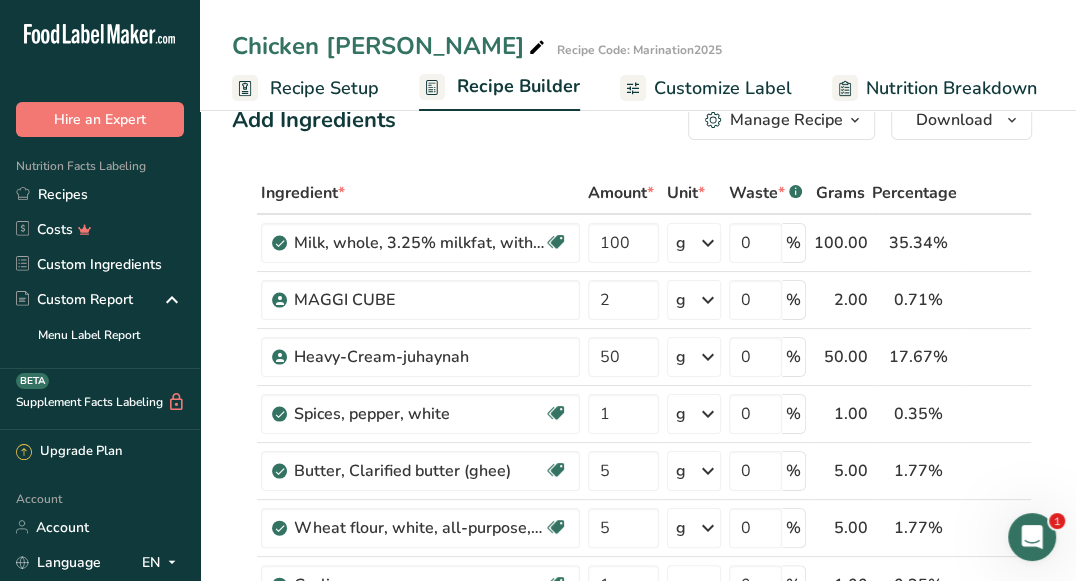 scroll, scrollTop: 0, scrollLeft: 0, axis: both 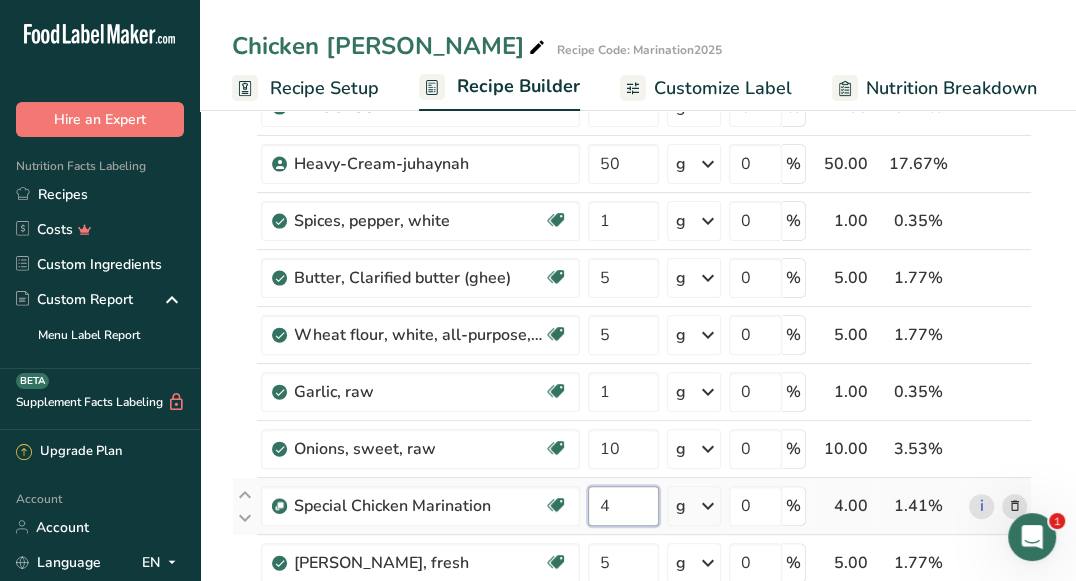 click on "4" at bounding box center (623, 506) 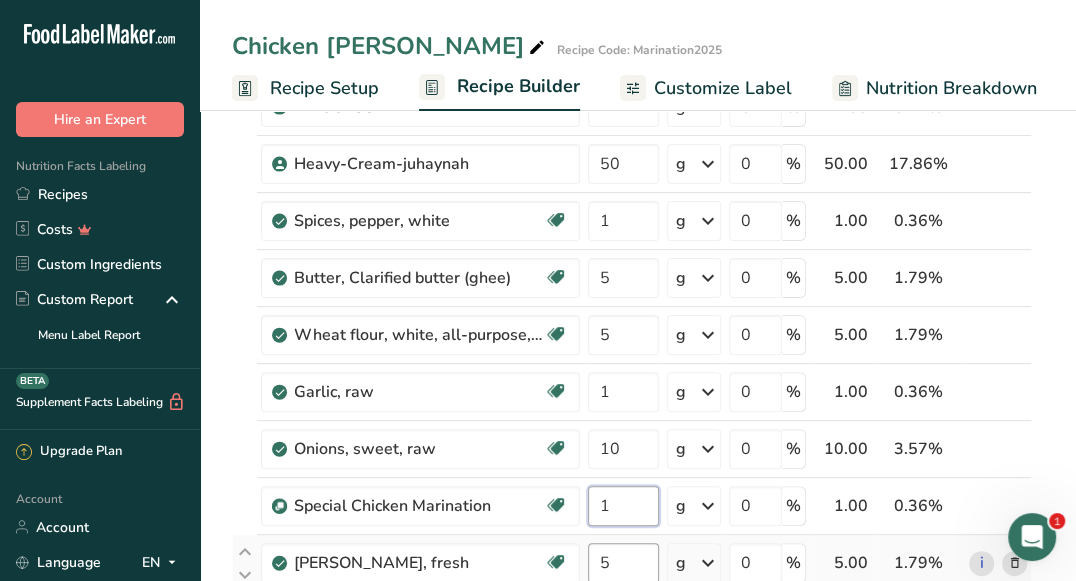 type on "1" 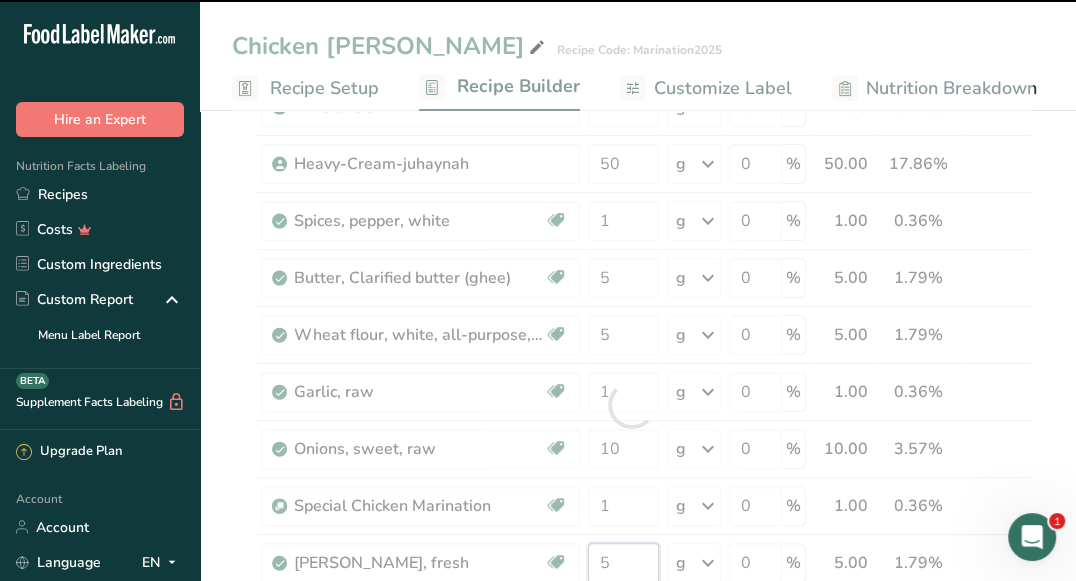 drag, startPoint x: 616, startPoint y: 548, endPoint x: 588, endPoint y: 548, distance: 28 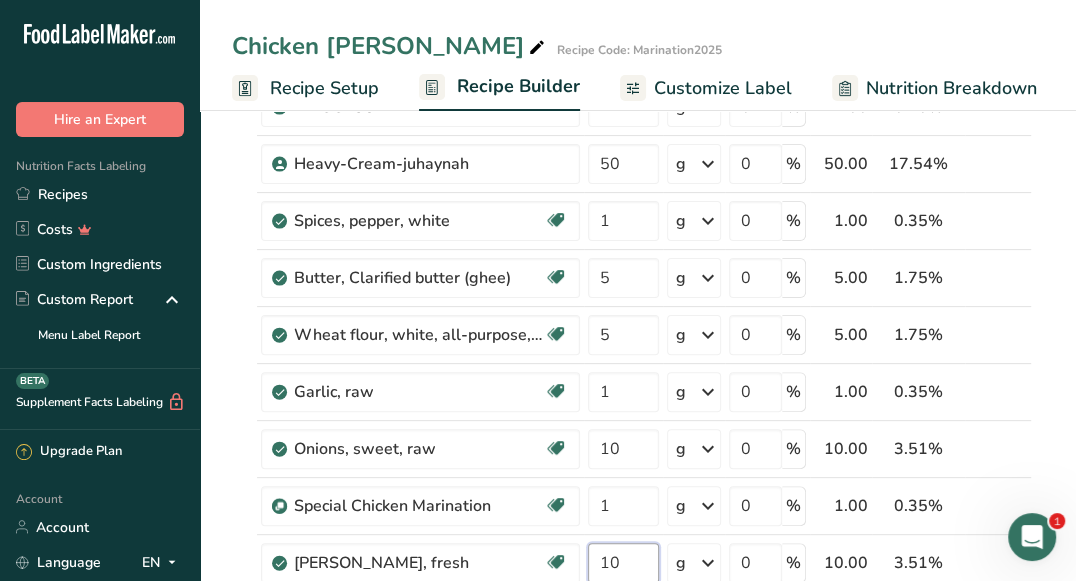 type on "10" 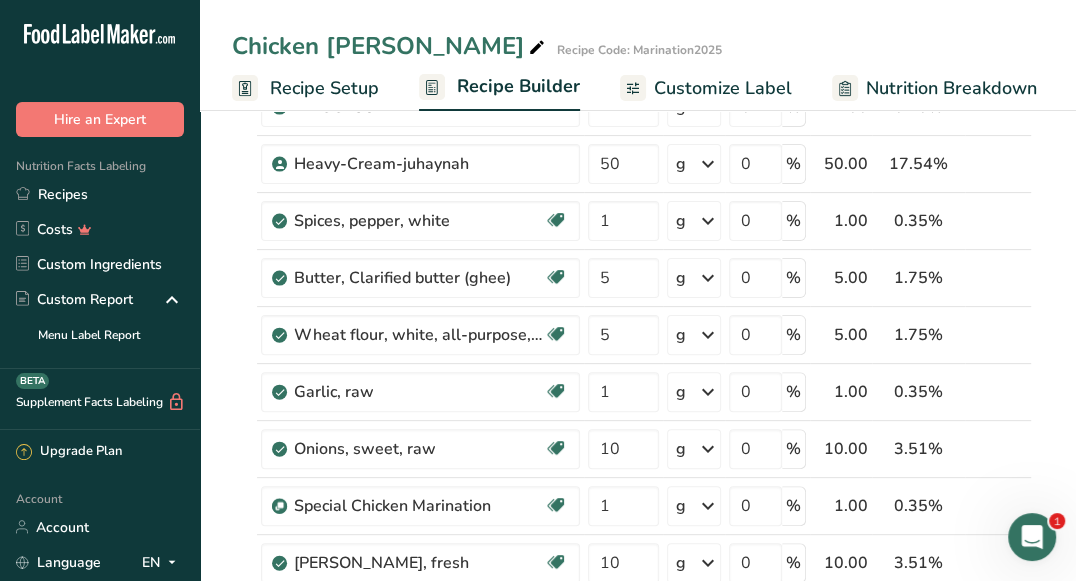 click on "Chicken [PERSON_NAME]
Recipe Code: Marination2025" at bounding box center [638, 46] 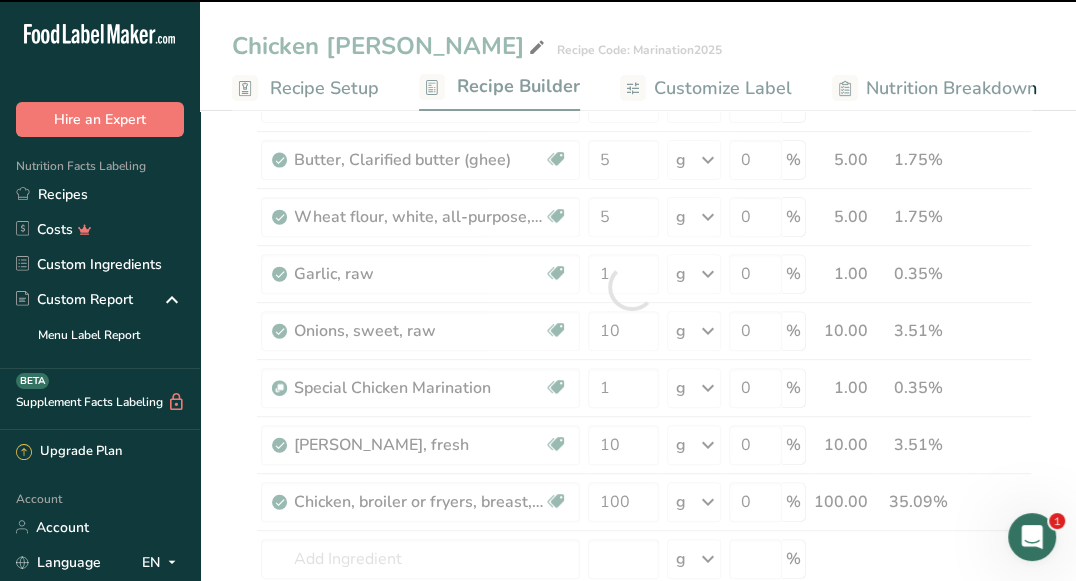scroll, scrollTop: 353, scrollLeft: 0, axis: vertical 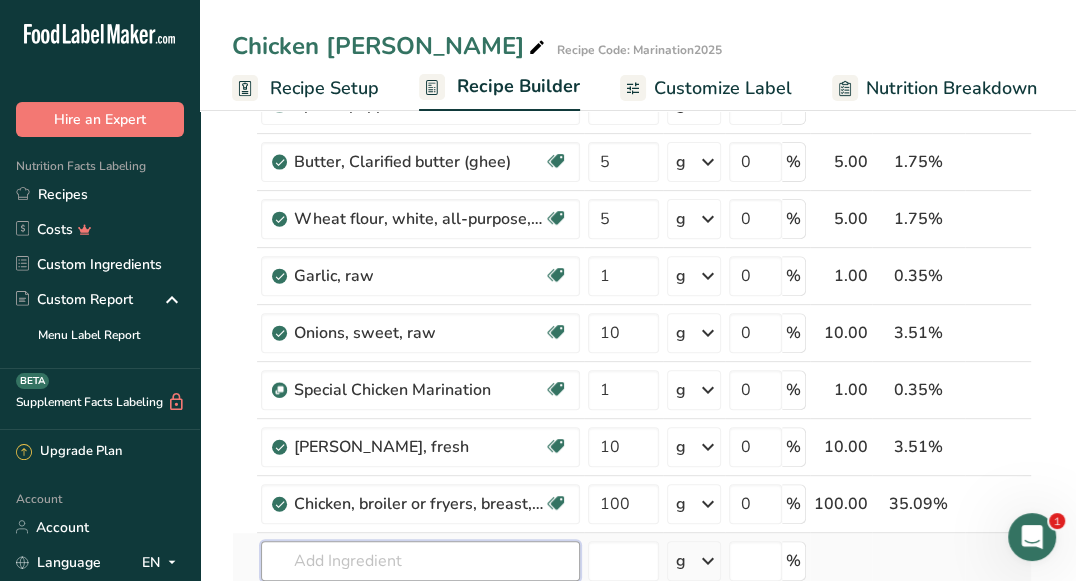 click at bounding box center (420, 561) 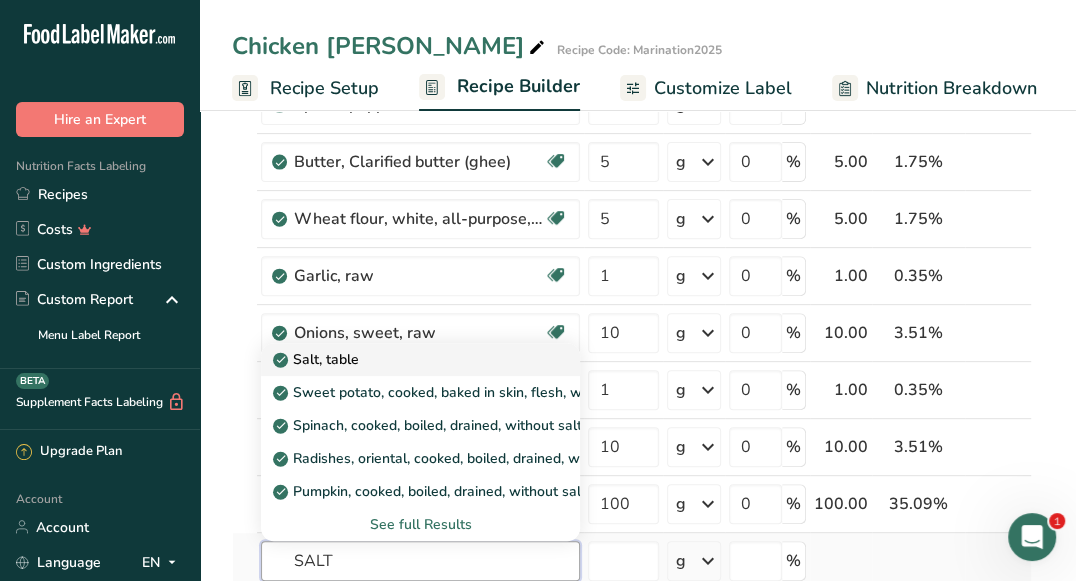 type on "SALT" 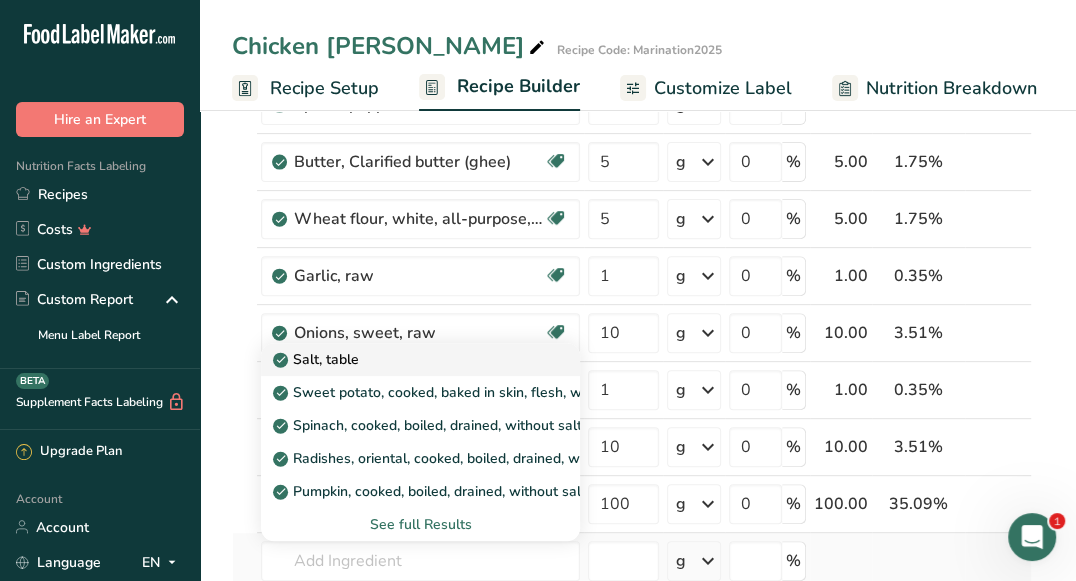 click on "Salt, table" at bounding box center [420, 359] 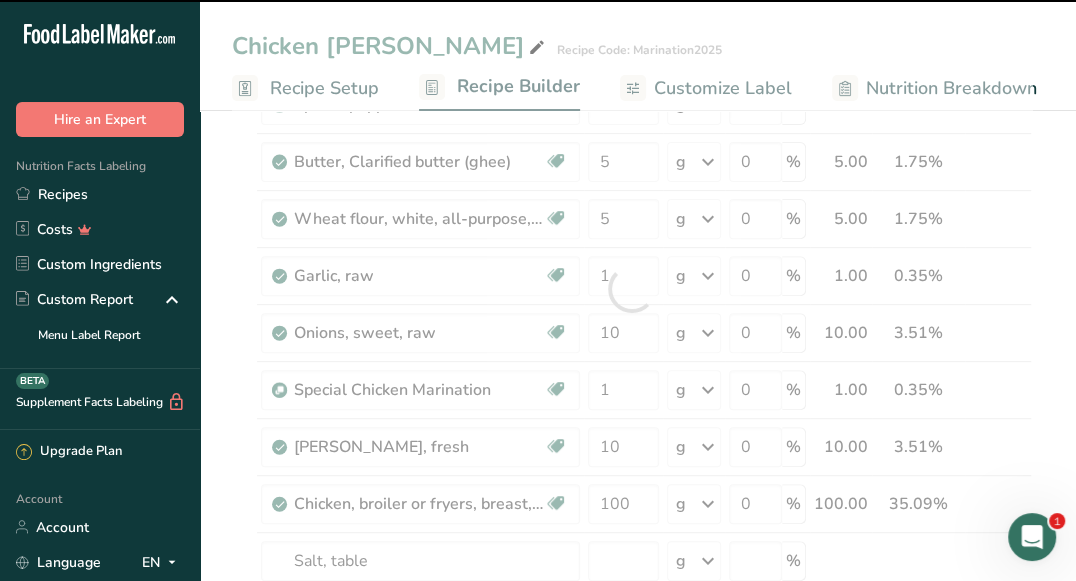 type on "0" 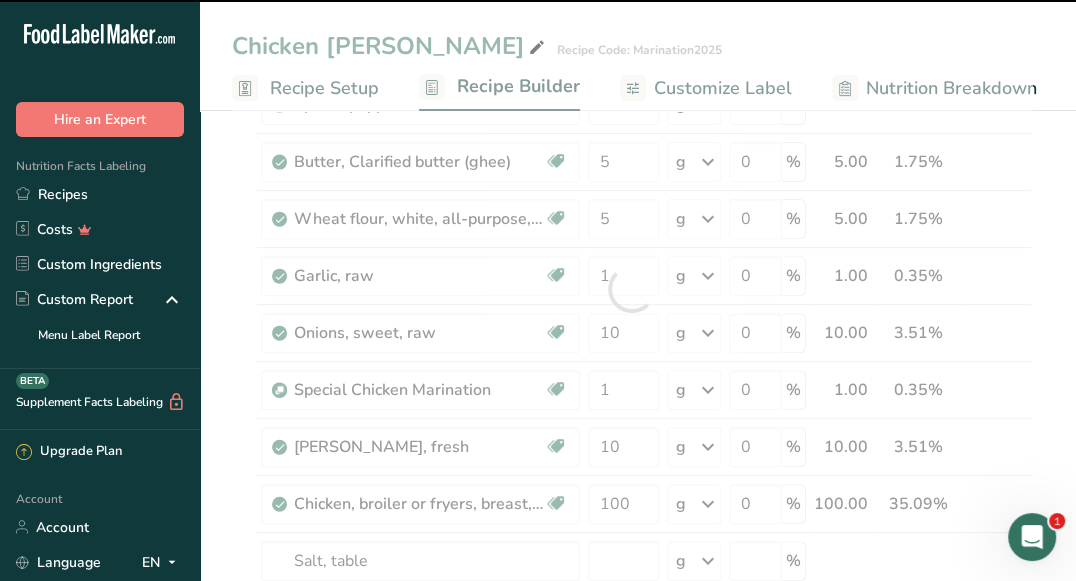 type on "0" 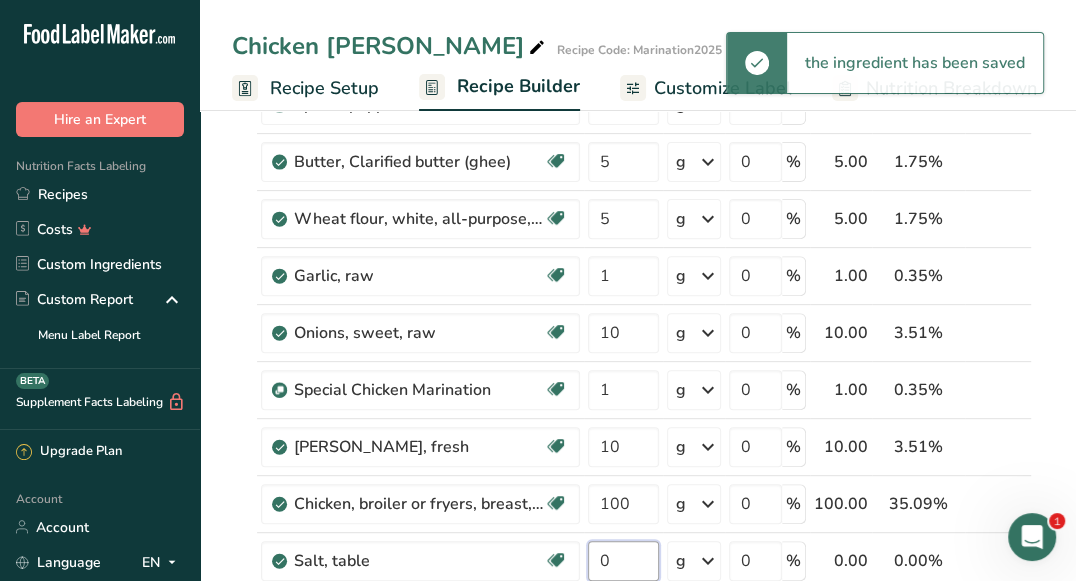 click on "0" at bounding box center (623, 561) 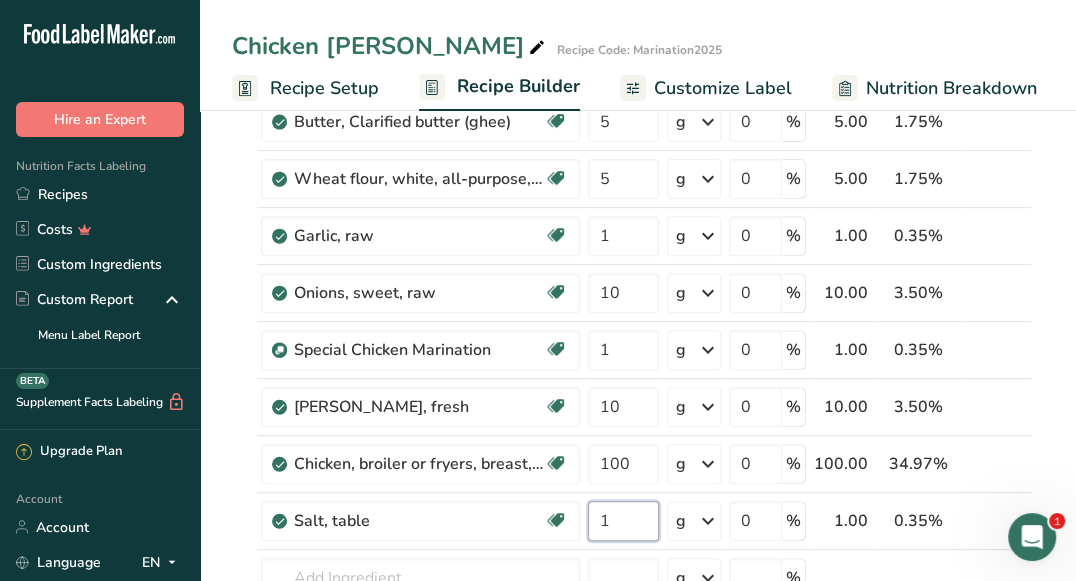 scroll, scrollTop: 498, scrollLeft: 0, axis: vertical 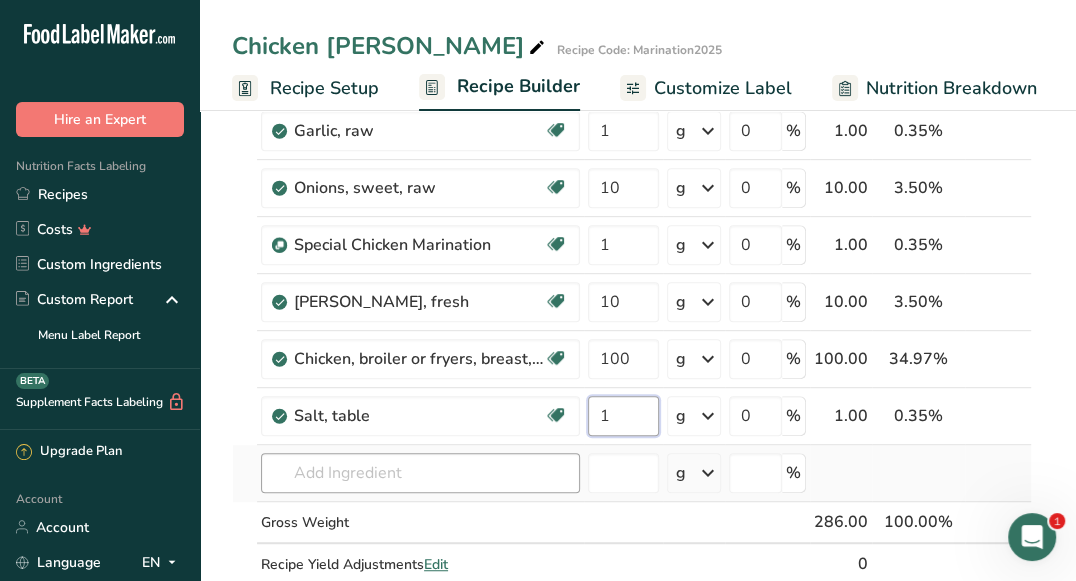 type on "1" 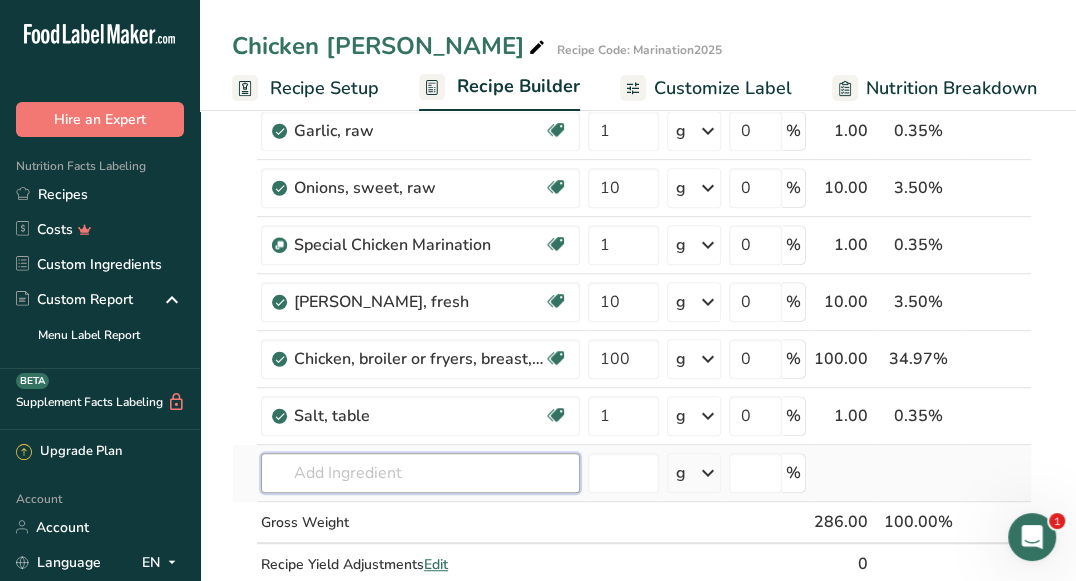 click on "Ingredient *
Amount *
Unit *
Waste *   .a-a{fill:#347362;}.b-a{fill:#fff;}          Grams
Percentage
Milk, whole, 3.25% milkfat, without added vitamin A and vitamin D
Gluten free
Vegetarian
Soy free
100
g
Portions
1 cup
1 tbsp
1 fl oz
See more
Weight Units
g
kg
mg
See more
Volume Units
l
Volume units require a density conversion. If you know your ingredient's density enter it below. Otherwise, click on "RIA" our AI Regulatory bot - she will be able to help you
lb/ft3
g/cm3
Confirm
mL" at bounding box center [632, 172] 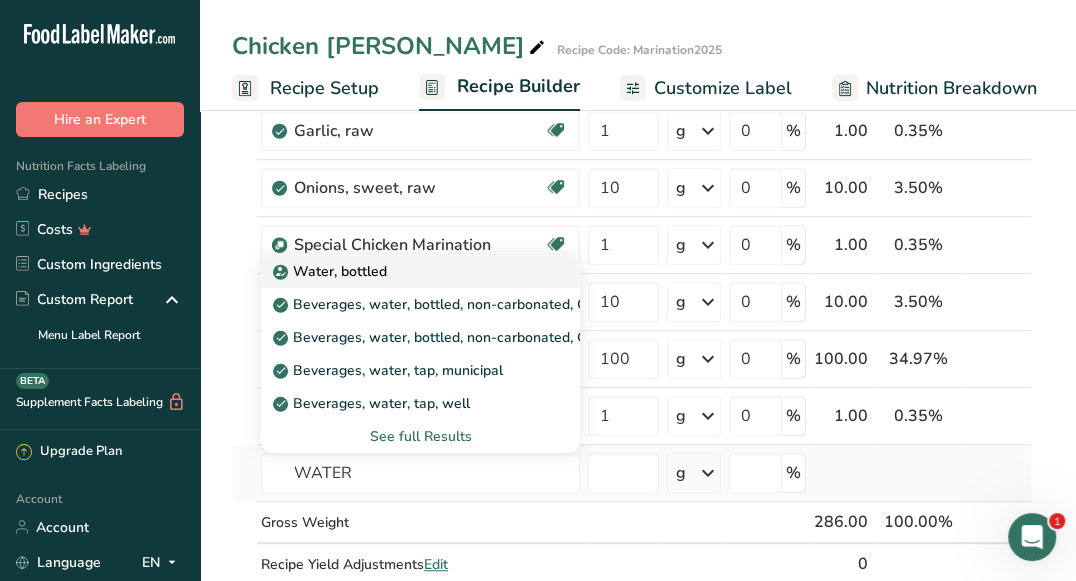 click on "Water, bottled" at bounding box center (404, 271) 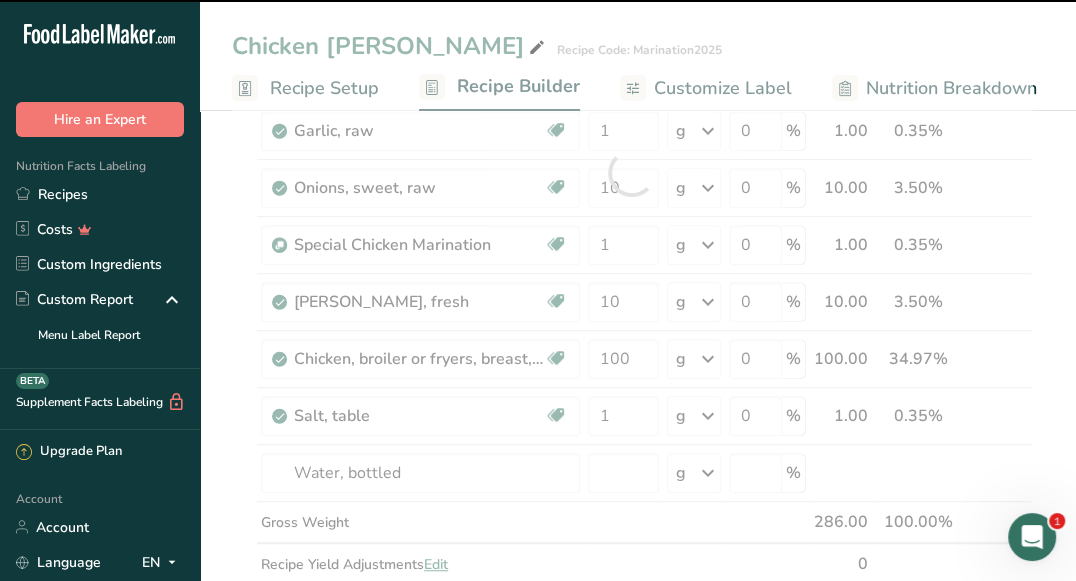 type on "0" 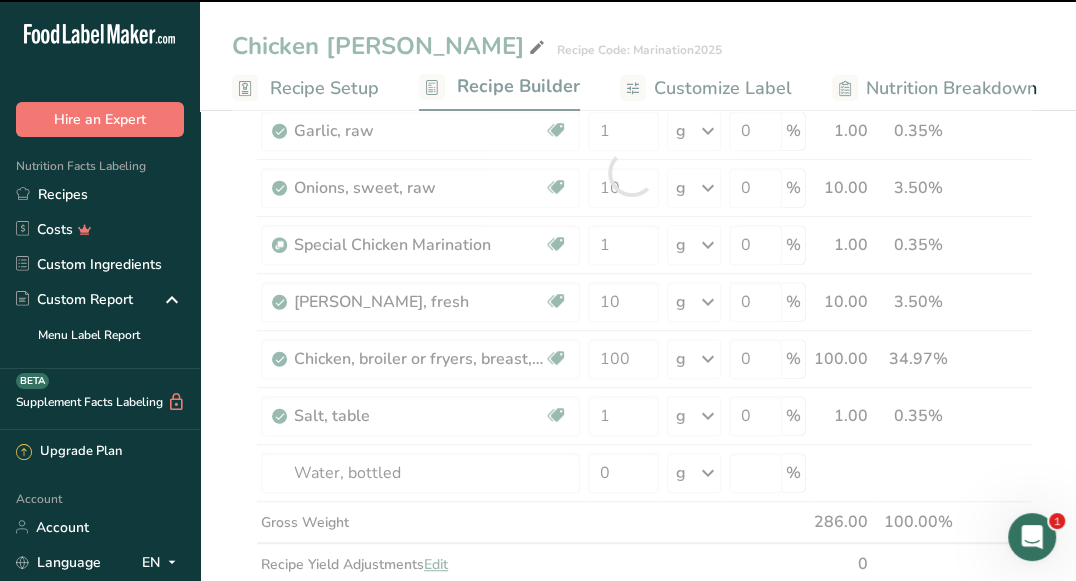 type on "0" 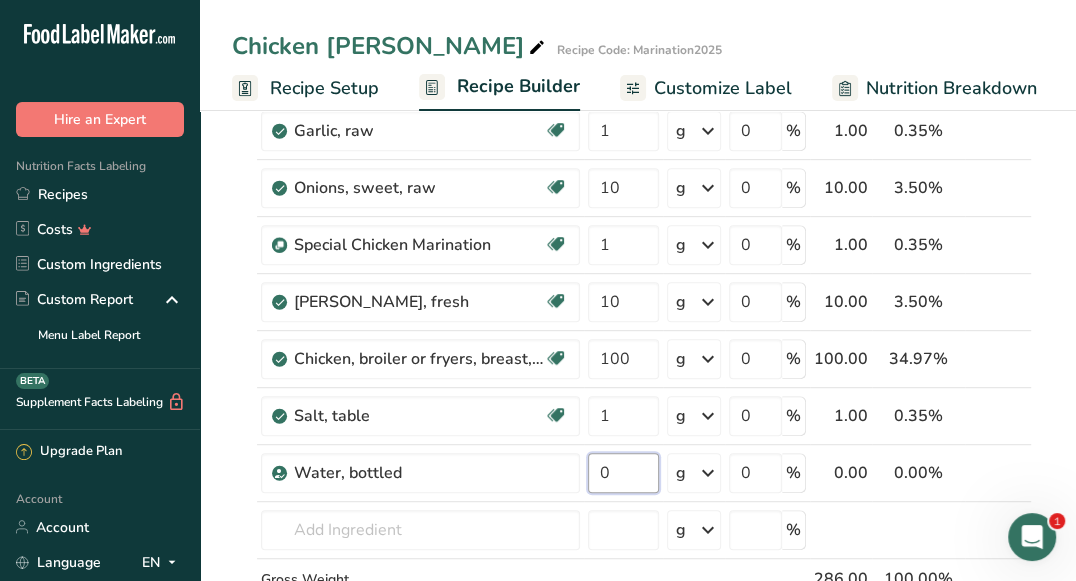 click on "0" at bounding box center (623, 473) 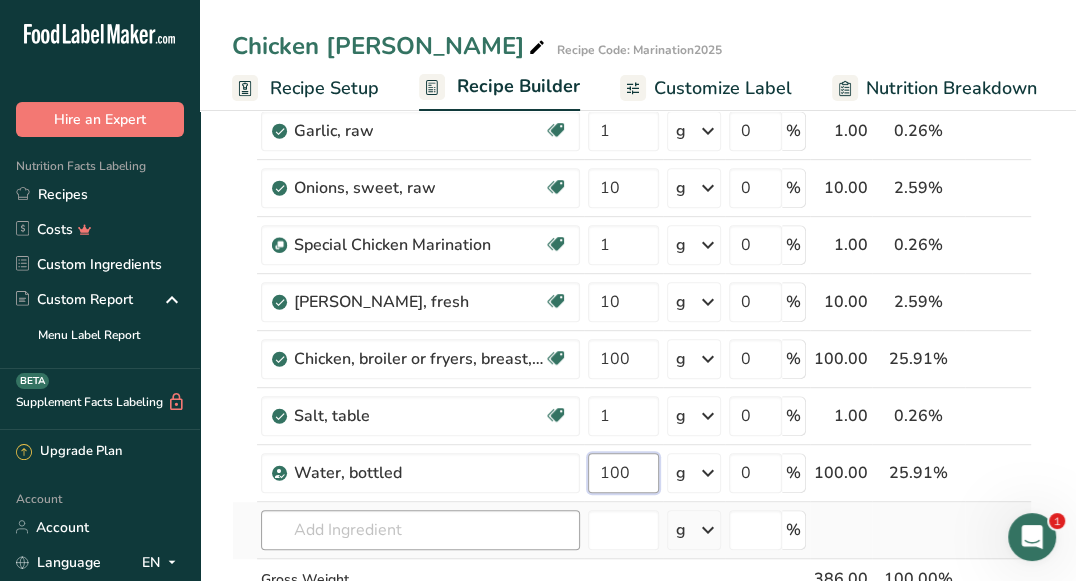 type on "100" 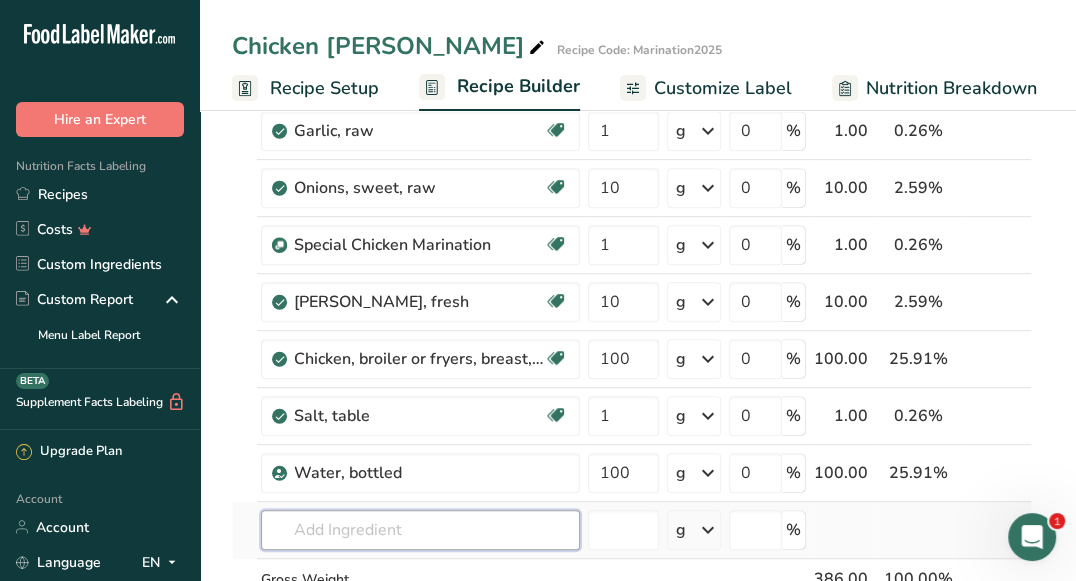 click on "Ingredient *
Amount *
Unit *
Waste *   .a-a{fill:#347362;}.b-a{fill:#fff;}          Grams
Percentage
Milk, whole, 3.25% milkfat, without added vitamin A and vitamin D
Gluten free
Vegetarian
Soy free
100
g
Portions
1 cup
1 tbsp
1 fl oz
See more
Weight Units
g
kg
mg
See more
Volume Units
l
Volume units require a density conversion. If you know your ingredient's density enter it below. Otherwise, click on "RIA" our AI Regulatory bot - she will be able to help you
lb/ft3
g/cm3
Confirm
mL" at bounding box center [632, 201] 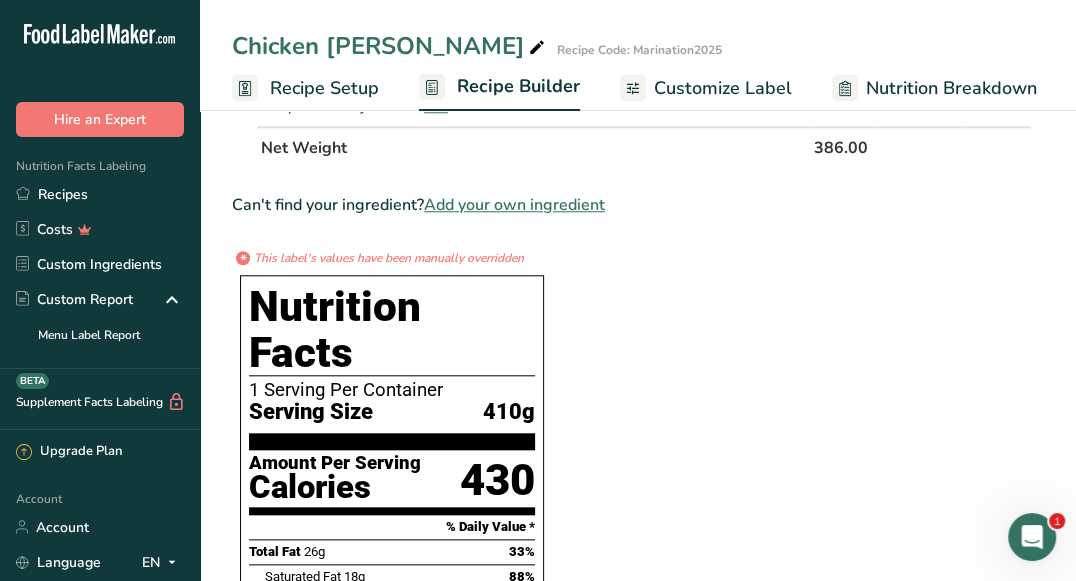 scroll, scrollTop: 0, scrollLeft: 0, axis: both 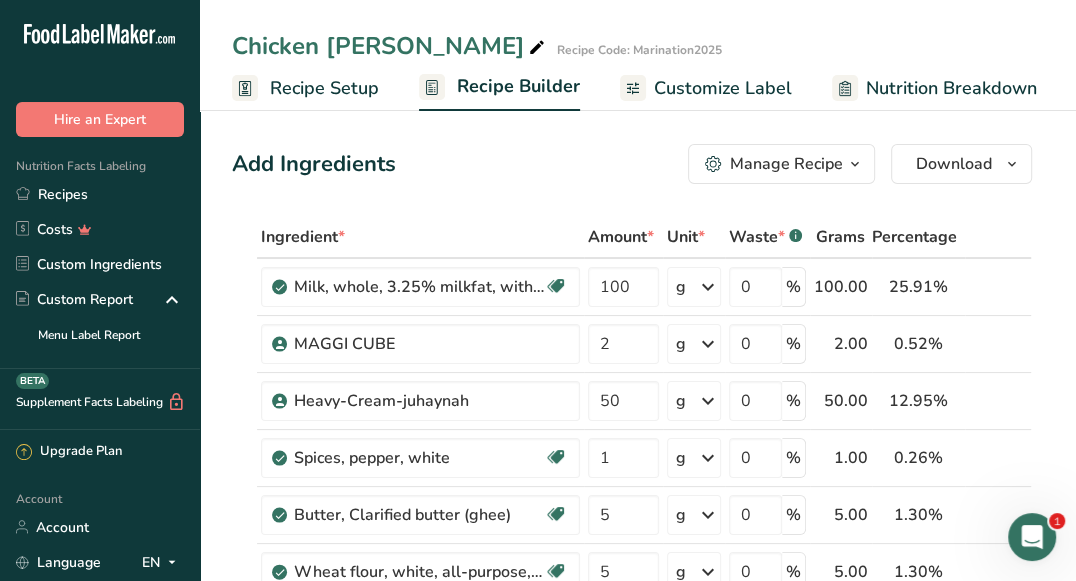 click on "Customize Label" at bounding box center (723, 88) 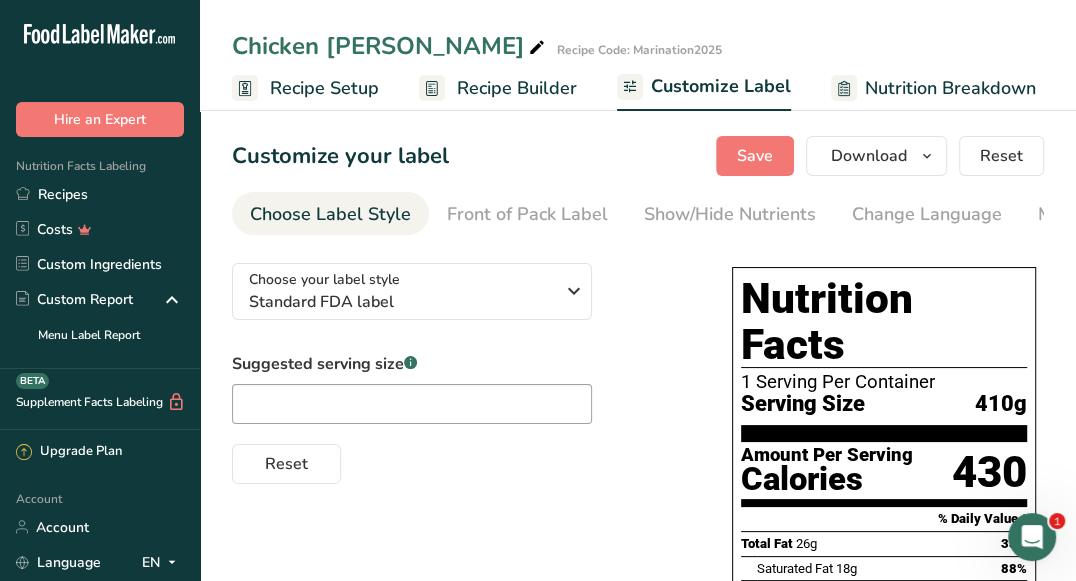 scroll, scrollTop: 0, scrollLeft: 390, axis: horizontal 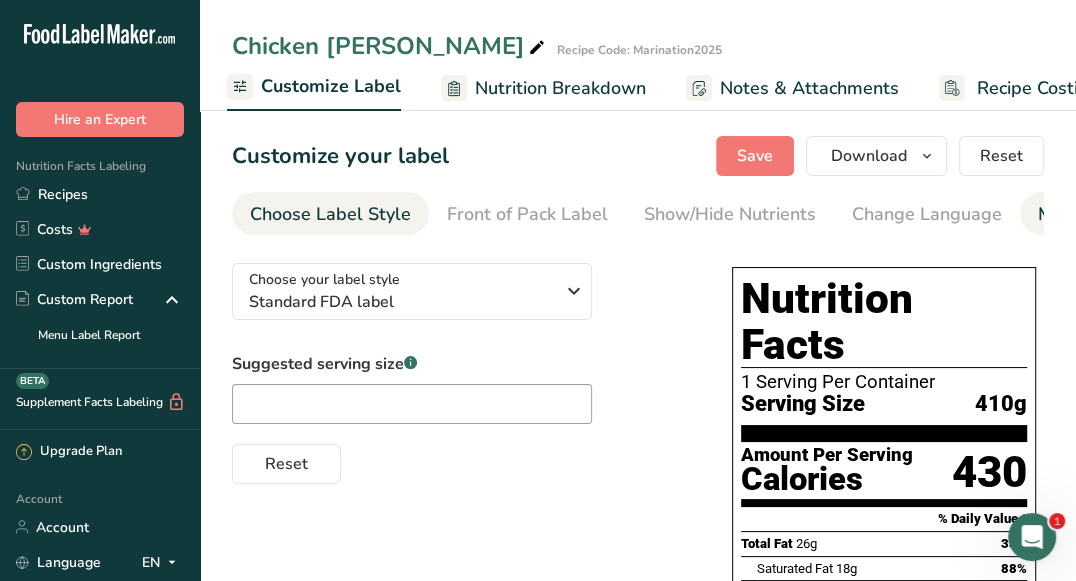 click on "Manual Label Override" at bounding box center (1133, 213) 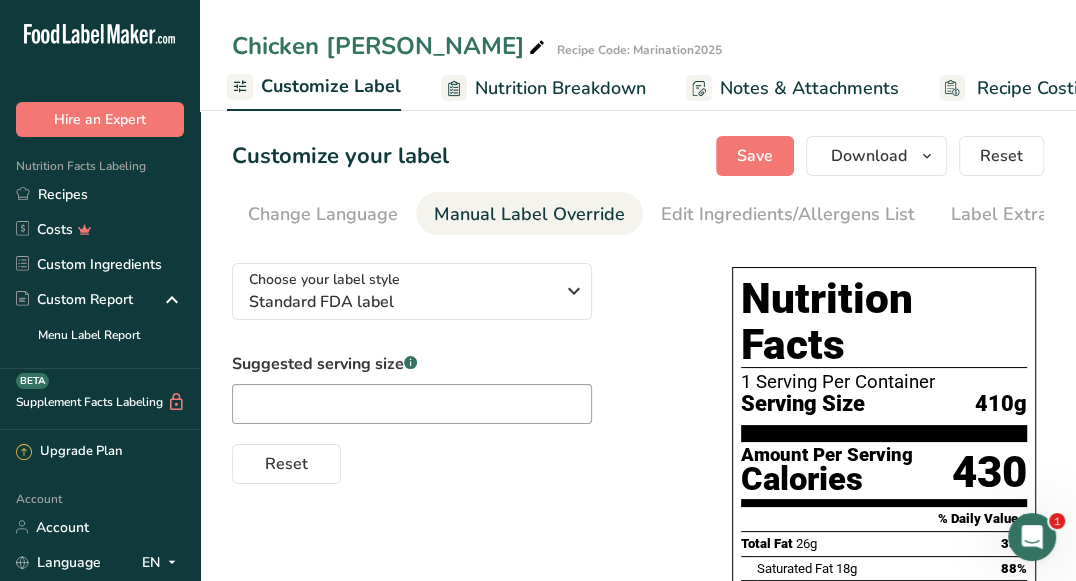 scroll, scrollTop: 0, scrollLeft: 641, axis: horizontal 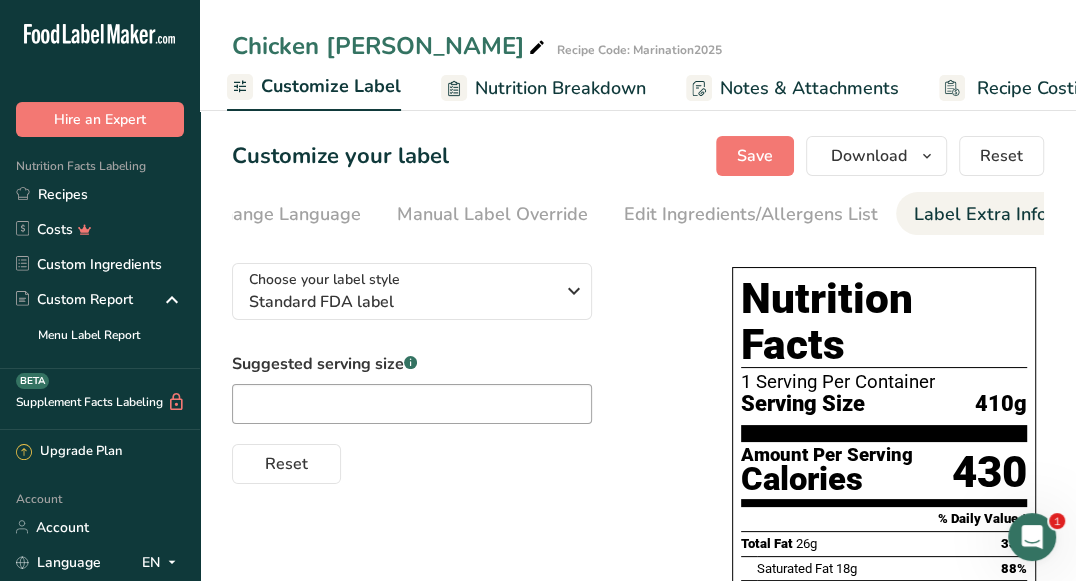 click on "Label Extra Info" at bounding box center (980, 214) 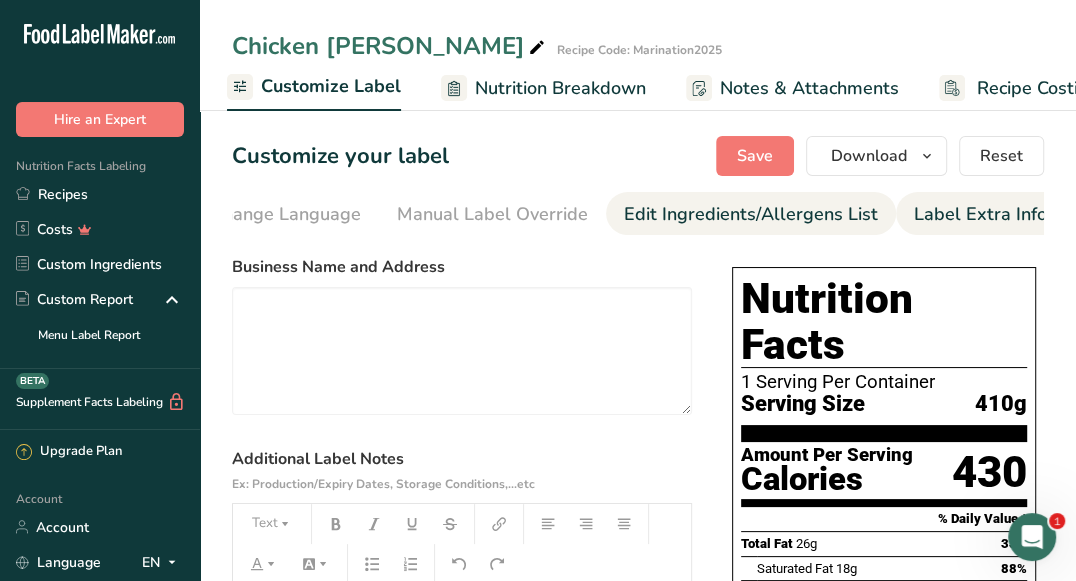 click on "Edit Ingredients/Allergens List" at bounding box center (751, 214) 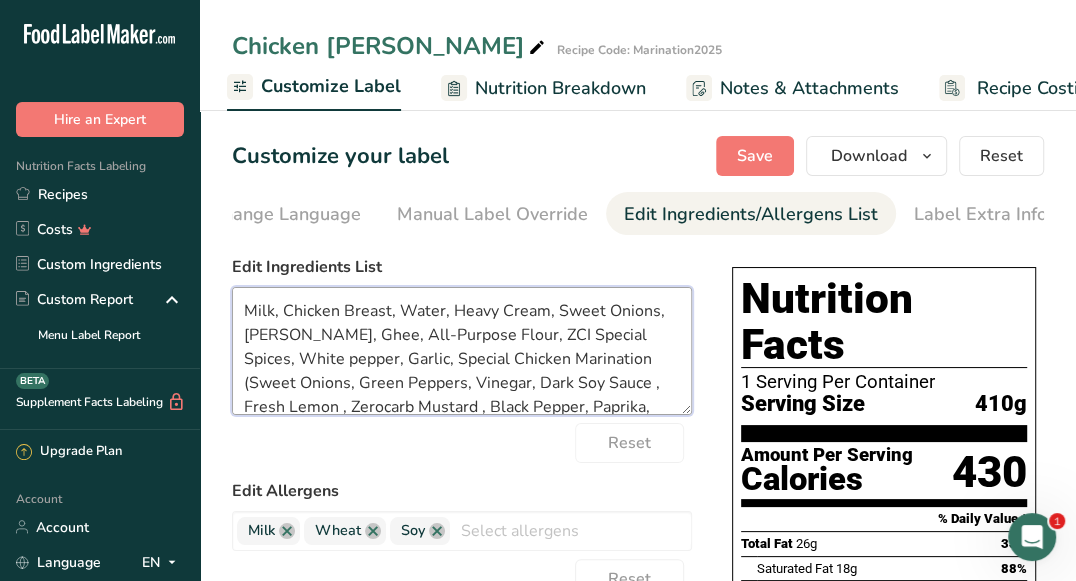 drag, startPoint x: 388, startPoint y: 313, endPoint x: 280, endPoint y: 312, distance: 108.00463 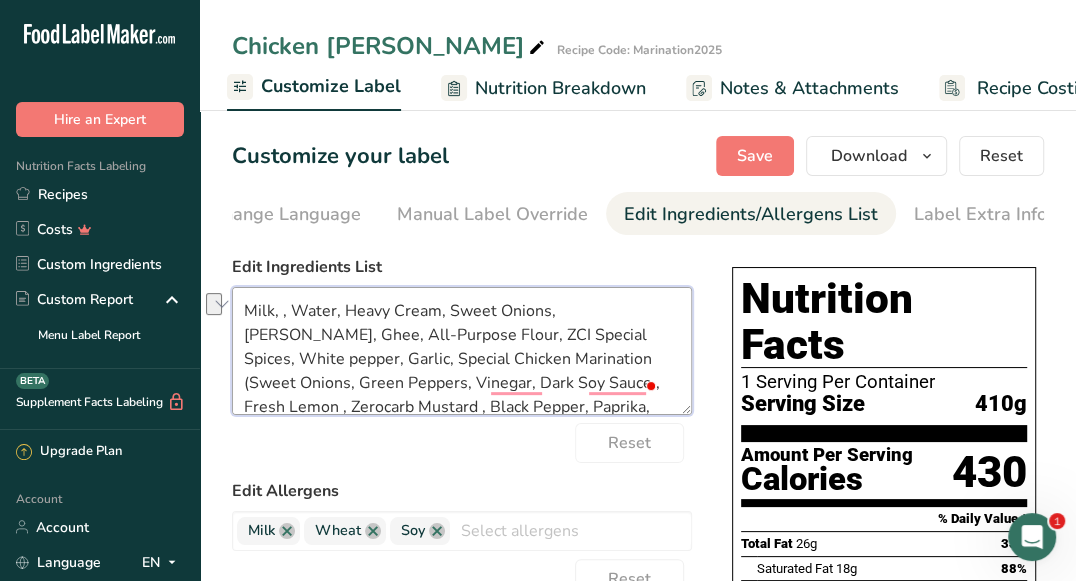 click on "Milk, , Water, Heavy Cream, Sweet Onions, Rosemary, Ghee, All-Purpose Flour, ZCI Special Spices, White pepper, Garlic, Special Chicken Marination (Sweet Onions, Green Peppers, Vinegar, Dark Soy Sauce , Fresh Lemon , Zerocarb Mustard , Black Pepper, Paprika, Chilli sauce , Garlic Powder, Onion Powder, Ground ginger), Salt" at bounding box center (462, 351) 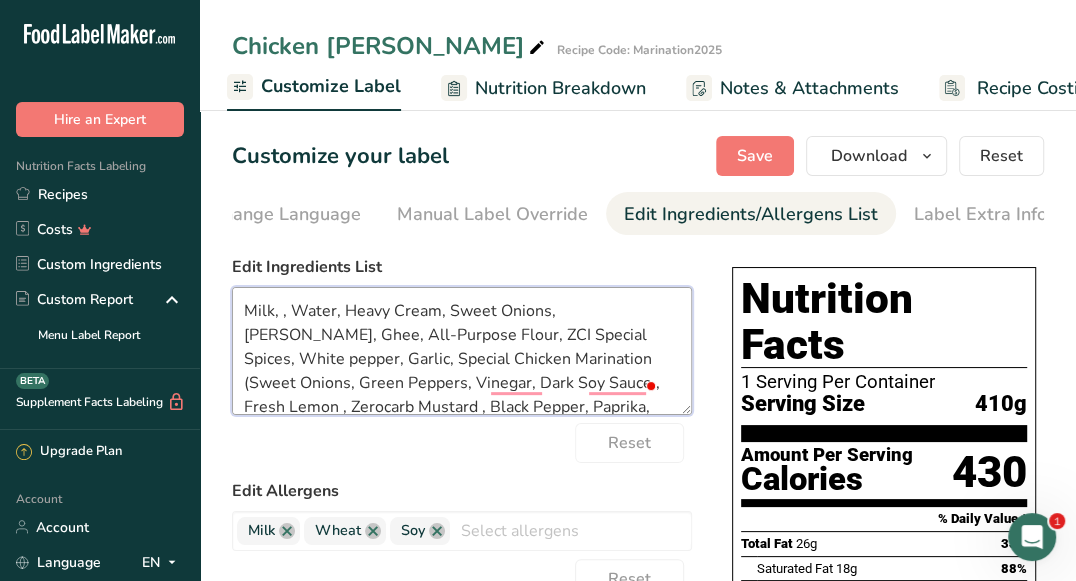 paste on "Chicken Breast" 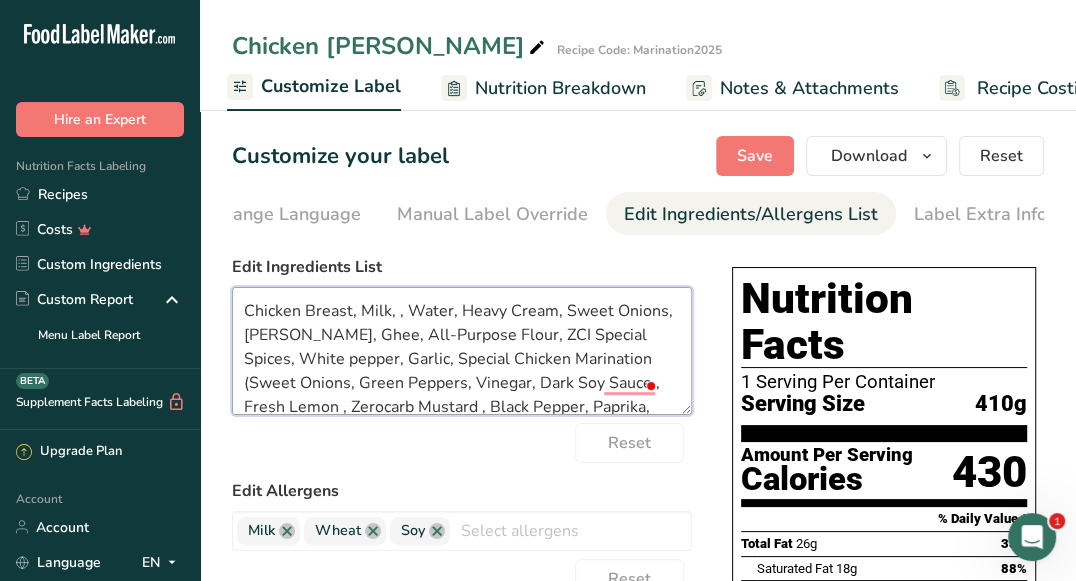 click on "Chicken Breast, Milk, , Water, Heavy Cream, Sweet Onions, Rosemary, Ghee, All-Purpose Flour, ZCI Special Spices, White pepper, Garlic, Special Chicken Marination (Sweet Onions, Green Peppers, Vinegar, Dark Soy Sauce , Fresh Lemon , Zerocarb Mustard , Black Pepper, Paprika, Chilli sauce , Garlic Powder, Onion Powder, Ground ginger), Salt" at bounding box center (462, 351) 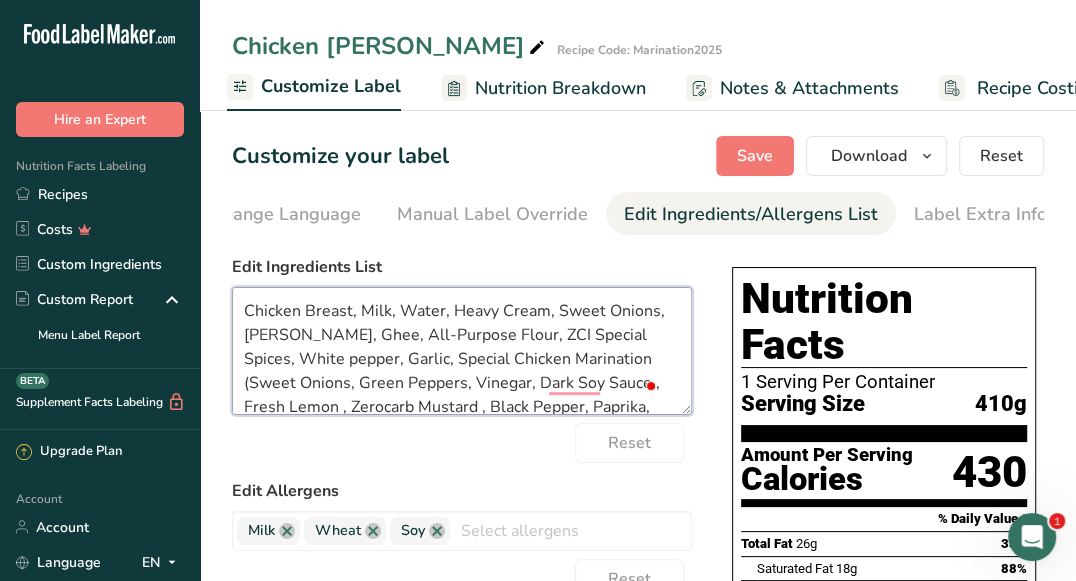 drag, startPoint x: 602, startPoint y: 313, endPoint x: 552, endPoint y: 312, distance: 50.01 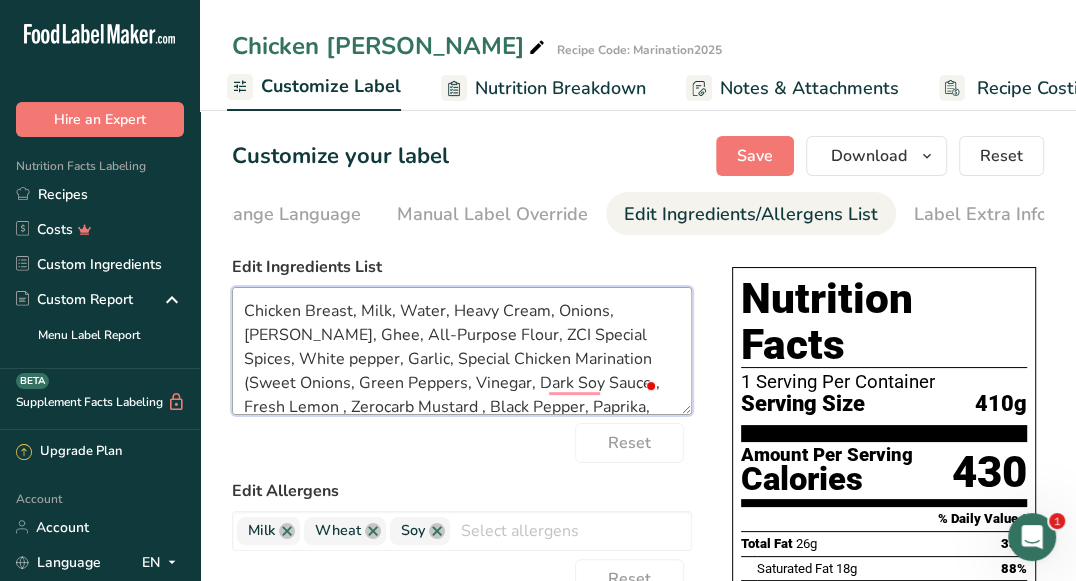 drag, startPoint x: 535, startPoint y: 337, endPoint x: 501, endPoint y: 333, distance: 34.234486 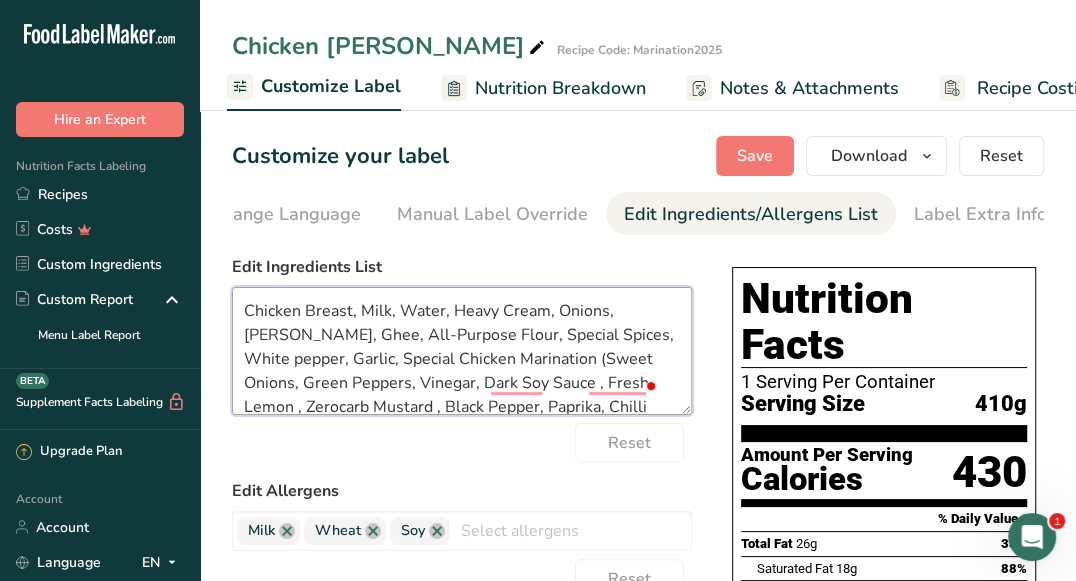 click on "Chicken Breast, Milk, Water, Heavy Cream, Onions, Rosemary, Ghee, All-Purpose Flour, Special Spices, White pepper, Garlic, Special Chicken Marination (Sweet Onions, Green Peppers, Vinegar, Dark Soy Sauce , Fresh Lemon , Zerocarb Mustard , Black Pepper, Paprika, Chilli sauce , Garlic Powder, Onion Powder, Ground ginger), Salt" at bounding box center (462, 351) 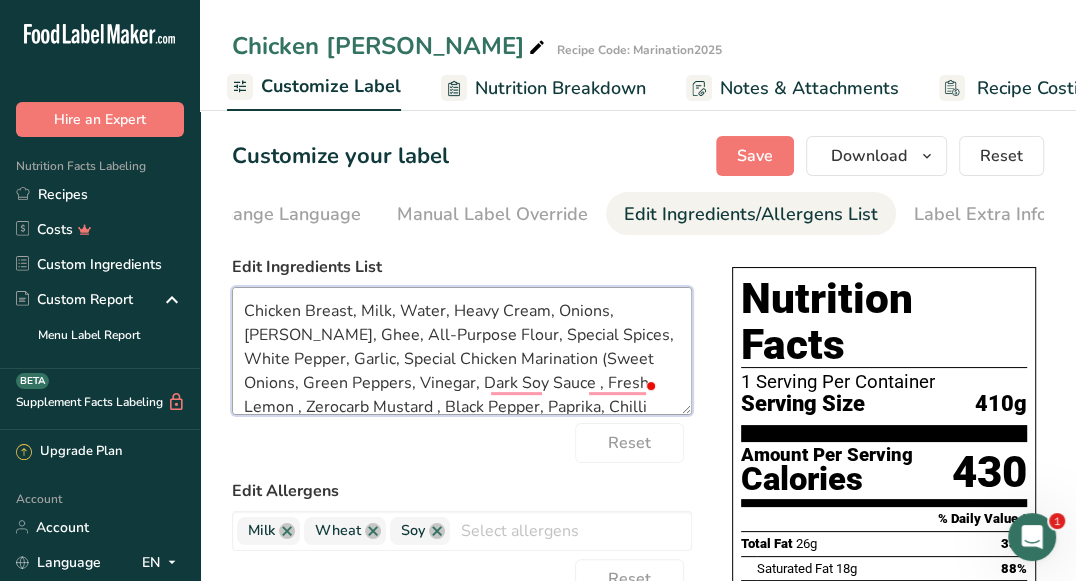 click on "Chicken Breast, Milk, Water, Heavy Cream, Onions, Rosemary, Ghee, All-Purpose Flour, Special Spices, White Pepper, Garlic, Special Chicken Marination (Sweet Onions, Green Peppers, Vinegar, Dark Soy Sauce , Fresh Lemon , Zerocarb Mustard , Black Pepper, Paprika, Chilli sauce , Garlic Powder, Onion Powder, Ground ginger), Salt" at bounding box center [462, 351] 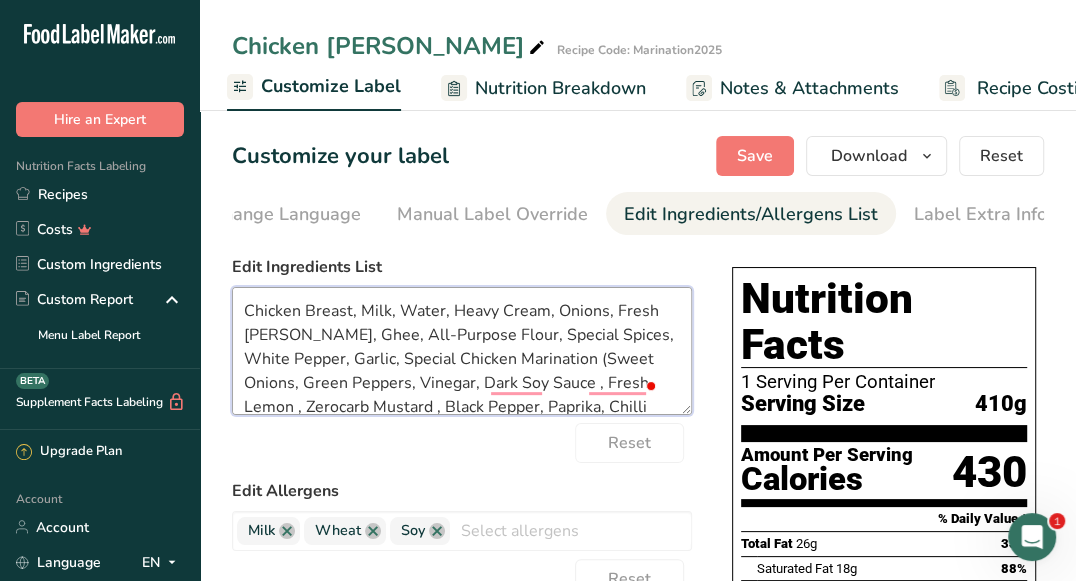 drag, startPoint x: 348, startPoint y: 365, endPoint x: 403, endPoint y: 365, distance: 55 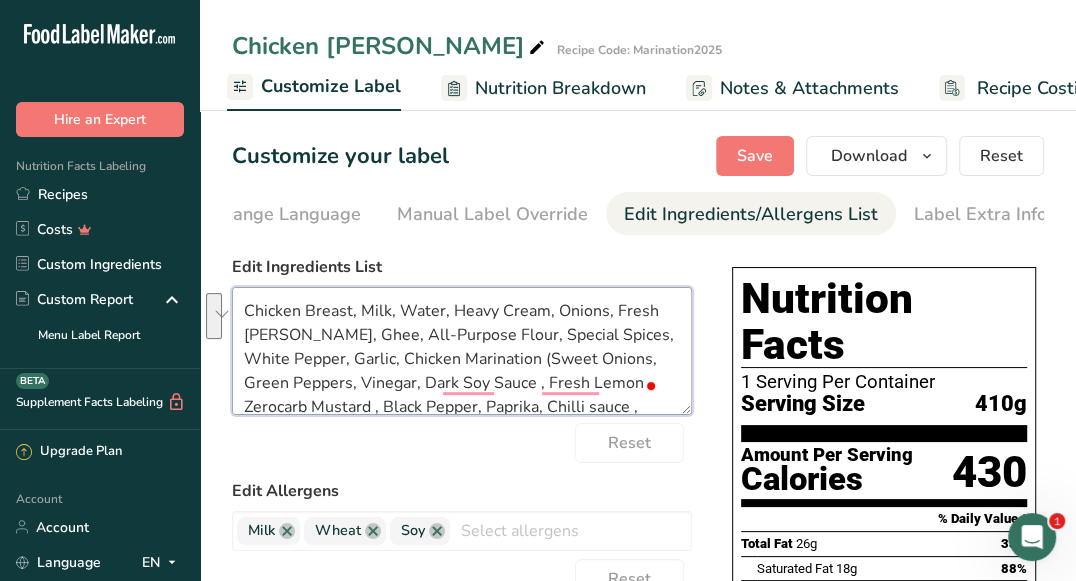 scroll, scrollTop: 39, scrollLeft: 0, axis: vertical 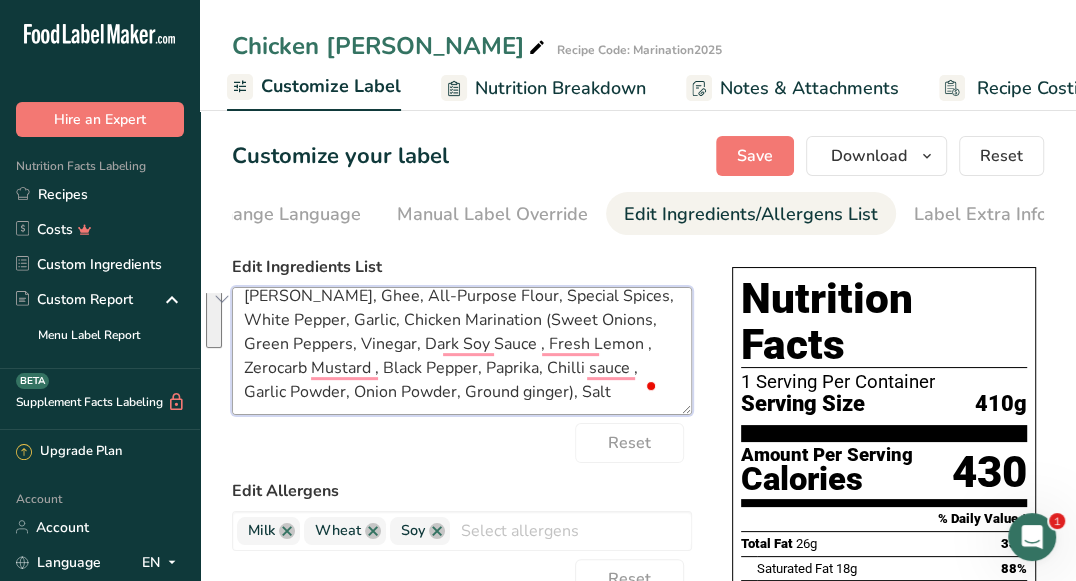 drag, startPoint x: 496, startPoint y: 365, endPoint x: 569, endPoint y: 388, distance: 76.537575 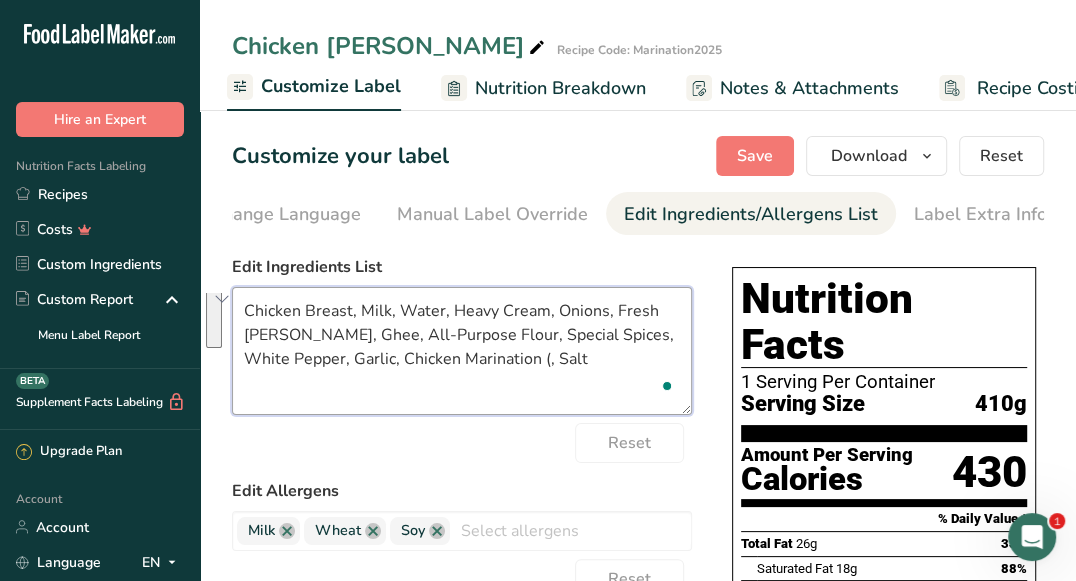 scroll, scrollTop: 0, scrollLeft: 0, axis: both 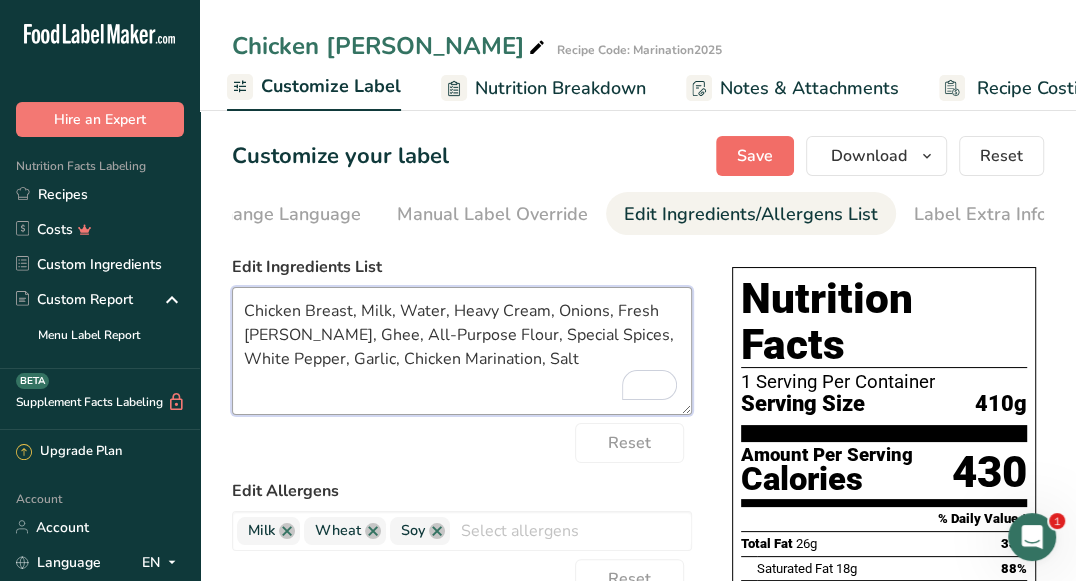 type on "Chicken Breast, Milk, Water, Heavy Cream, Onions, Fresh Rosemary, Ghee, All-Purpose Flour, Special Spices, White Pepper, Garlic, Chicken Marination, Salt" 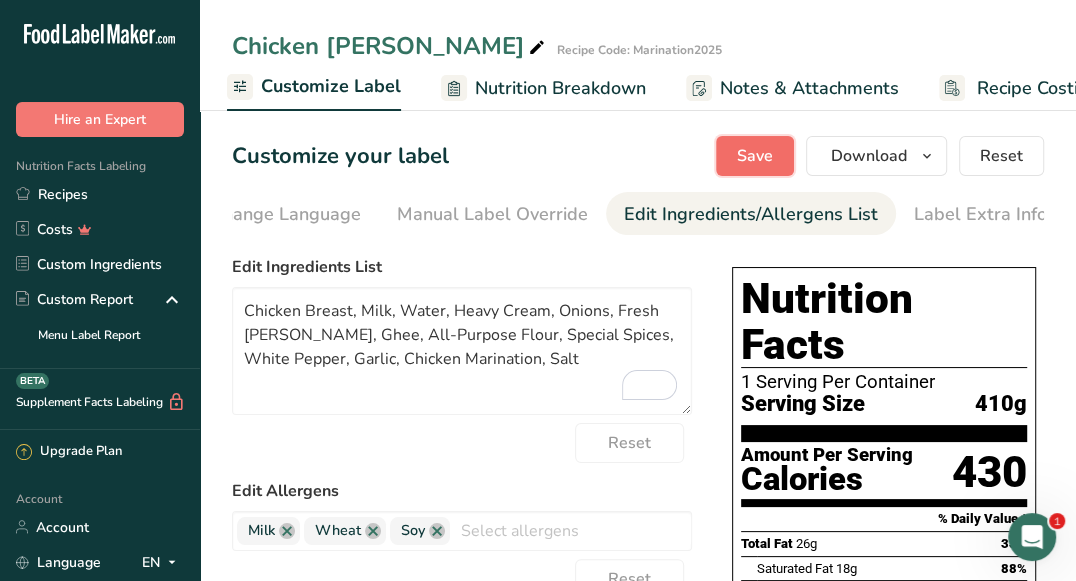 click on "Save" at bounding box center (755, 156) 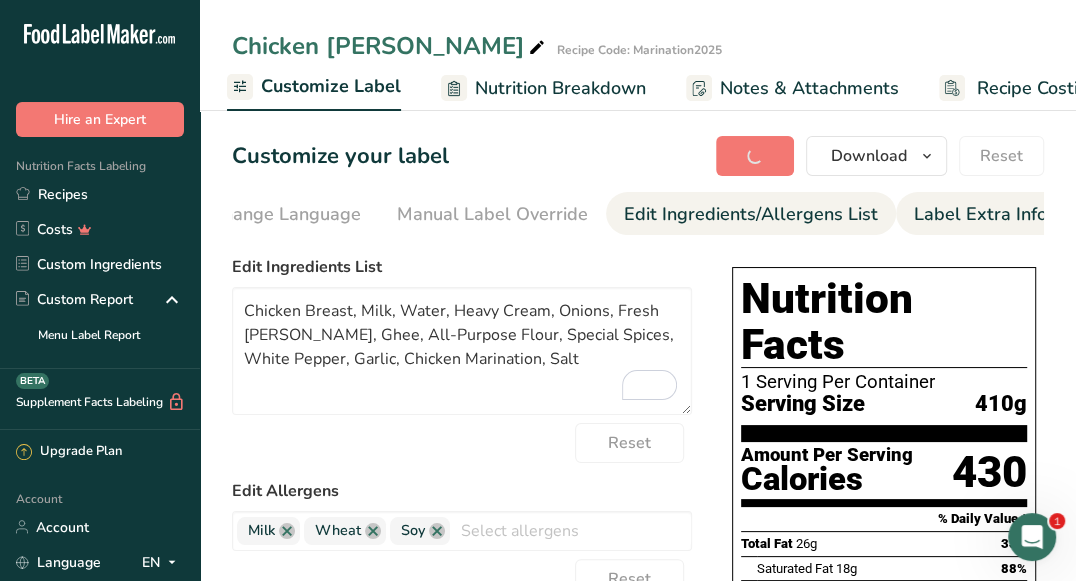 click on "Label Extra Info" at bounding box center [980, 214] 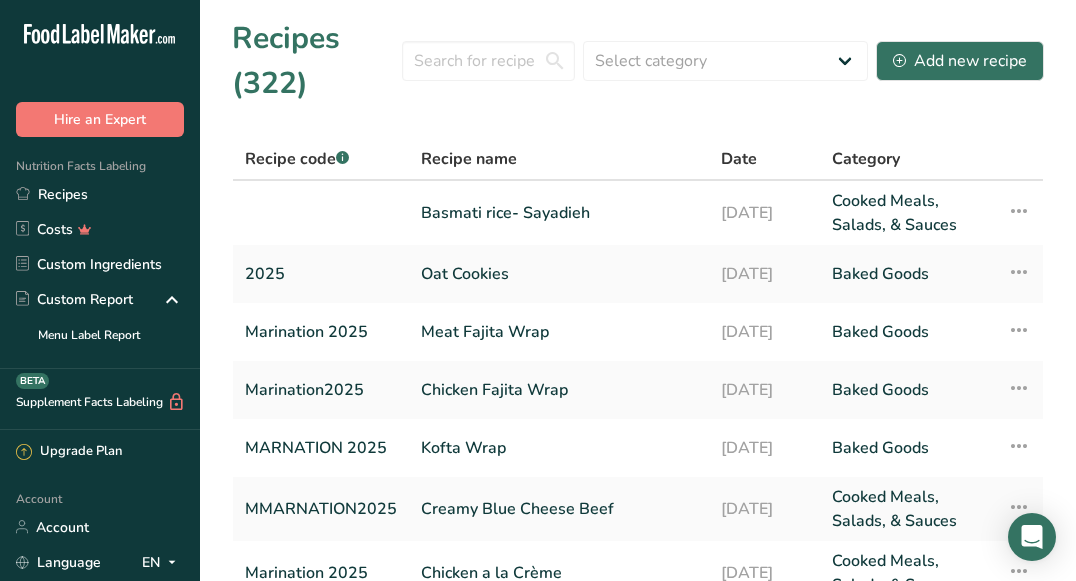 scroll, scrollTop: 0, scrollLeft: 0, axis: both 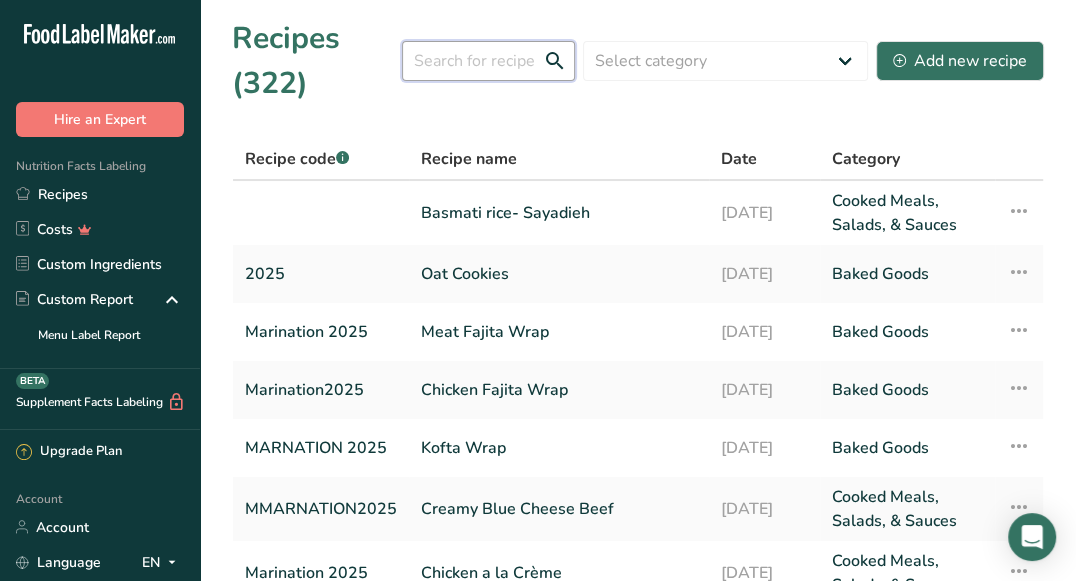 click at bounding box center [488, 61] 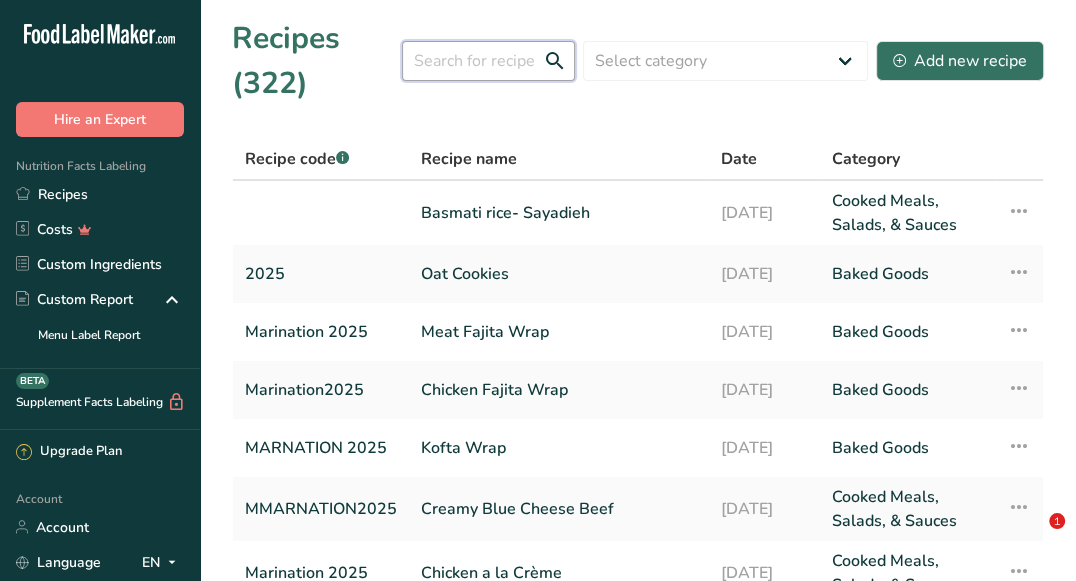 scroll, scrollTop: 0, scrollLeft: 0, axis: both 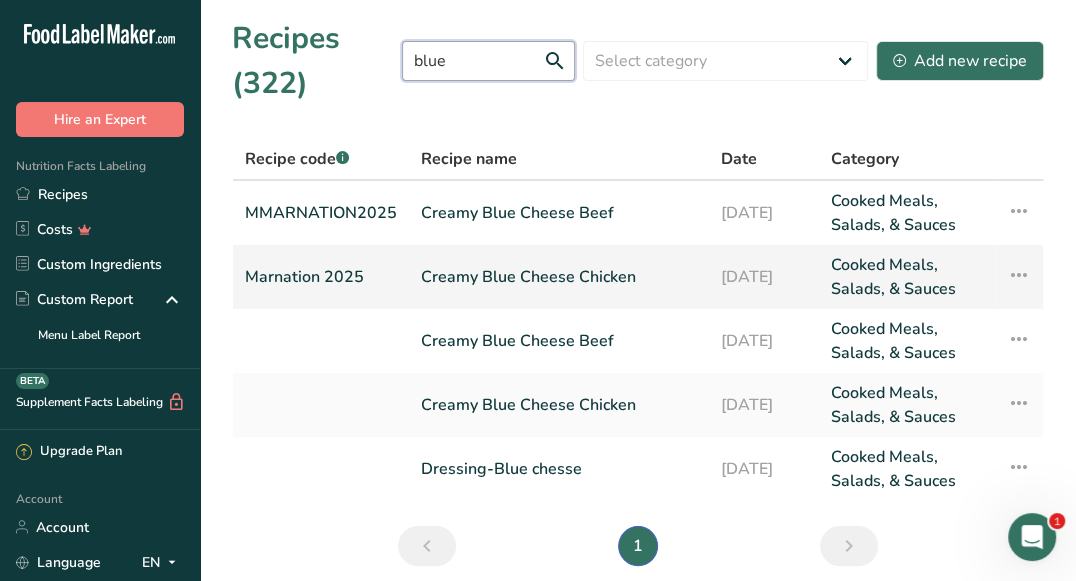 type on "blue" 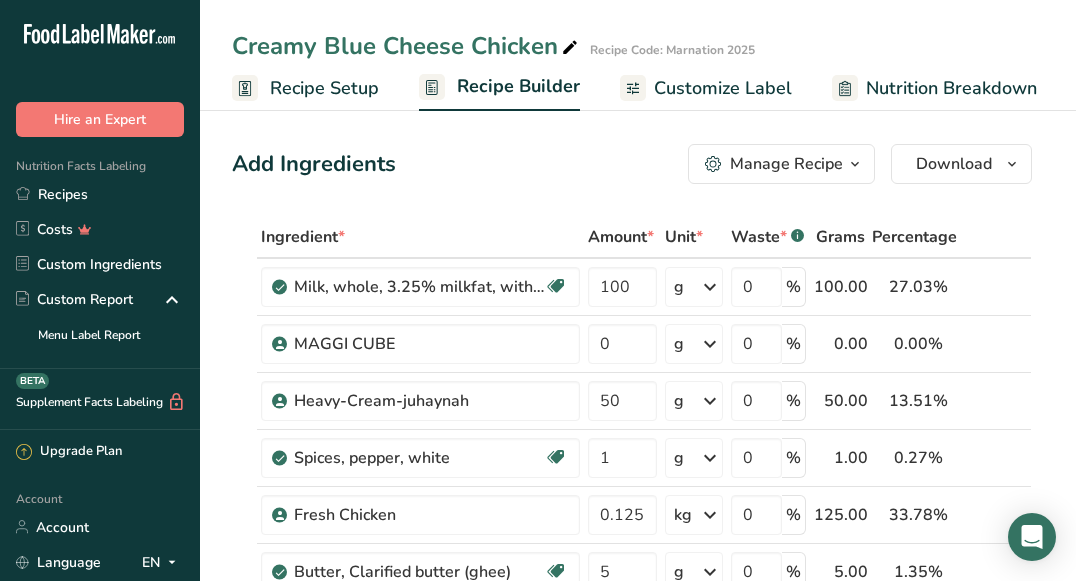 scroll, scrollTop: 0, scrollLeft: 0, axis: both 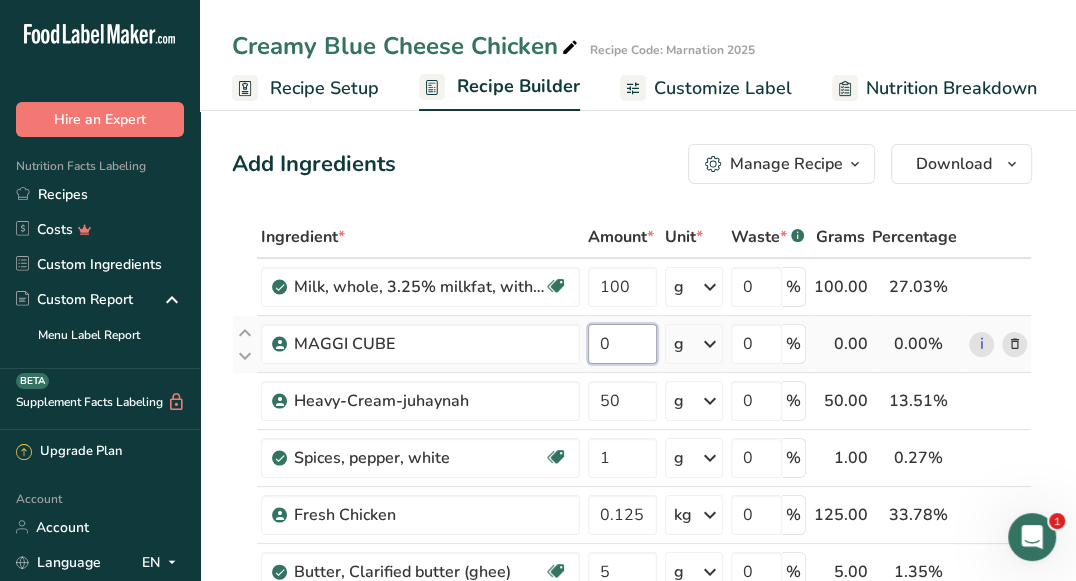 drag, startPoint x: 628, startPoint y: 339, endPoint x: 589, endPoint y: 342, distance: 39.115215 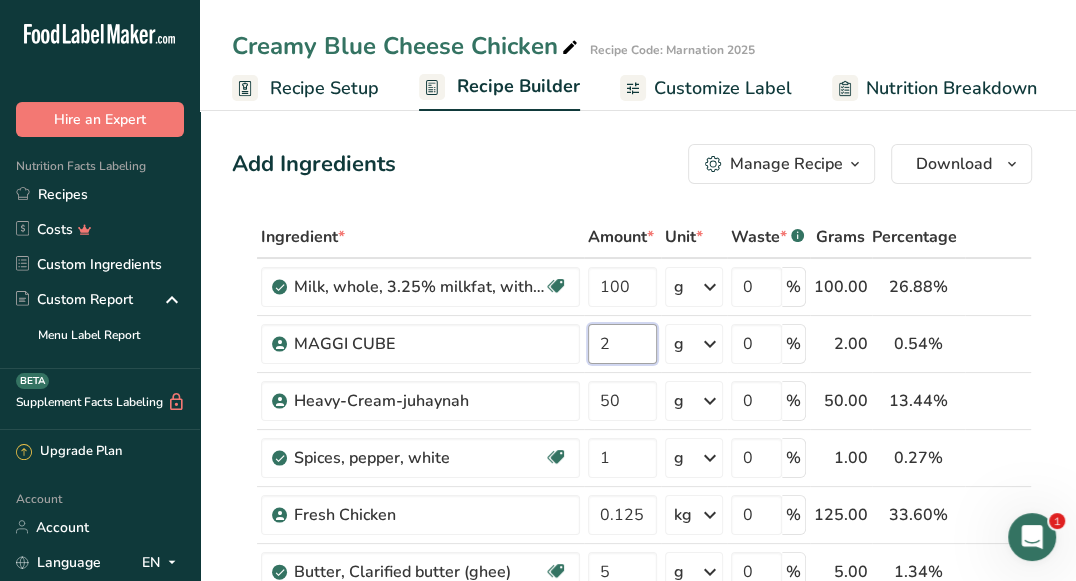 type on "2" 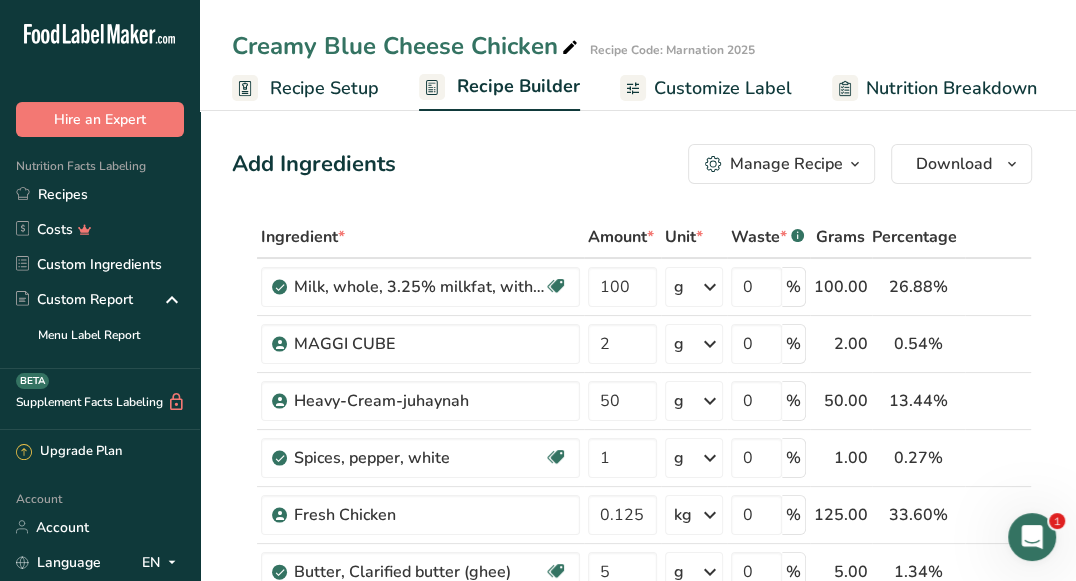 click on "Add Ingredients
Manage Recipe         Delete Recipe           Duplicate Recipe             Scale Recipe             Save as Sub-Recipe   .a-a{fill:#347362;}.b-a{fill:#fff;}                               Nutrition Breakdown                 Recipe Card
NEW
[MEDICAL_DATA] Pattern Report           Activity History
Download
Choose your preferred label style
Standard FDA label
Standard FDA label
The most common format for nutrition facts labels in compliance with the FDA's typeface, style and requirements
Tabular FDA label
A label format compliant with the FDA regulations presented in a tabular (horizontal) display.
Linear FDA label
A simple linear display for small sized packages.
Simplified FDA label" at bounding box center (632, 164) 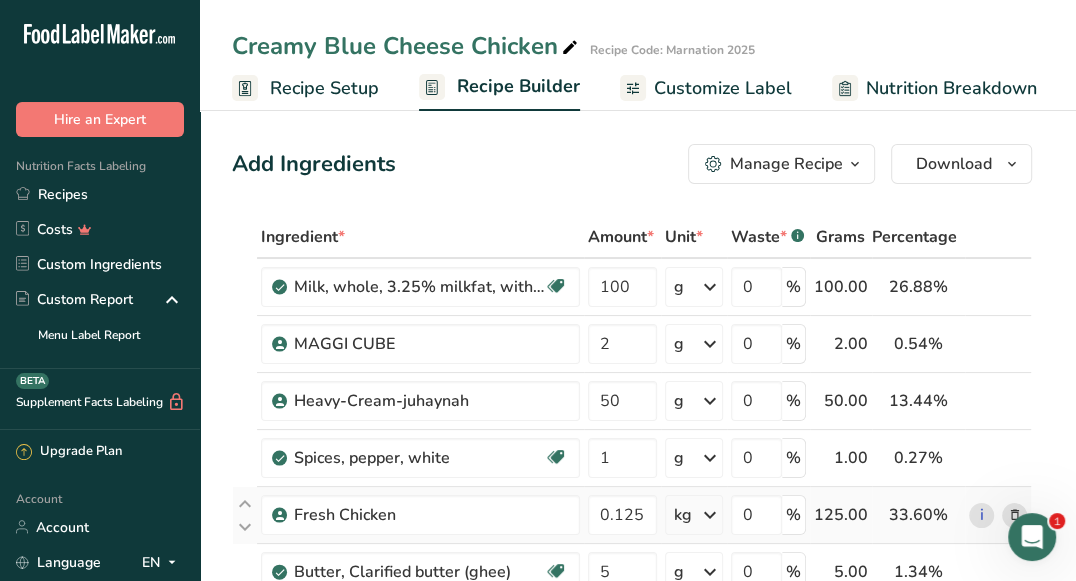click at bounding box center [1014, 515] 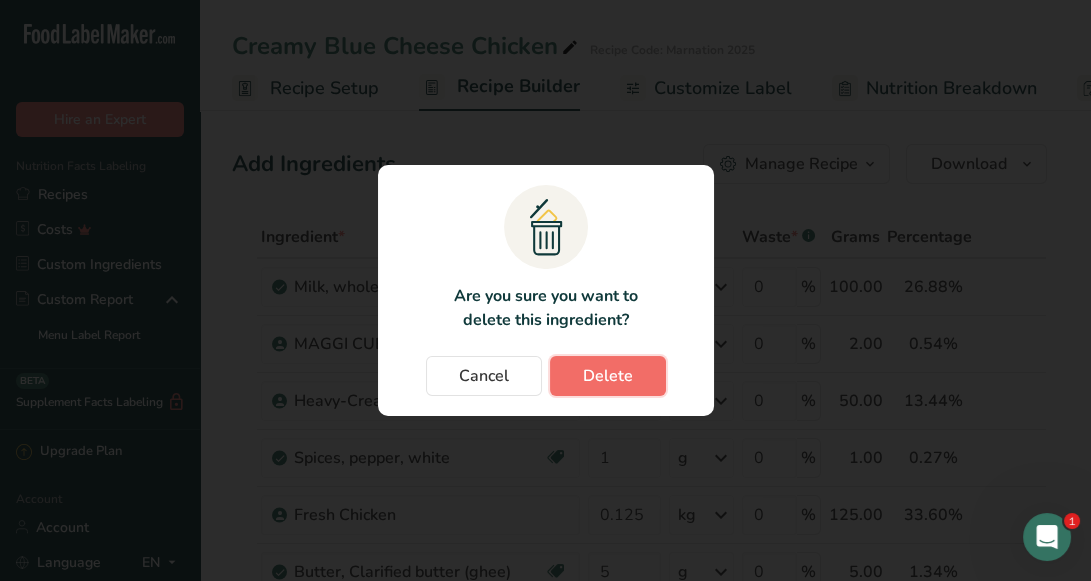 click on "Delete" at bounding box center (608, 376) 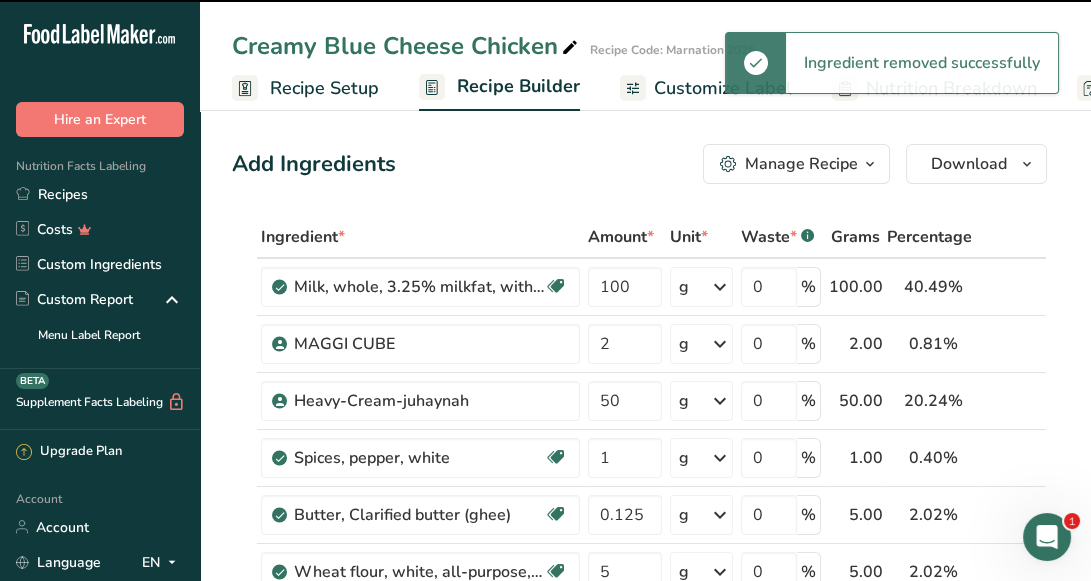 type on "5" 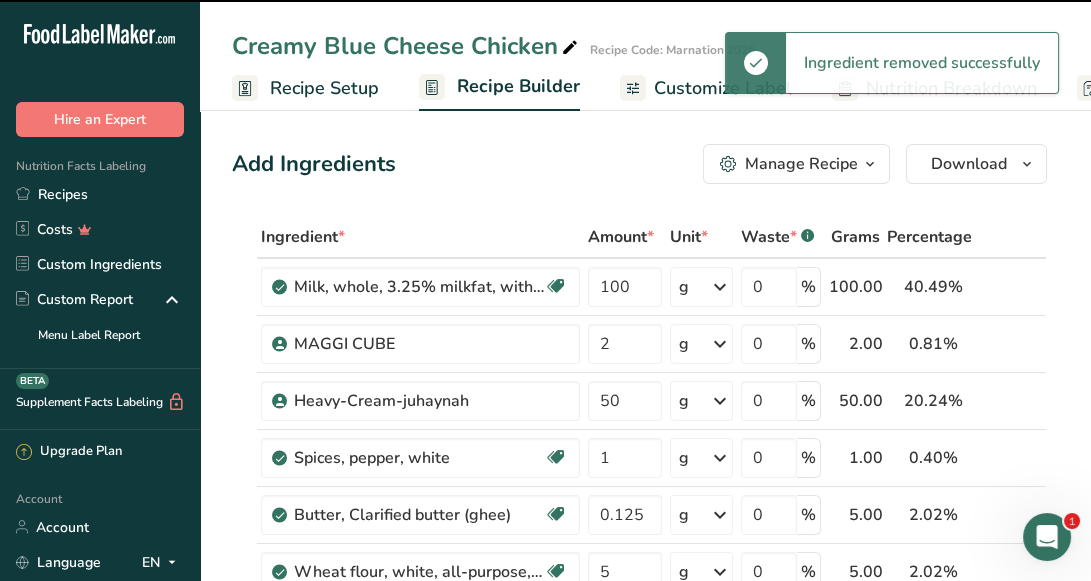 type on "50" 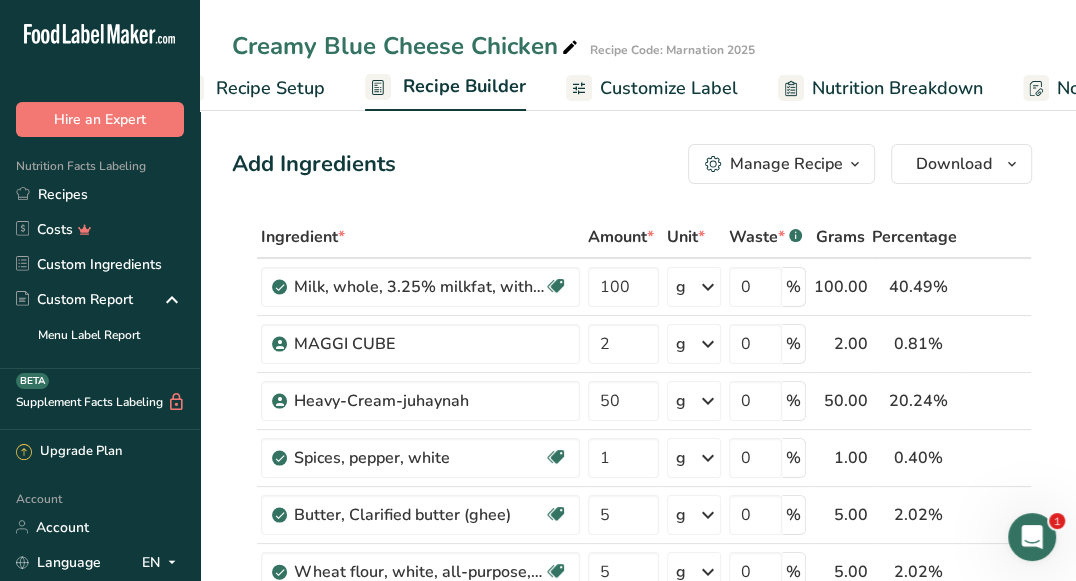 scroll, scrollTop: 0, scrollLeft: 72, axis: horizontal 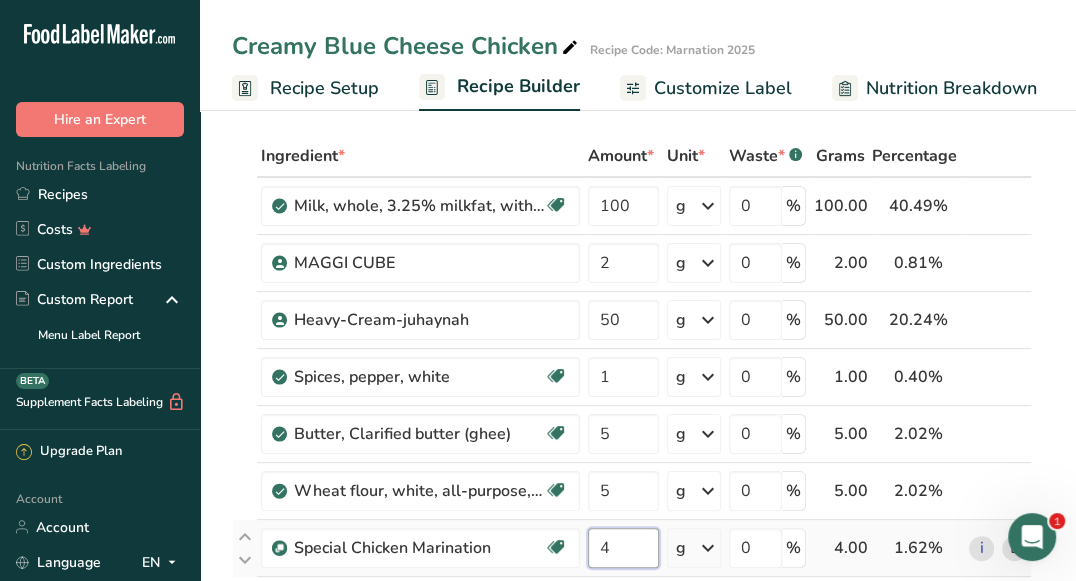 drag, startPoint x: 611, startPoint y: 551, endPoint x: 590, endPoint y: 549, distance: 21.095022 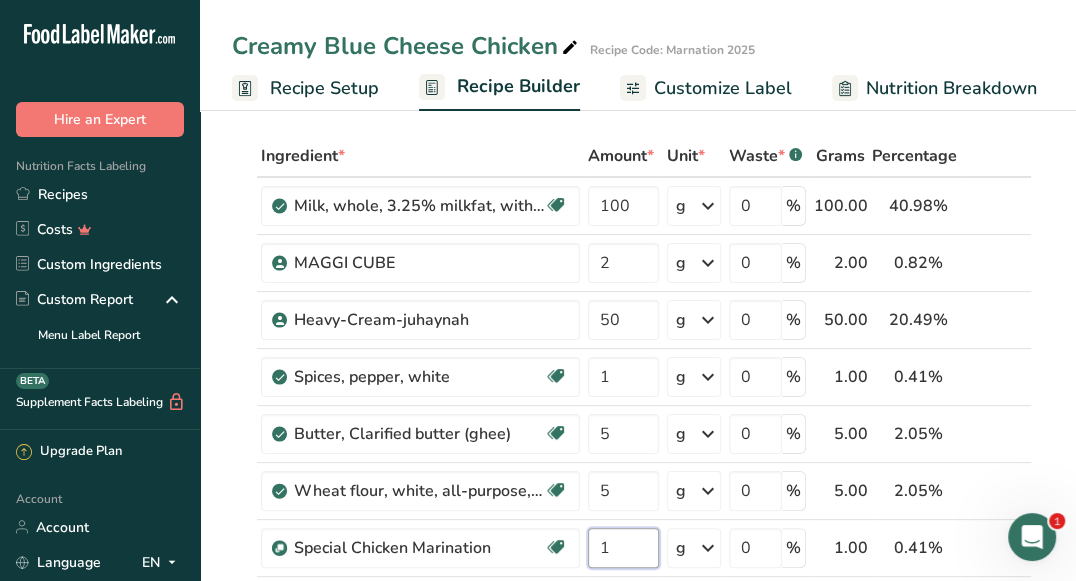 type on "1" 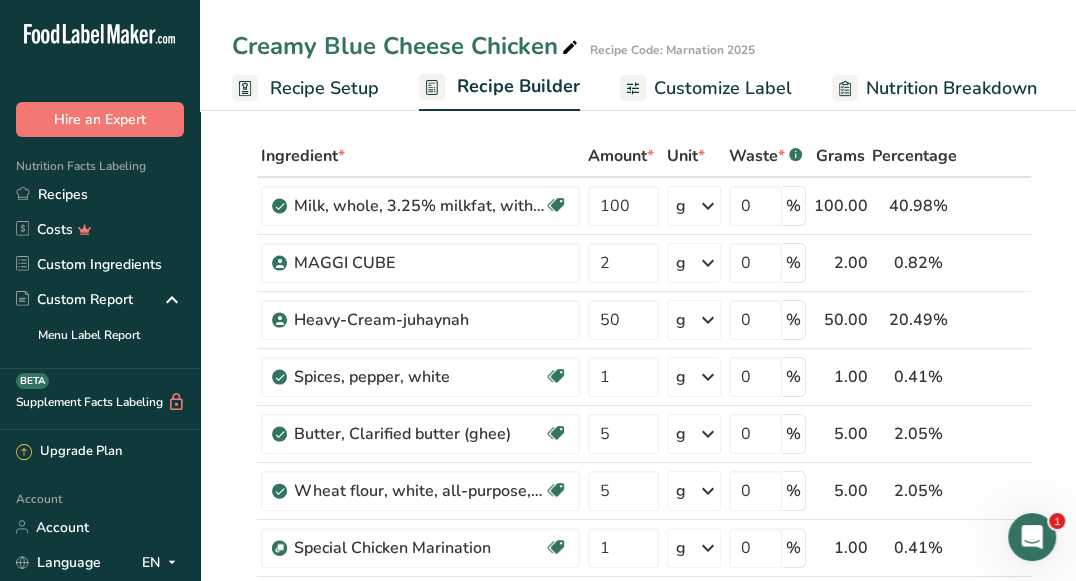 click on "Creamy Blue Cheese Chicken
Recipe Code: Marnation 2025" at bounding box center (638, 46) 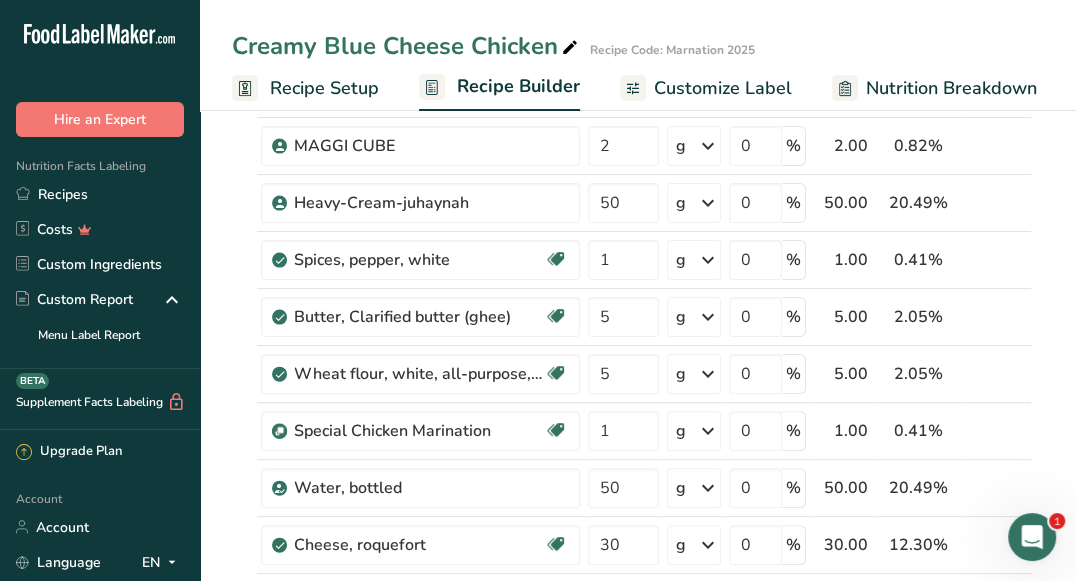 scroll, scrollTop: 184, scrollLeft: 0, axis: vertical 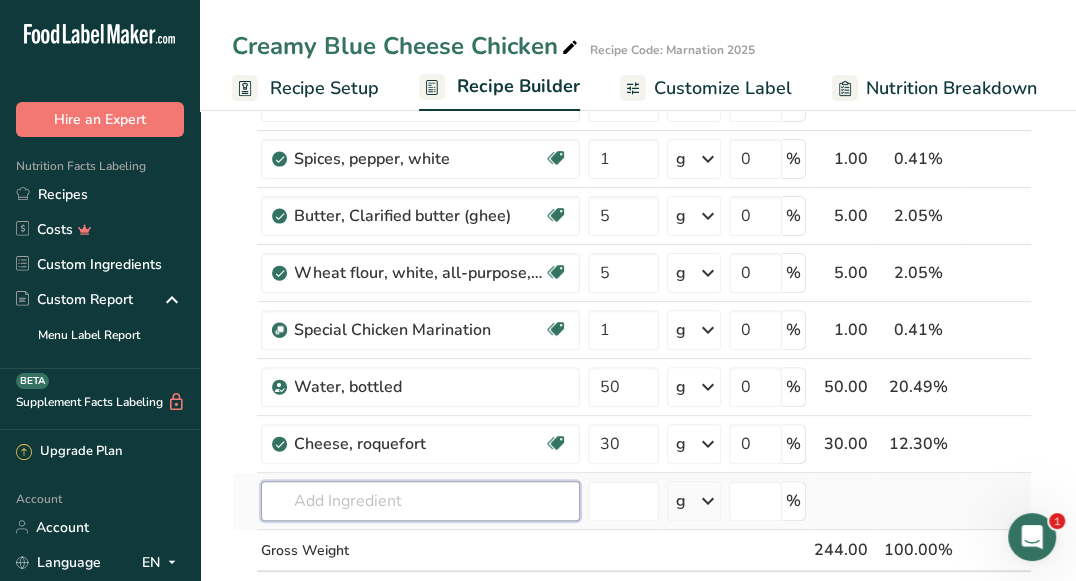 click at bounding box center (420, 501) 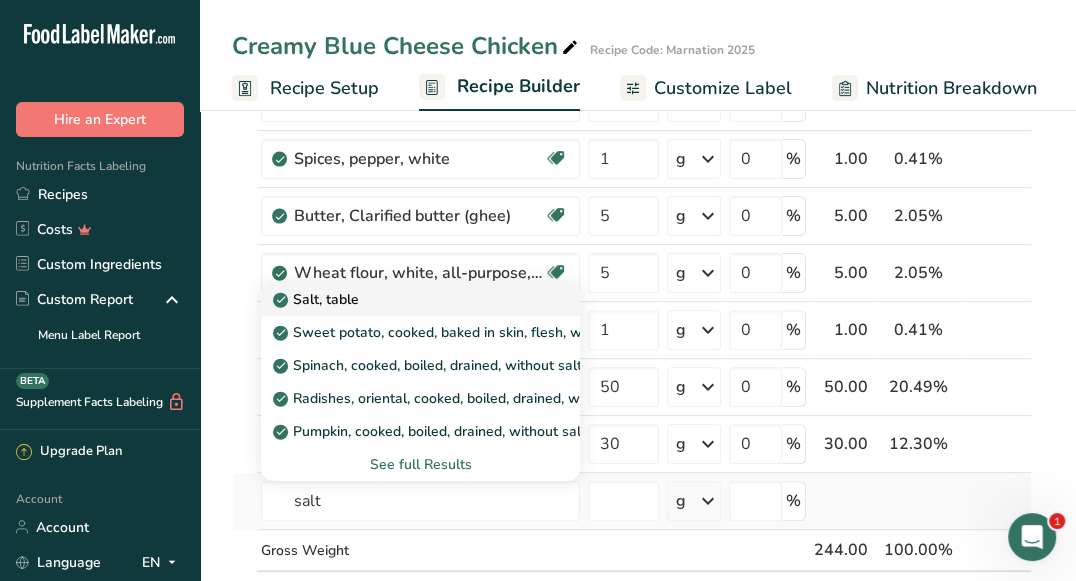 click on "Salt, table" at bounding box center (404, 299) 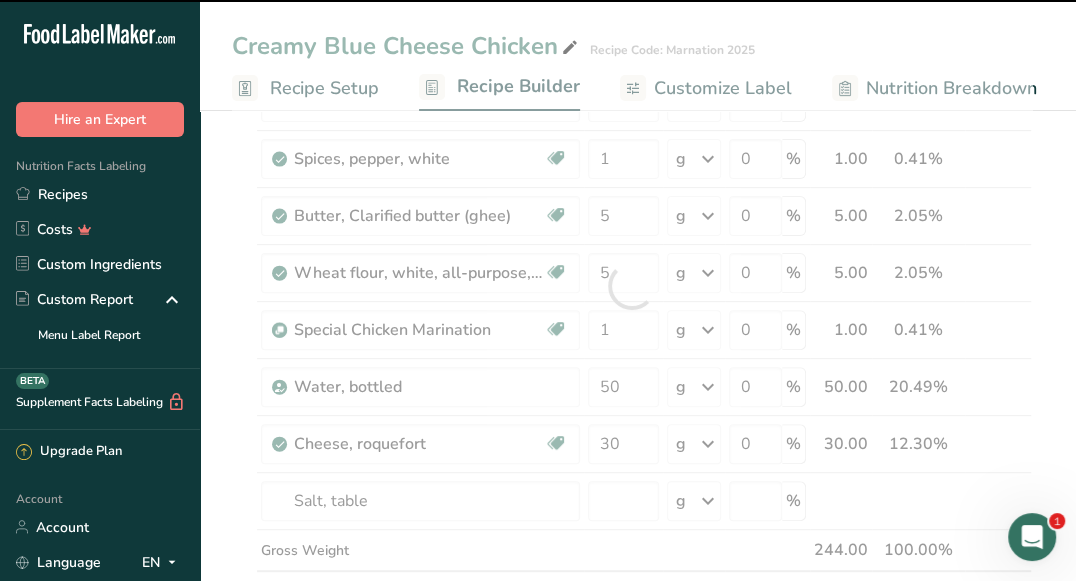 type on "0" 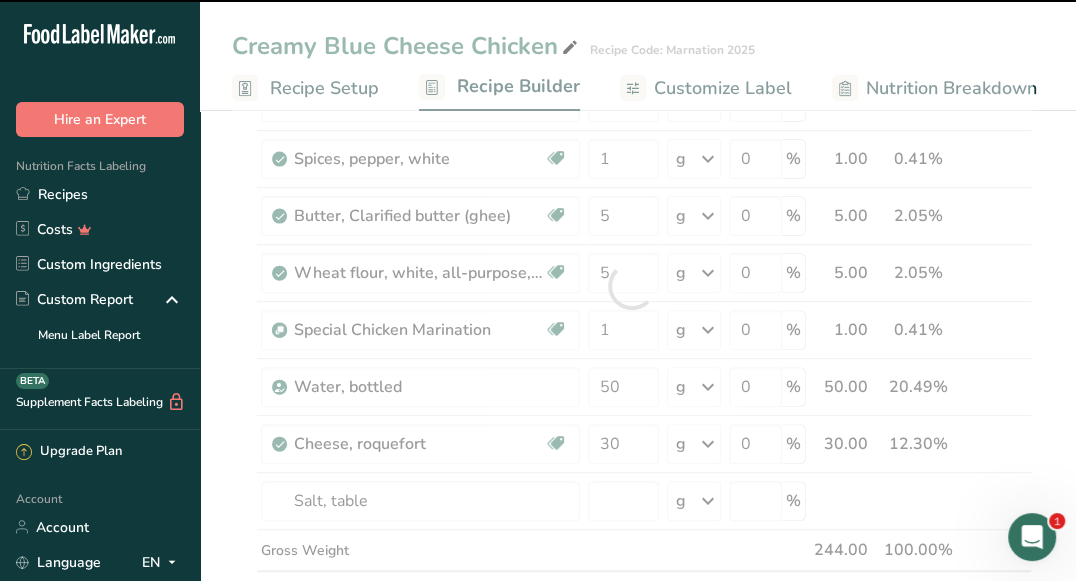 type on "0" 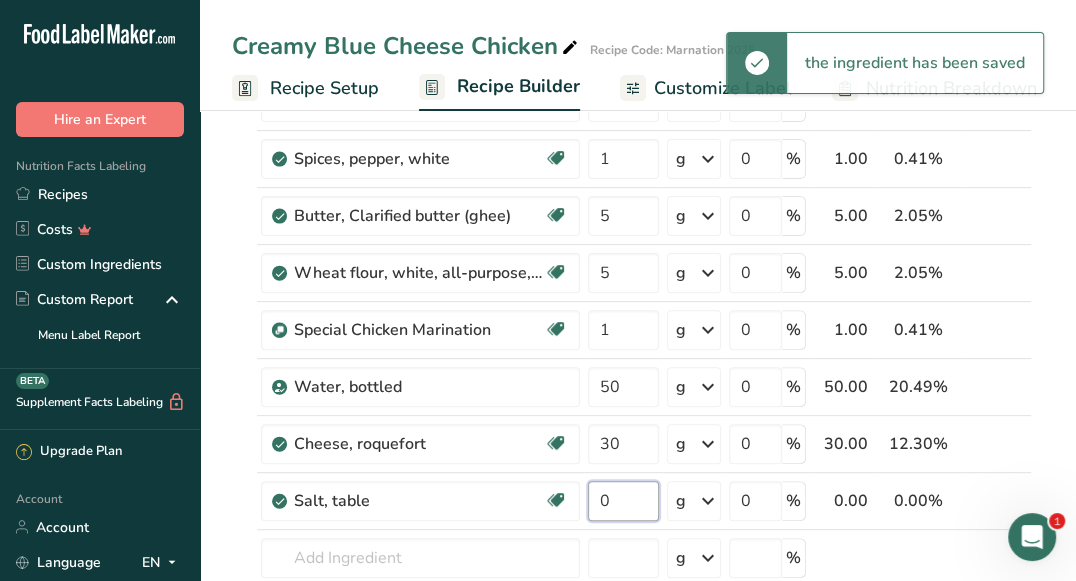 click on "0" at bounding box center (623, 501) 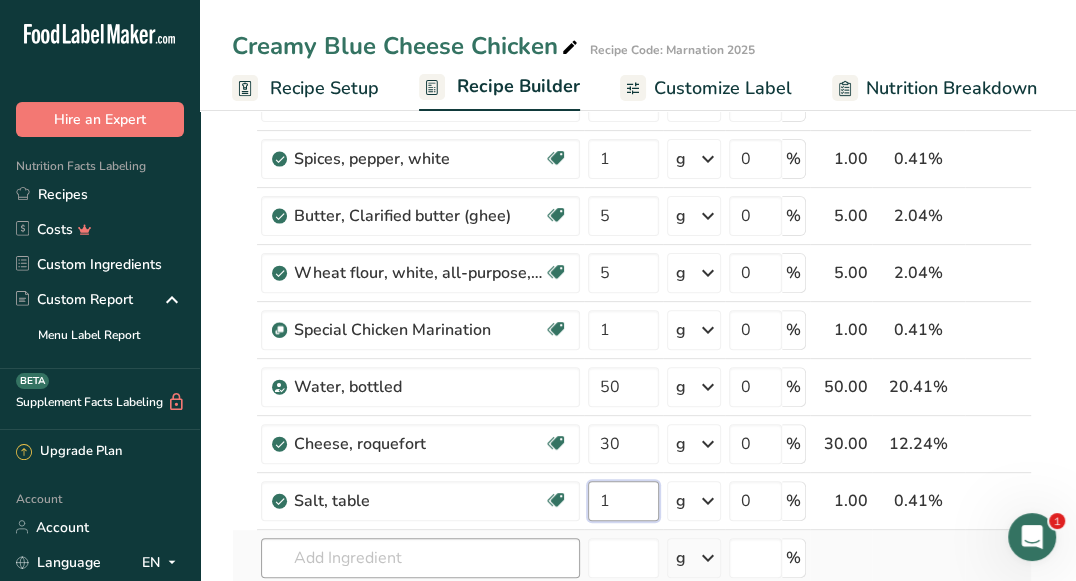type on "1" 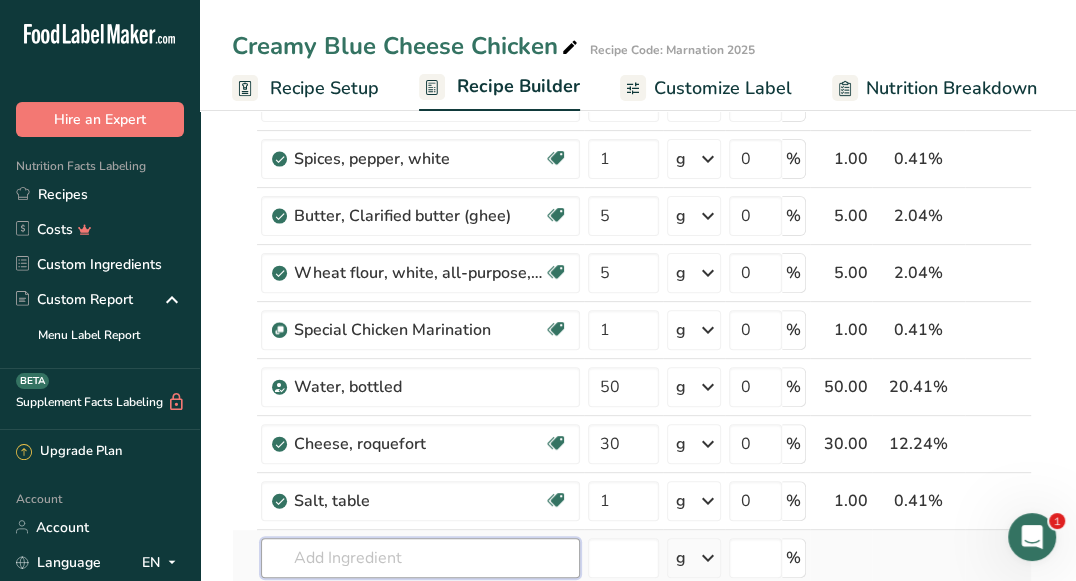 click on "Ingredient *
Amount *
Unit *
Waste *   .a-a{fill:#347362;}.b-a{fill:#fff;}          Grams
Percentage
Milk, whole, 3.25% milkfat, without added vitamin A and [MEDICAL_DATA]
Gluten free
Vegetarian
Soy free
100
g
Portions
1 cup
1 tbsp
1 fl oz
See more
Weight Units
g
kg
mg
See more
Volume Units
l
Volume units require a density conversion. If you know your ingredient's density enter it below. Otherwise, click on "RIA" our AI Regulatory bot - she will be able to help you
lb/ft3
g/cm3
Confirm
mL" at bounding box center [632, 314] 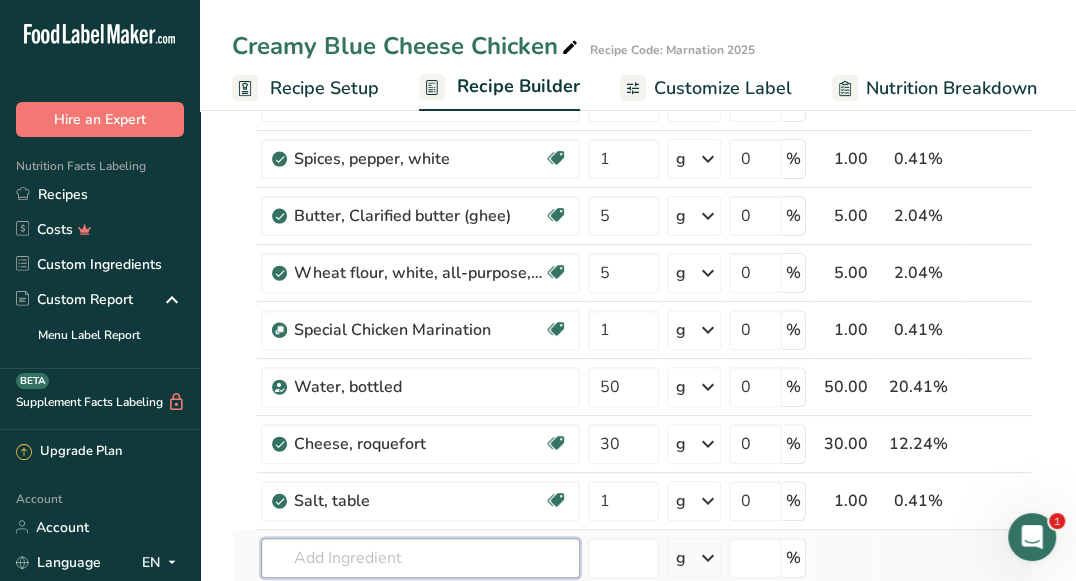 paste on "Chicken, broiler or fryers, breast, skinless, boneless, meat only, cooked, grilled" 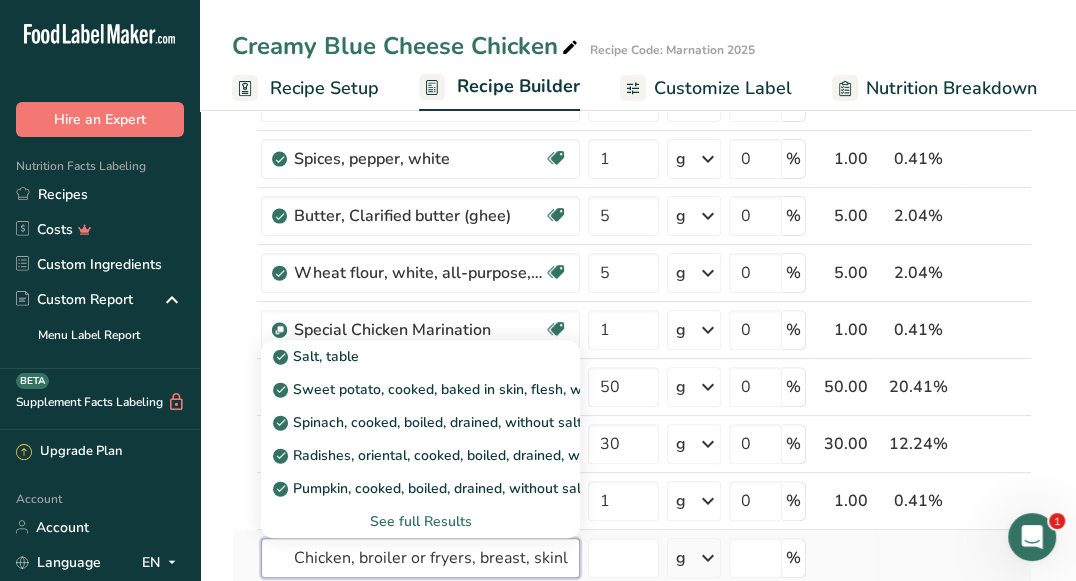 scroll, scrollTop: 0, scrollLeft: 281, axis: horizontal 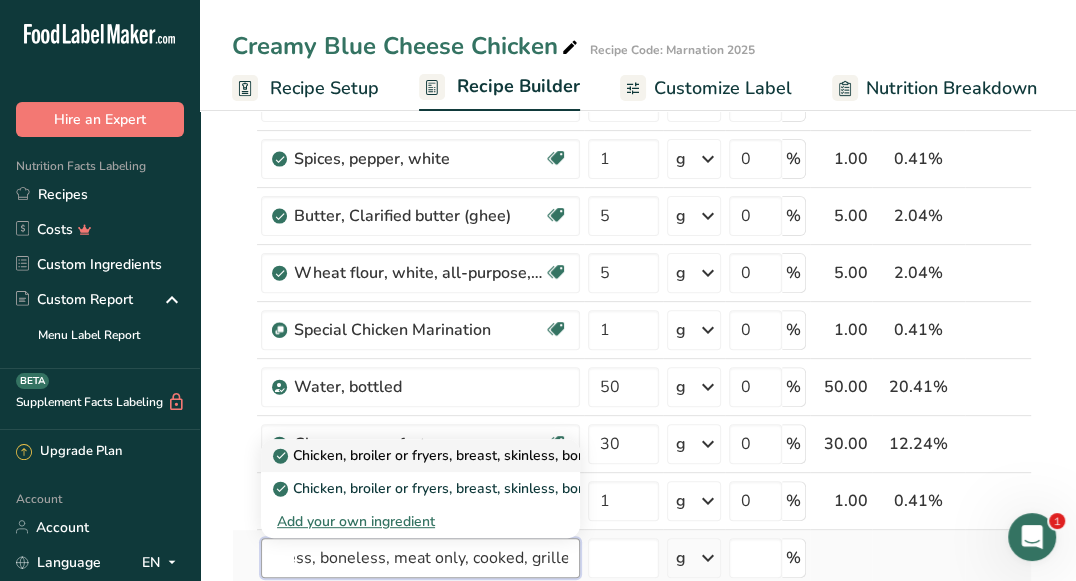 type on "Chicken, broiler or fryers, breast, skinless, boneless, meat only, cooked, grilled" 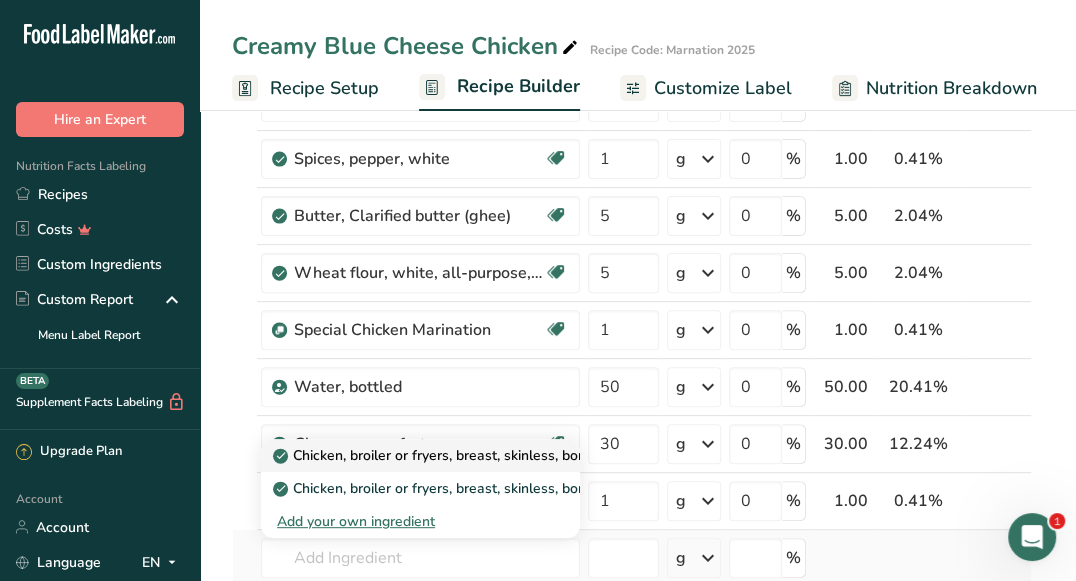 click on "Chicken, broiler or fryers, breast, skinless, boneless, meat only, cooked, grilled" at bounding box center (420, 455) 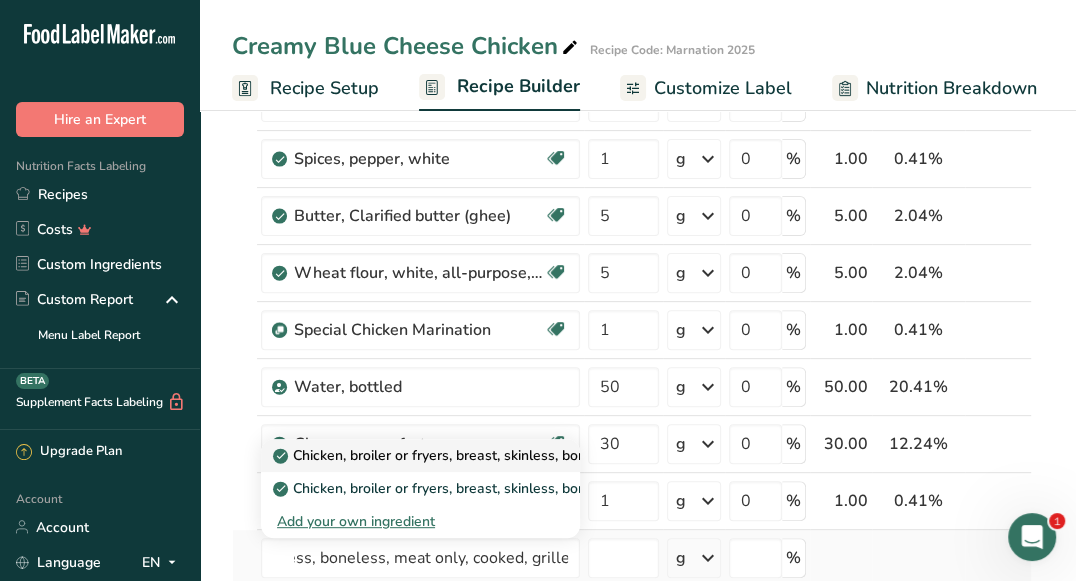 scroll, scrollTop: 0, scrollLeft: 0, axis: both 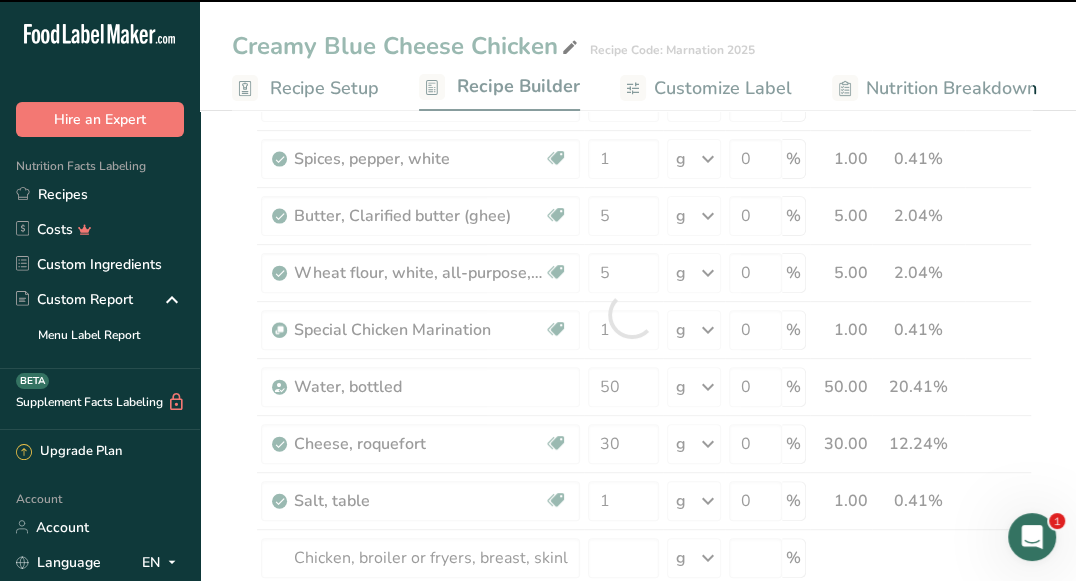 type on "0" 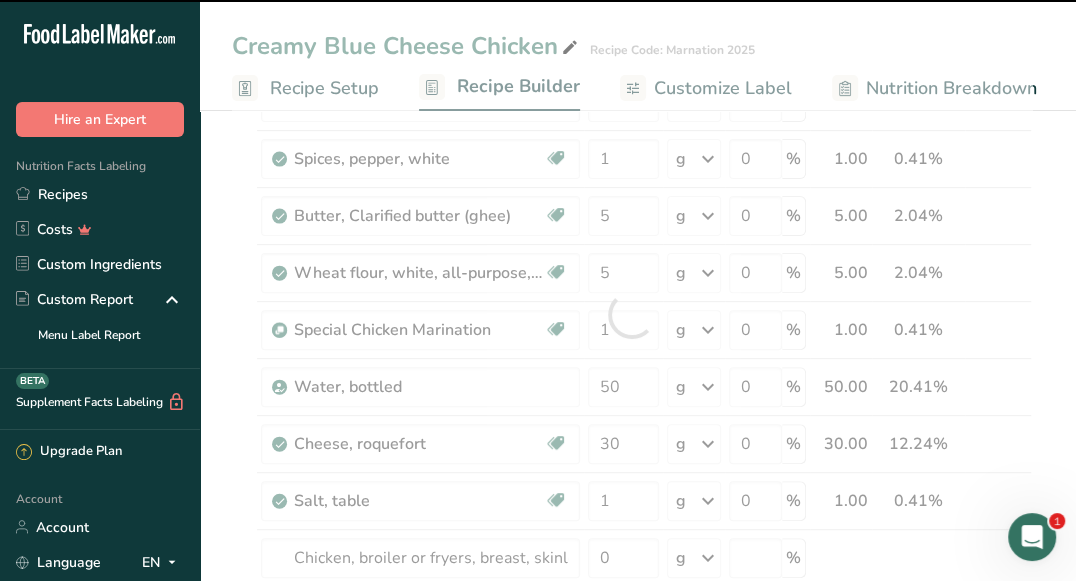 type on "0" 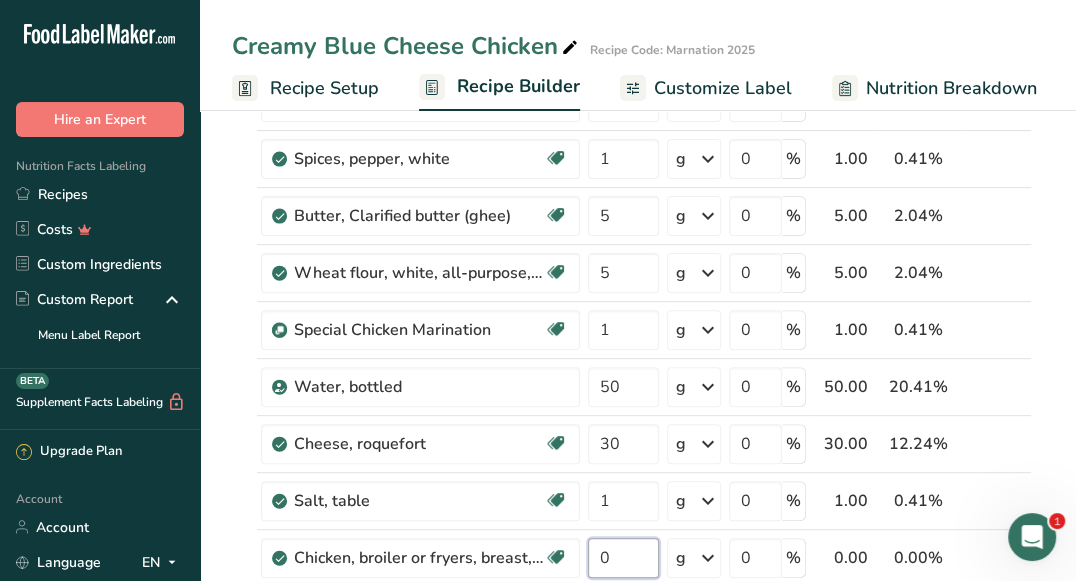 click on "0" at bounding box center (623, 558) 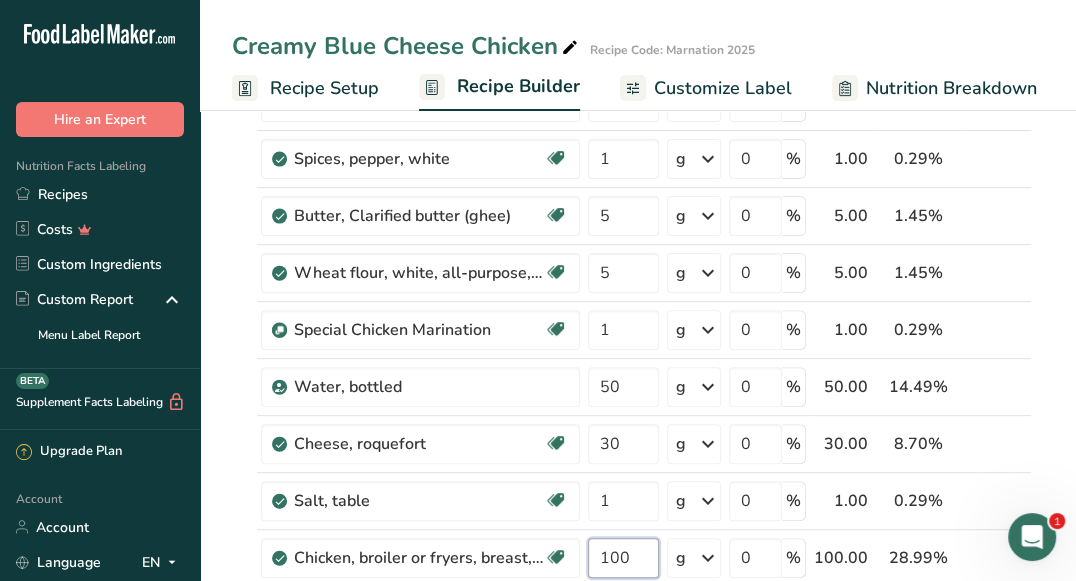 type on "100" 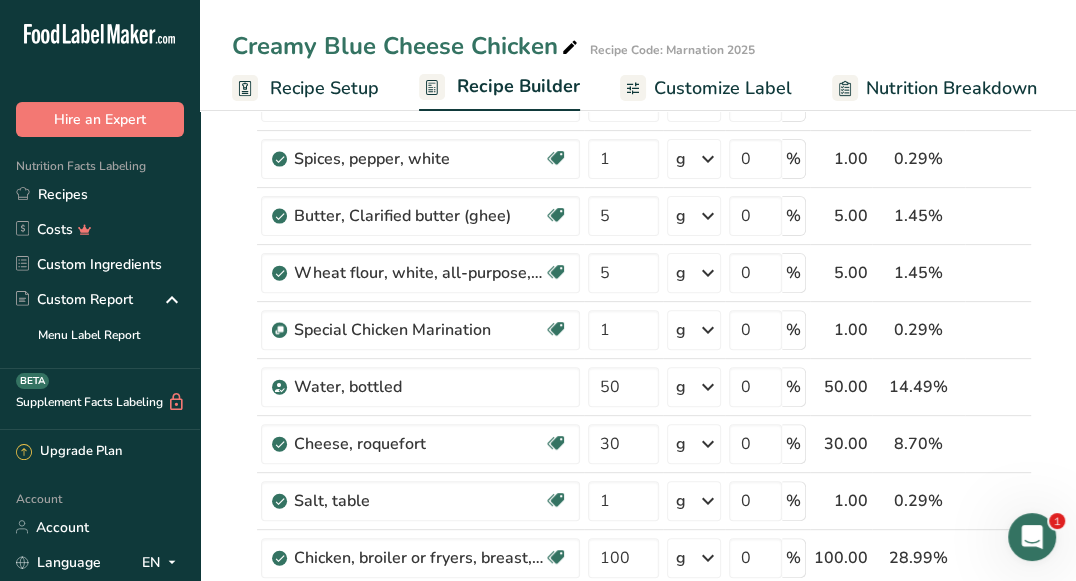 click on "Add Ingredients
Manage Recipe         Delete Recipe           Duplicate Recipe             Scale Recipe             Save as Sub-Recipe   .a-a{fill:#347362;}.b-a{fill:#fff;}                               Nutrition Breakdown                 Recipe Card
NEW
[MEDICAL_DATA] Pattern Report           Activity History
Download
Choose your preferred label style
Standard FDA label
Standard FDA label
The most common format for nutrition facts labels in compliance with the FDA's typeface, style and requirements
Tabular FDA label
A label format compliant with the FDA regulations presented in a tabular (horizontal) display.
Linear FDA label
A simple linear display for small sized packages.
Simplified FDA label" at bounding box center (638, 1092) 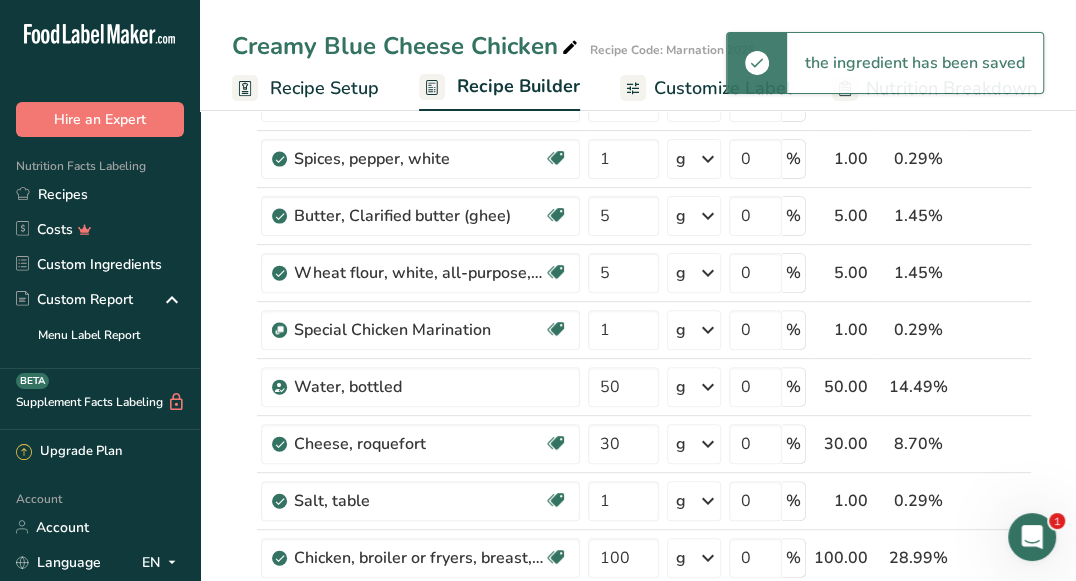 click on "Customize Label" at bounding box center [723, 88] 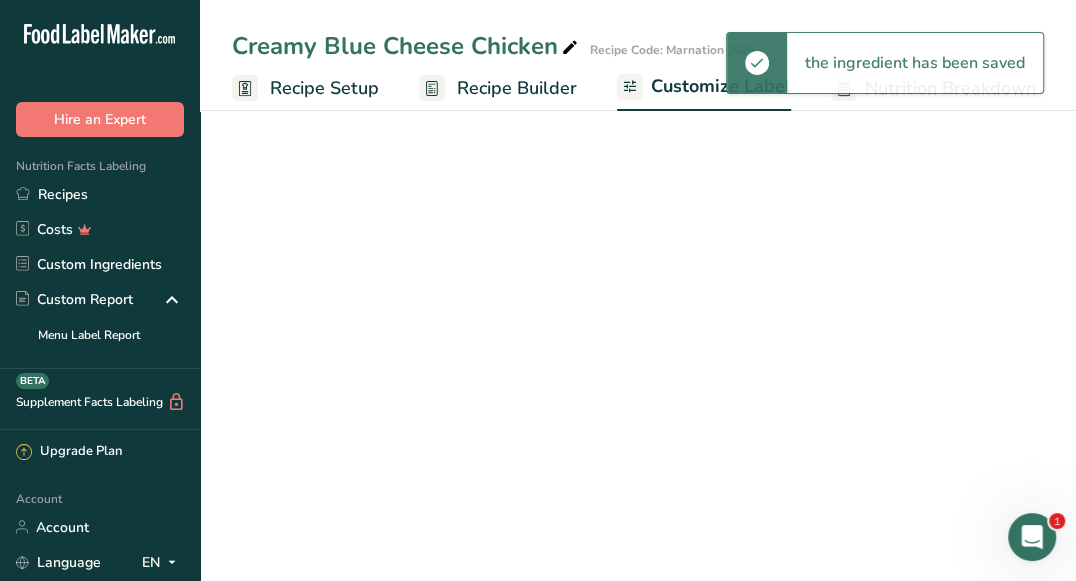 scroll, scrollTop: 0, scrollLeft: 0, axis: both 